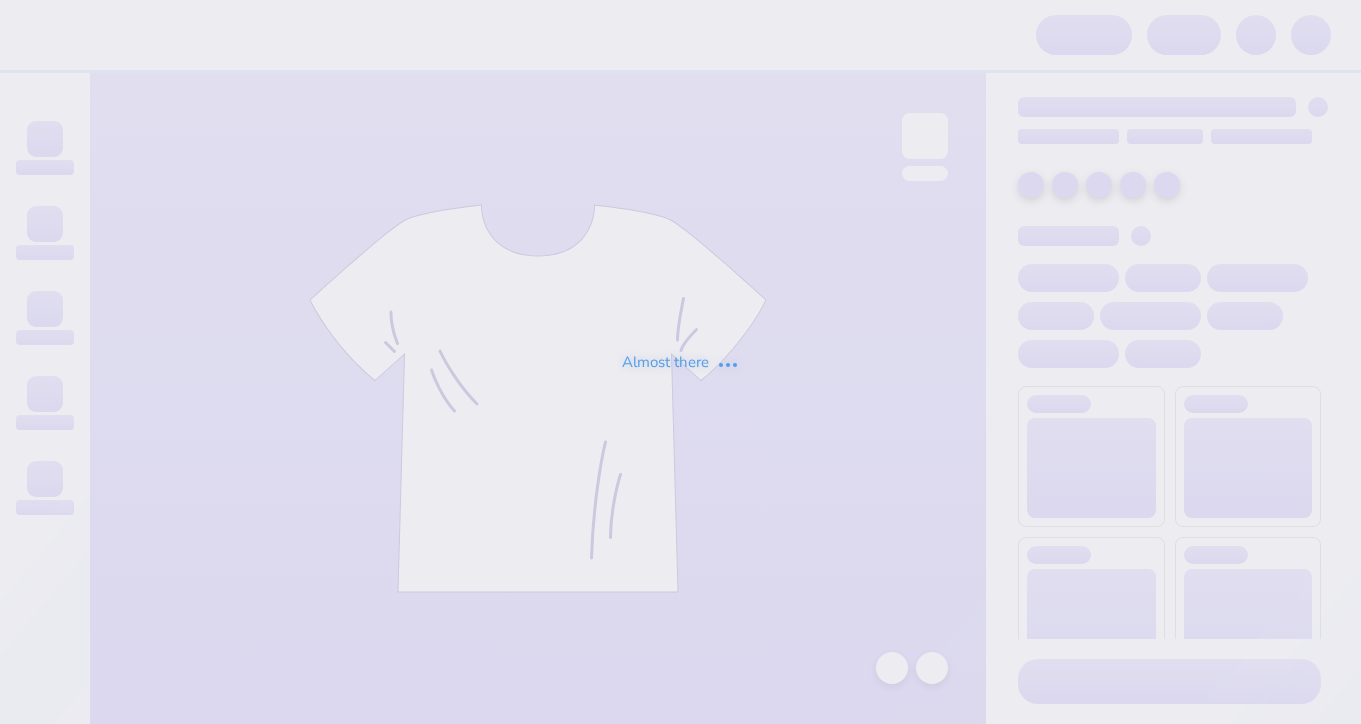 scroll, scrollTop: 0, scrollLeft: 0, axis: both 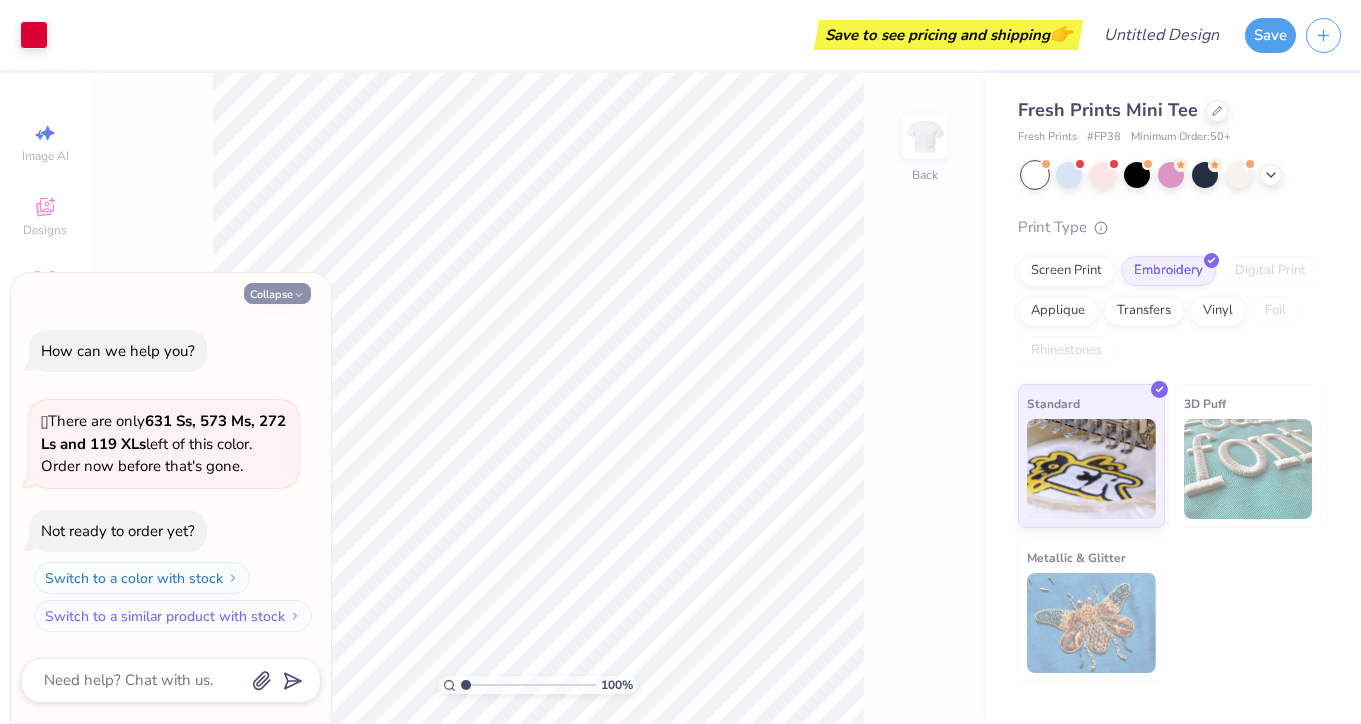 click on "Collapse" at bounding box center (277, 293) 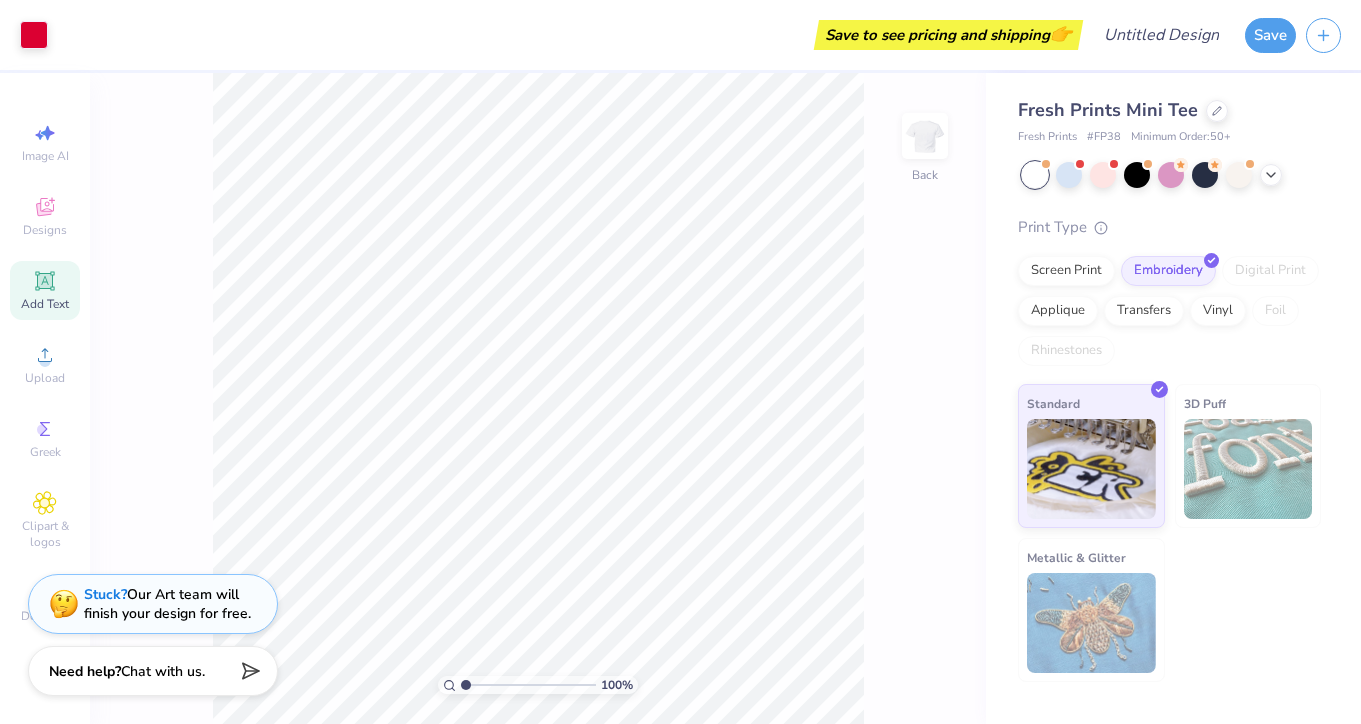 click 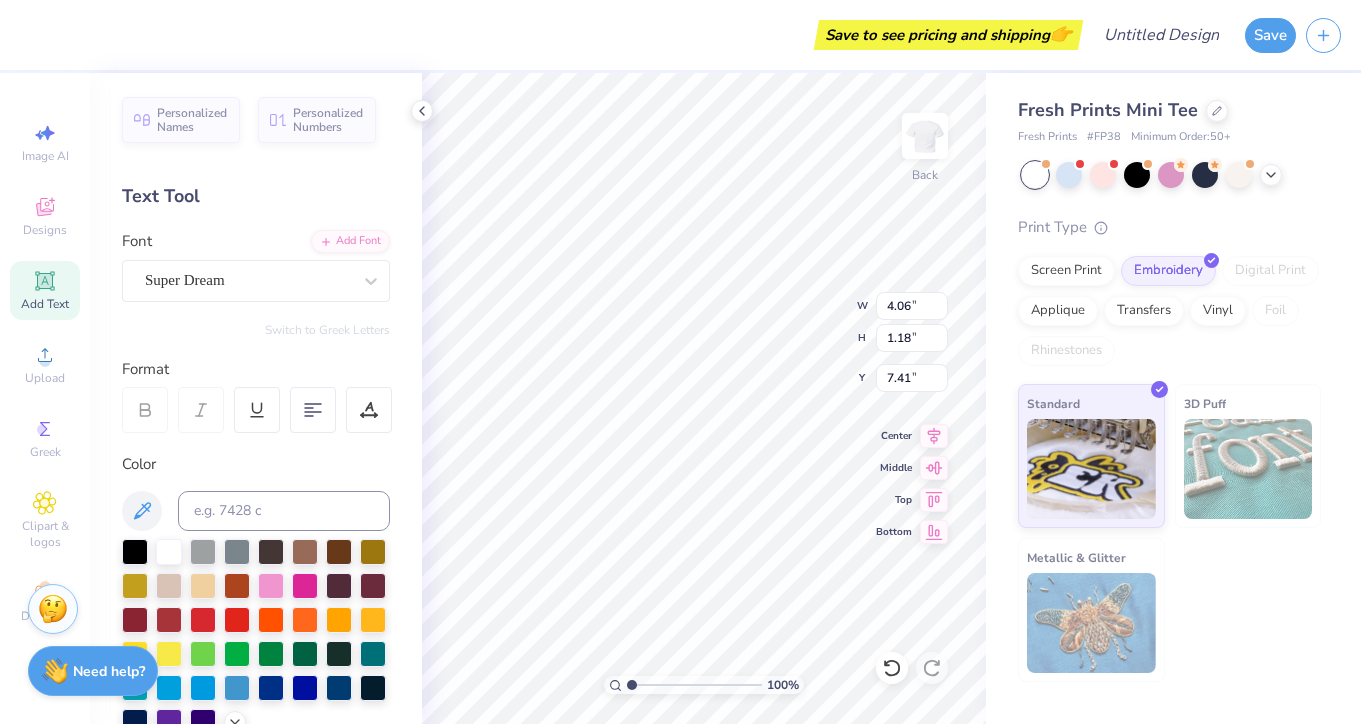 type on "4.00" 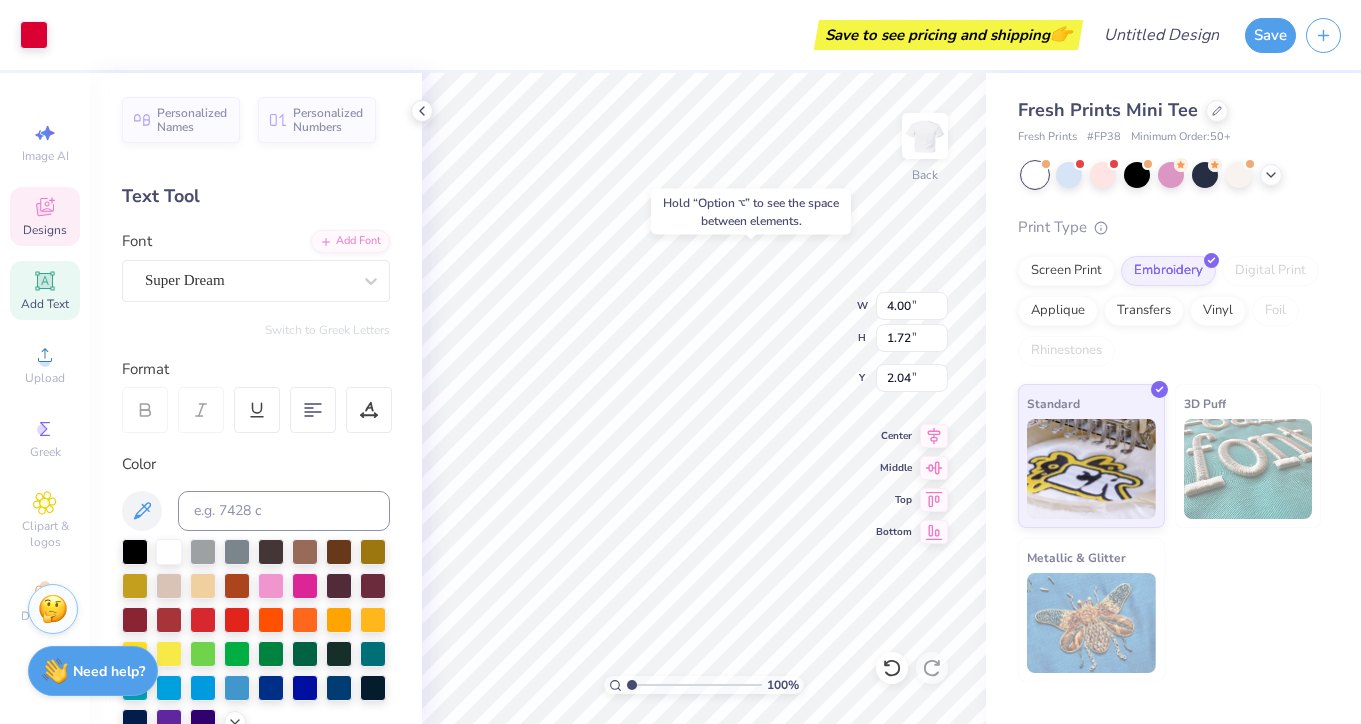 type on "2.14" 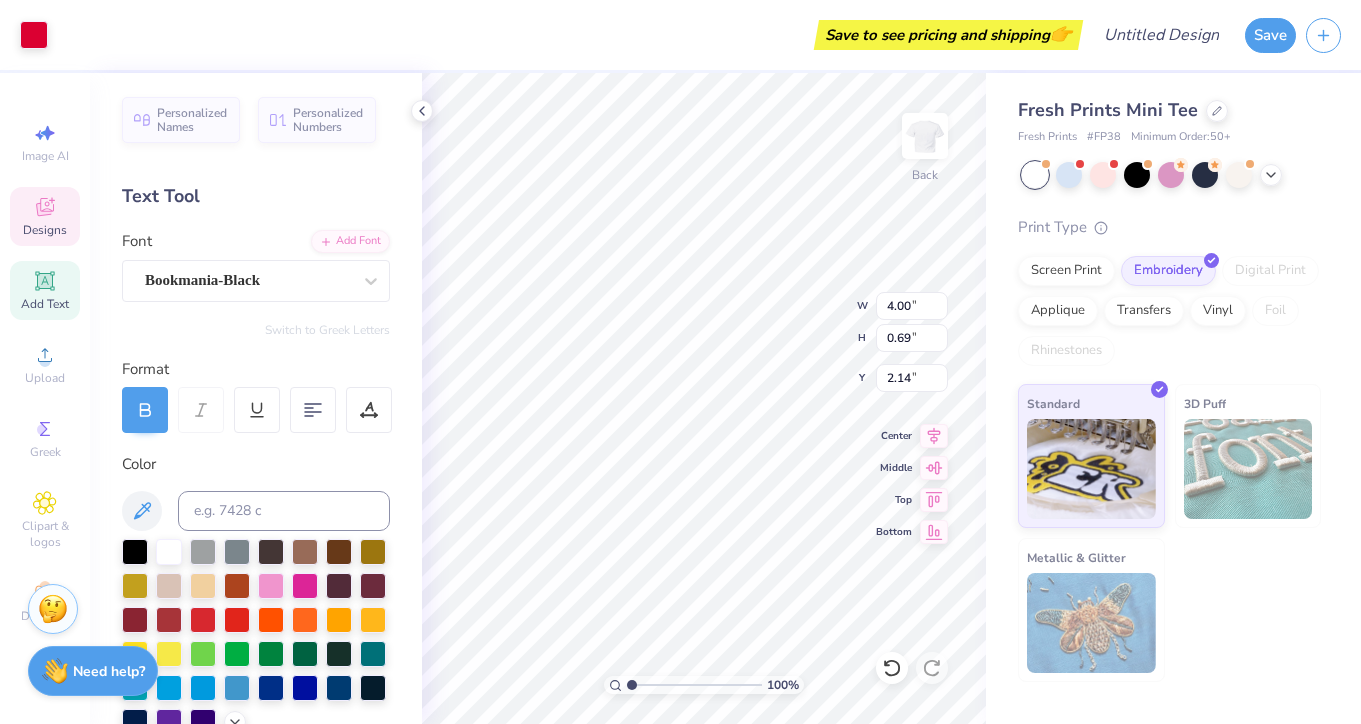type on "2.31" 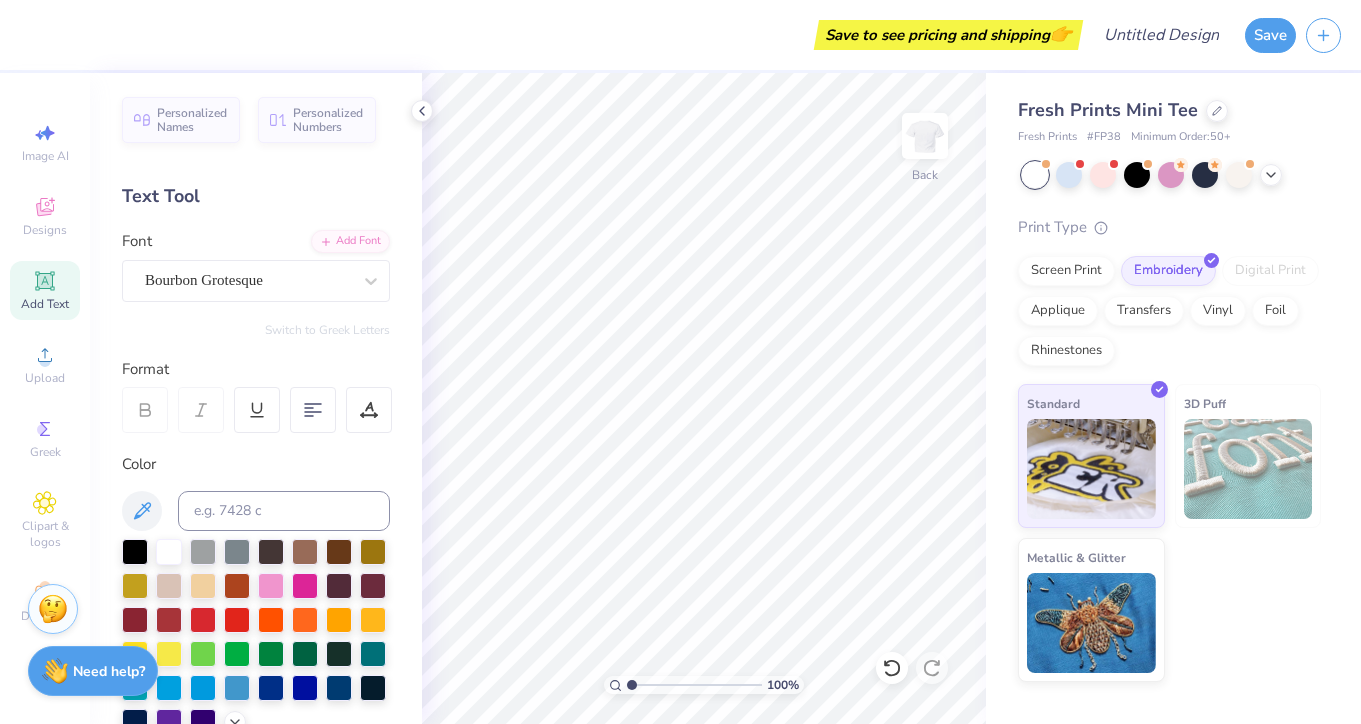 click on "Add Text" at bounding box center [45, 290] 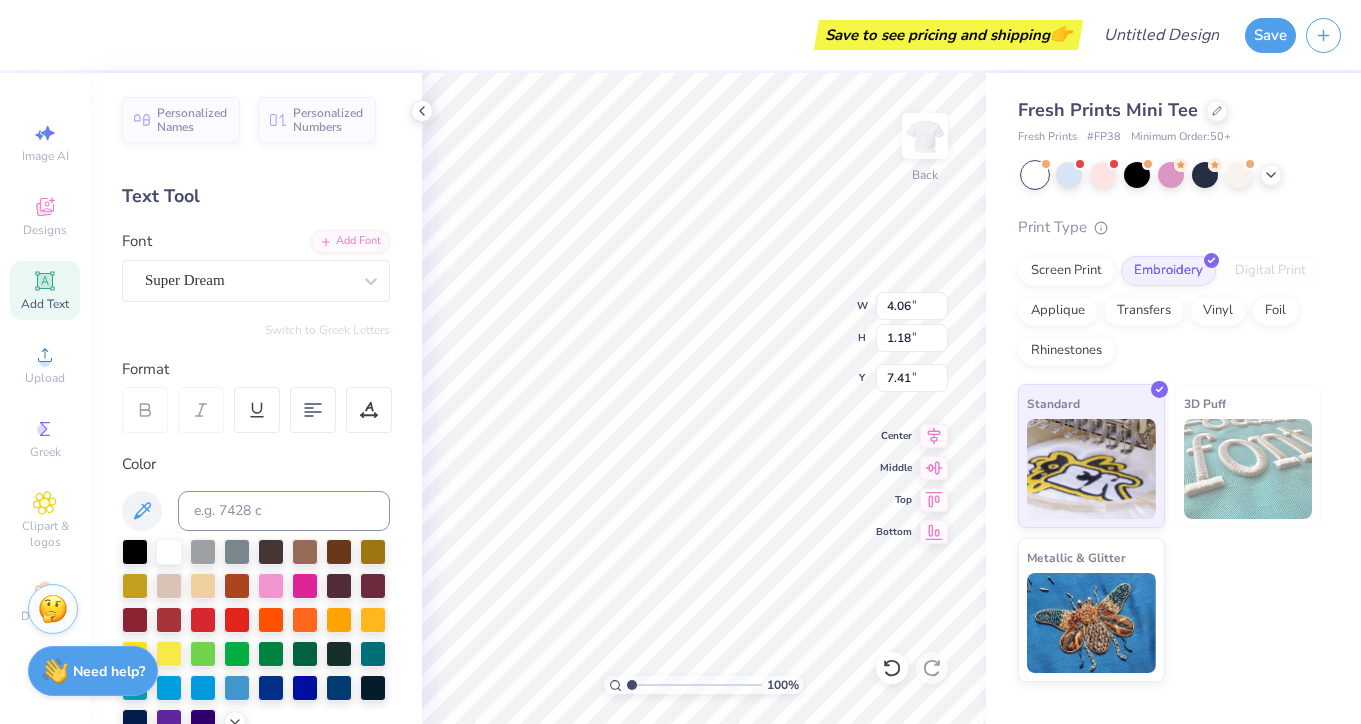 type on "1.00" 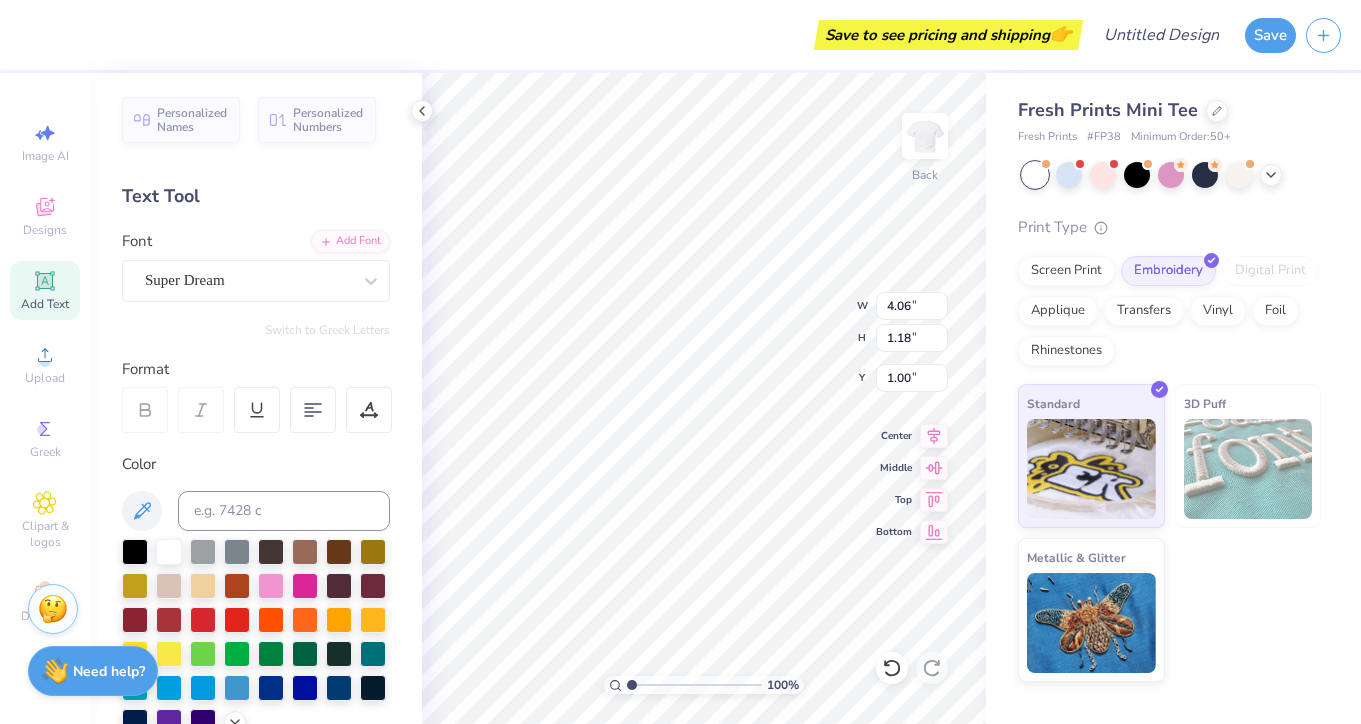 scroll, scrollTop: 0, scrollLeft: 0, axis: both 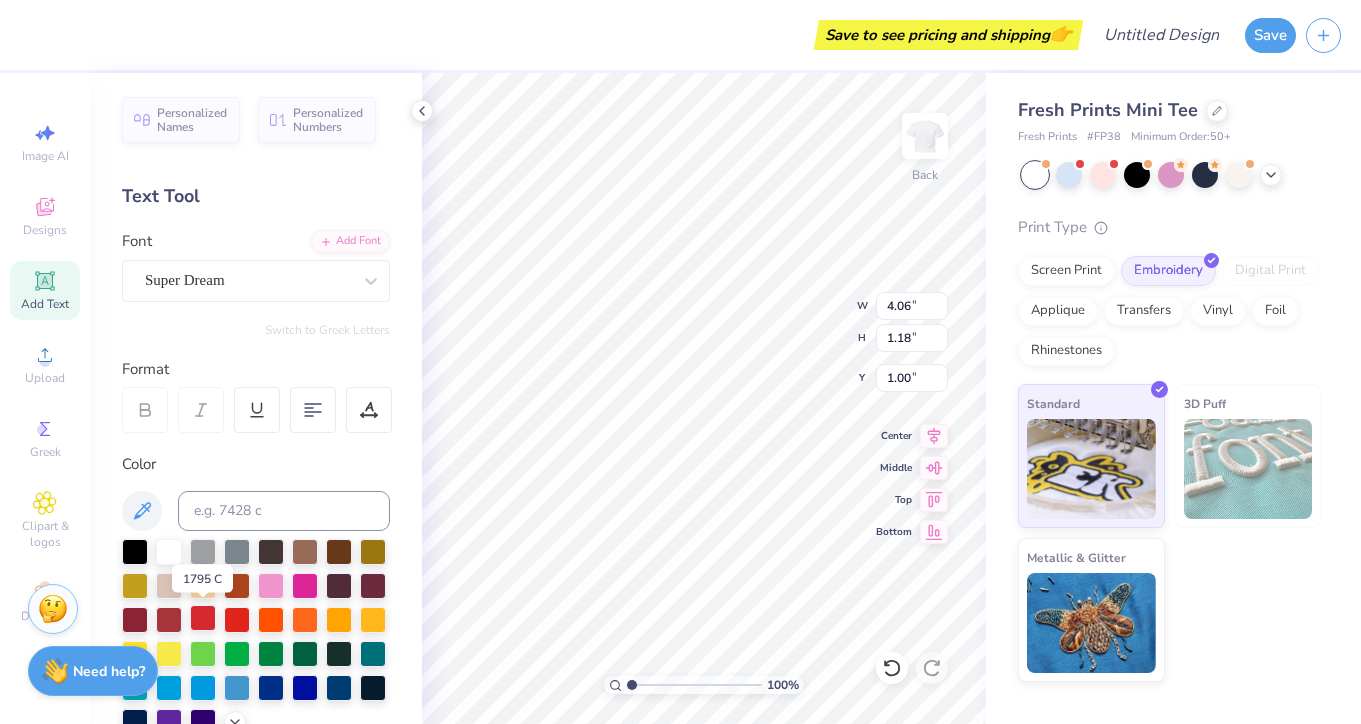 type on "85" 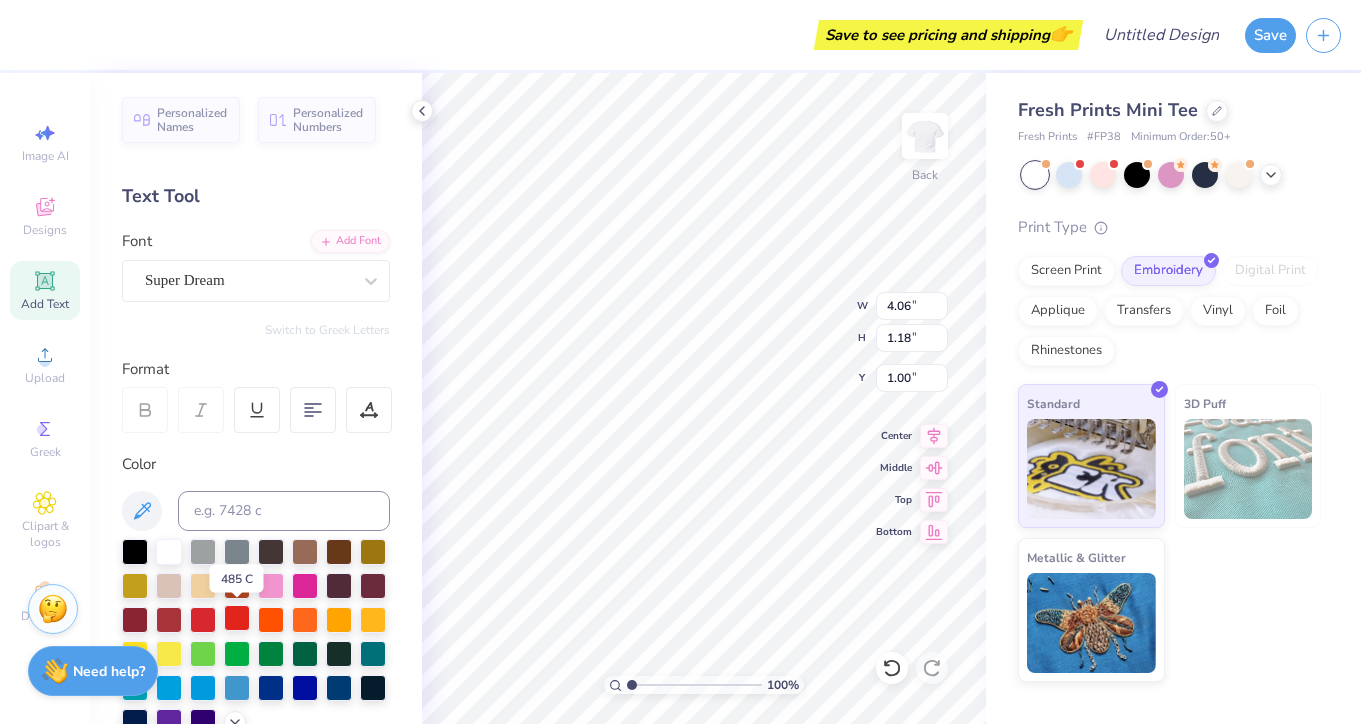 click at bounding box center (237, 618) 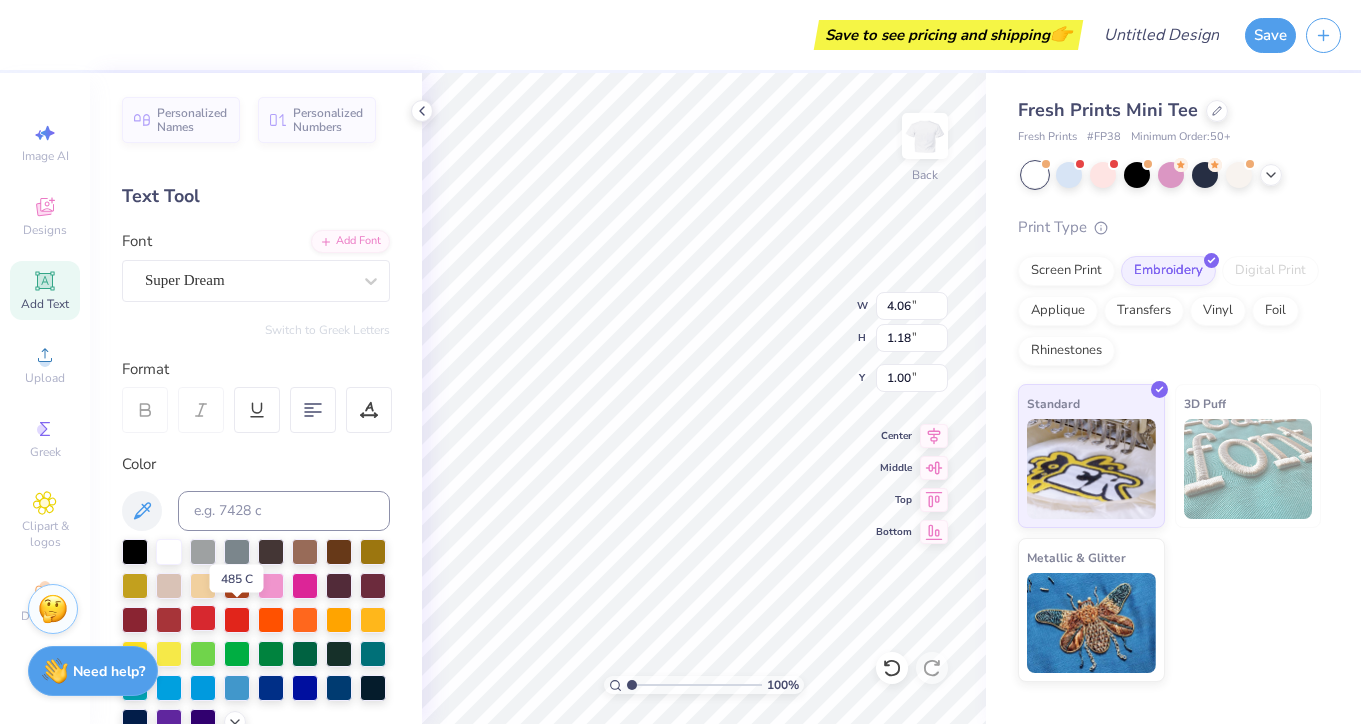 click at bounding box center (203, 618) 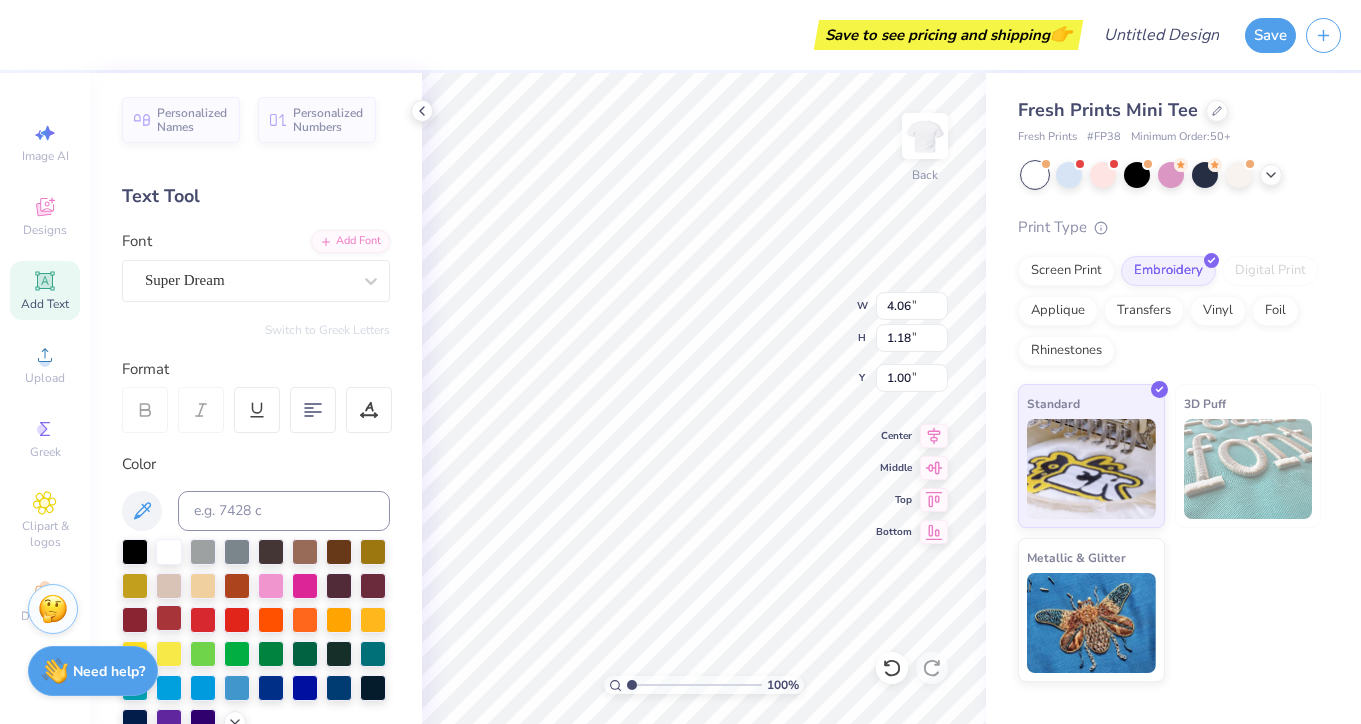 click at bounding box center (169, 618) 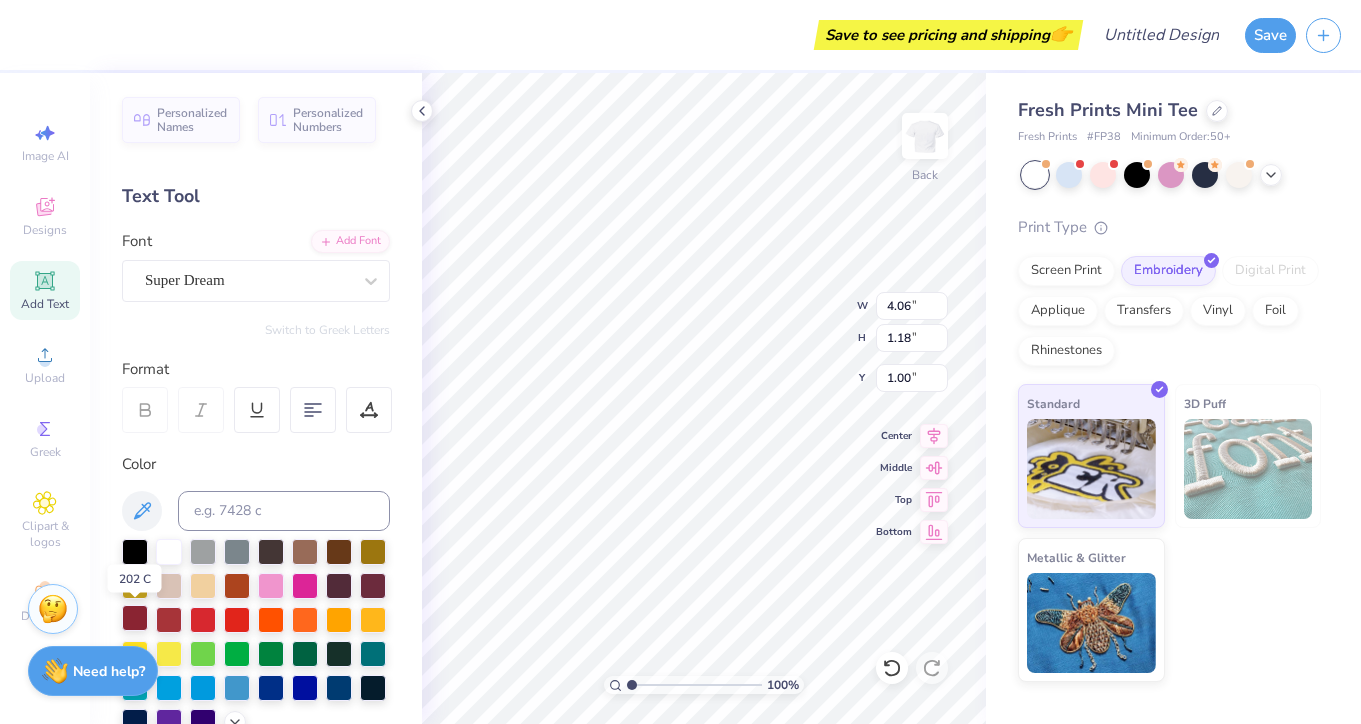click at bounding box center [135, 618] 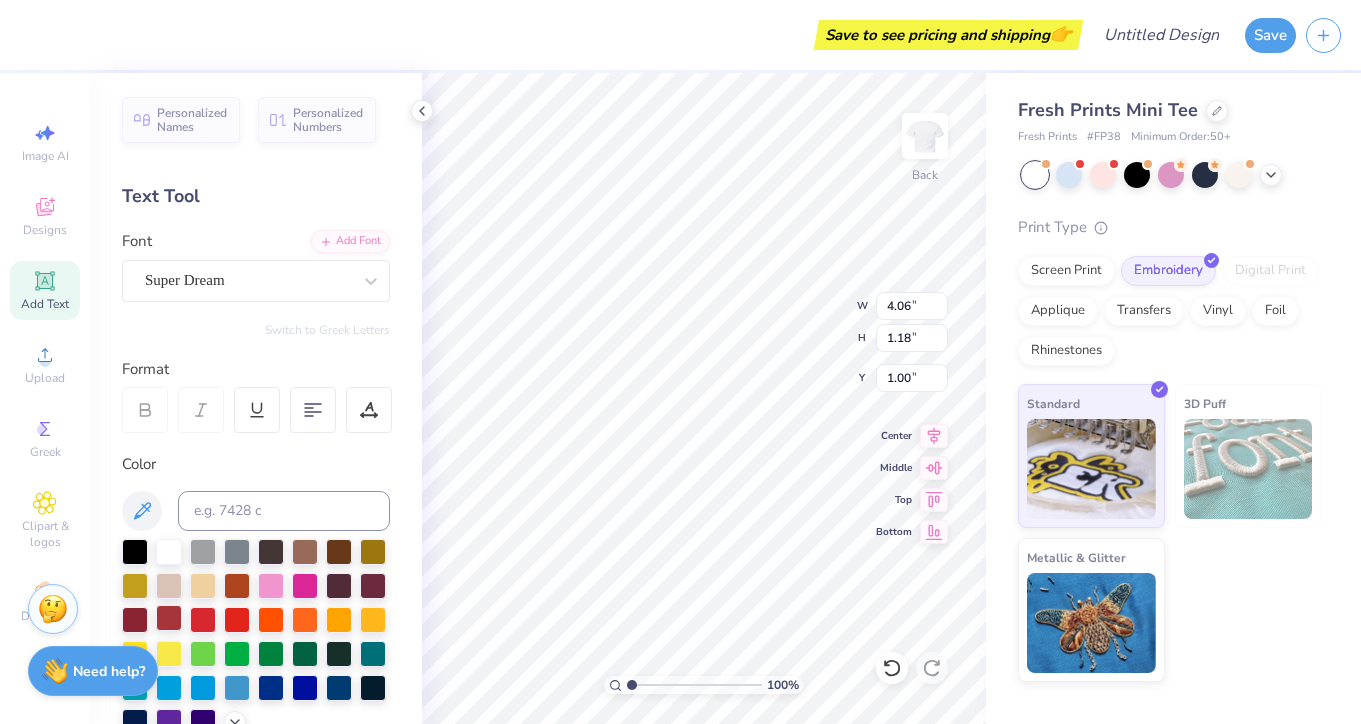 click at bounding box center [169, 618] 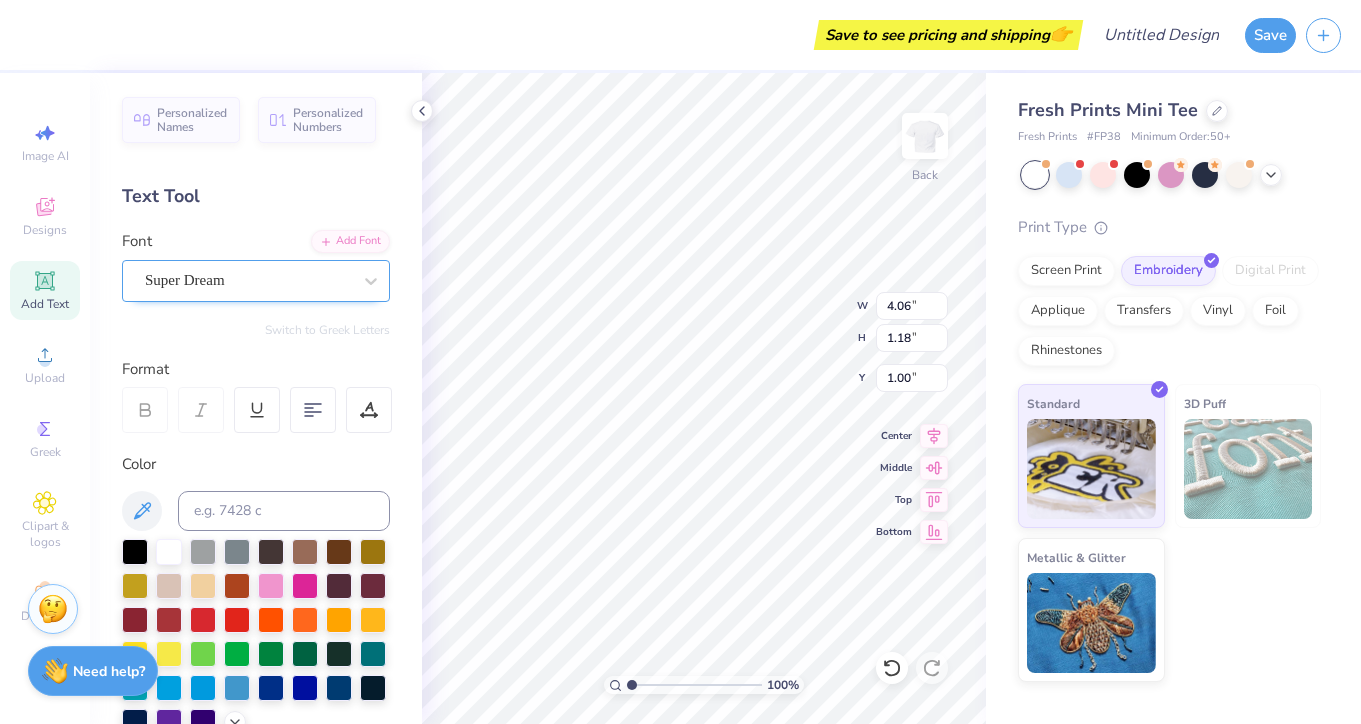 click on "Super Dream" at bounding box center [256, 281] 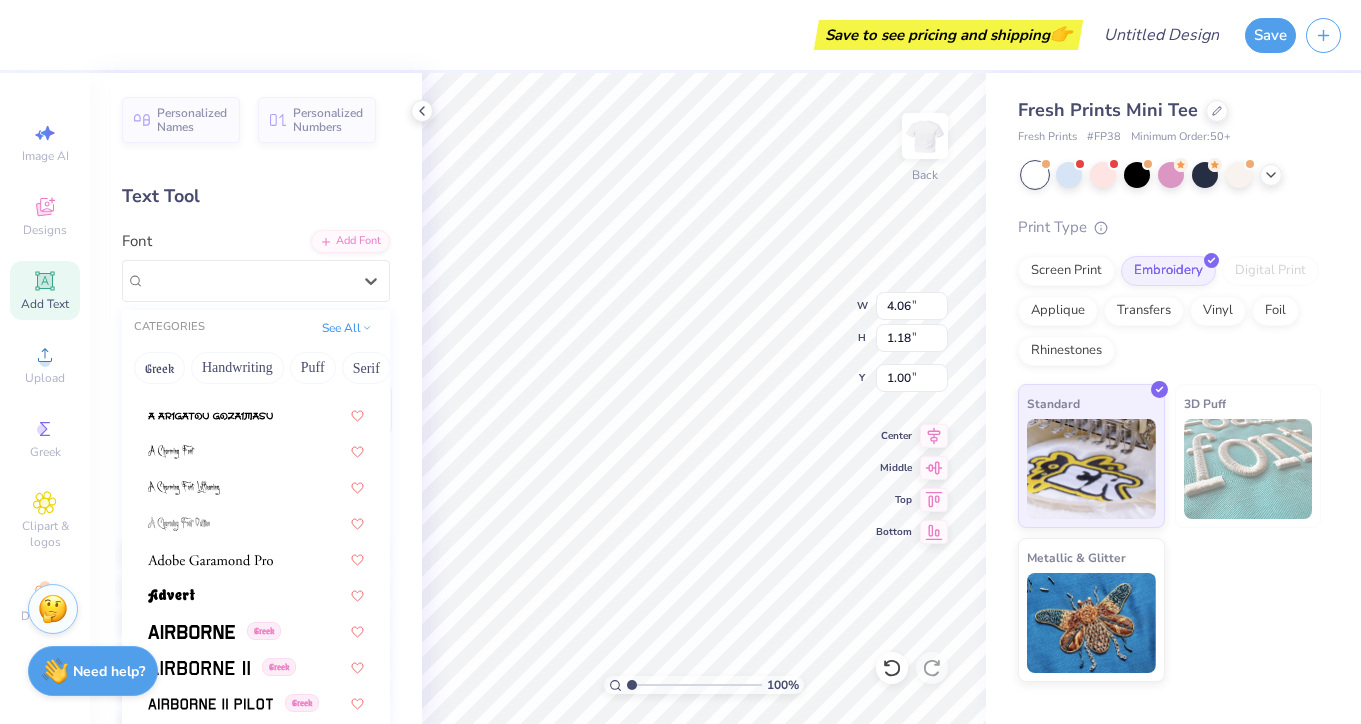 scroll, scrollTop: 0, scrollLeft: 0, axis: both 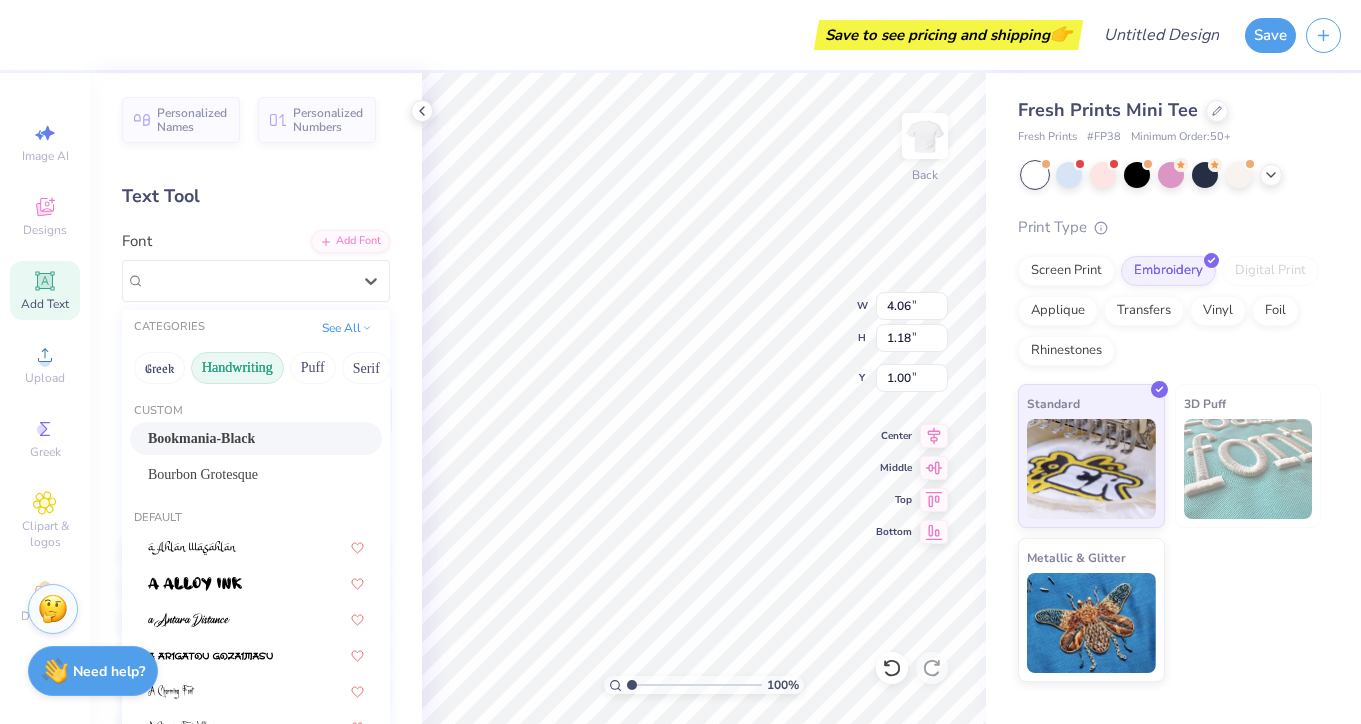 click on "Handwriting" at bounding box center (237, 368) 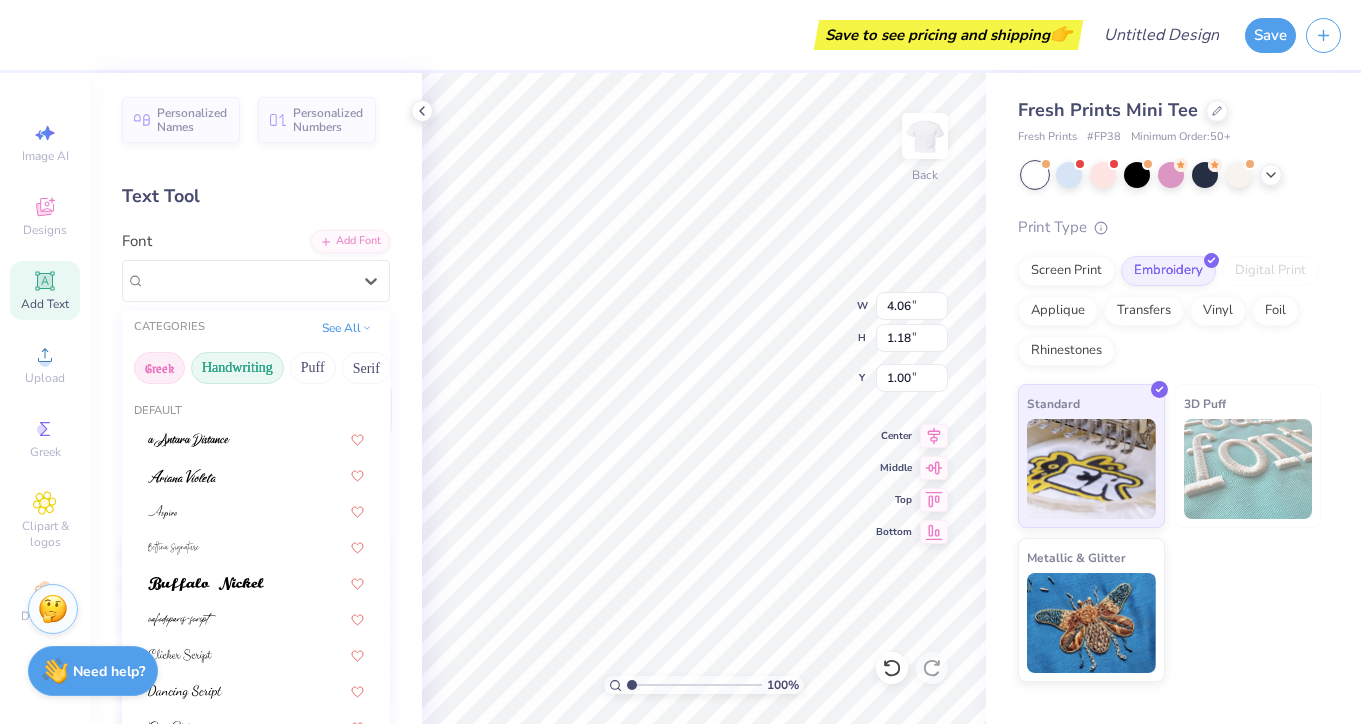 click on "Greek" at bounding box center (159, 368) 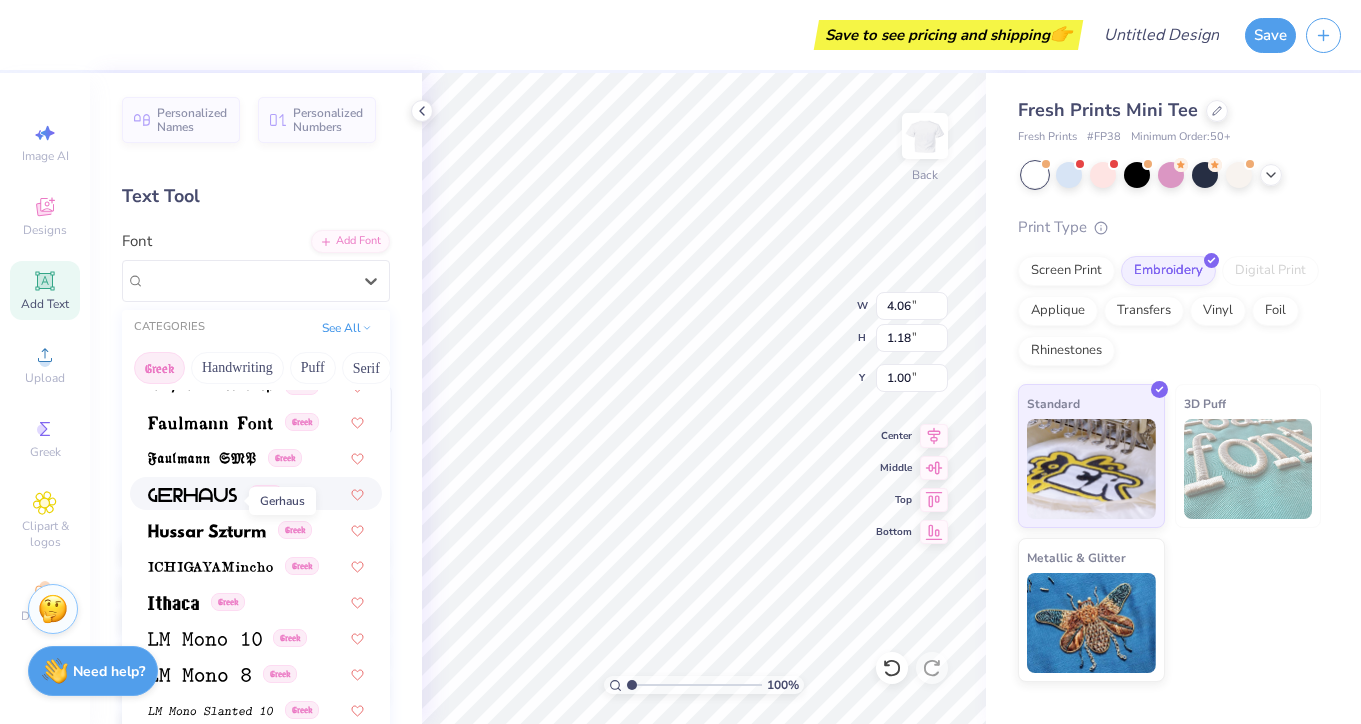 scroll, scrollTop: 657, scrollLeft: 0, axis: vertical 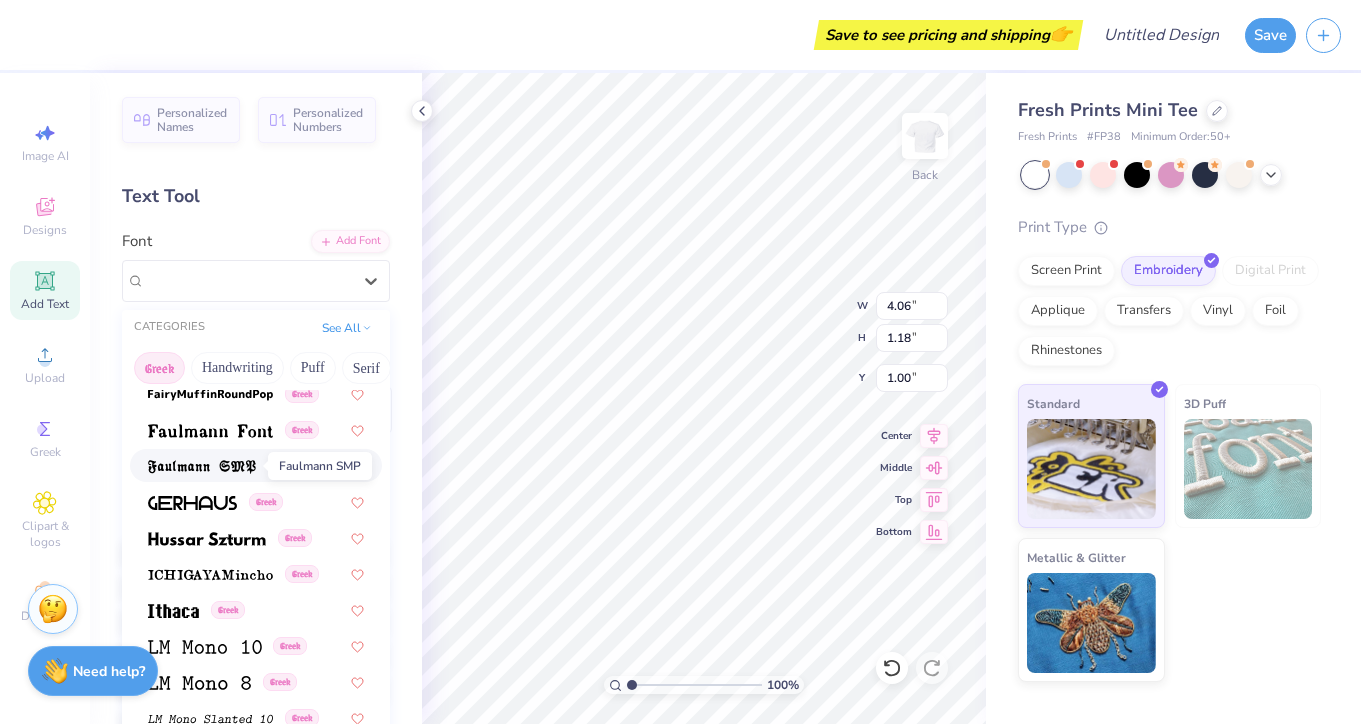 click on "Greek" at bounding box center [256, 465] 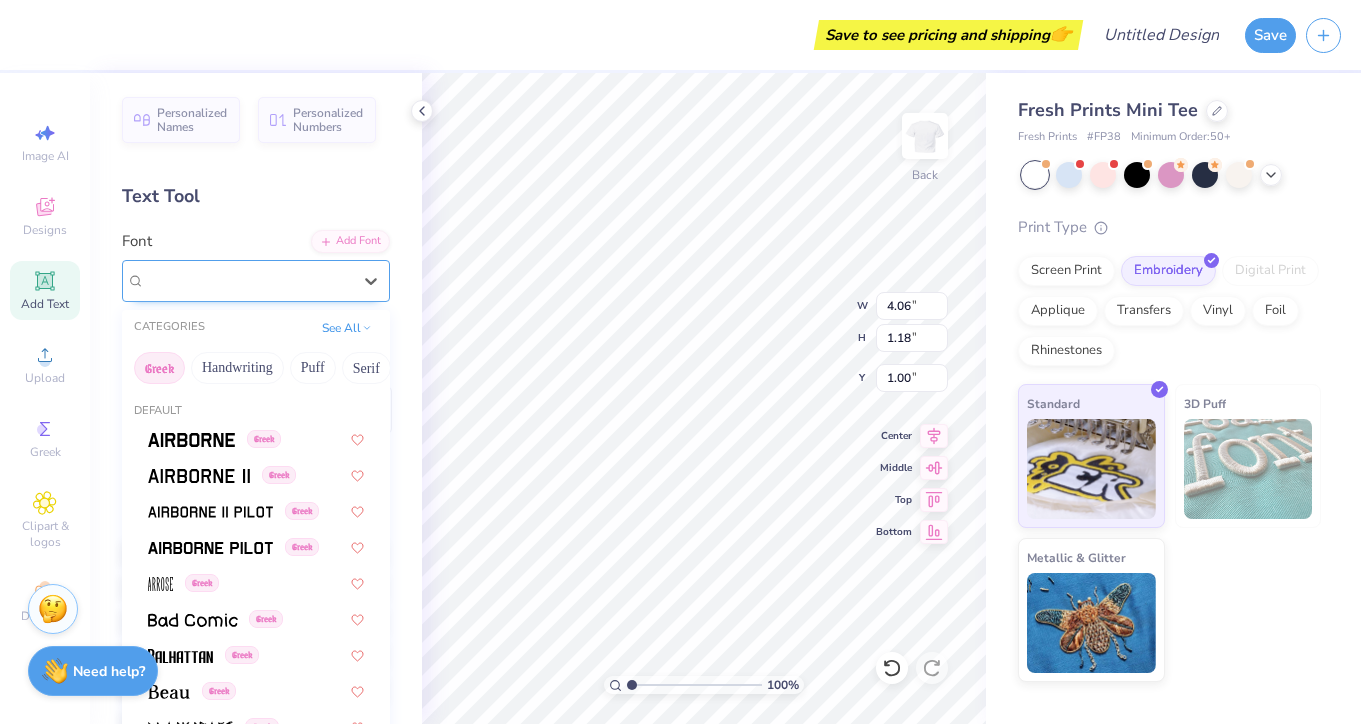 click on "Faulmann SMP Greek" at bounding box center [248, 280] 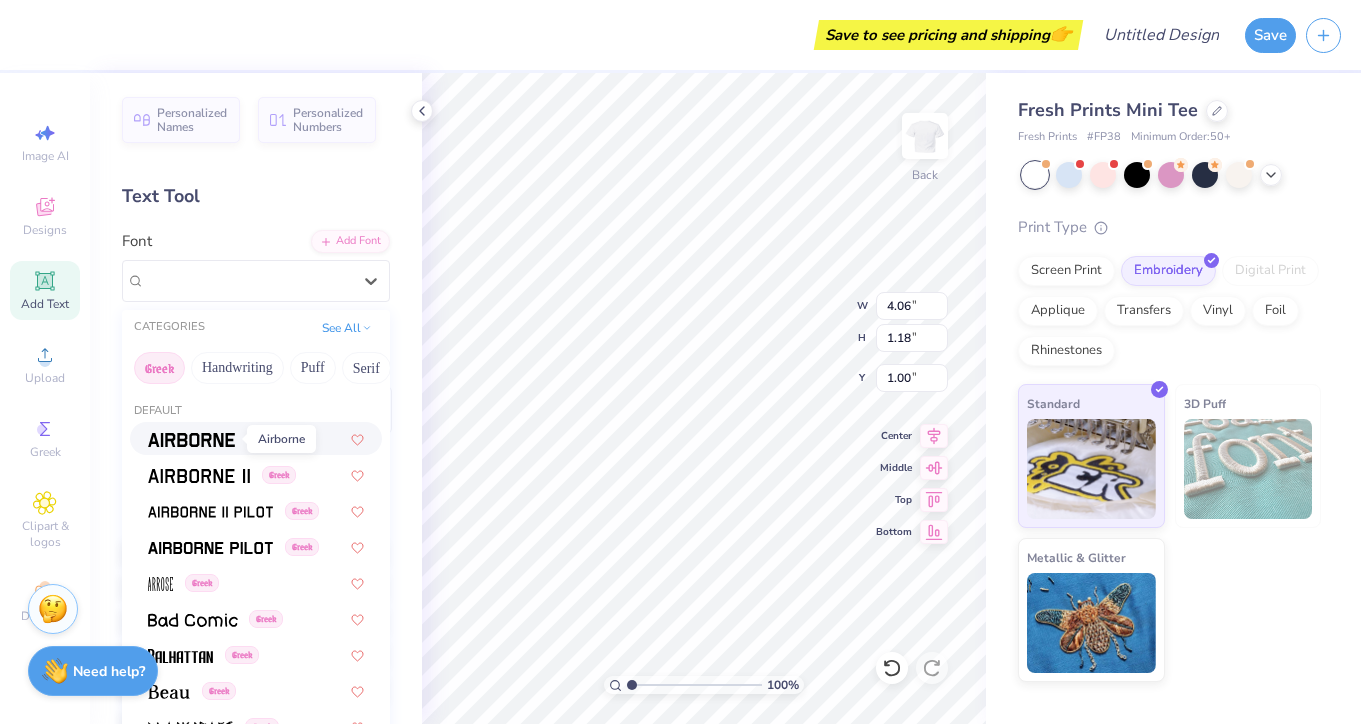 click at bounding box center [191, 440] 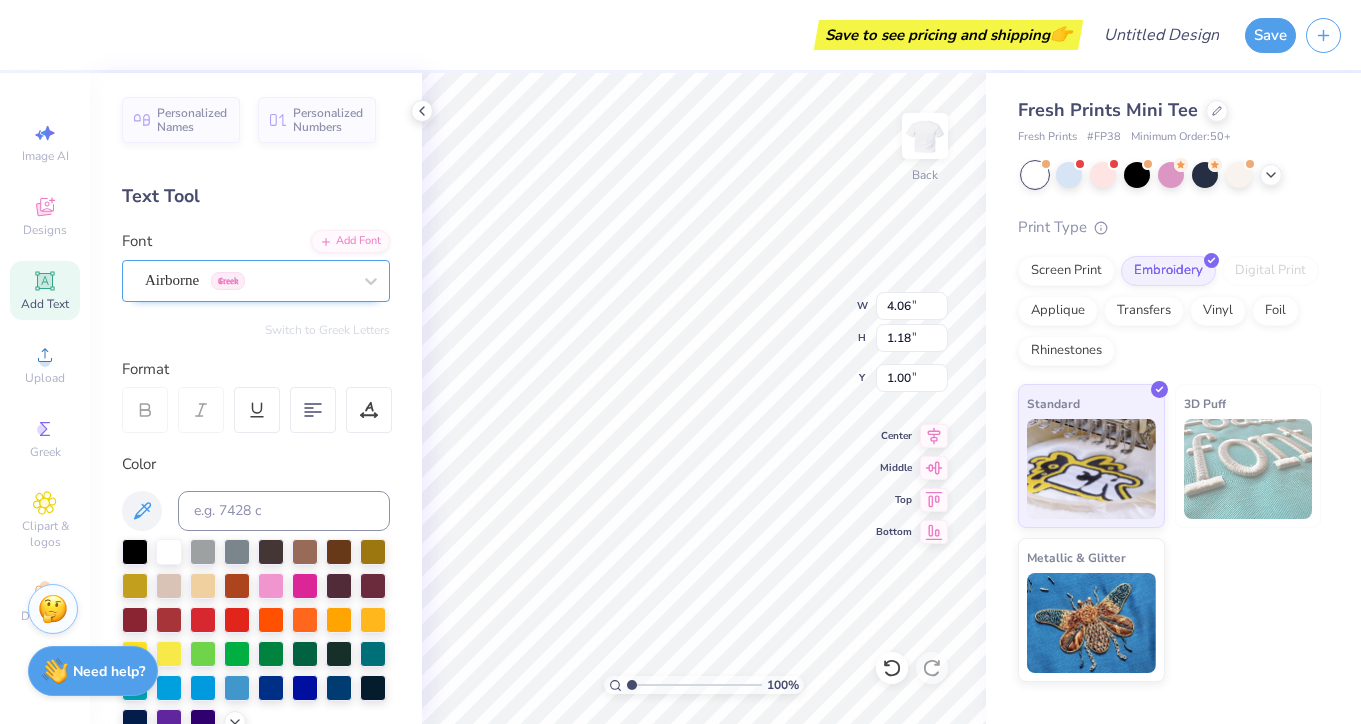 click at bounding box center (248, 280) 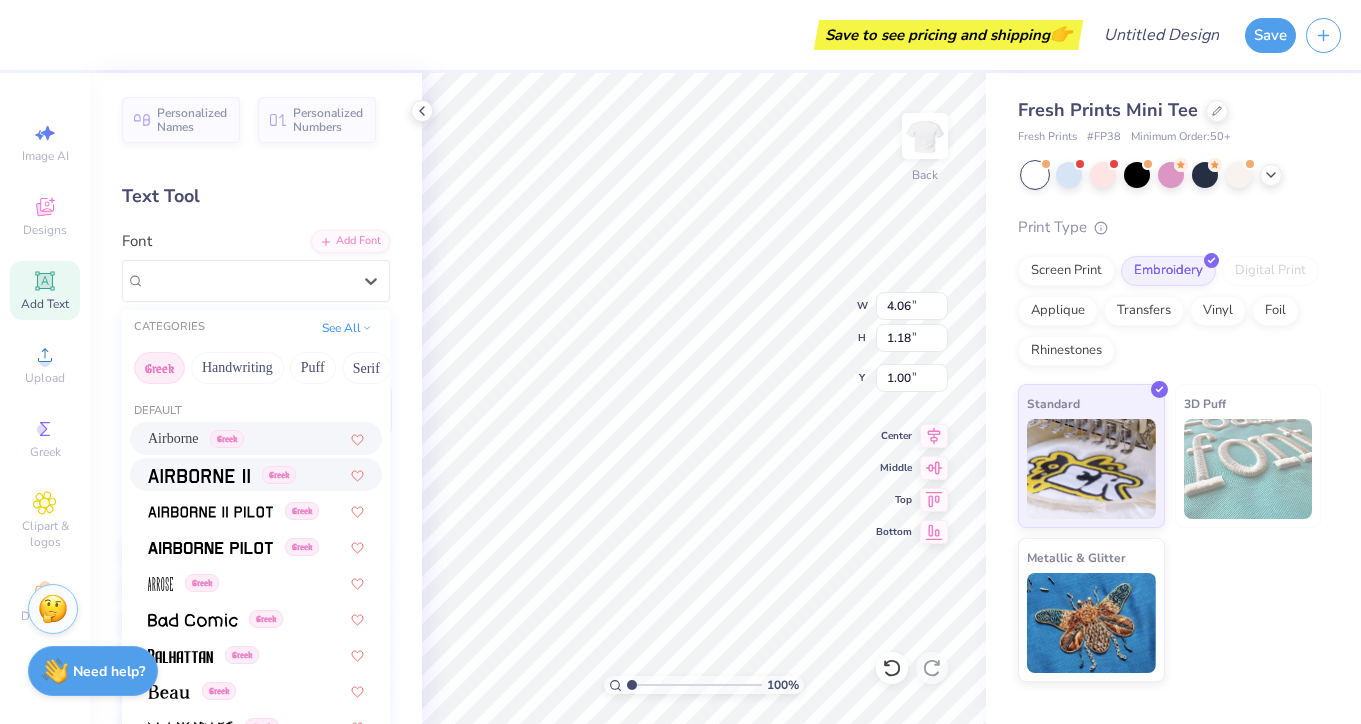 click at bounding box center [199, 474] 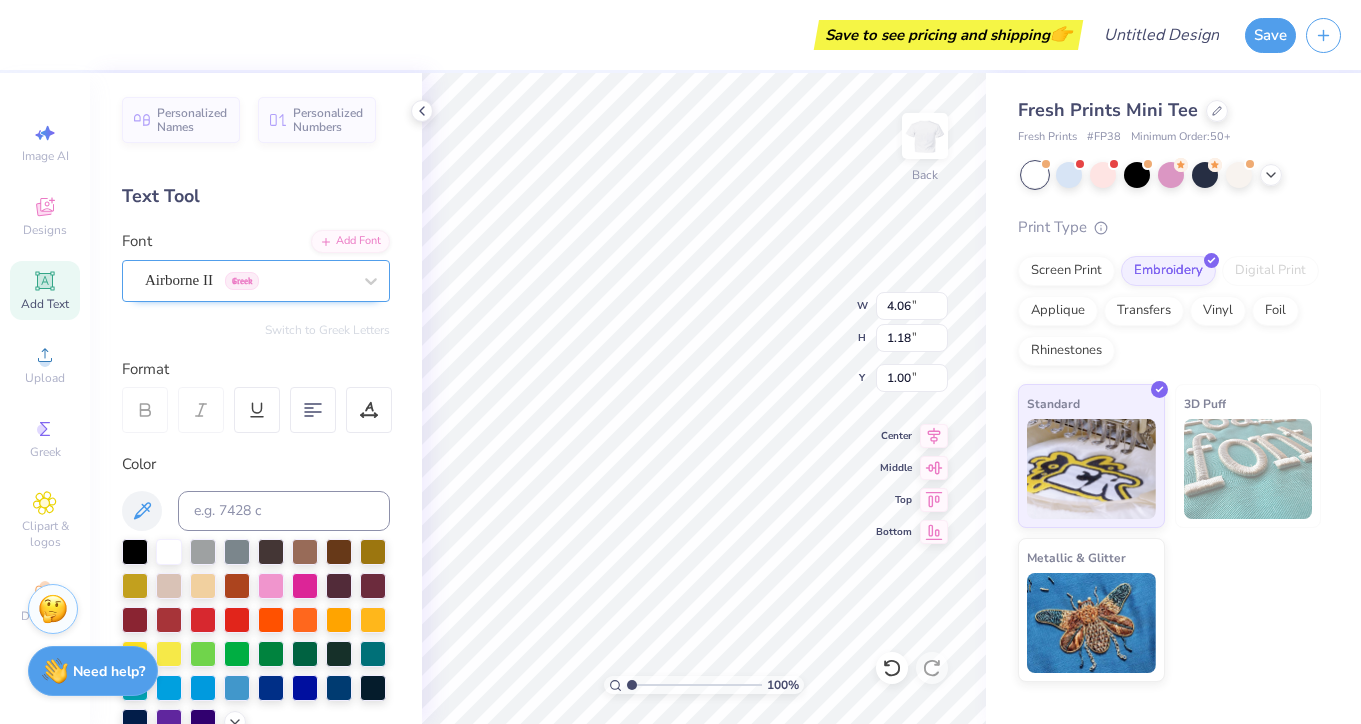 click on "Airborne II Greek" at bounding box center [248, 280] 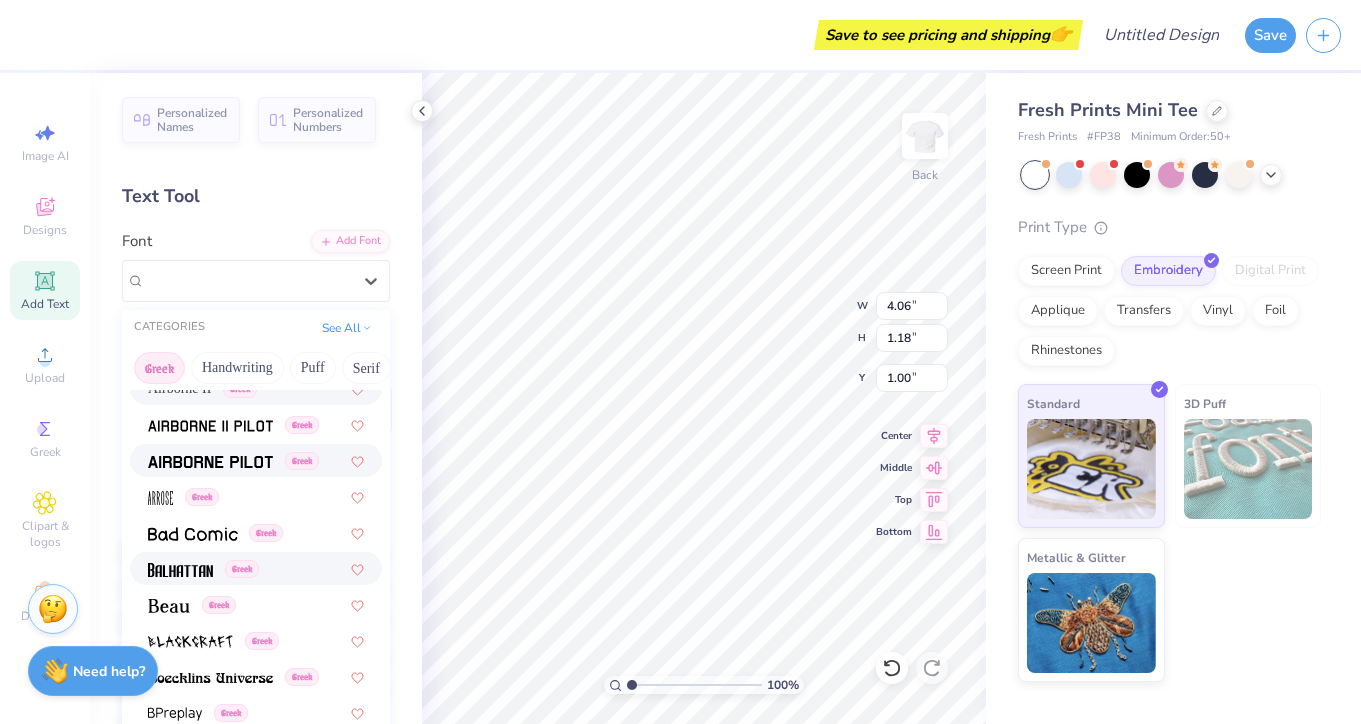 scroll, scrollTop: 98, scrollLeft: 0, axis: vertical 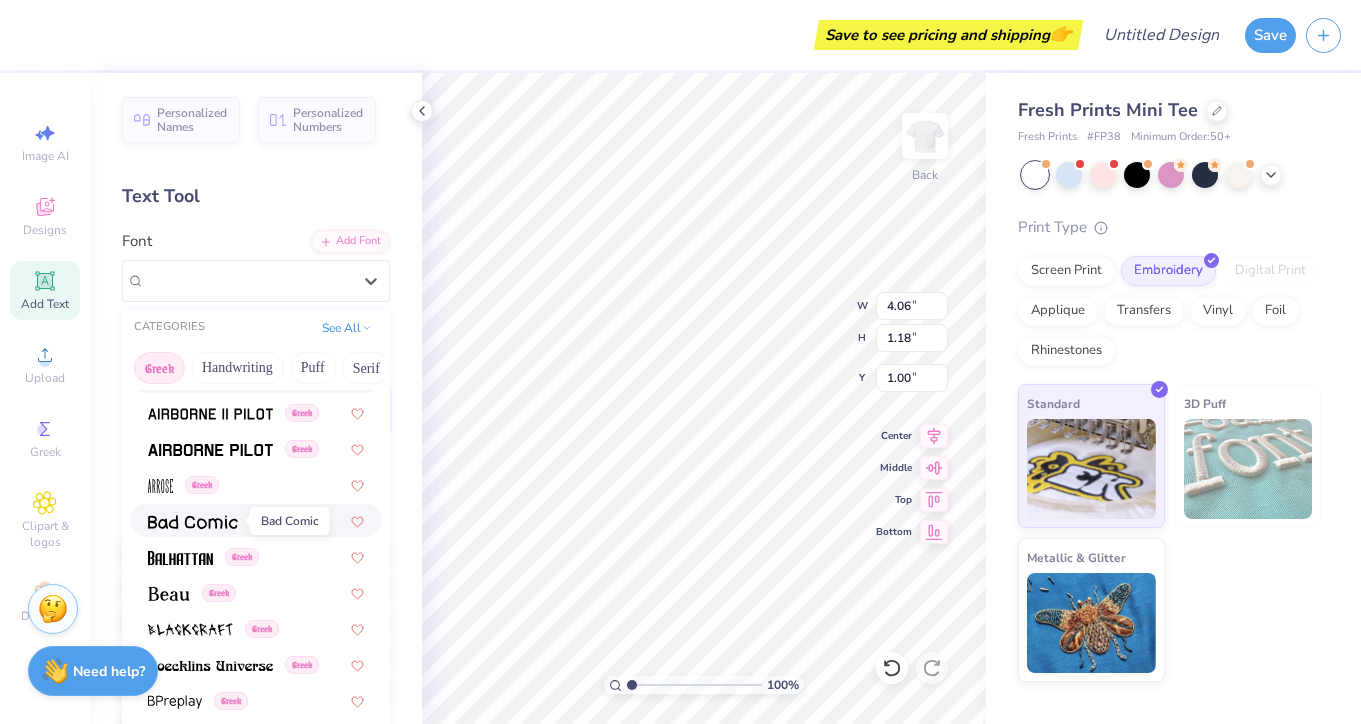 click at bounding box center [193, 522] 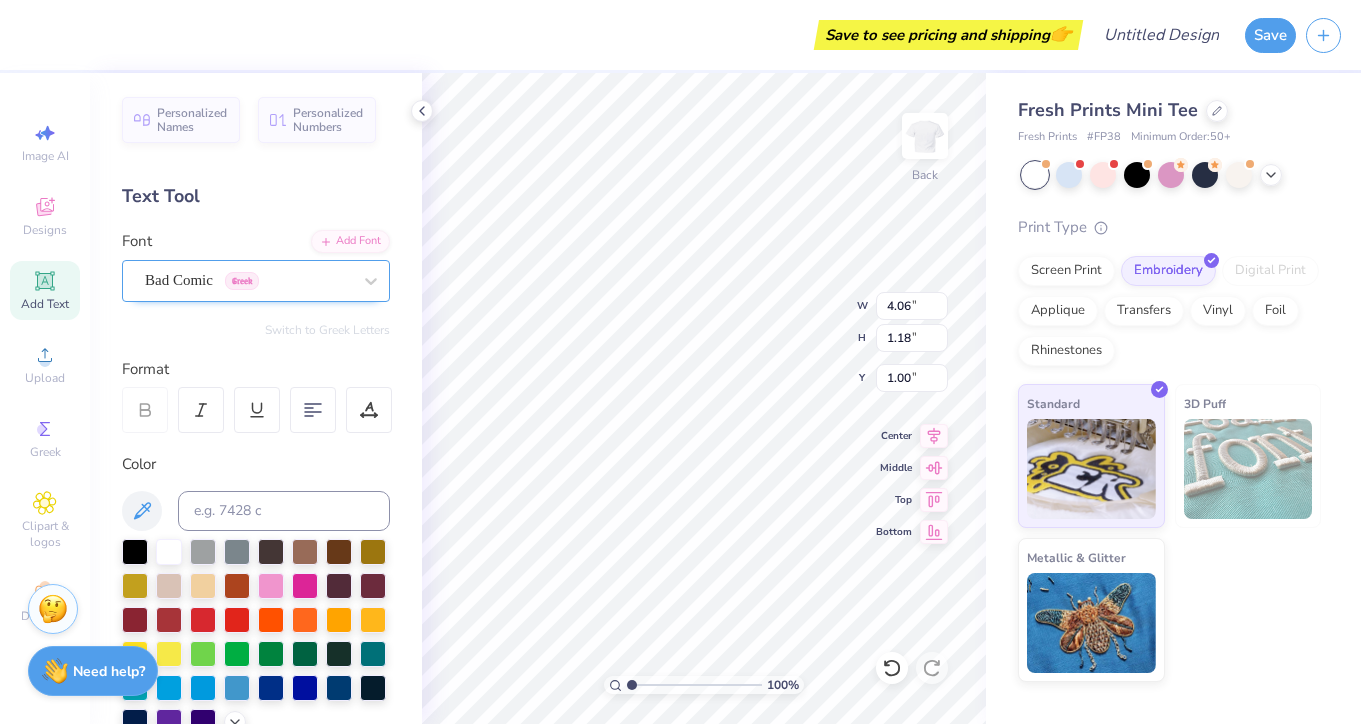 click on "Bad Comic Greek" at bounding box center [248, 280] 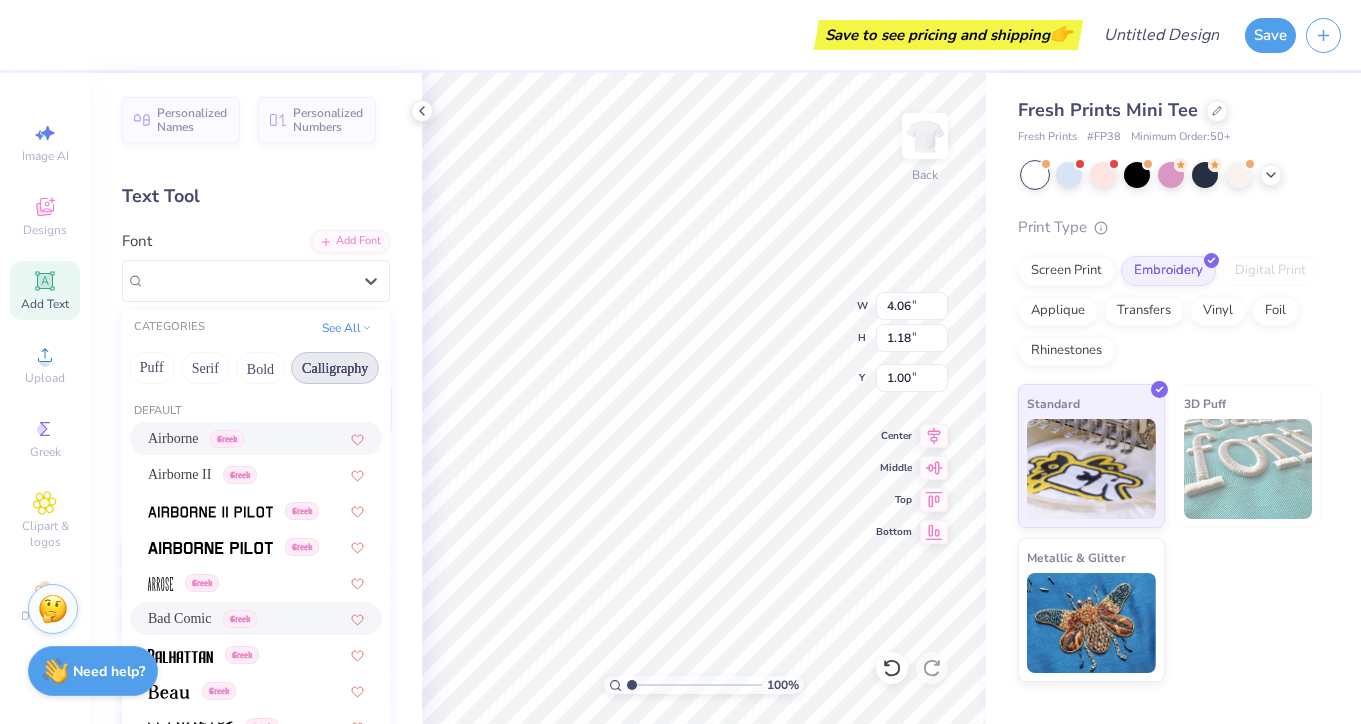 scroll, scrollTop: 0, scrollLeft: 348, axis: horizontal 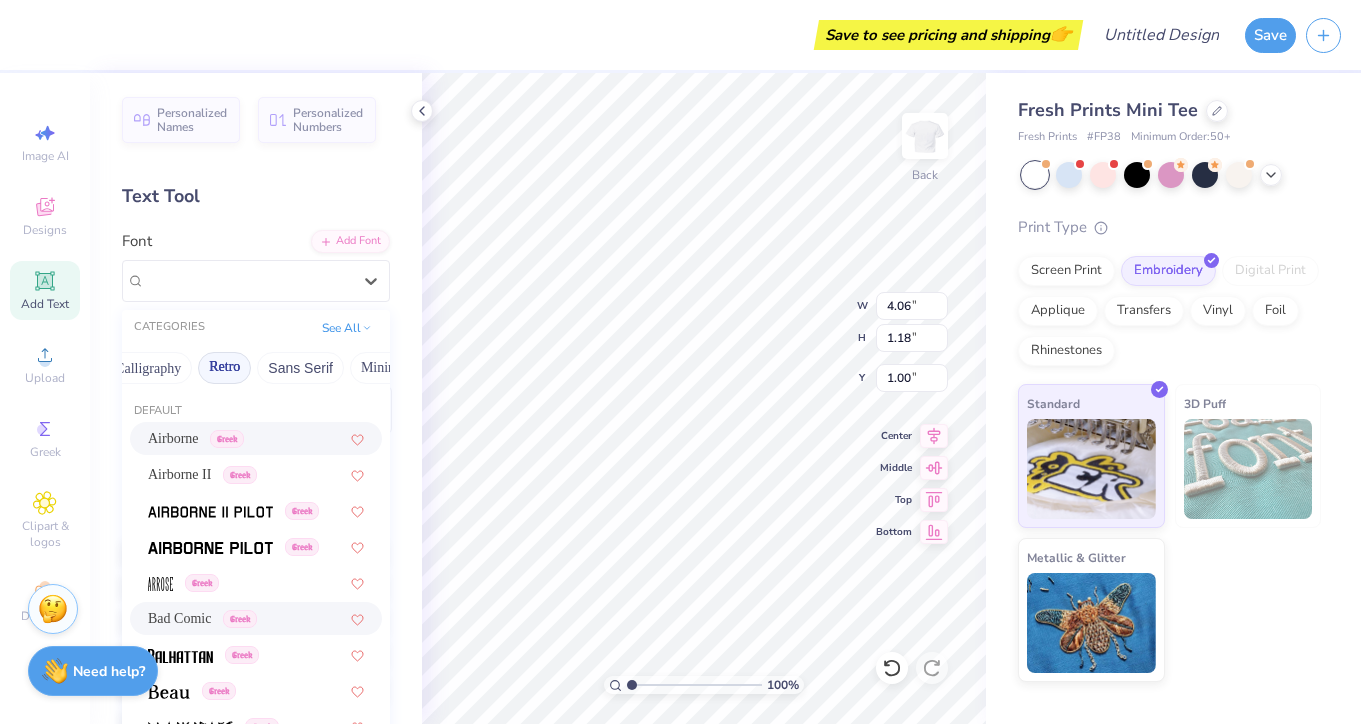 click on "Retro" at bounding box center [224, 368] 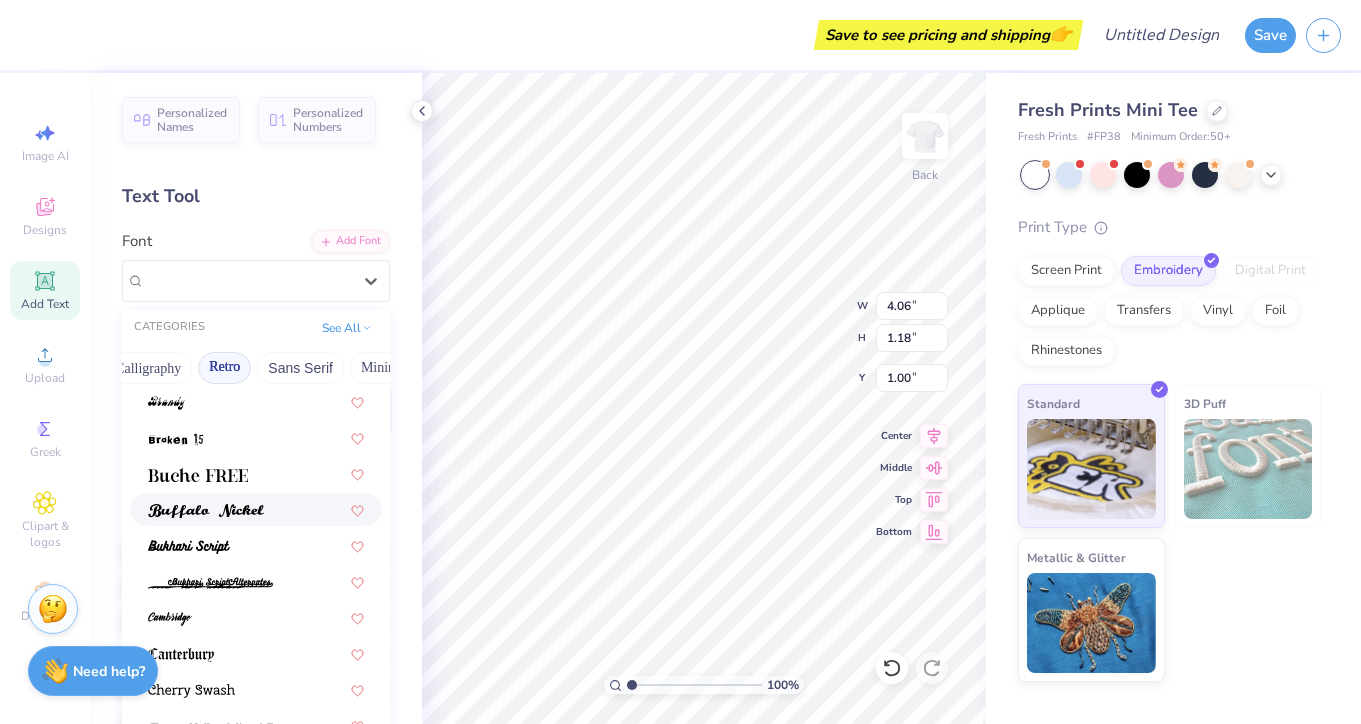scroll, scrollTop: 346, scrollLeft: 0, axis: vertical 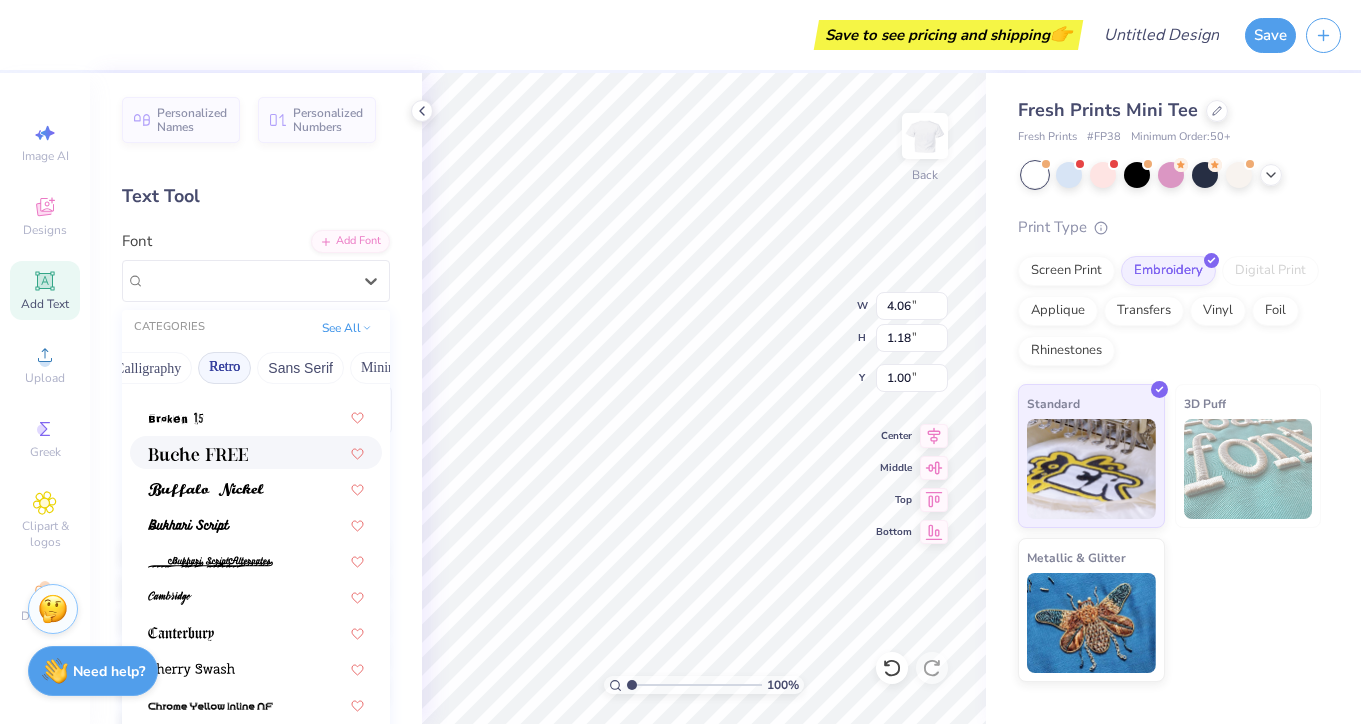 click at bounding box center [198, 454] 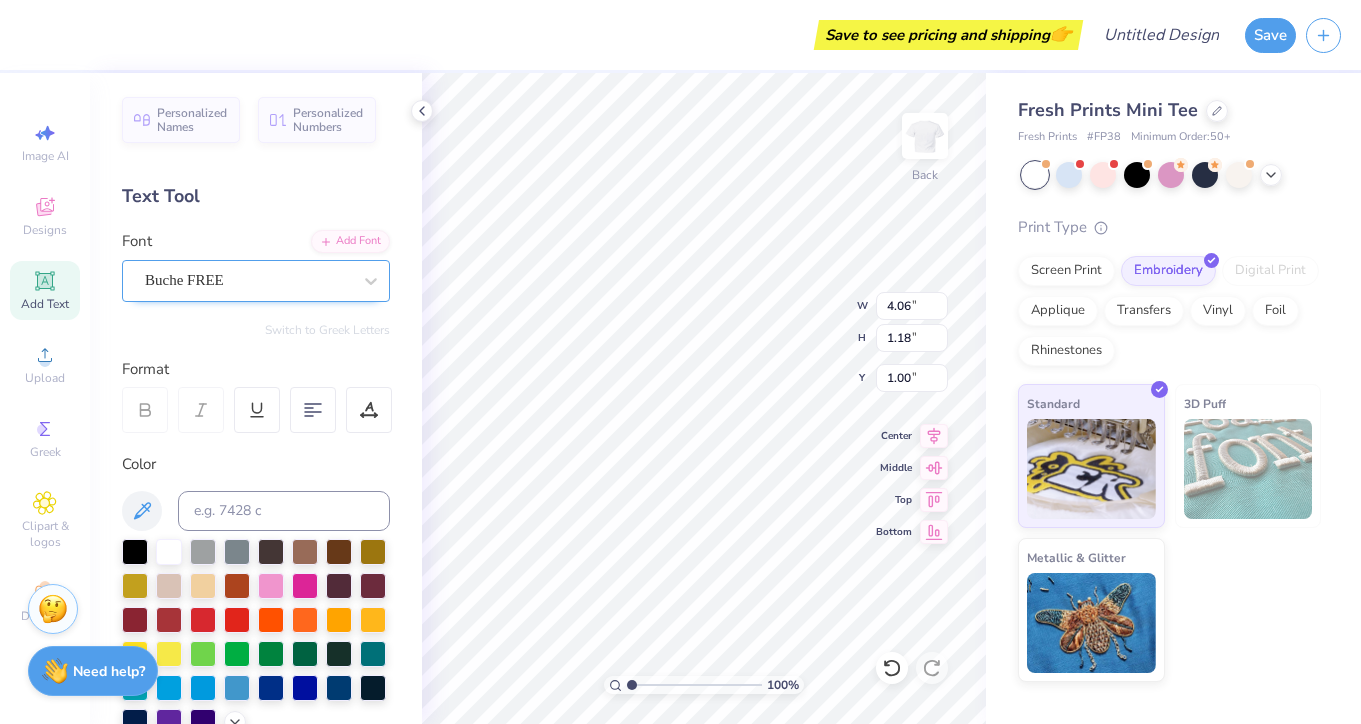 click at bounding box center (248, 280) 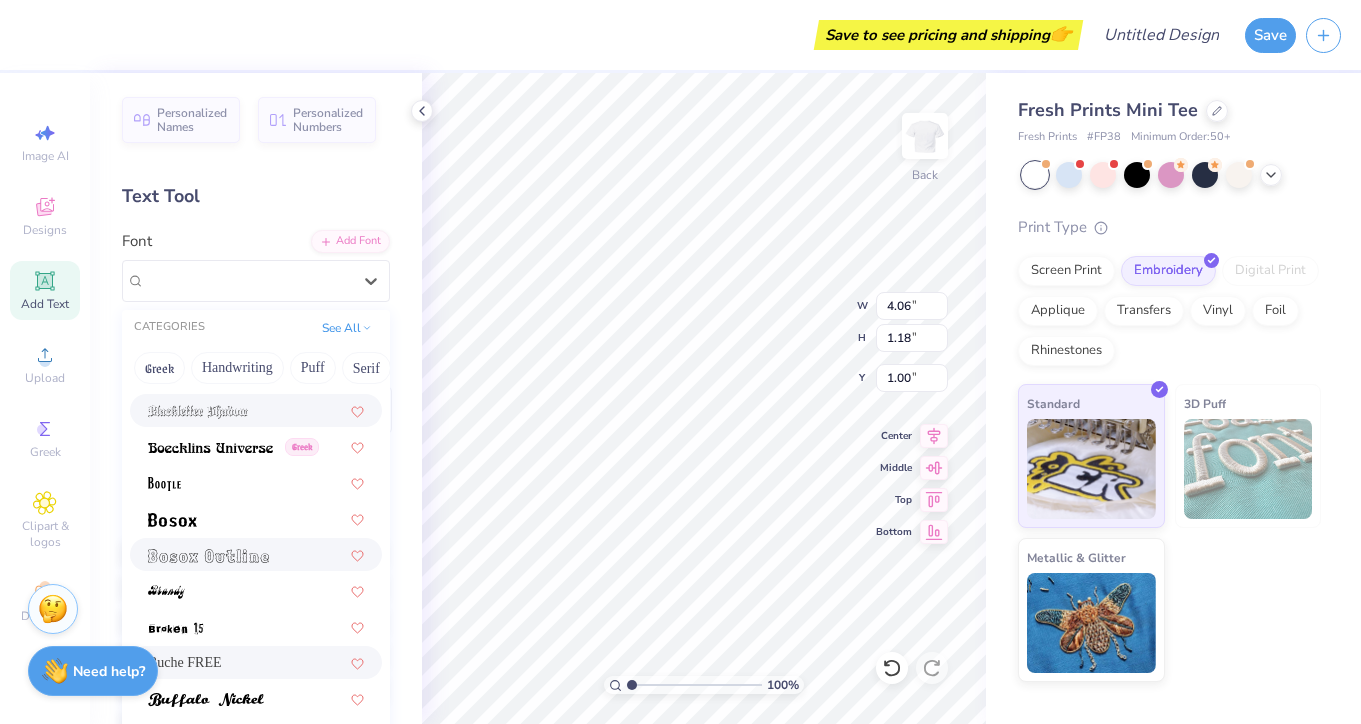 scroll, scrollTop: 0, scrollLeft: 0, axis: both 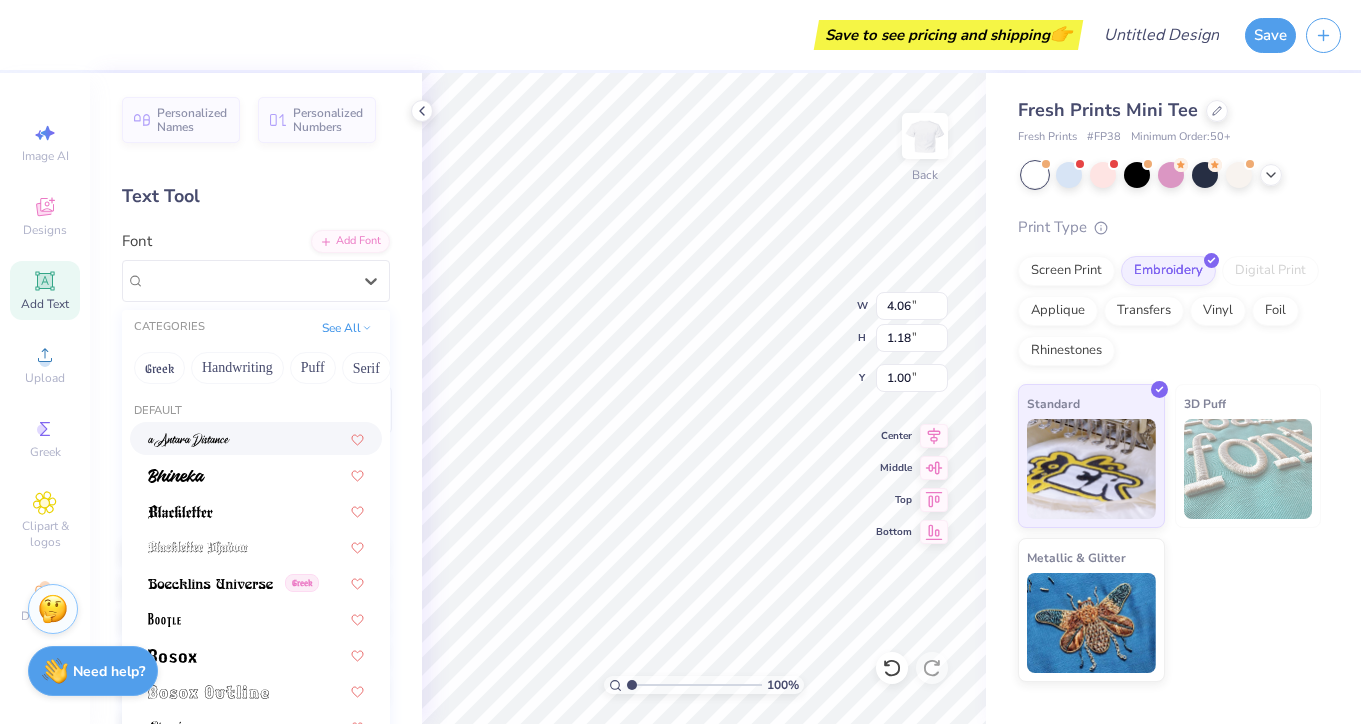 click on "Greek Handwriting Puff Serif Bold Calligraphy Retro Sans Serif Minimal Fantasy Techno Others" at bounding box center (256, 368) 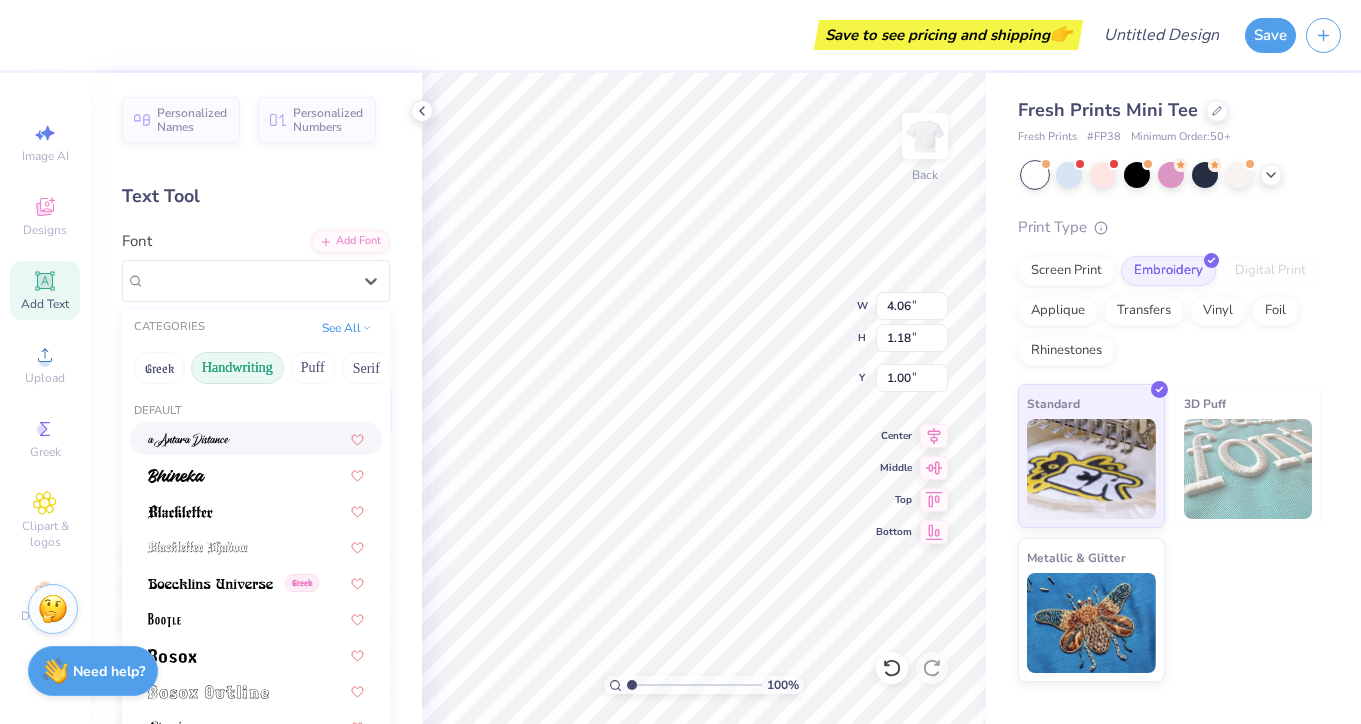 click on "Handwriting" at bounding box center [237, 368] 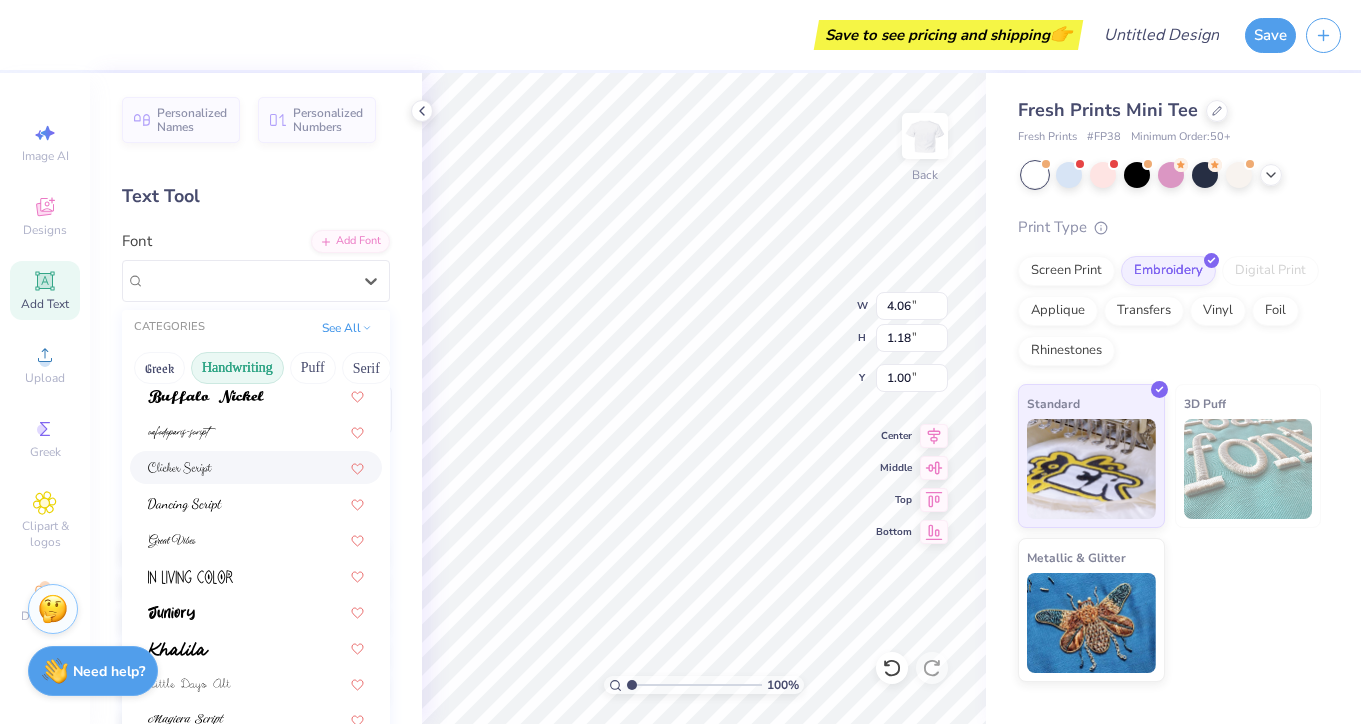scroll, scrollTop: 454, scrollLeft: 0, axis: vertical 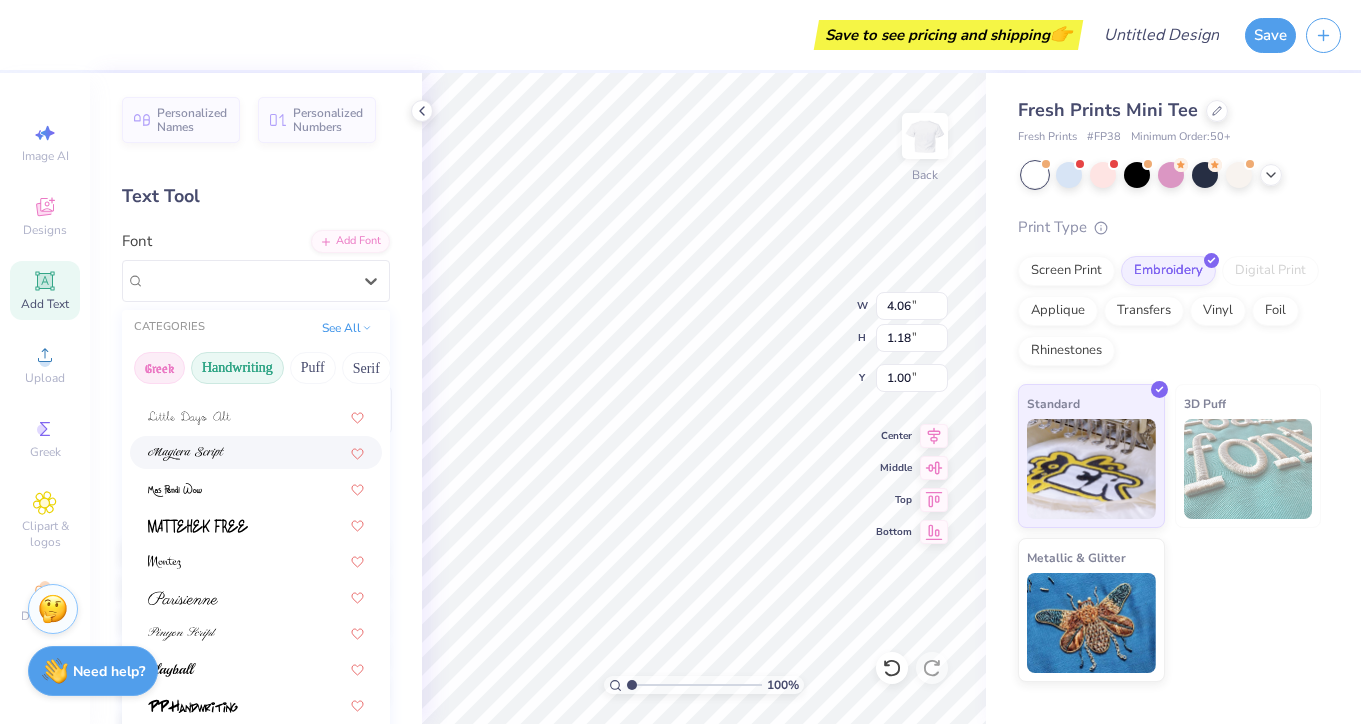 click on "Greek" at bounding box center (159, 368) 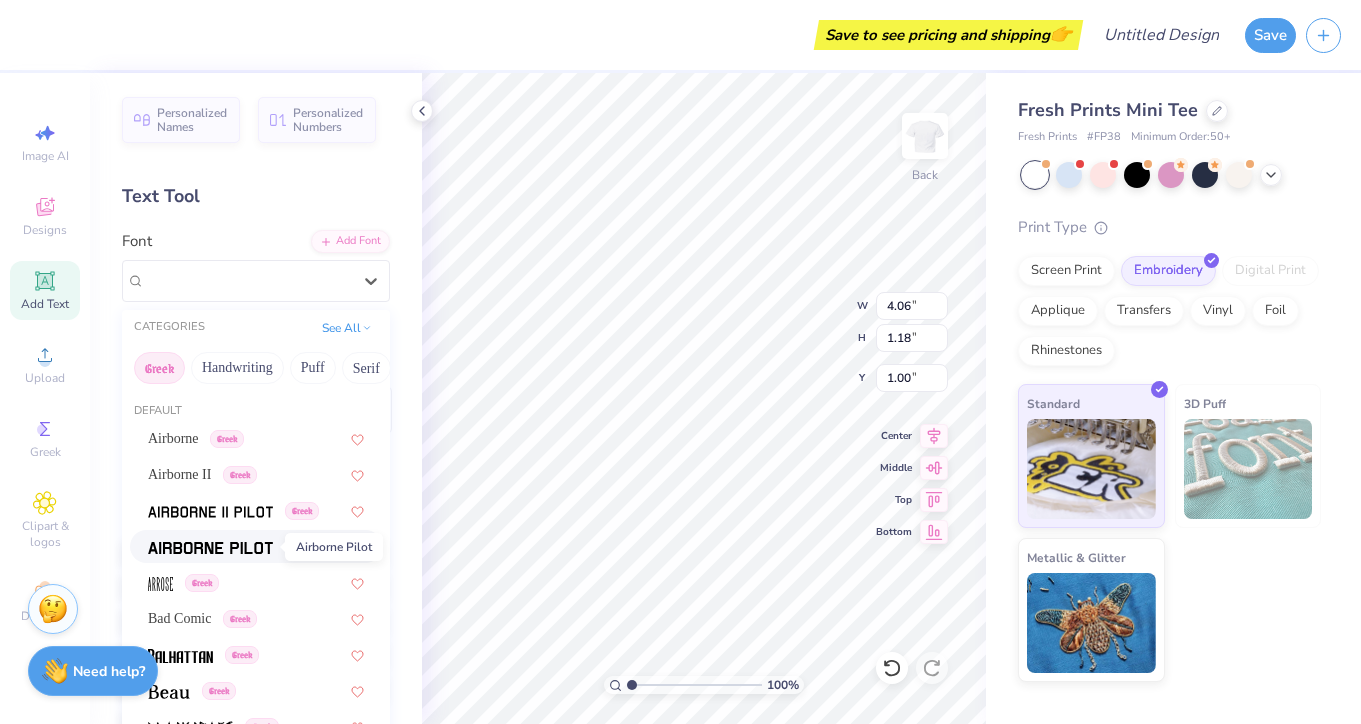 click at bounding box center [210, 546] 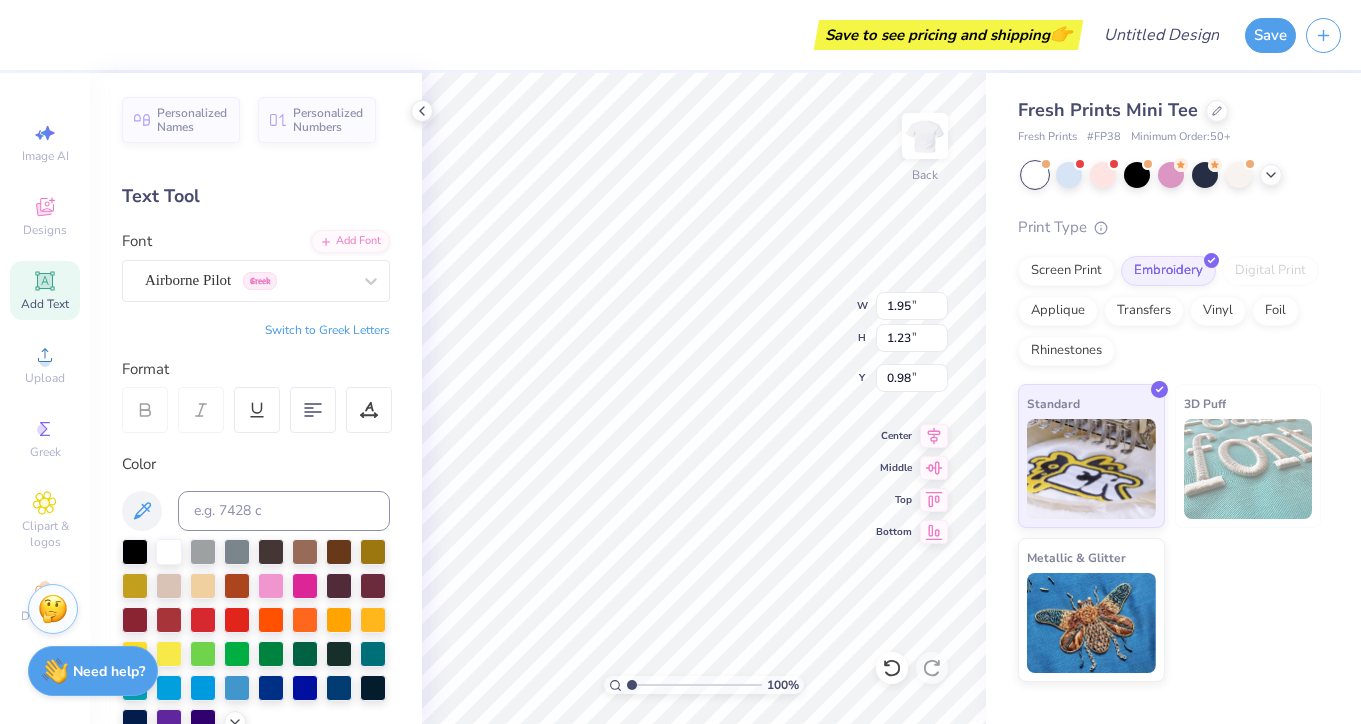 type on "1.11" 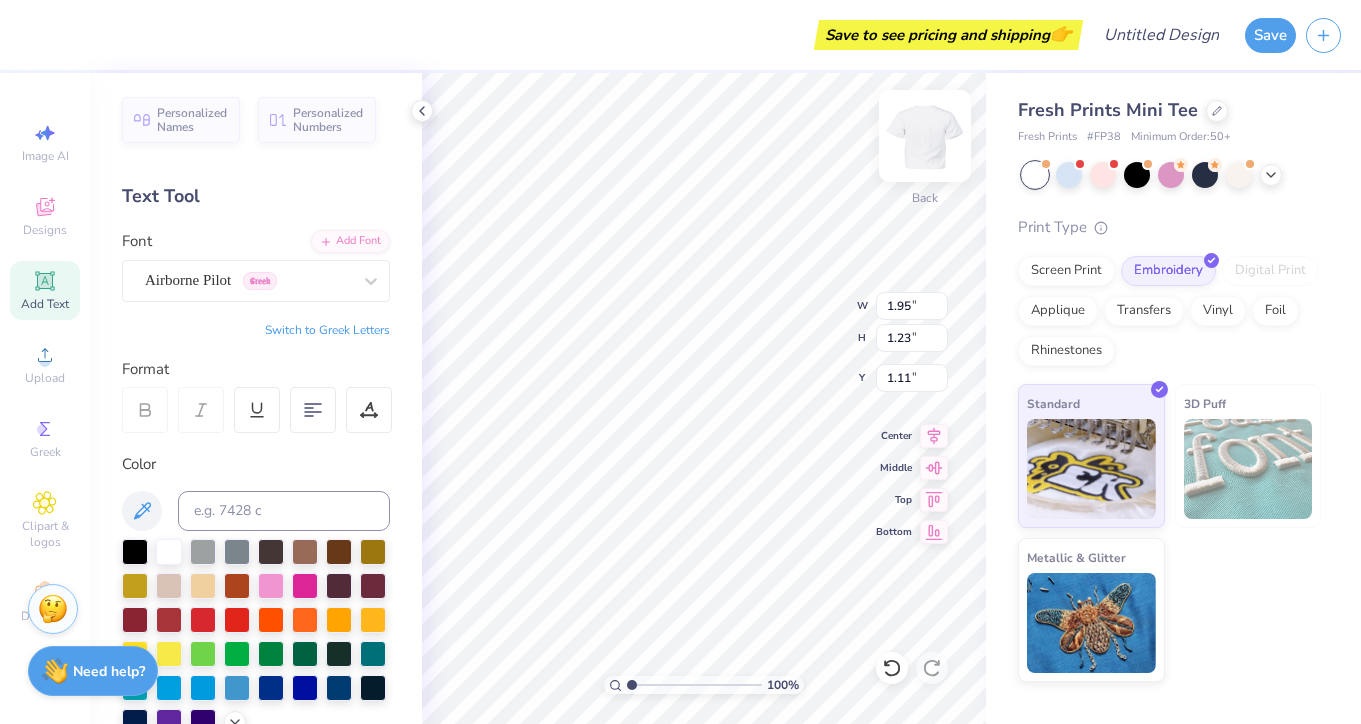 click at bounding box center (925, 136) 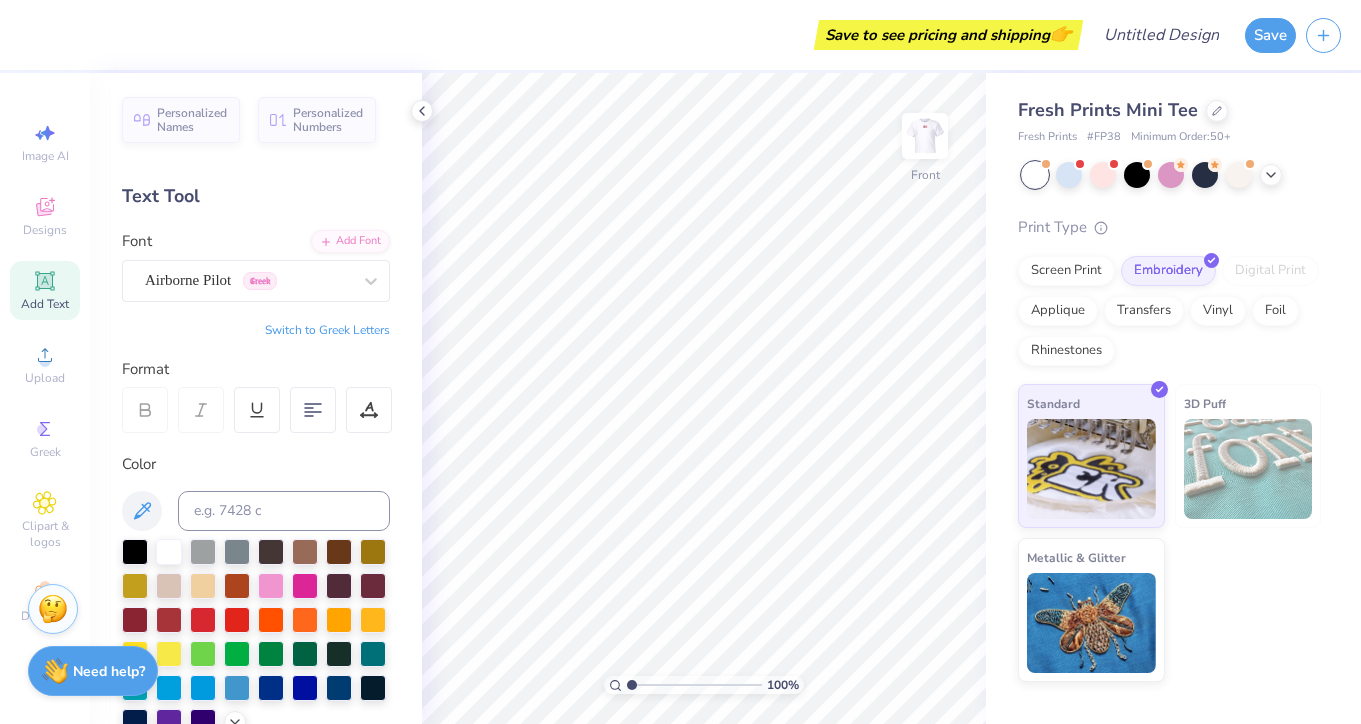 click on "Add Text" at bounding box center [45, 290] 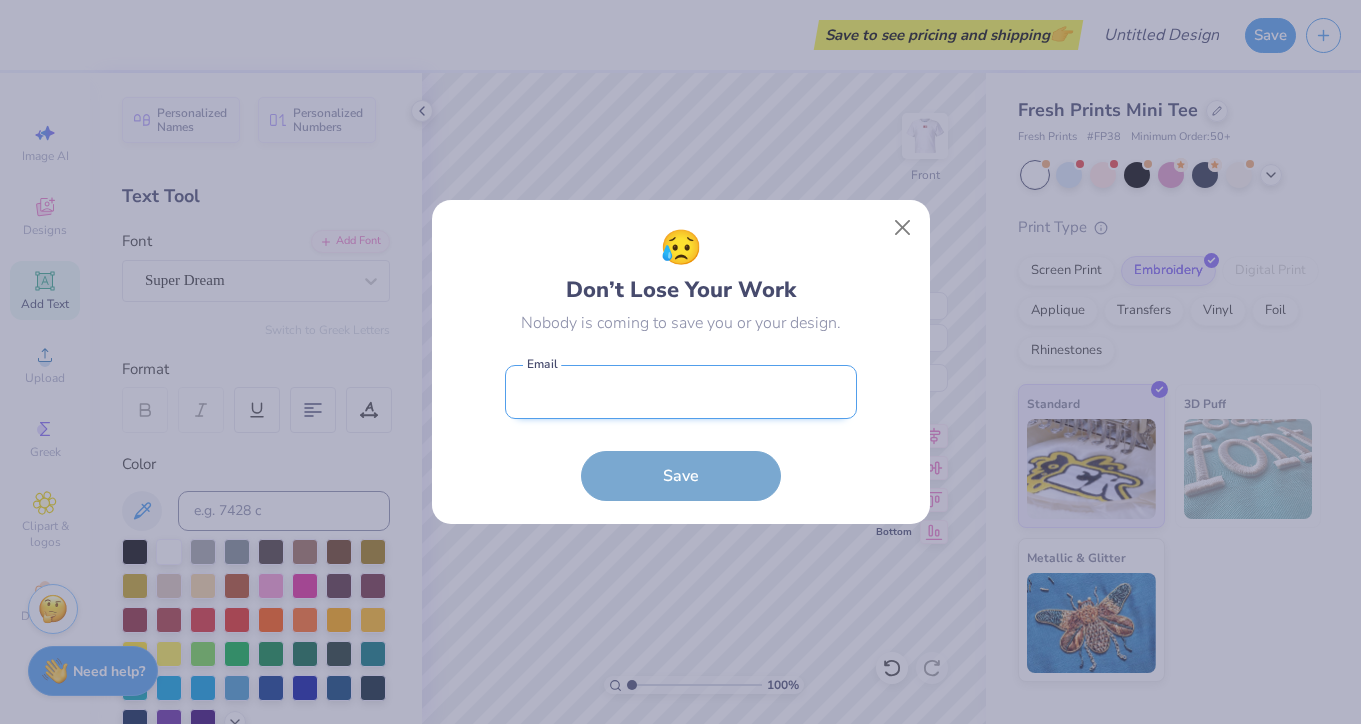 click at bounding box center (681, 392) 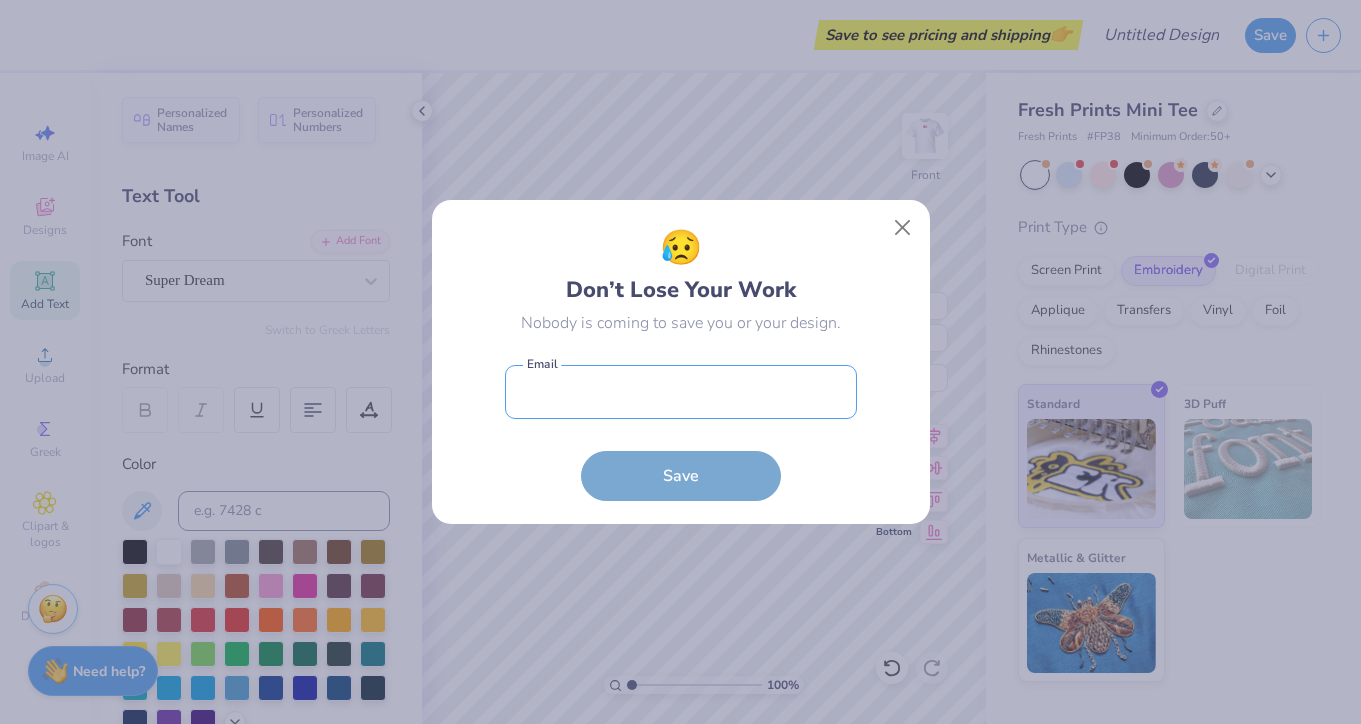 type on "wllwblkr22@[EXAMPLE.COM]" 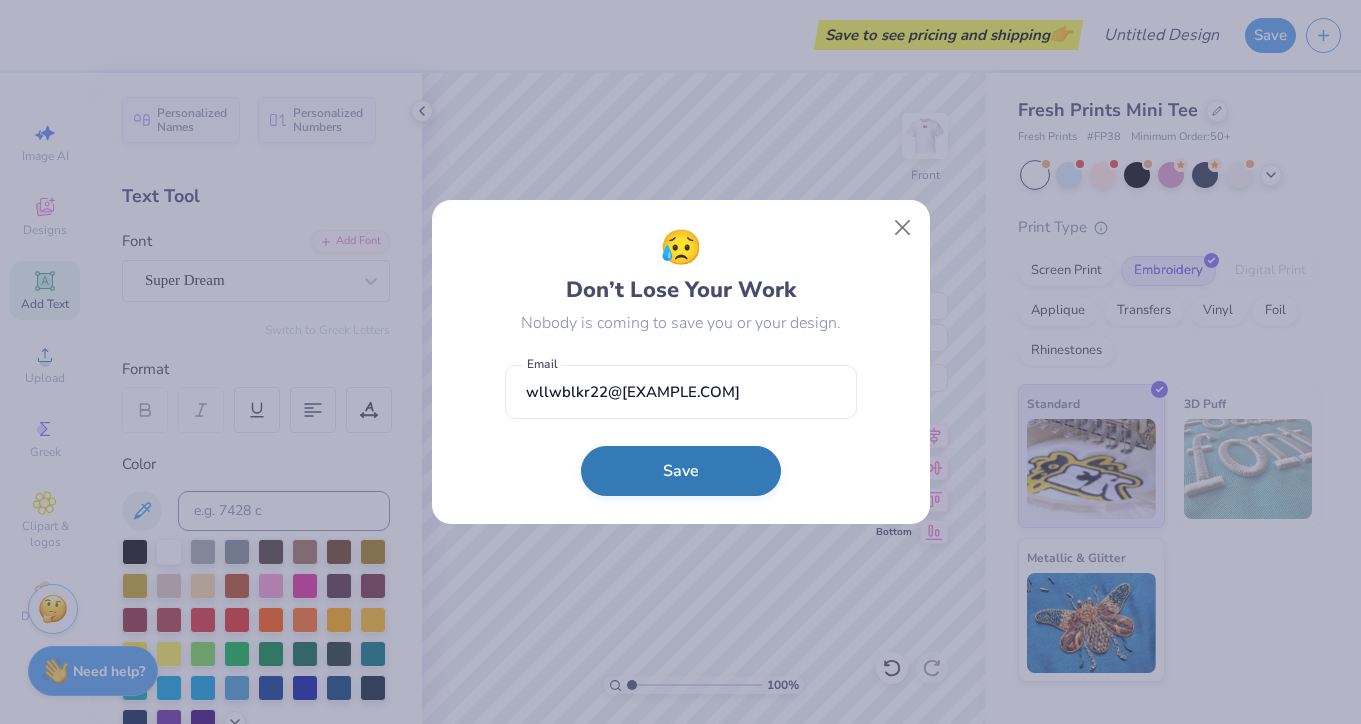 click on "Save" at bounding box center (681, 471) 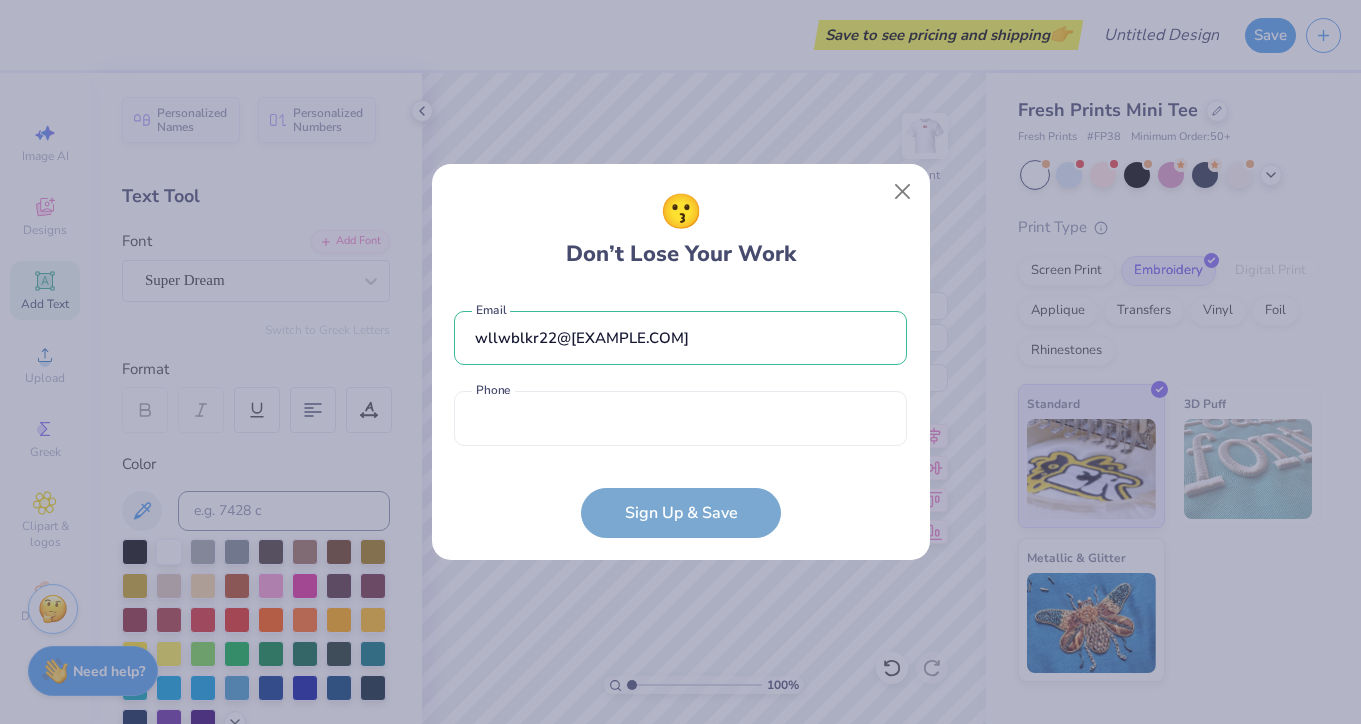 click on "wllwblkr22@example.com Email Phone is a required field Phone" at bounding box center (680, 373) 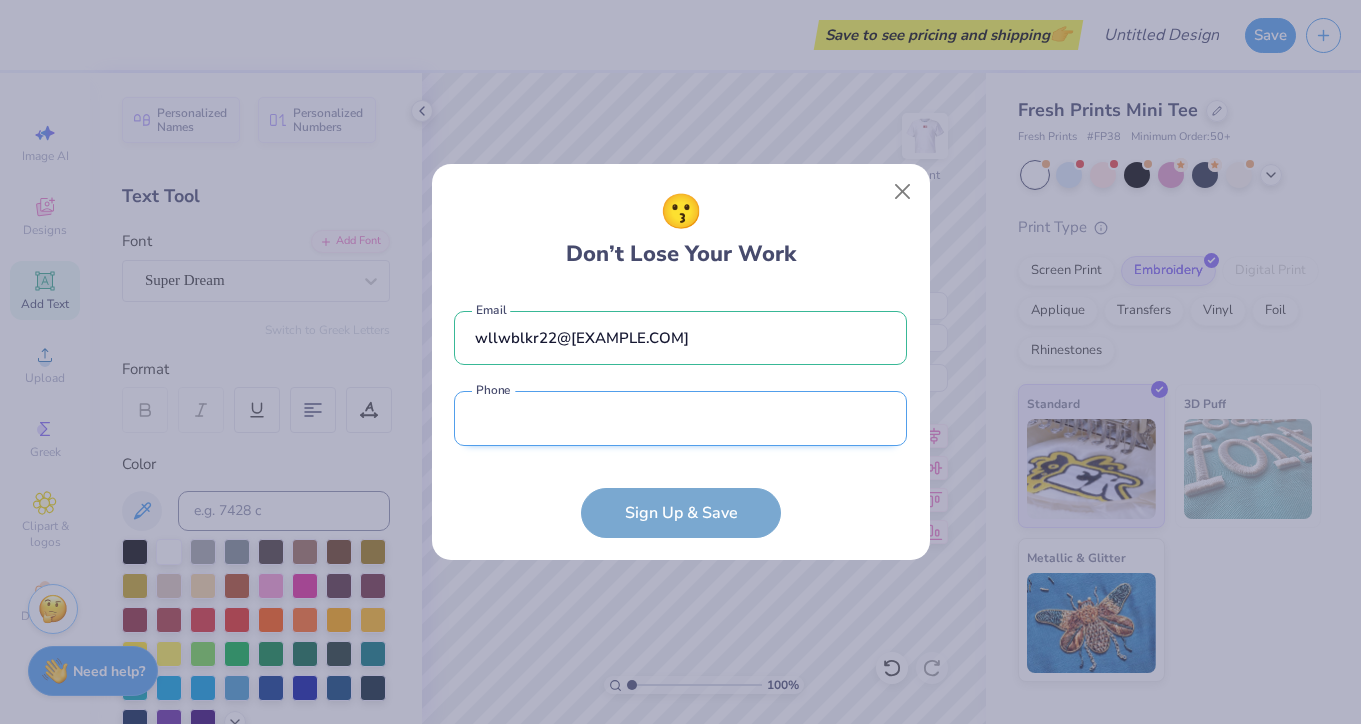 click at bounding box center (680, 418) 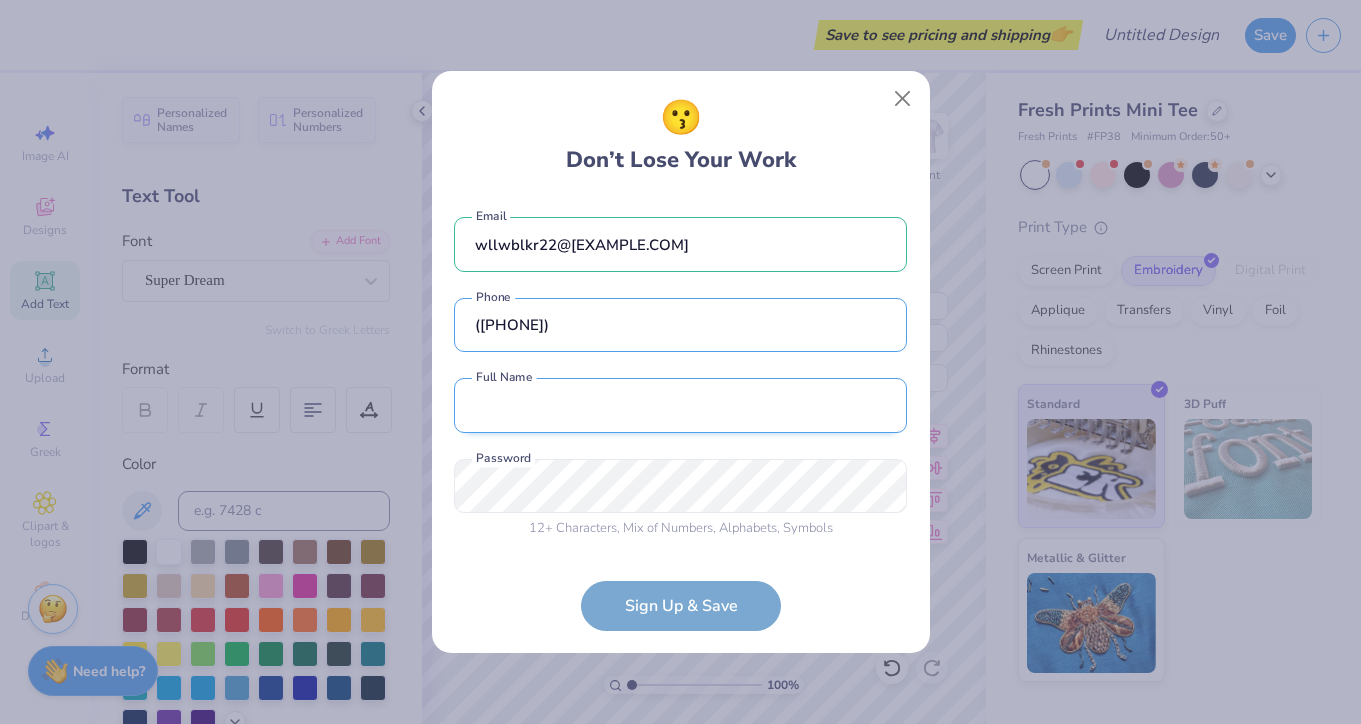 type on "([PHONE])" 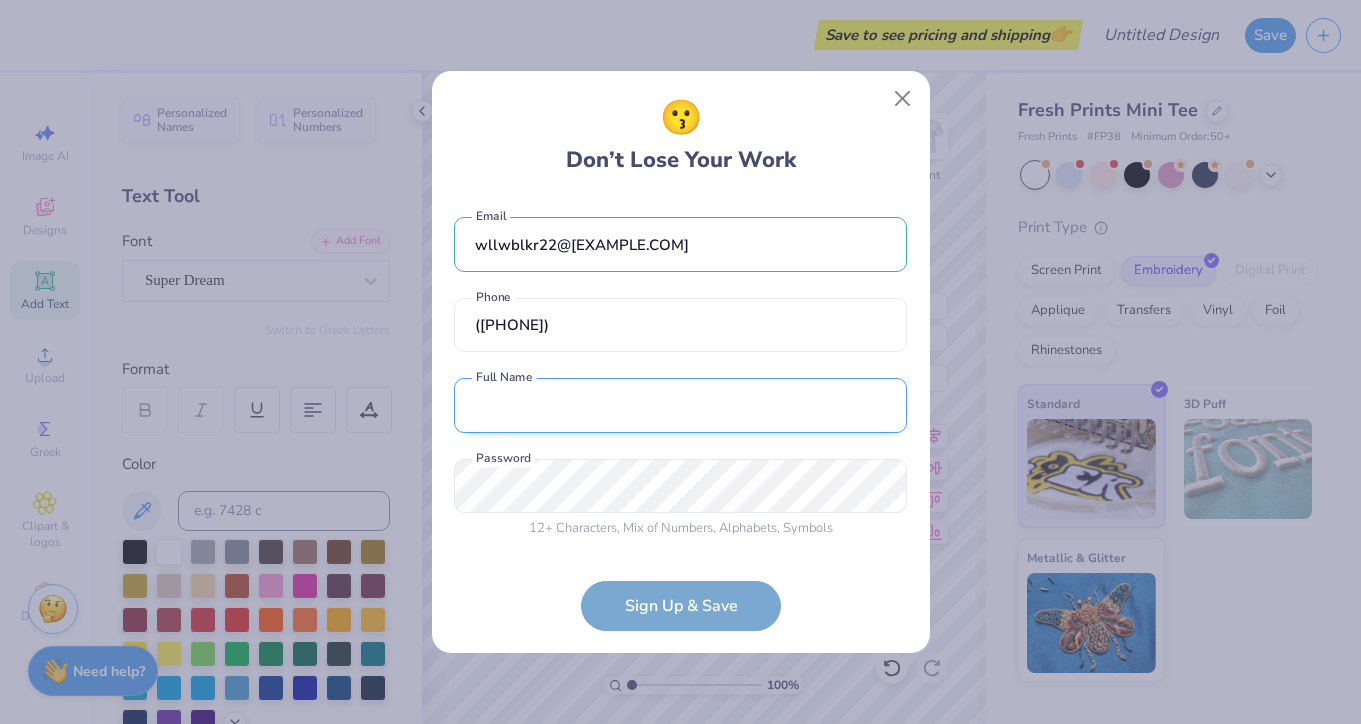 click at bounding box center [680, 405] 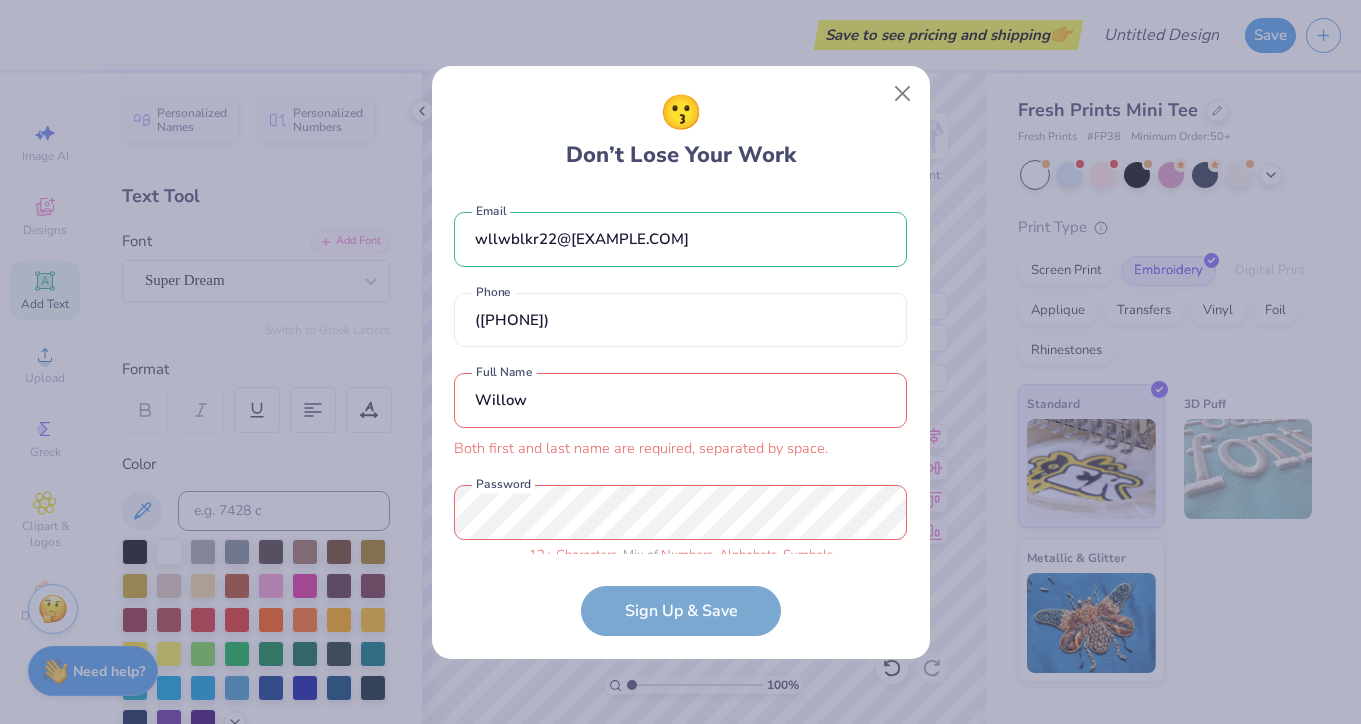 click on "Willow" at bounding box center (680, 400) 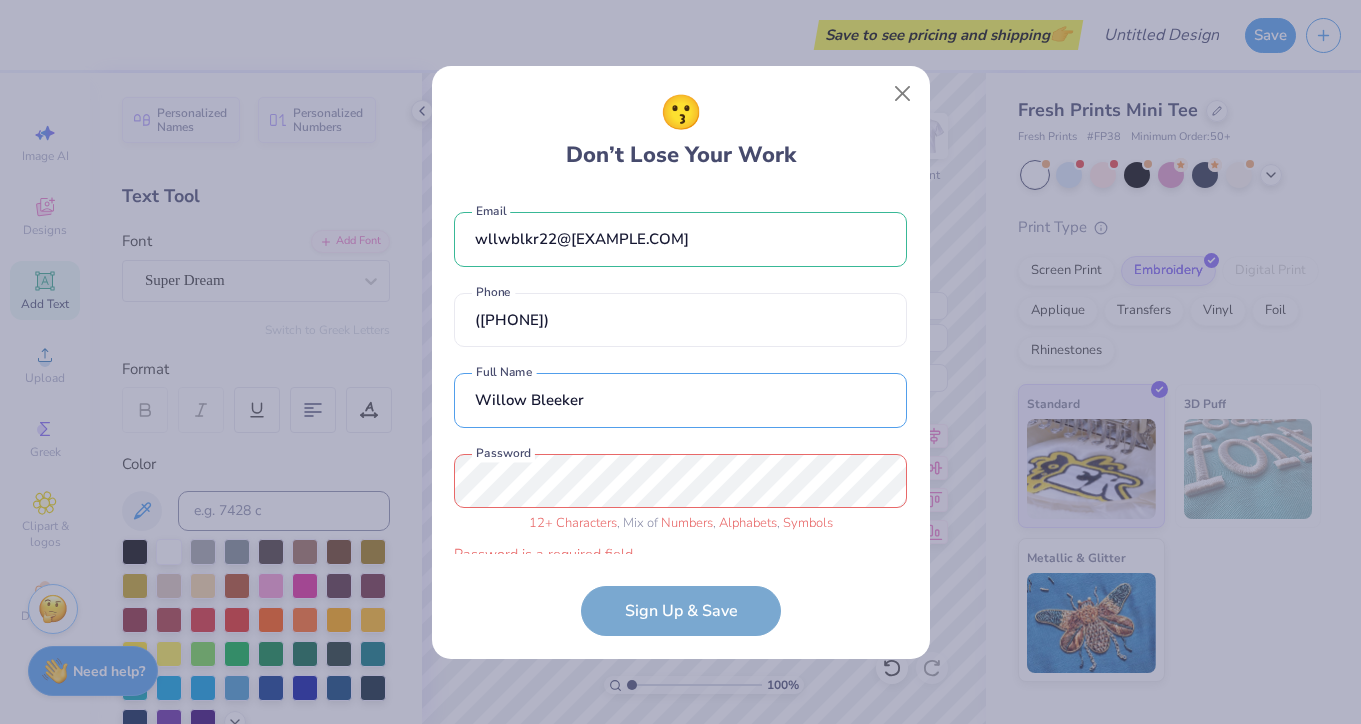 type on "Willow Bleeker" 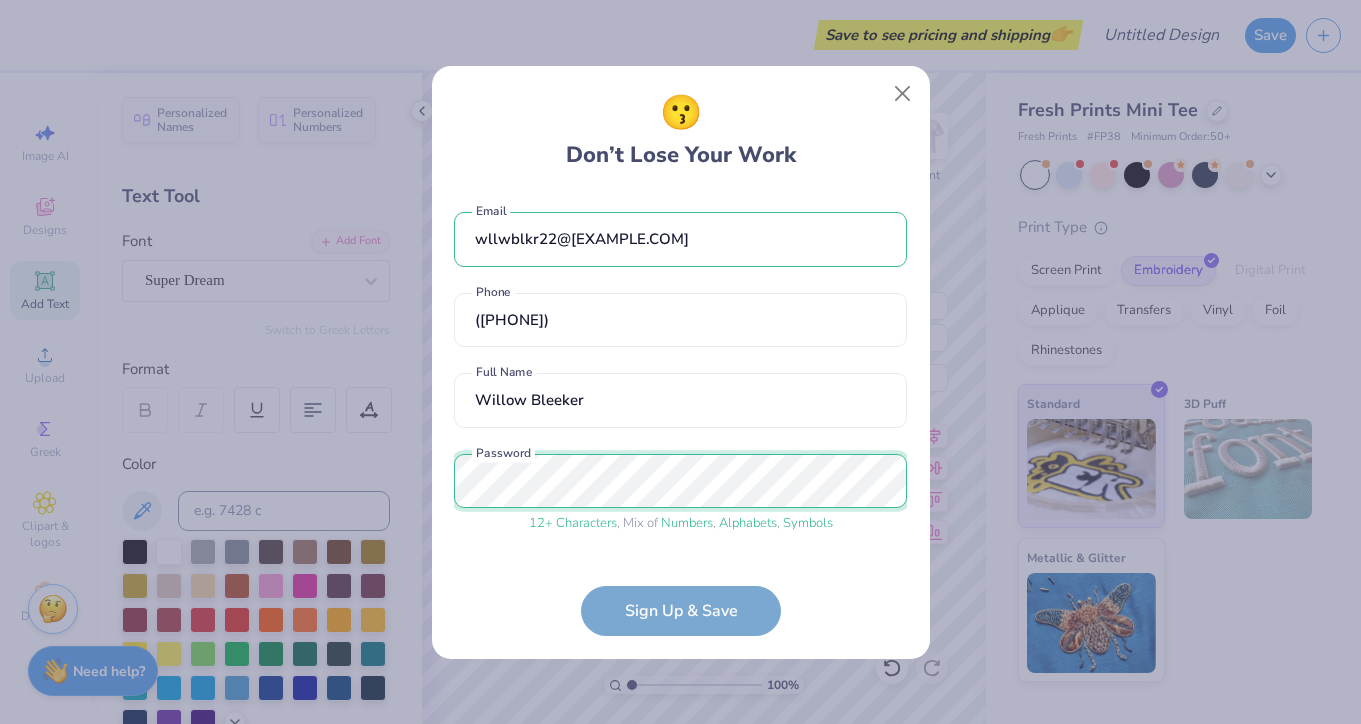 scroll, scrollTop: 65, scrollLeft: 0, axis: vertical 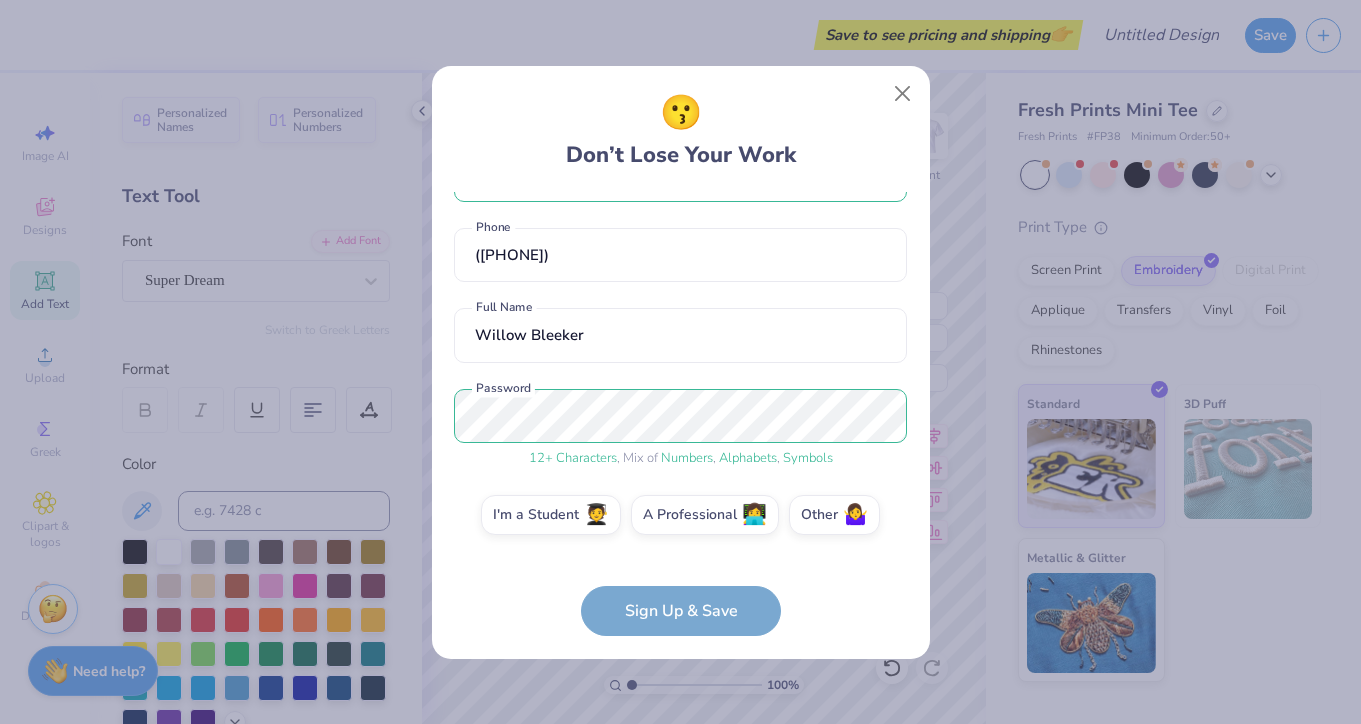 click on "wllwblkr22@[EXAMPLE.COM] Email [PHONE] Phone Willow Bleeker Full Name 12 + Characters , Mix of   Numbers ,   Alphabets ,   Symbols Password I'm a Student 🧑‍🎓 A Professional 👩‍💻 Other 🤷‍♀️" at bounding box center (680, 373) 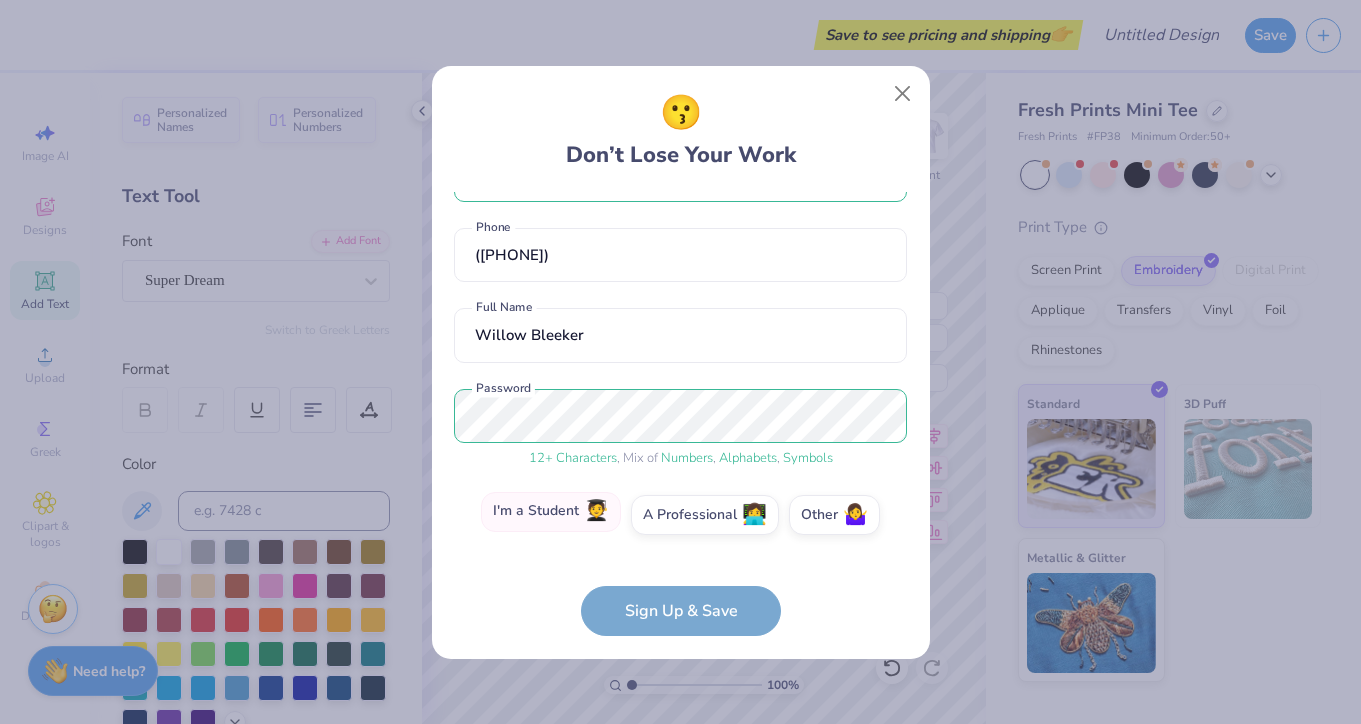 click on "I'm a Student 🧑‍🎓" at bounding box center [551, 512] 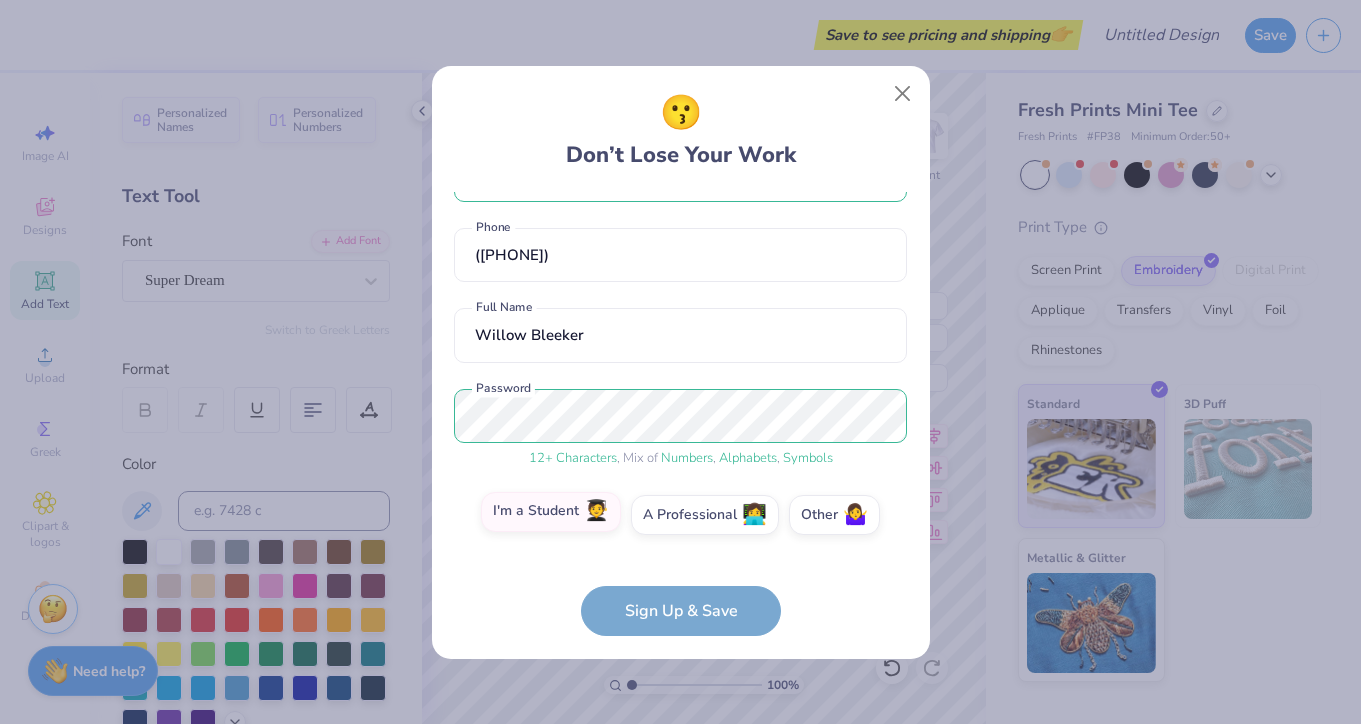 click on "I'm a Student 🧑‍🎓" at bounding box center [680, 584] 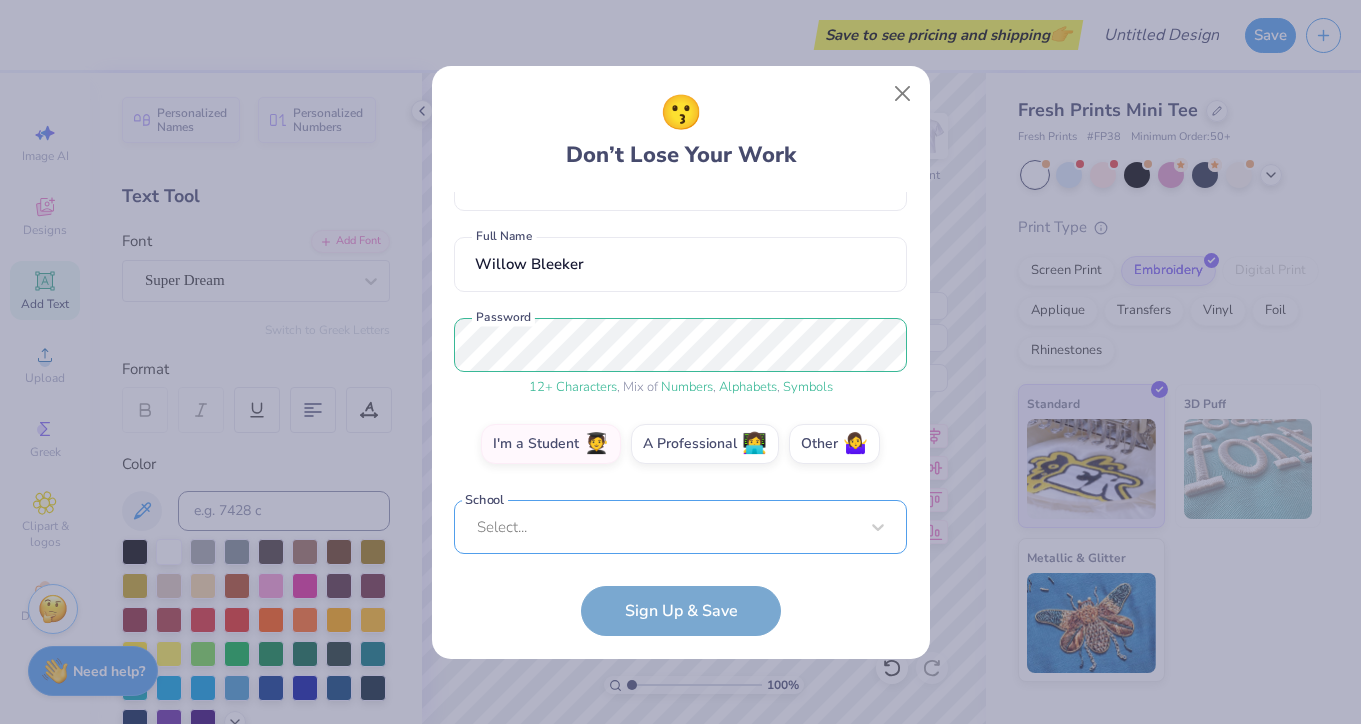 click on "Select..." at bounding box center (680, 527) 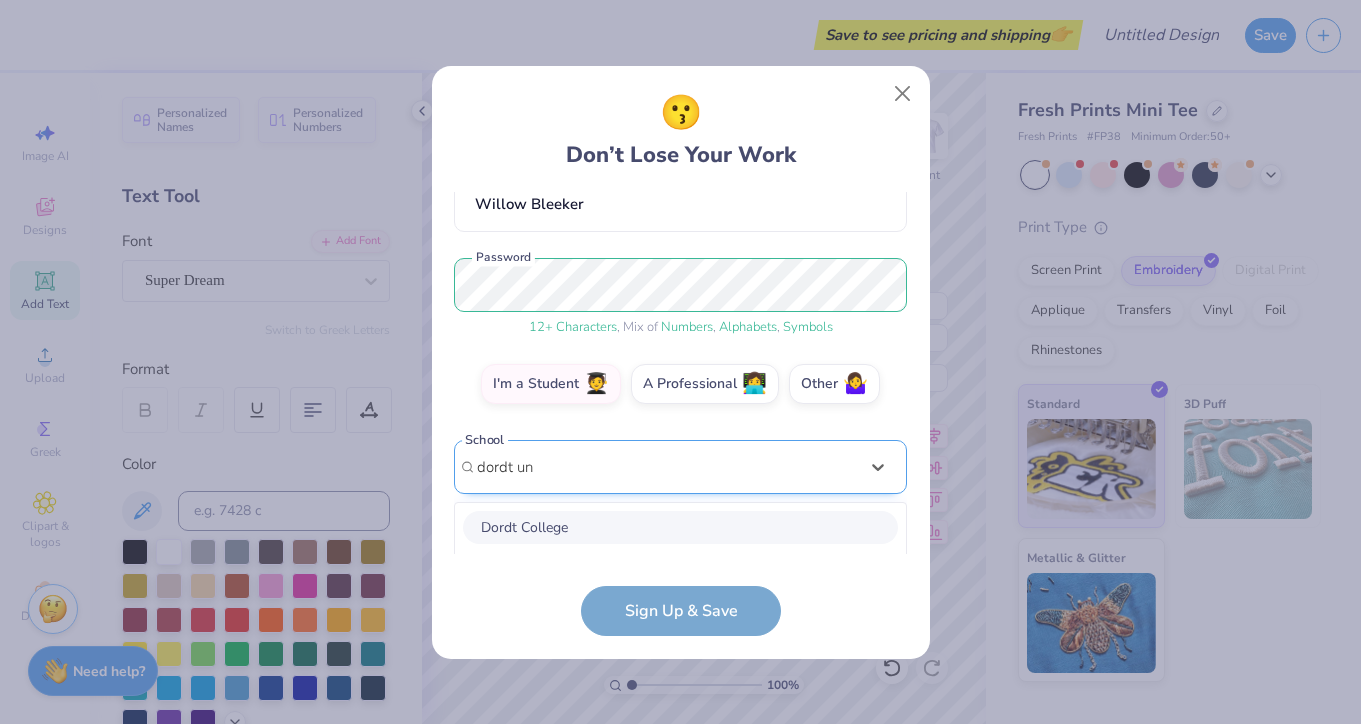 scroll, scrollTop: 446, scrollLeft: 0, axis: vertical 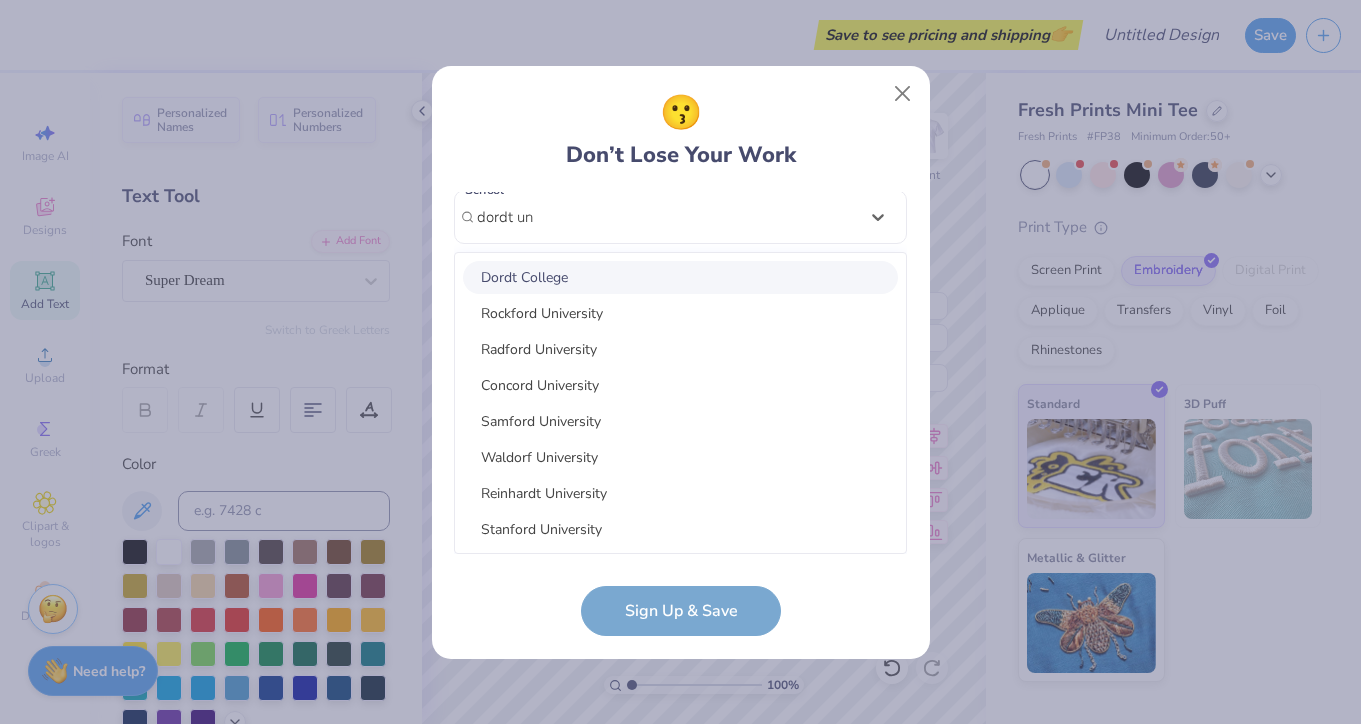 click on "Dordt College" at bounding box center (680, 277) 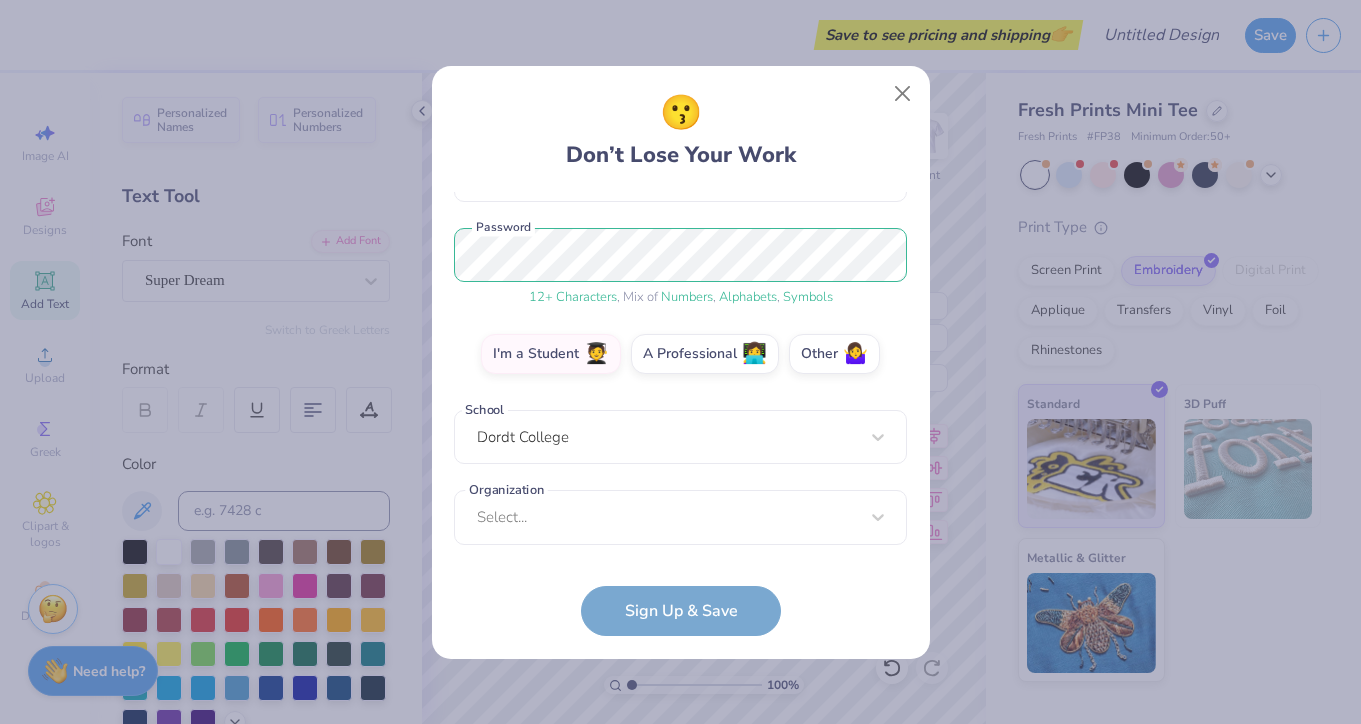 scroll, scrollTop: 226, scrollLeft: 0, axis: vertical 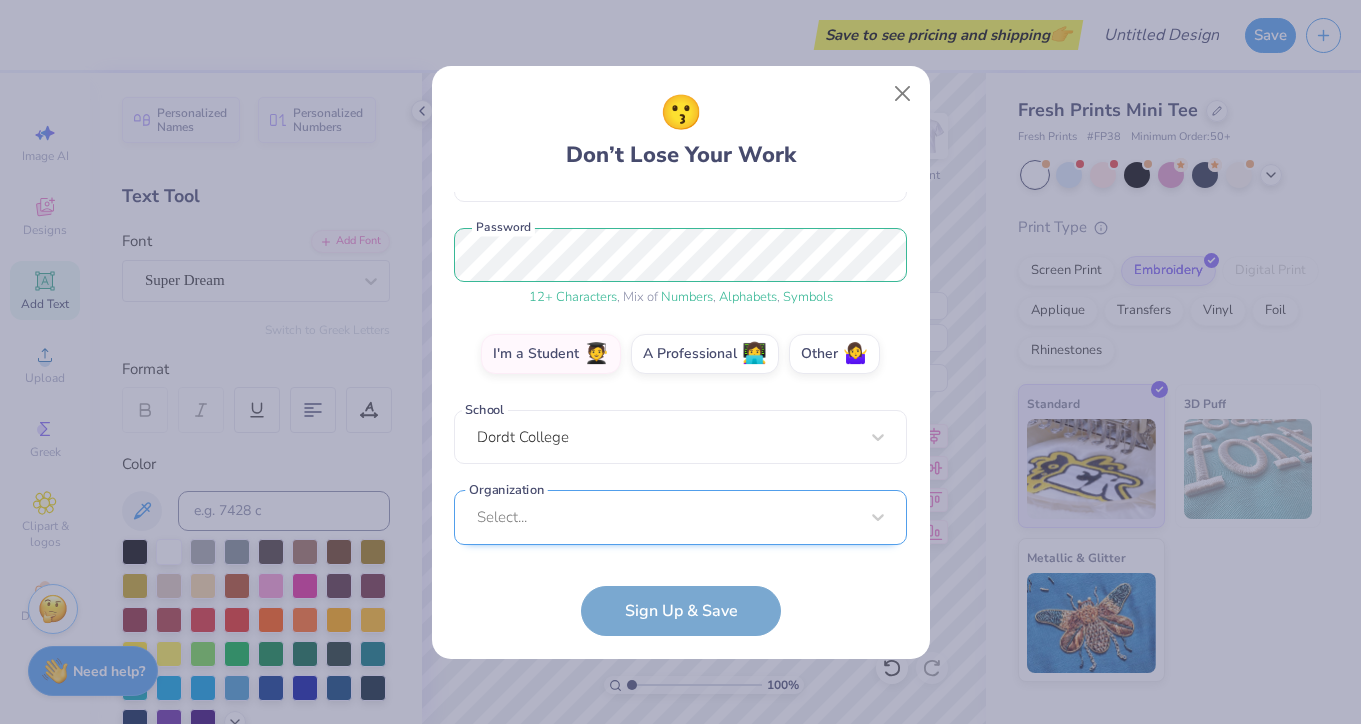 click on "Select..." at bounding box center (680, 517) 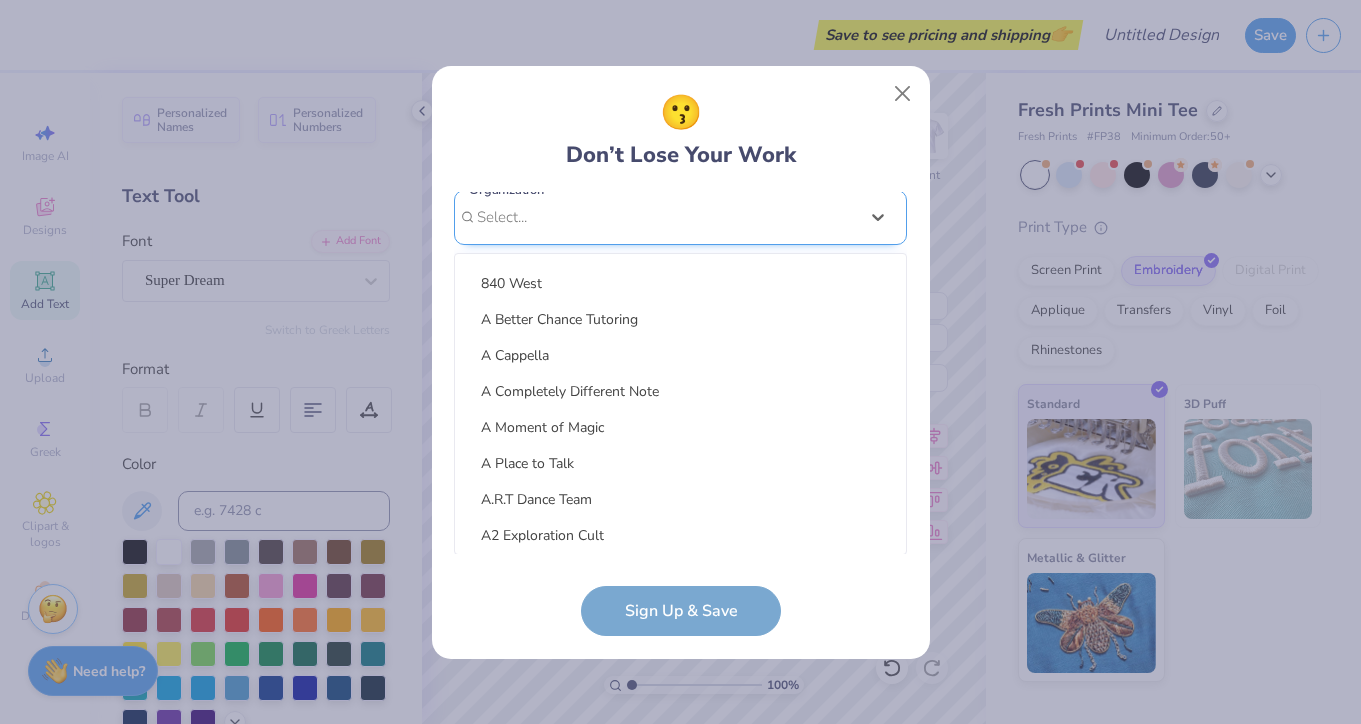 scroll, scrollTop: 793, scrollLeft: 0, axis: vertical 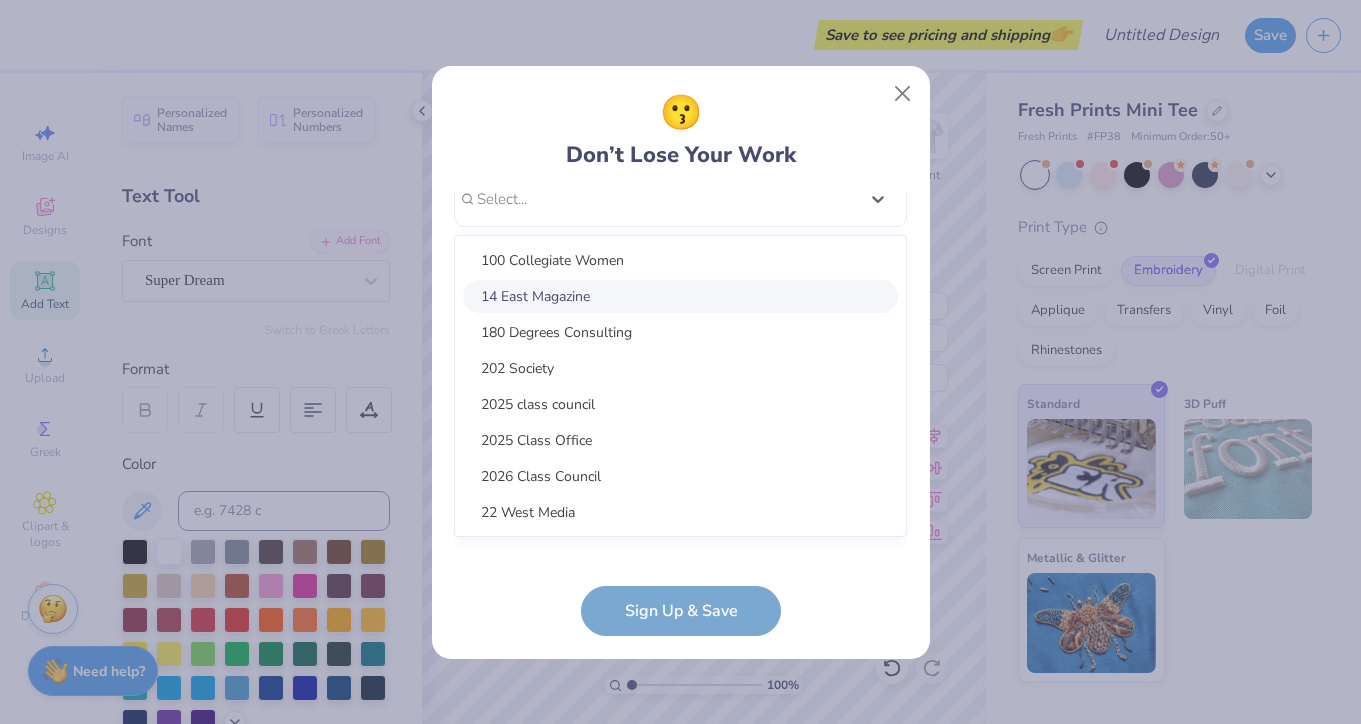 click on "wllwblkr22@[EXAMPLE.COM] Email [PHONE] Phone Willow Bleeker Full Name 12 + Characters , Mix of   Numbers ,   Alphabets ,   Symbols Password I'm a Student 🧑‍🎓 A Professional 👩‍💻 Other 🤷‍♀️ School Dordt College Organization option  focused, 2 of 45. 45 results available. Use Up and Down to choose options, press Enter to select the currently focused option, press Escape to exit the menu, press Tab to select the option and exit the menu. Select... 100 Collegiate Women 14 East Magazine 180 Degrees Consulting 202 Society 2025 class council 2025 Class Office 2026 Class Council 22 West Media 27 Heartbeats 314 Action 3D4E 4 Paws for Ability 4-H 45 Kings 49er Racing Club 49er Social & Ballroom Dance Club 4N01 Dance Team 4x4 Magazine 64 Squares 8 To The Bar 840 West A Better Chance Tutoring A Cappella A Completely Different Note A Moment of Magic A Place to Talk A.R.T Dance Team A2 Exploration Cult AAAE AAAS AAC Club AADE Aag Aahana Aaja Nachle AAMBAA AAPA AASU AAUW AAWD AB Samahan Abhinaya" at bounding box center [680, 373] 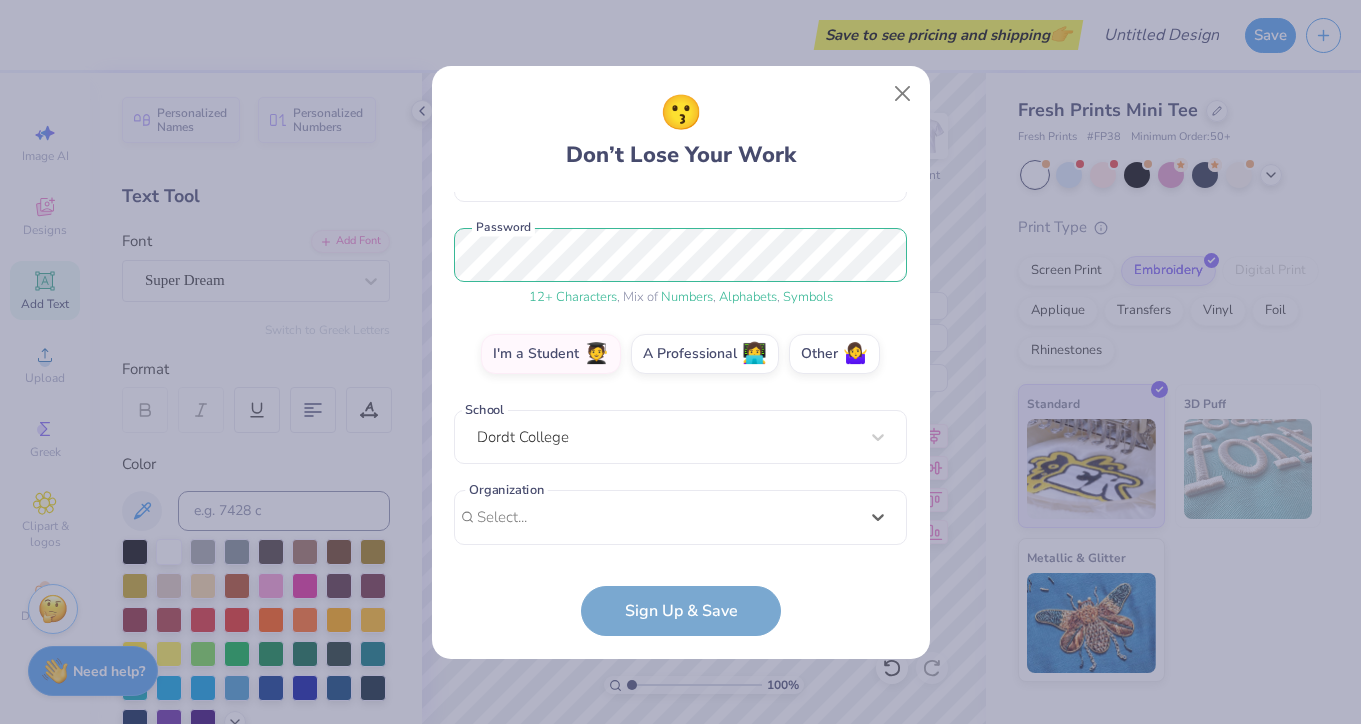 click on "wllwblkr22@example.com Email ([PHONE]) Phone Willow Bleeker Full Name 12 + Characters , Mix of   Numbers ,   Alphabets ,   Symbols Password I'm a Student 🧑‍🎓 A Professional 👩‍💻 Other 🤷‍♀️ School Dordt College Organization   Select is focused ,type to refine list, press Down to open the menu,  Select... Organization cannot be null Sign Up & Save" at bounding box center (680, 414) 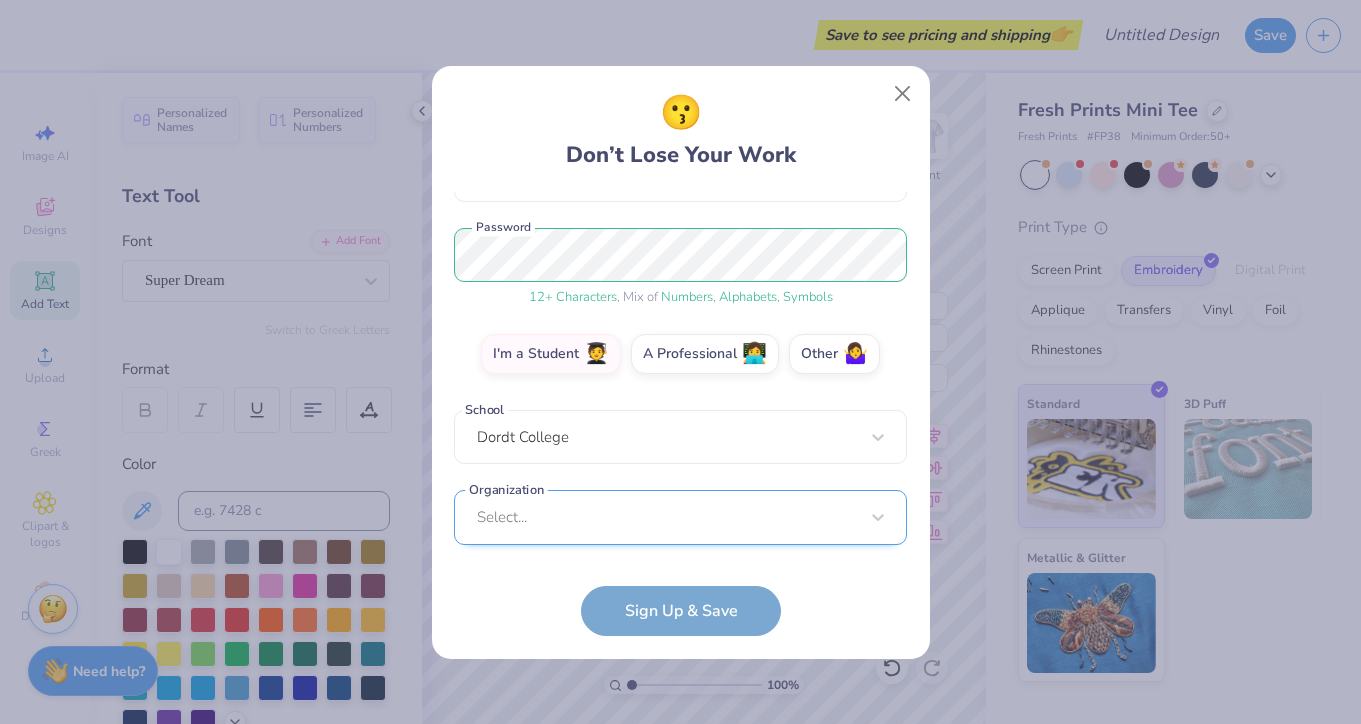 click on "Select..." at bounding box center (680, 517) 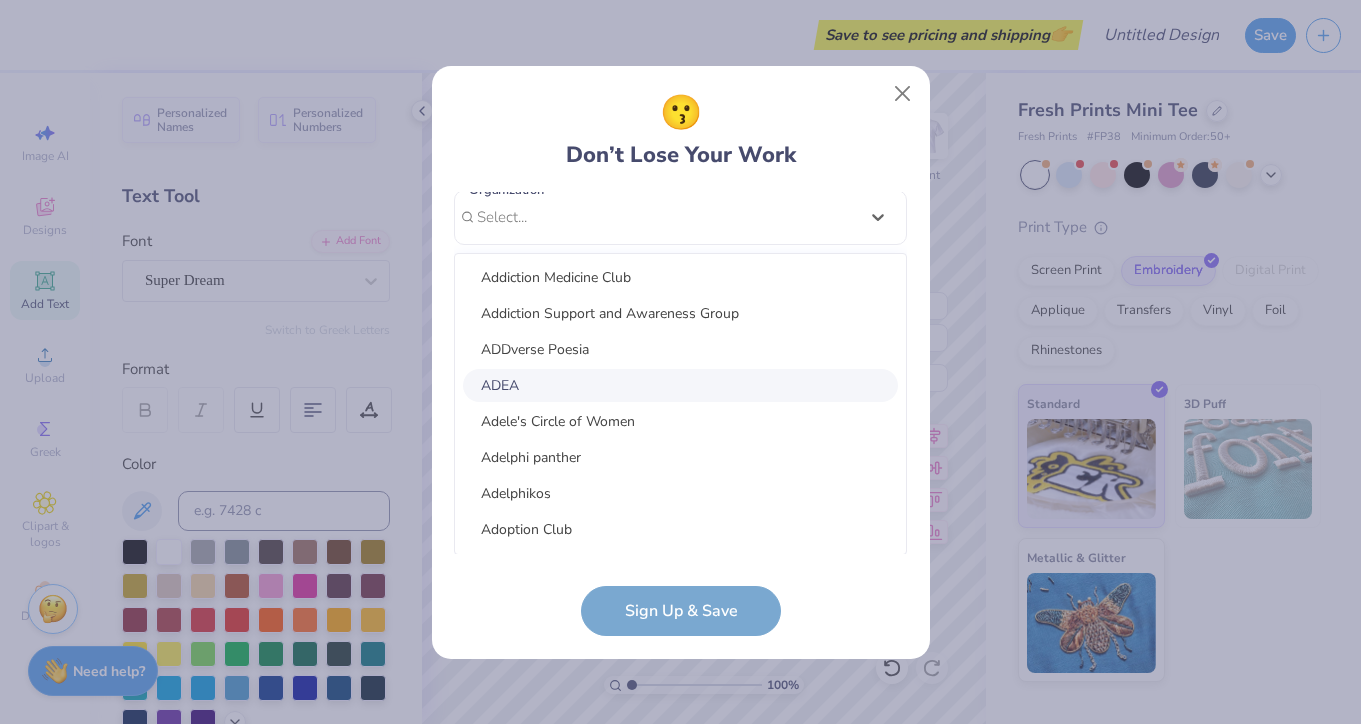 scroll, scrollTop: 4033, scrollLeft: 0, axis: vertical 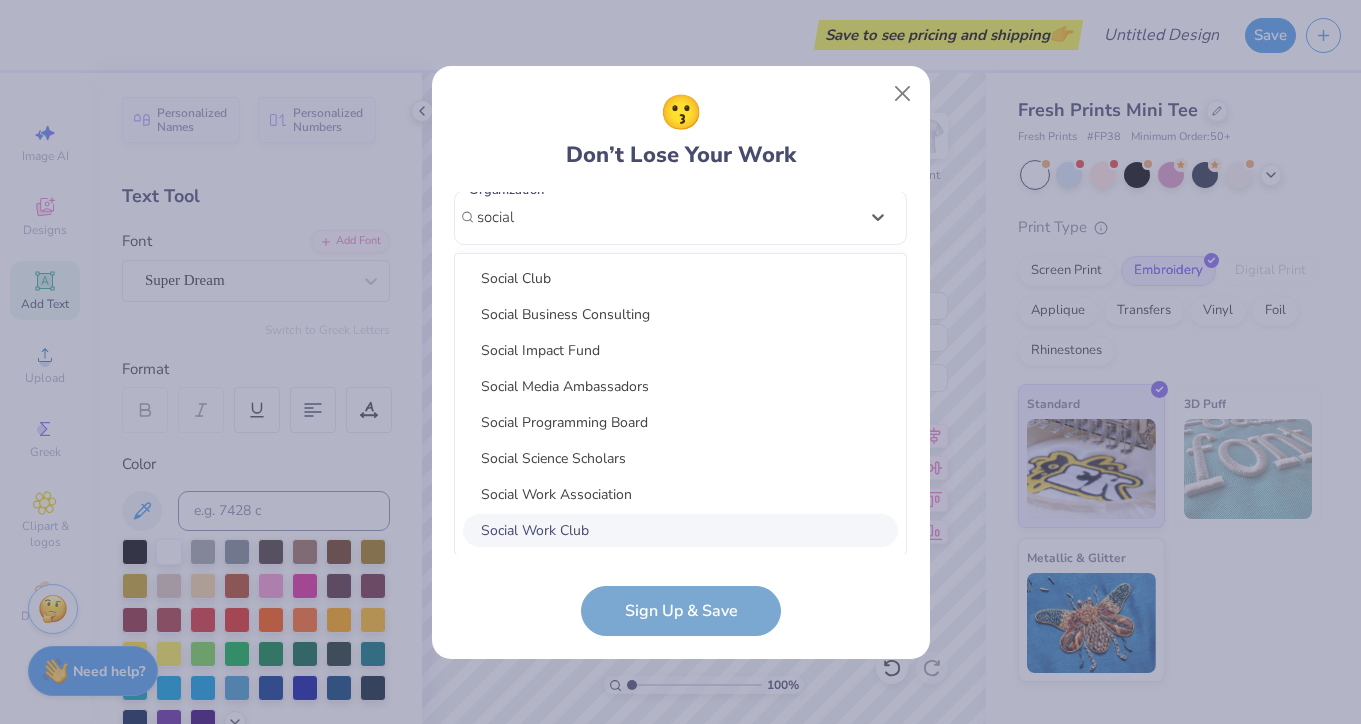click on "Social Work Club" at bounding box center (680, 530) 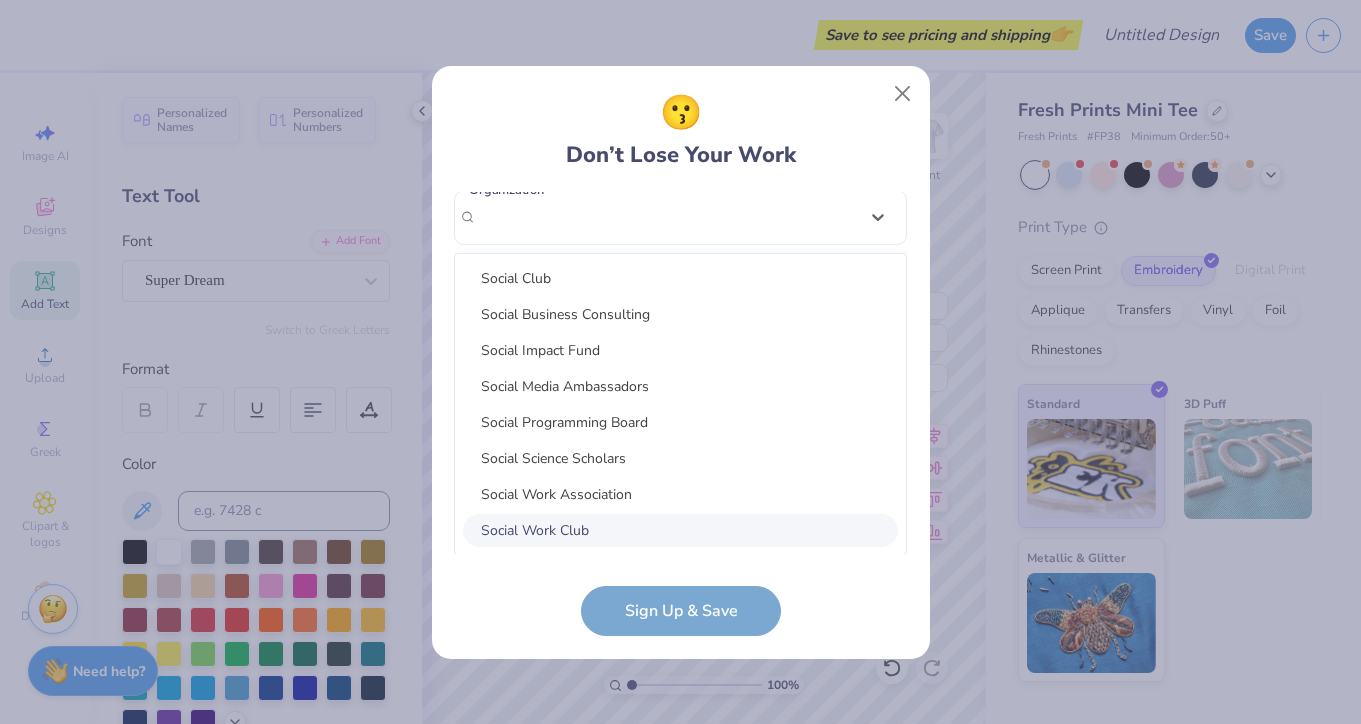 scroll, scrollTop: 308, scrollLeft: 0, axis: vertical 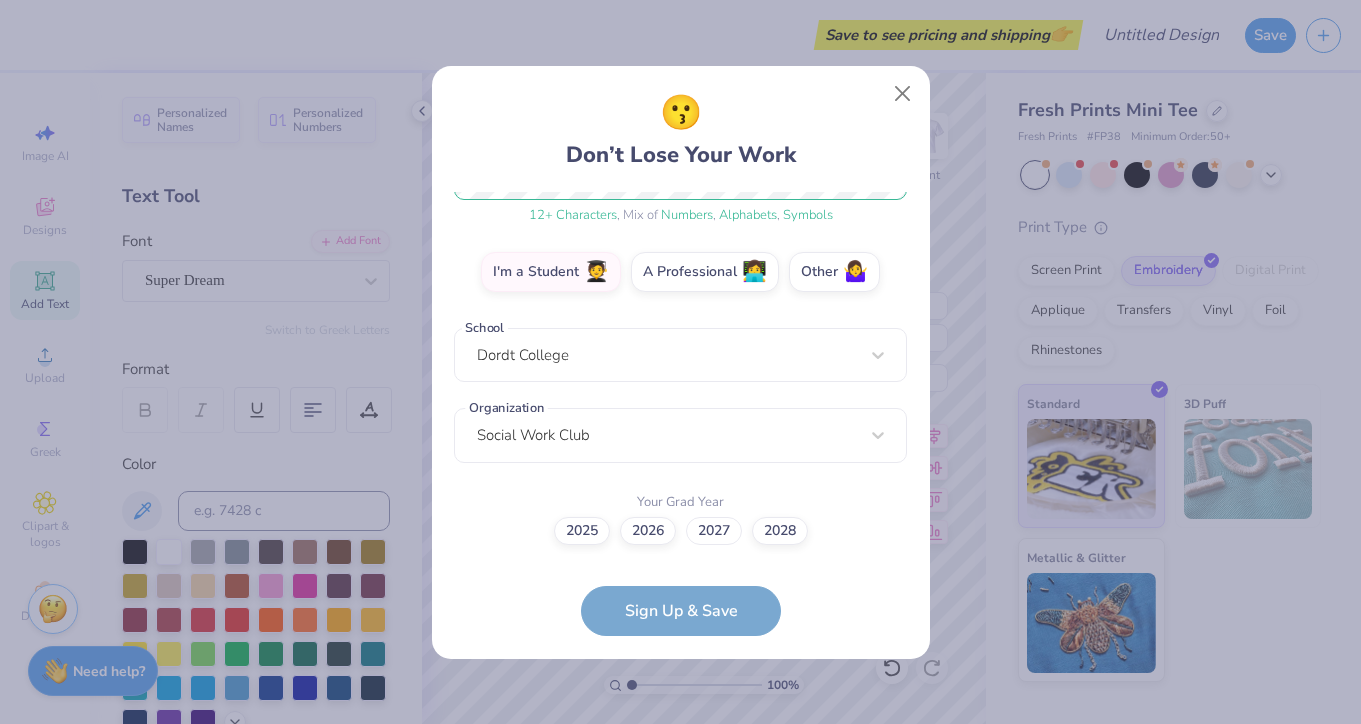 click on "2027" at bounding box center (714, 531) 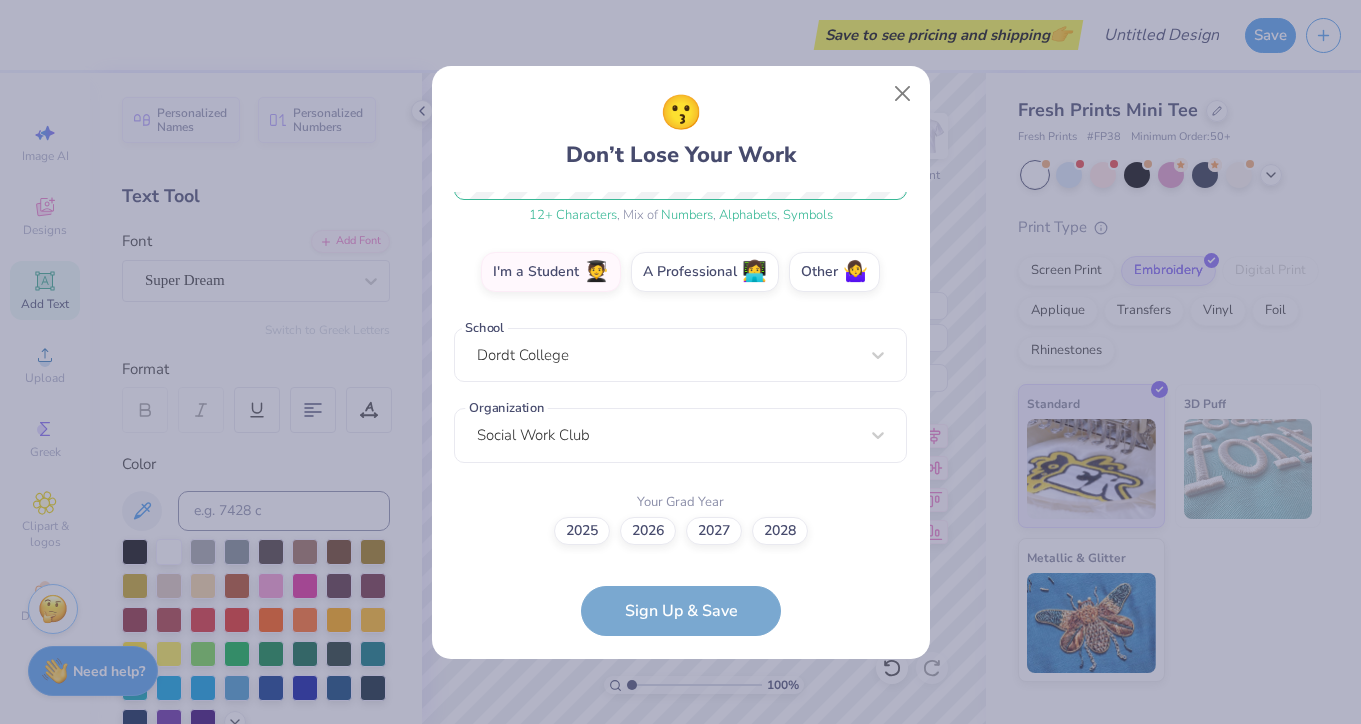 click on "2027" at bounding box center [680, 839] 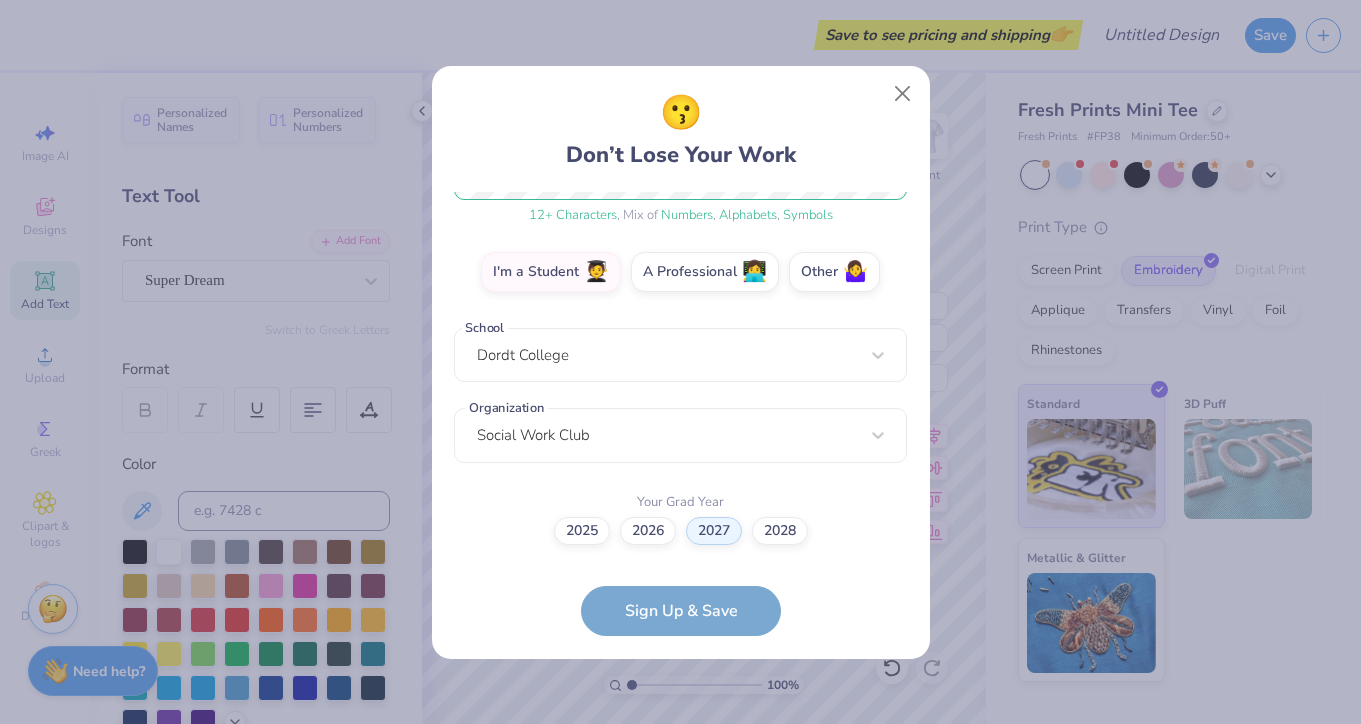 scroll, scrollTop: 0, scrollLeft: 0, axis: both 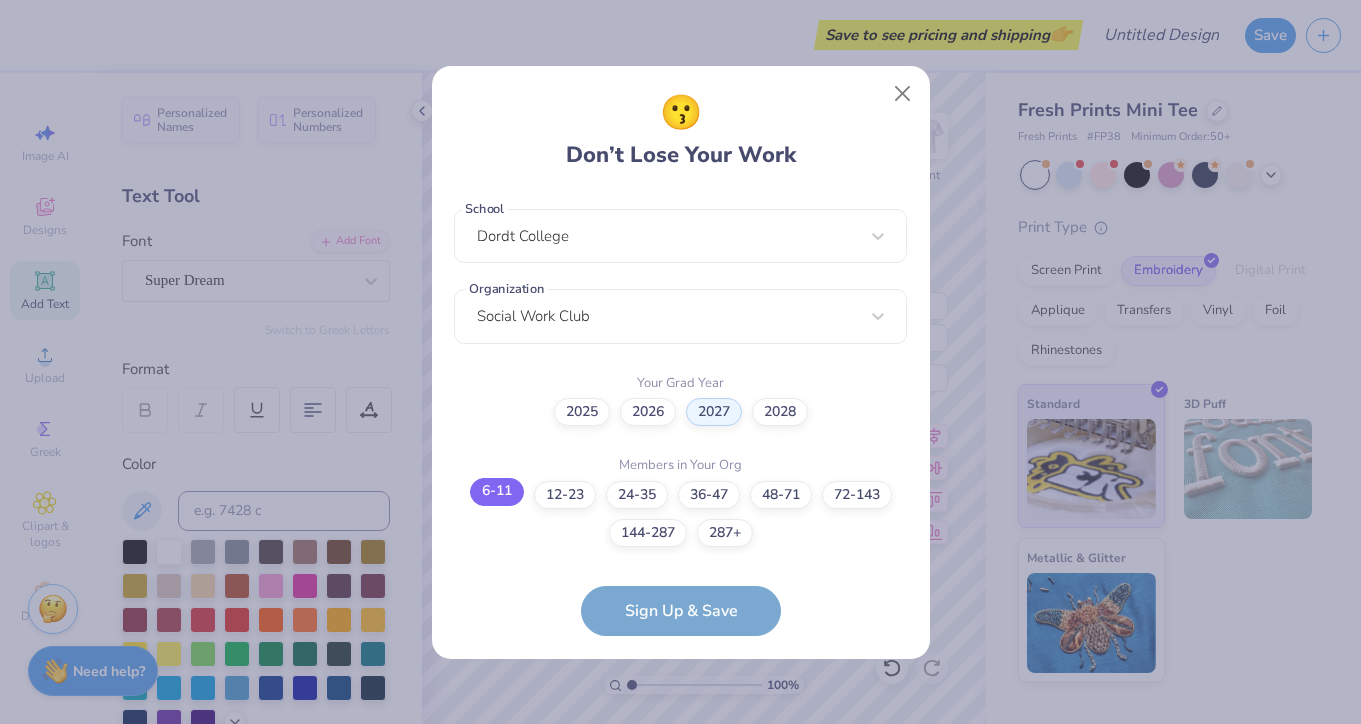 click on "6-11" at bounding box center [497, 492] 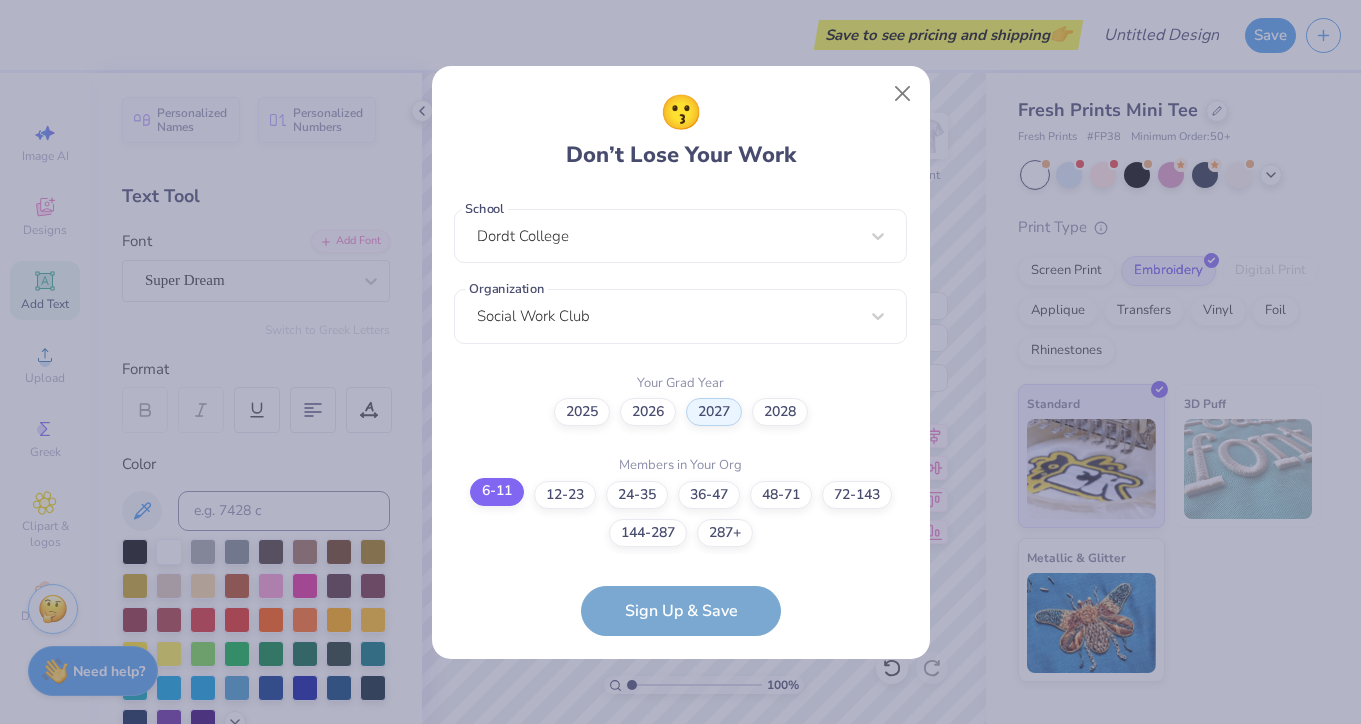 click on "6-11" at bounding box center [680, 940] 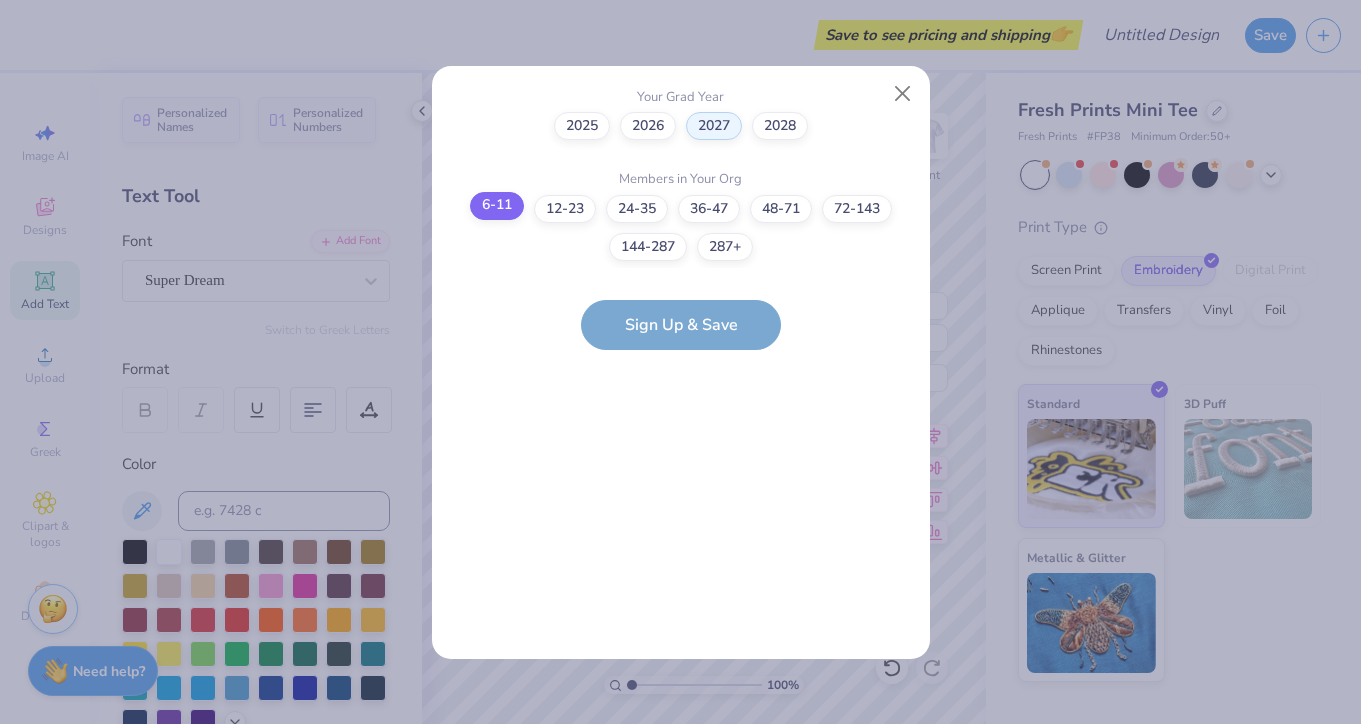 scroll, scrollTop: 508, scrollLeft: 0, axis: vertical 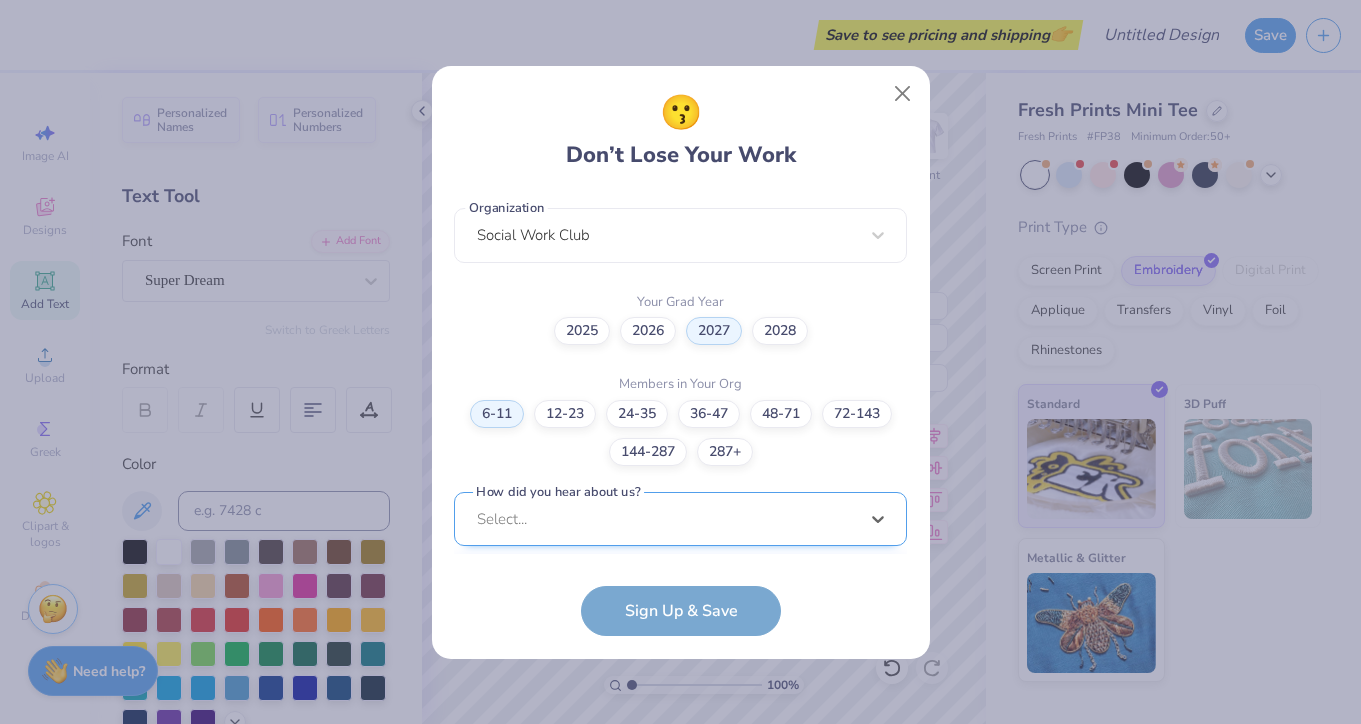 click on "option Word of Mouth focused, 8 of 15. 15 results available. Use Up and Down to choose options, press Enter to select the currently focused option, press Escape to exit the menu, press Tab to select the option and exit the menu. Select... Pinterest Google Search I've ordered before Received a text message A Campus Manager Received an Email Saw an Ad Word of Mouth LinkedIn Tik Tok Instagram Blog/Article Reddit An AI Chatbot Other" at bounding box center (680, 674) 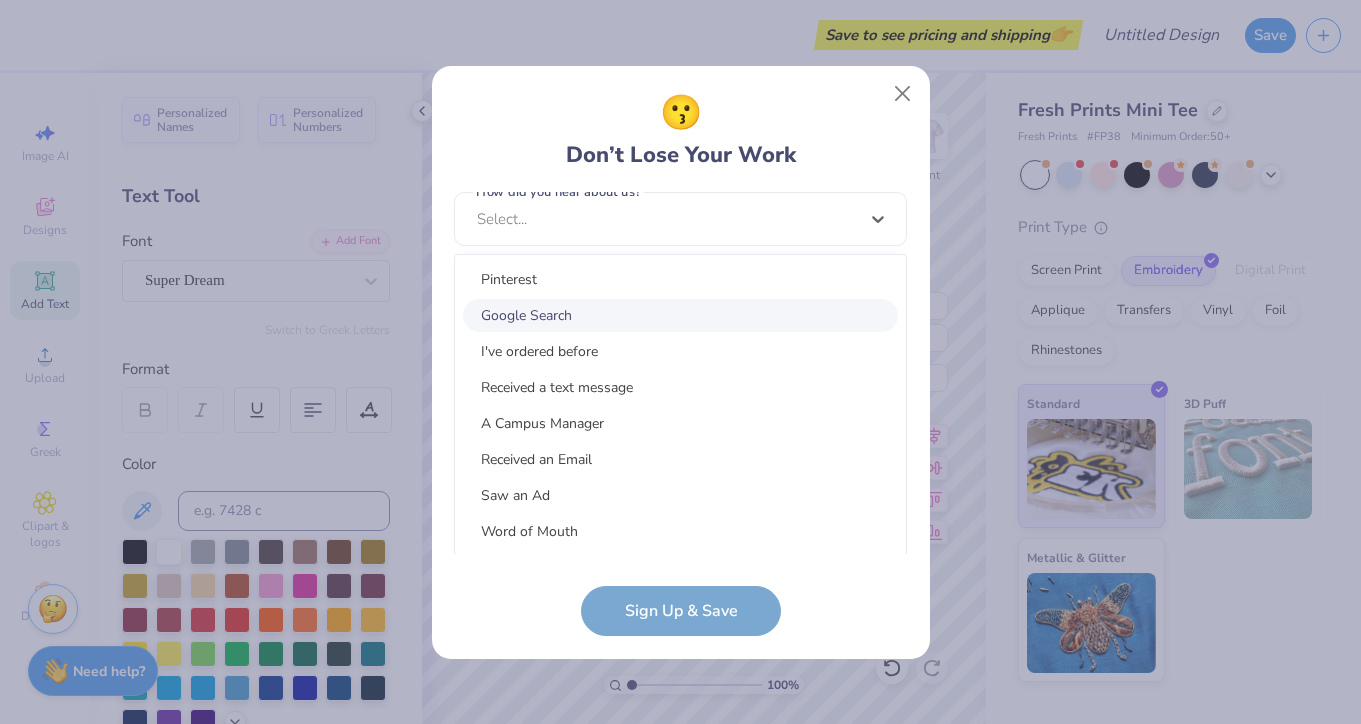 click on "Google Search" at bounding box center (680, 315) 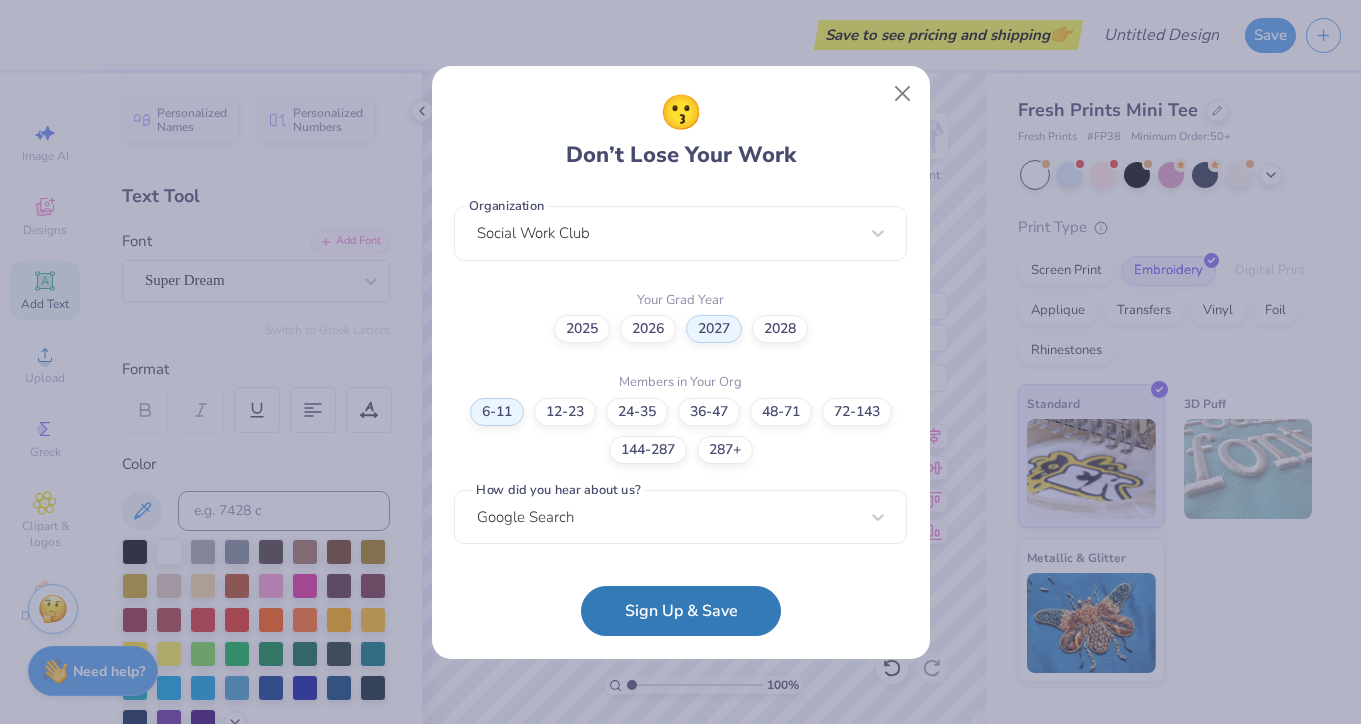 scroll, scrollTop: 508, scrollLeft: 0, axis: vertical 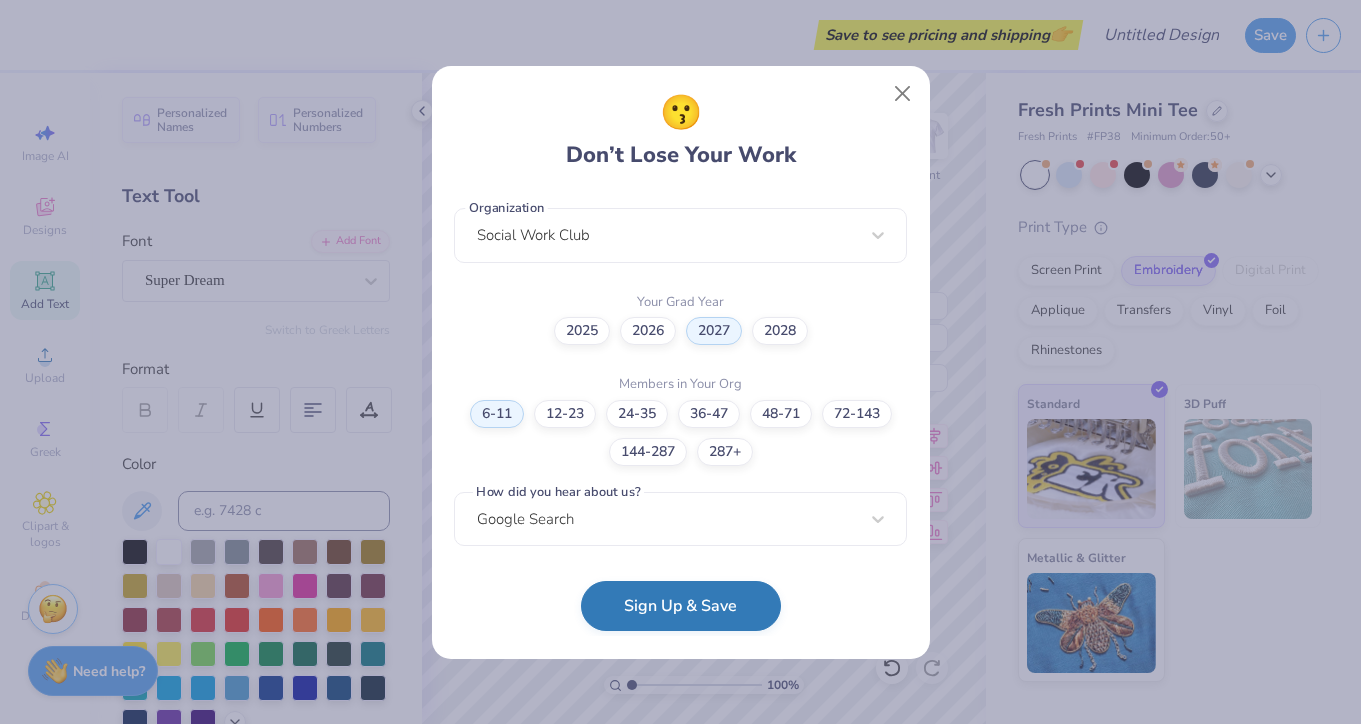 click on "Sign Up & Save" at bounding box center [681, 606] 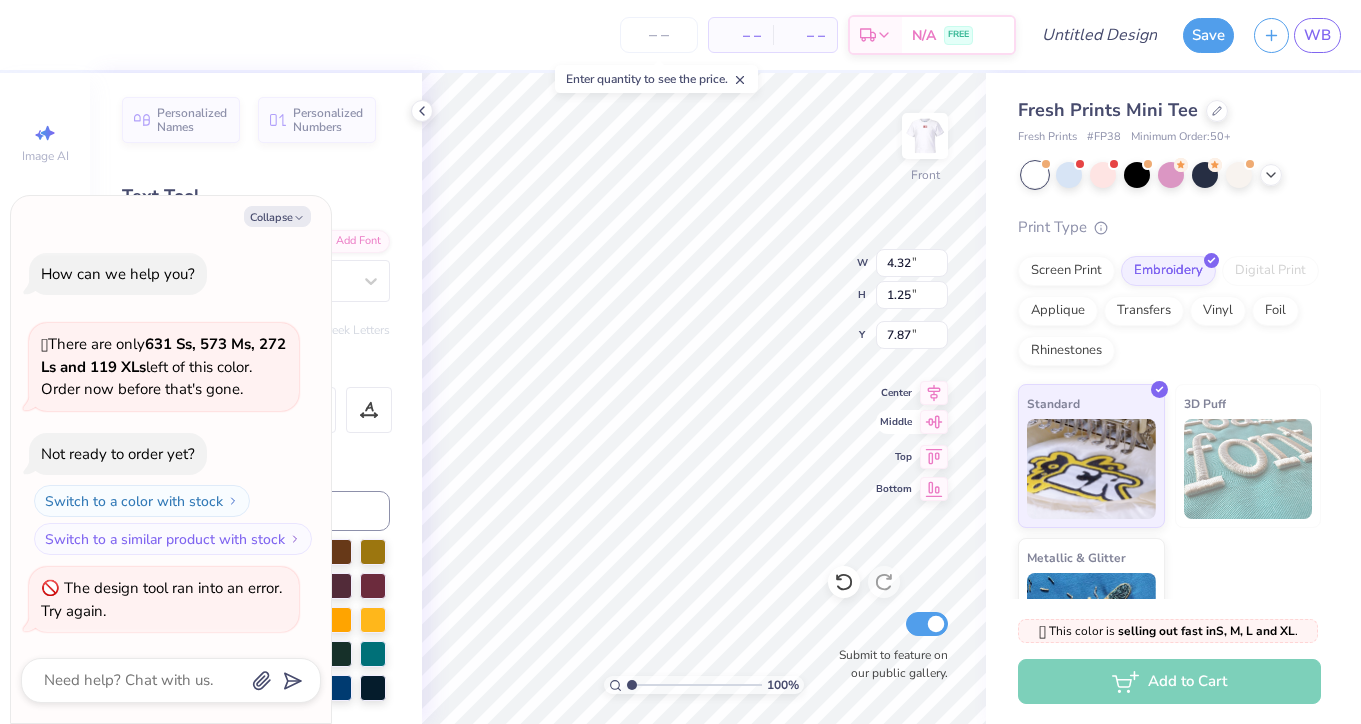 type on "x" 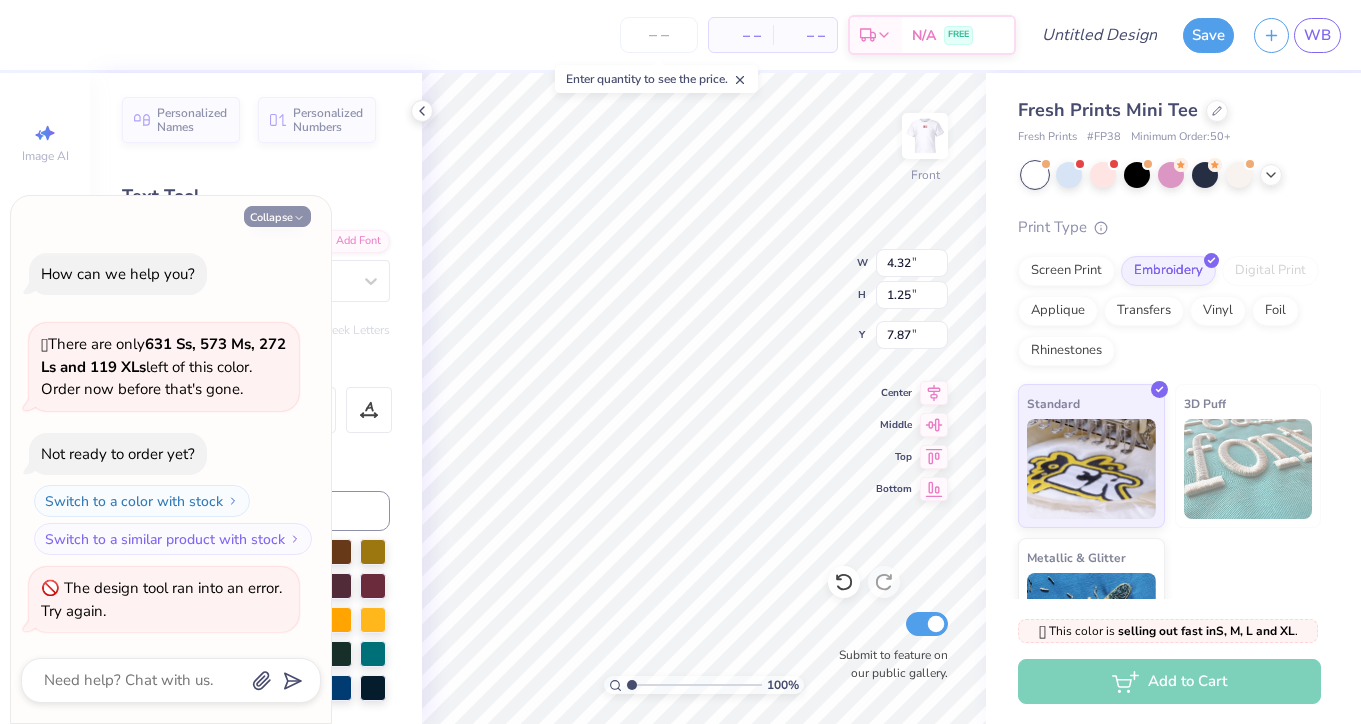 click on "Collapse" at bounding box center (277, 216) 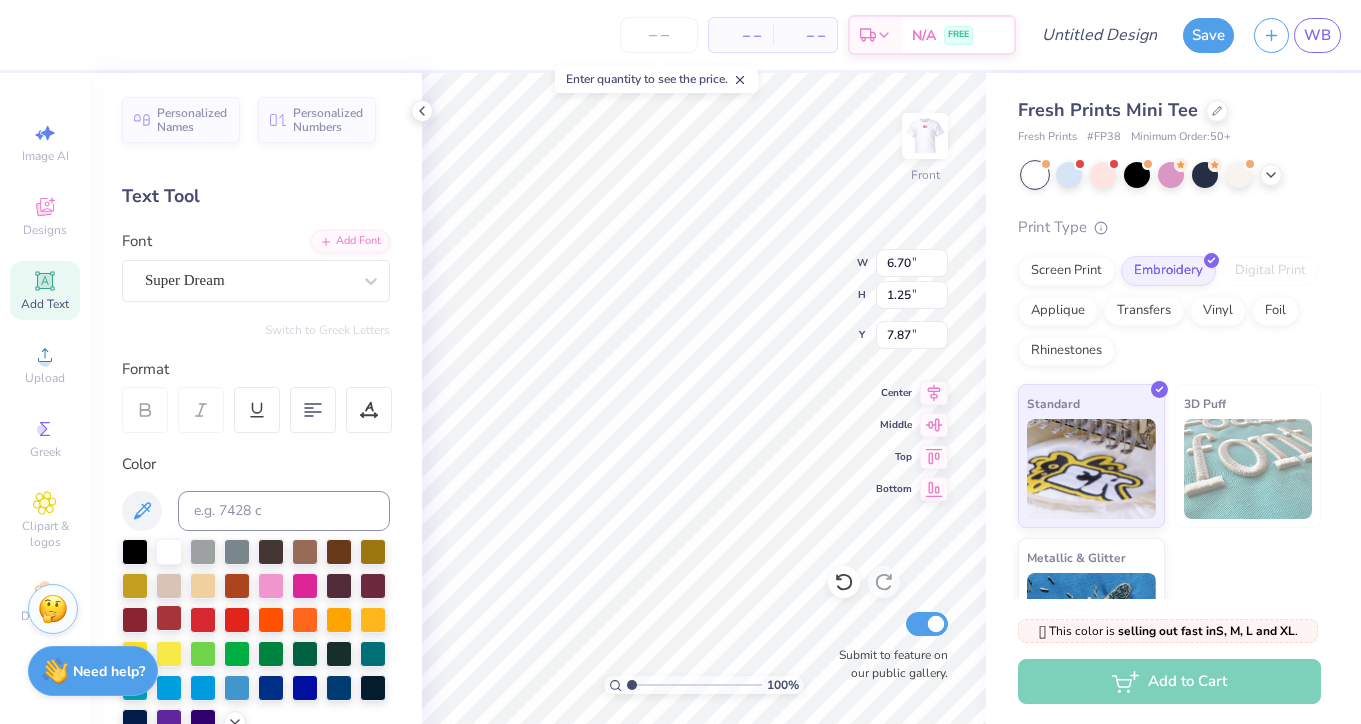 click at bounding box center (169, 618) 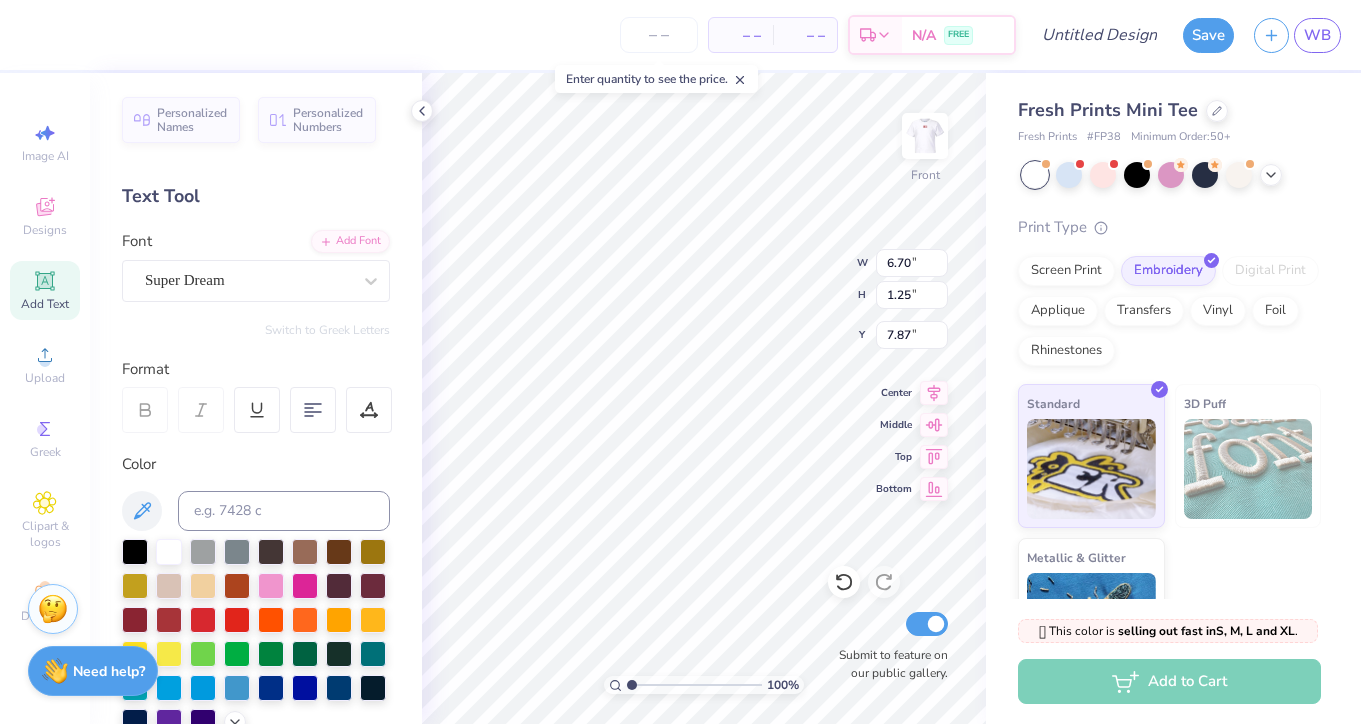 scroll, scrollTop: 0, scrollLeft: 2, axis: horizontal 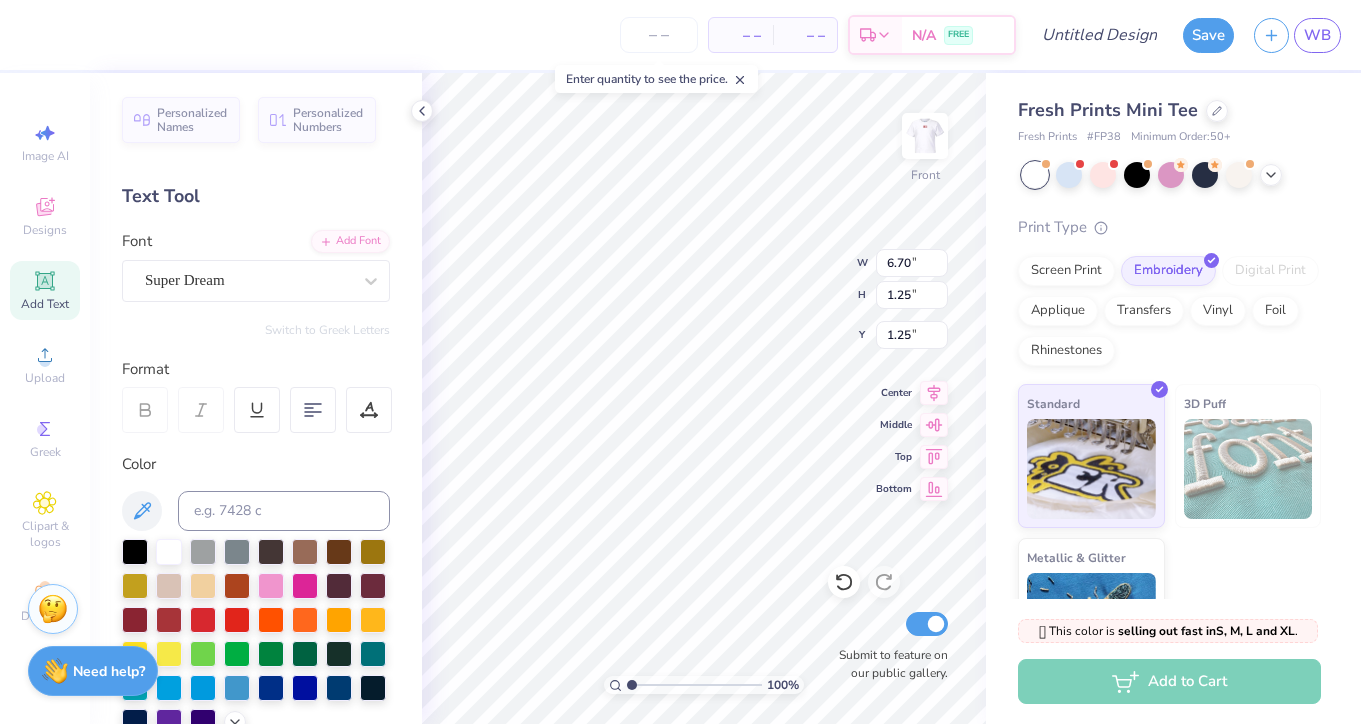 type on "1.22" 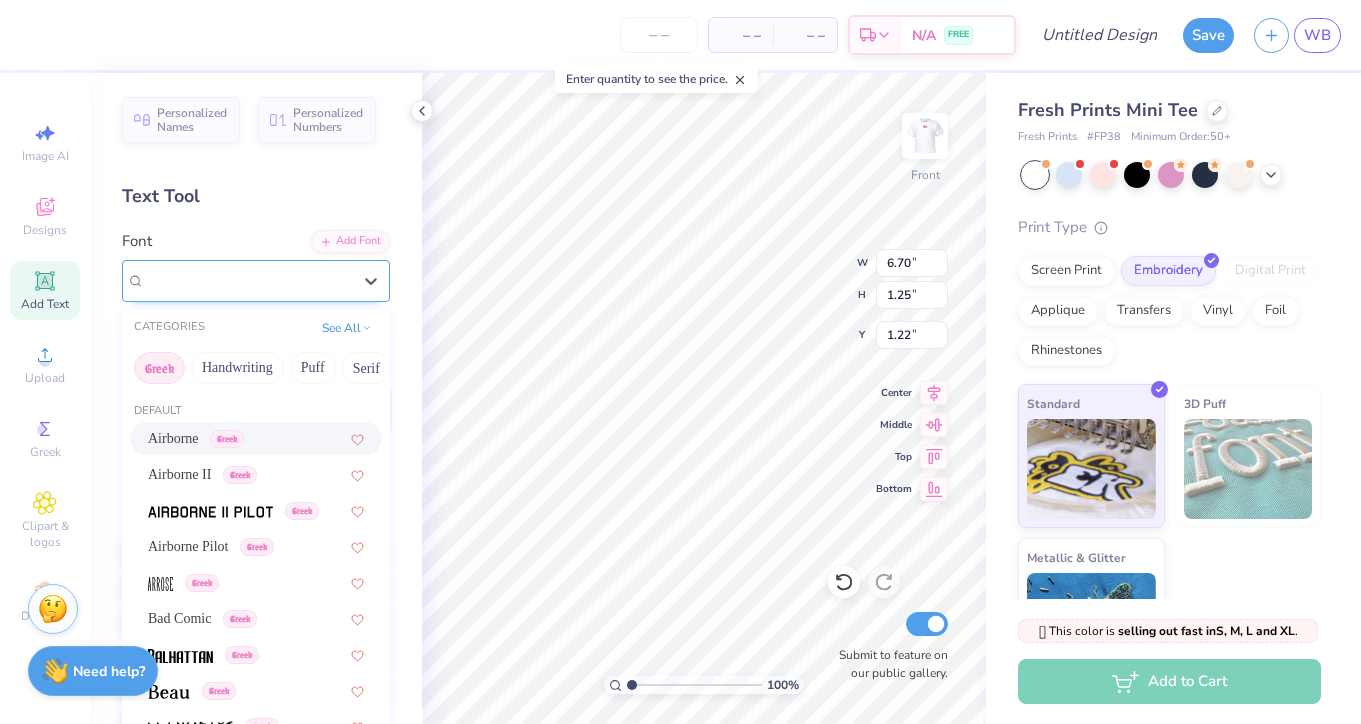 click on "Super Dream" at bounding box center (248, 280) 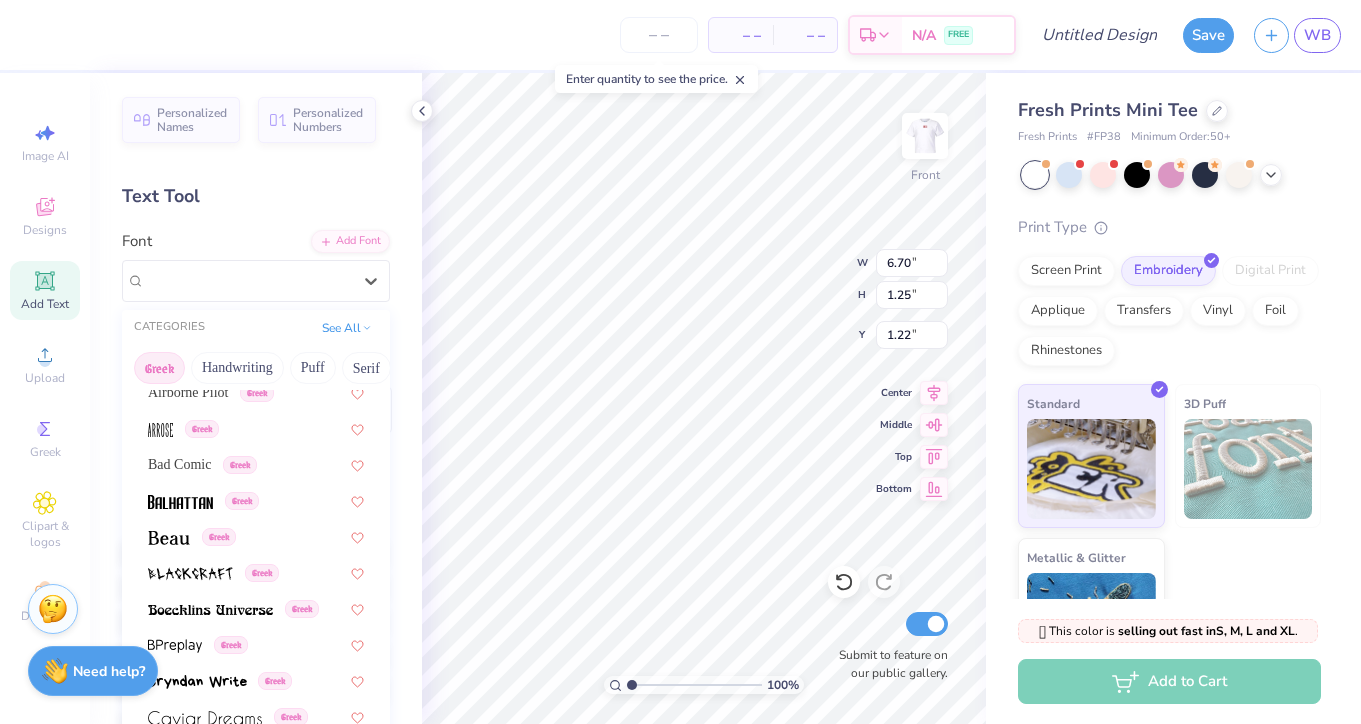 scroll, scrollTop: 157, scrollLeft: 0, axis: vertical 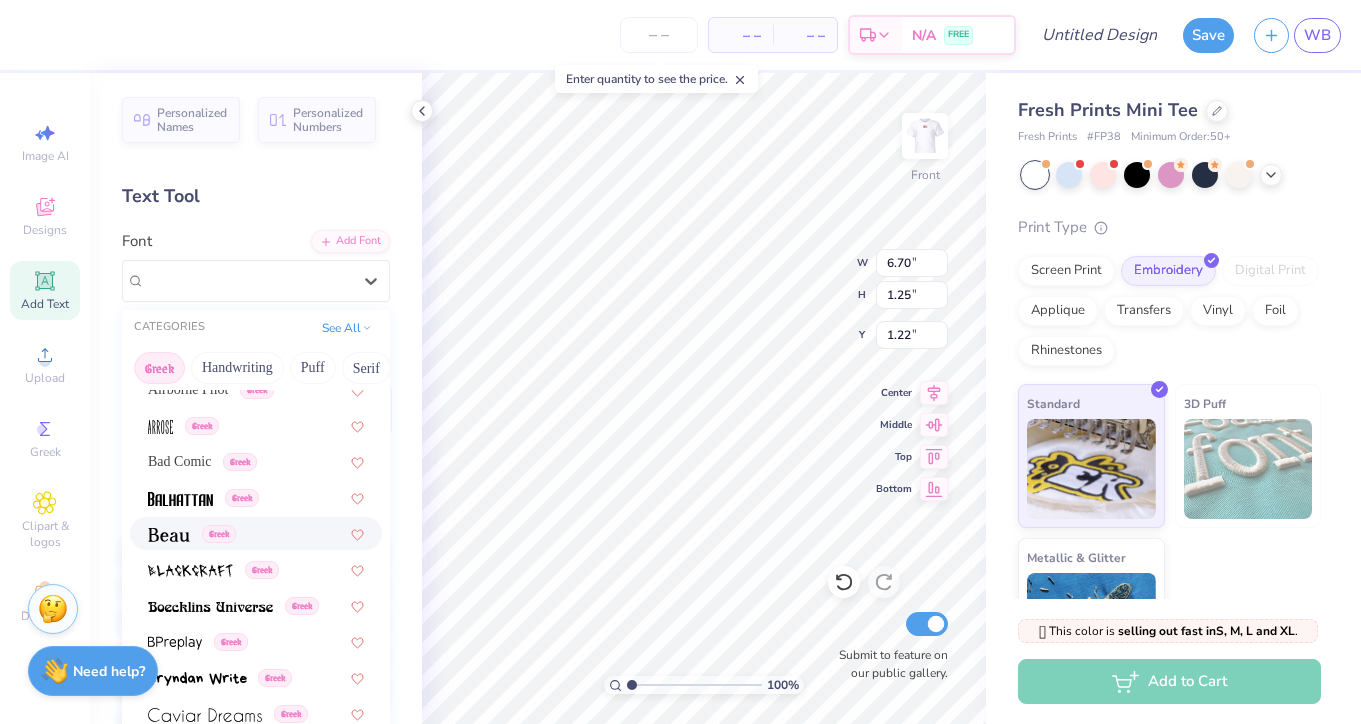 click at bounding box center (169, 535) 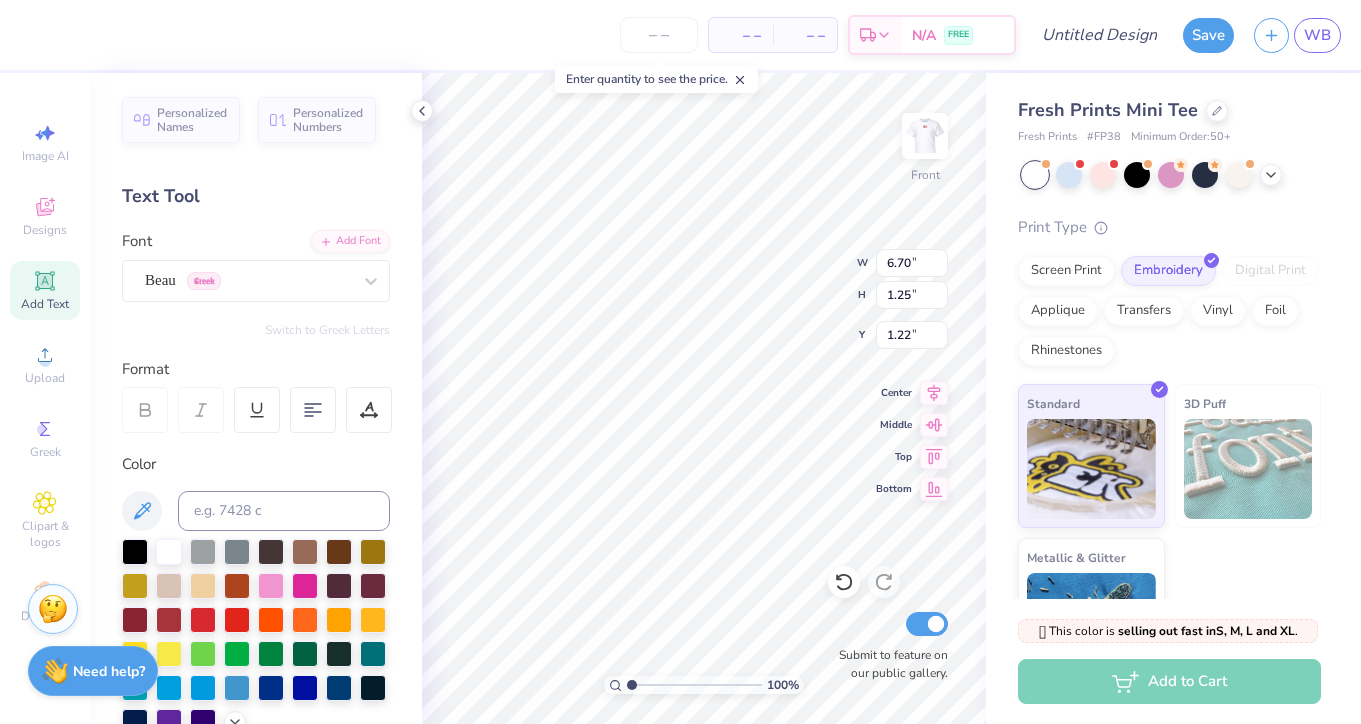 type on "6.64" 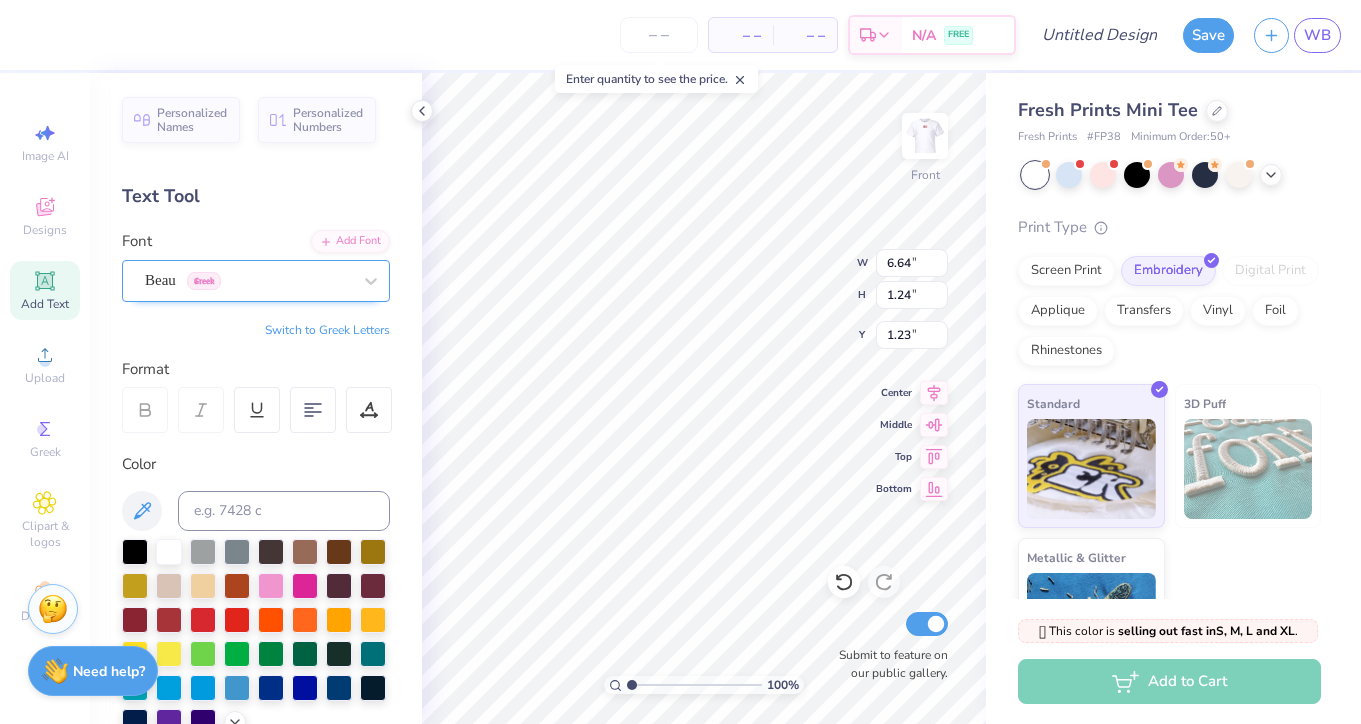 click at bounding box center [248, 280] 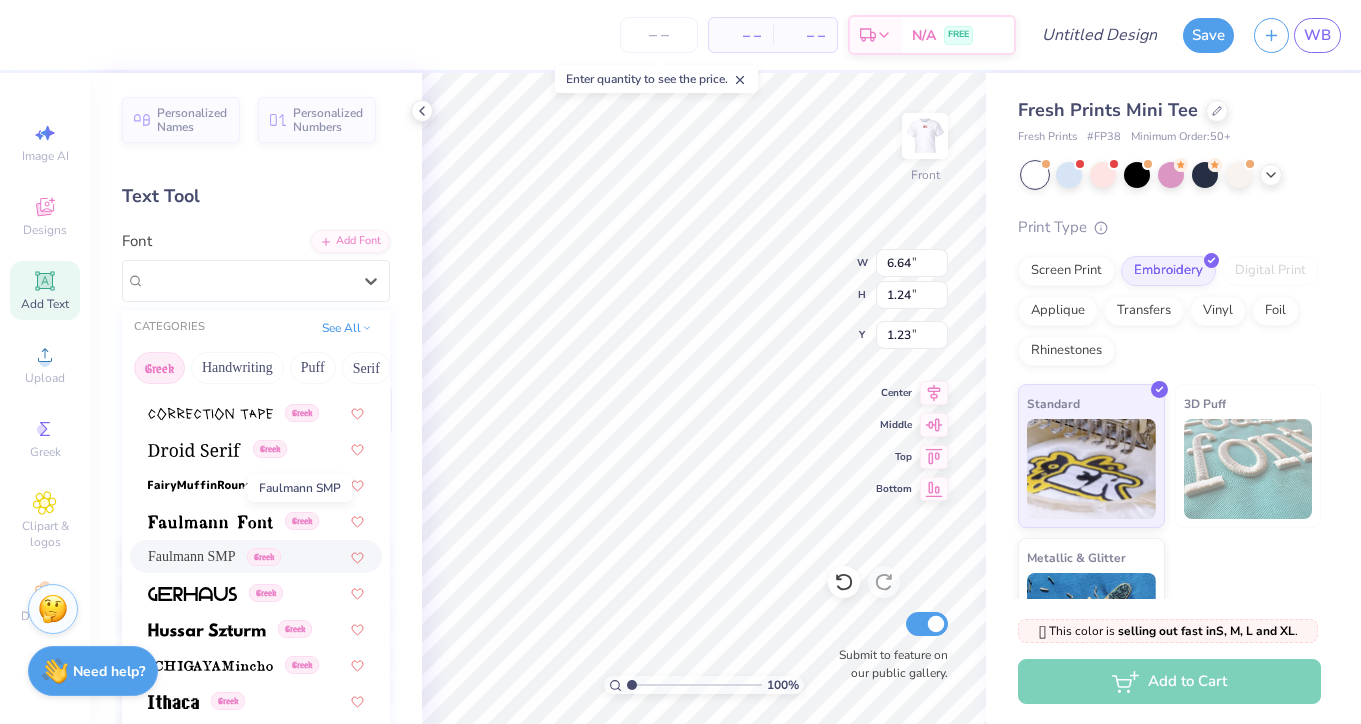 scroll, scrollTop: 559, scrollLeft: 0, axis: vertical 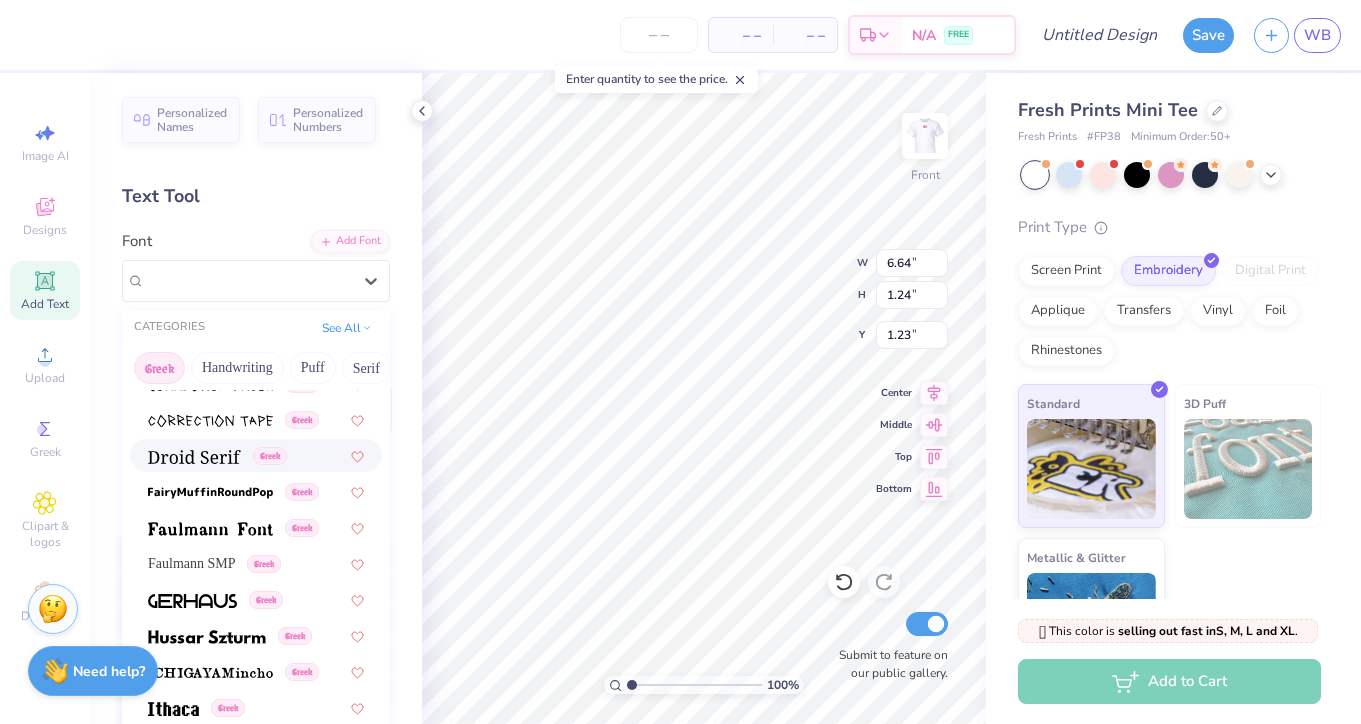 click at bounding box center (194, 457) 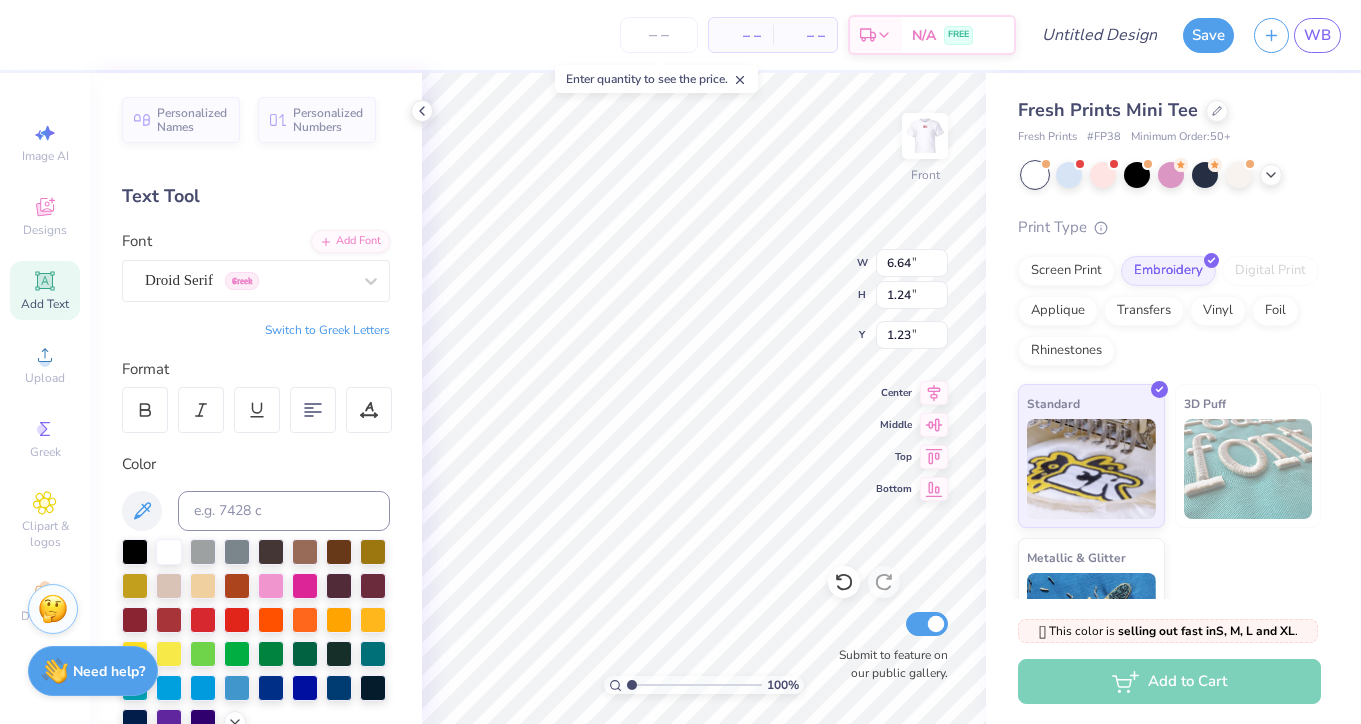 type on "7.45" 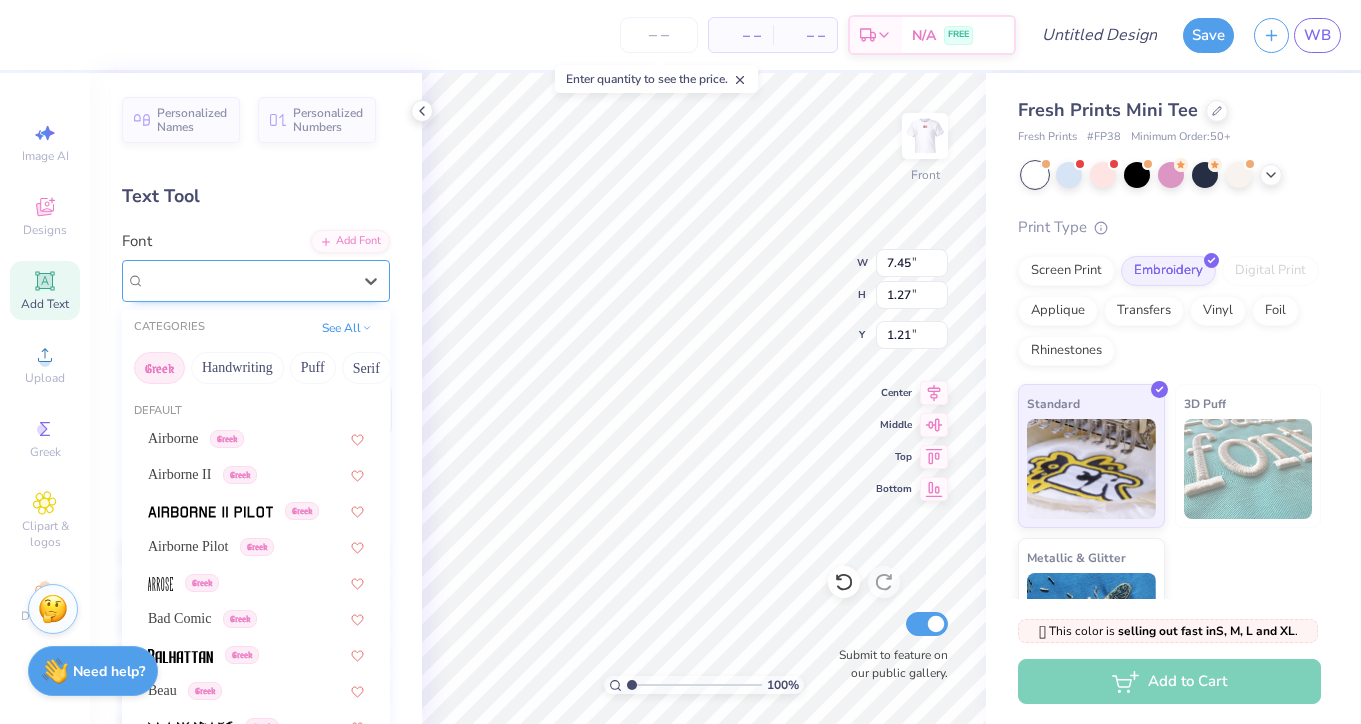 click on "Droid Serif Greek" at bounding box center (256, 281) 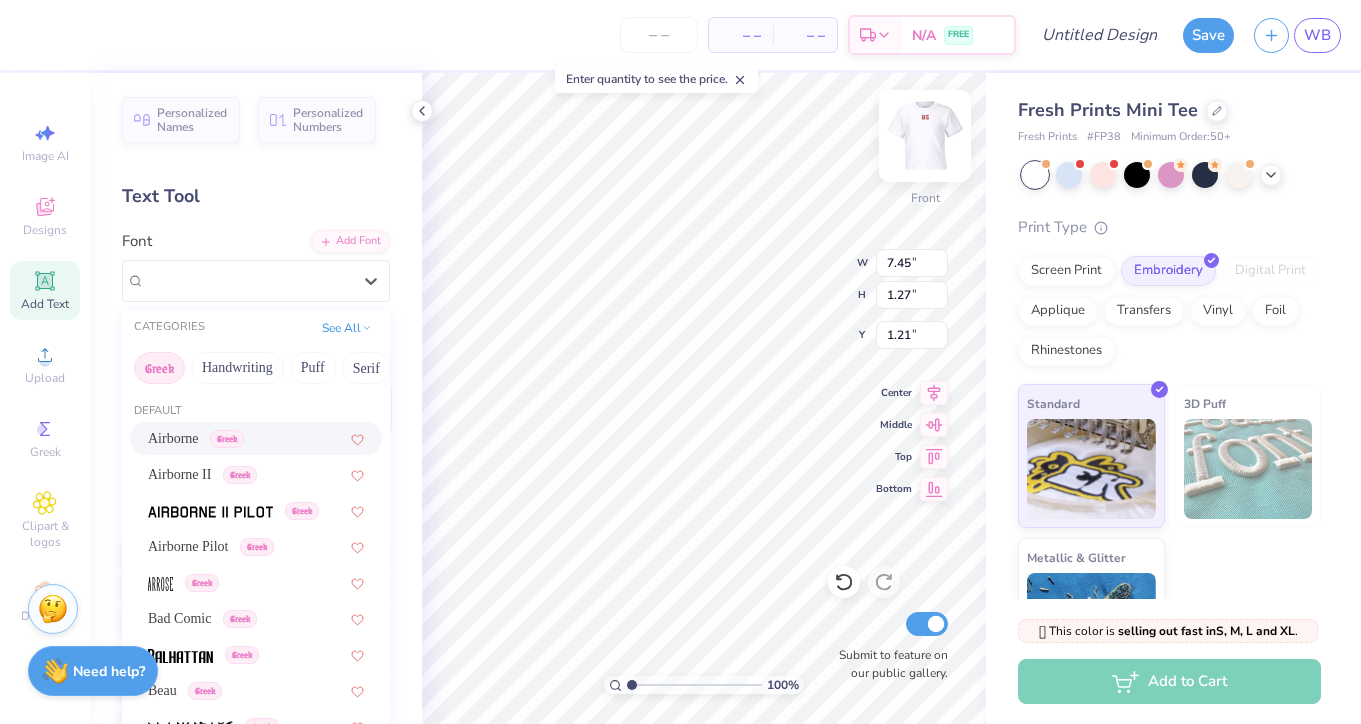 click at bounding box center [925, 136] 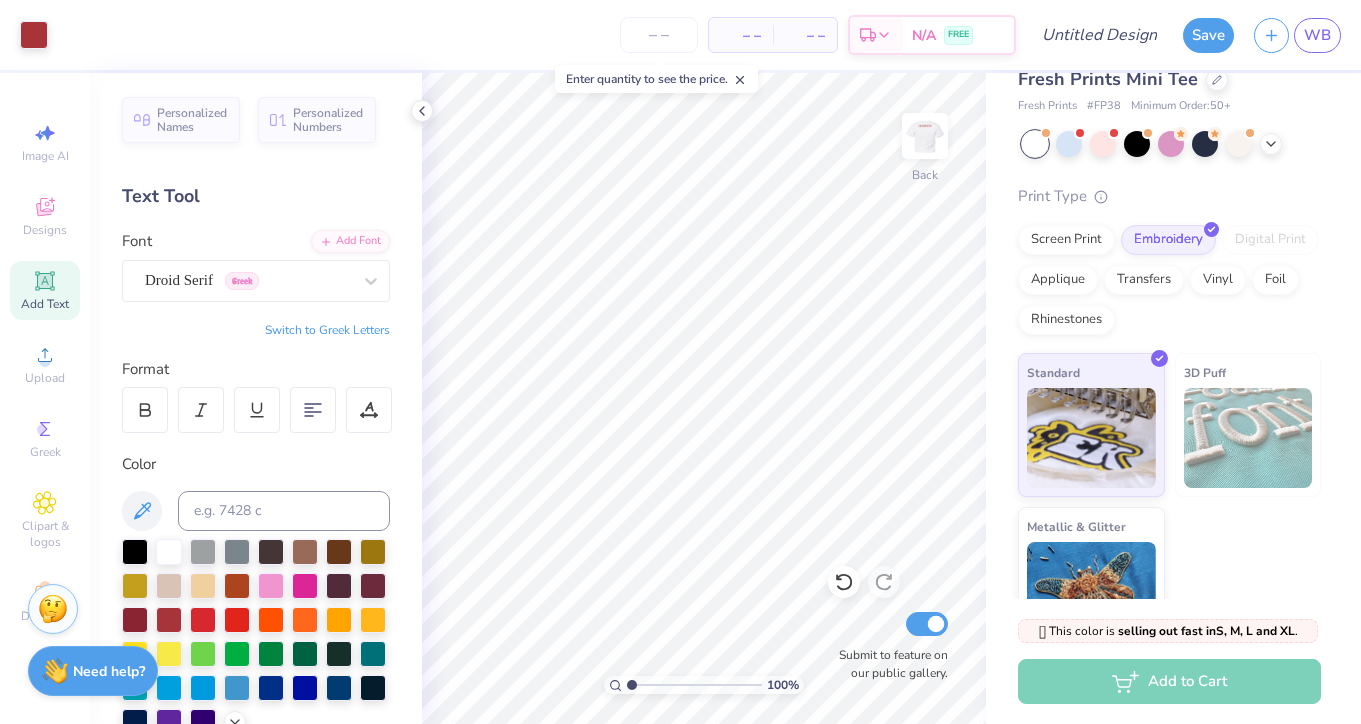 scroll, scrollTop: 0, scrollLeft: 0, axis: both 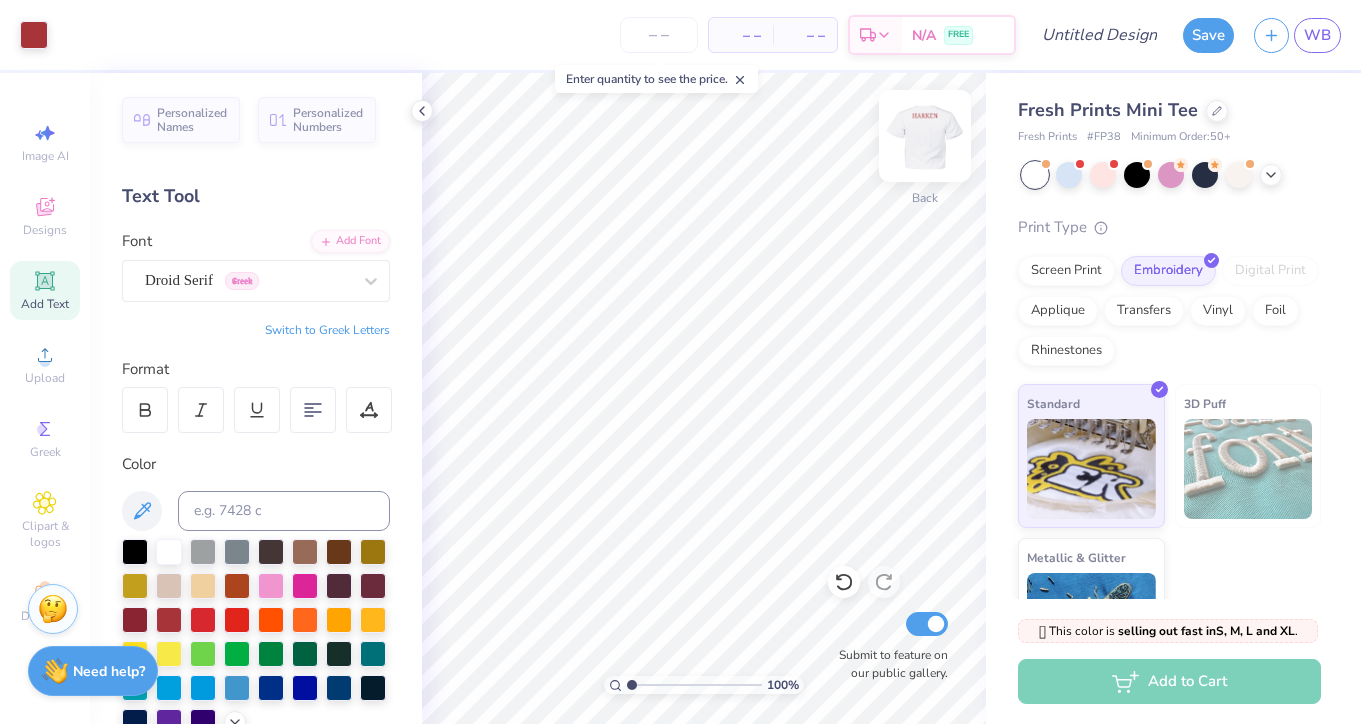 click at bounding box center (925, 136) 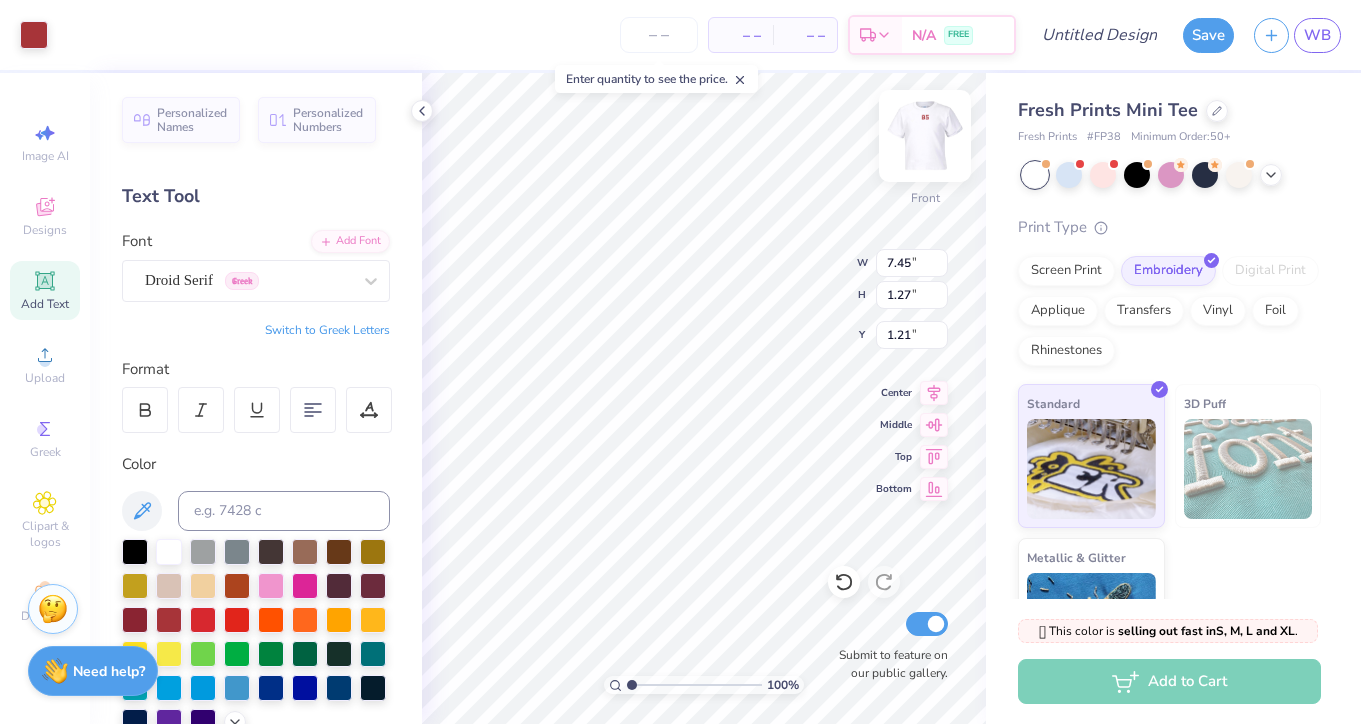 type on "1.22" 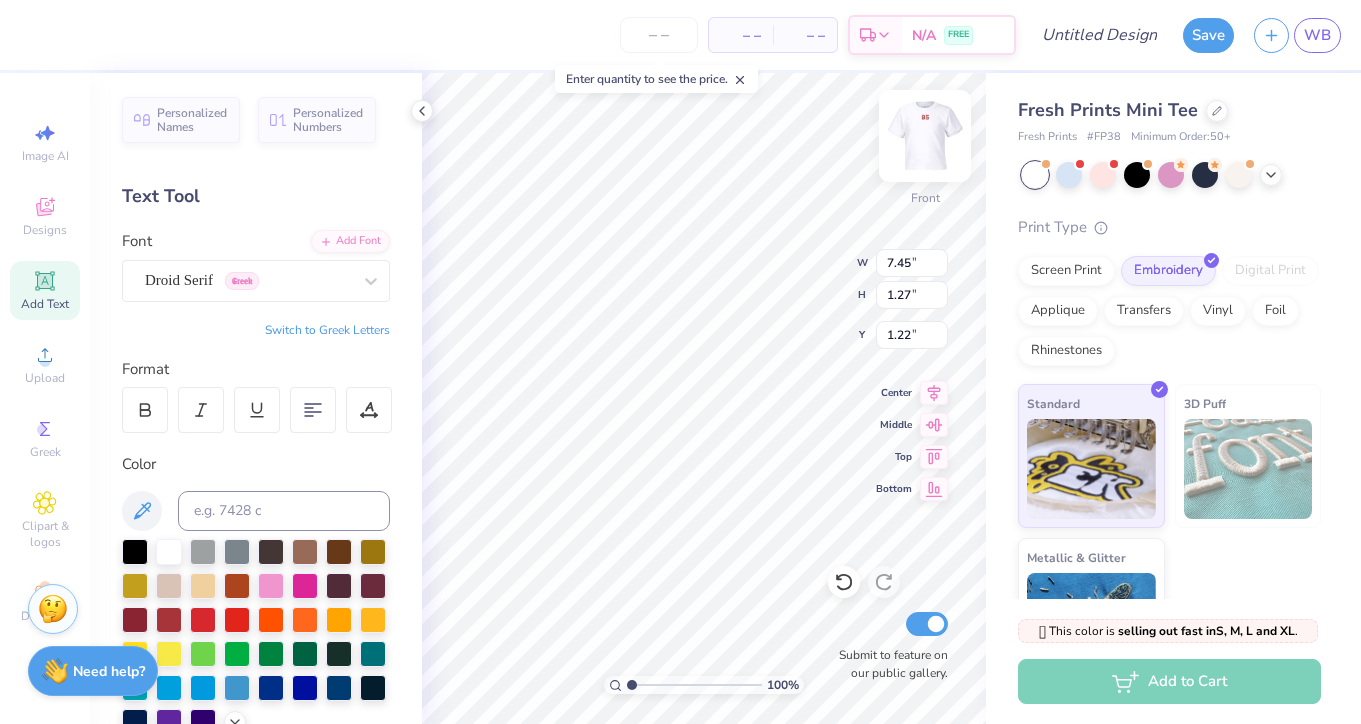 scroll, scrollTop: 0, scrollLeft: 2, axis: horizontal 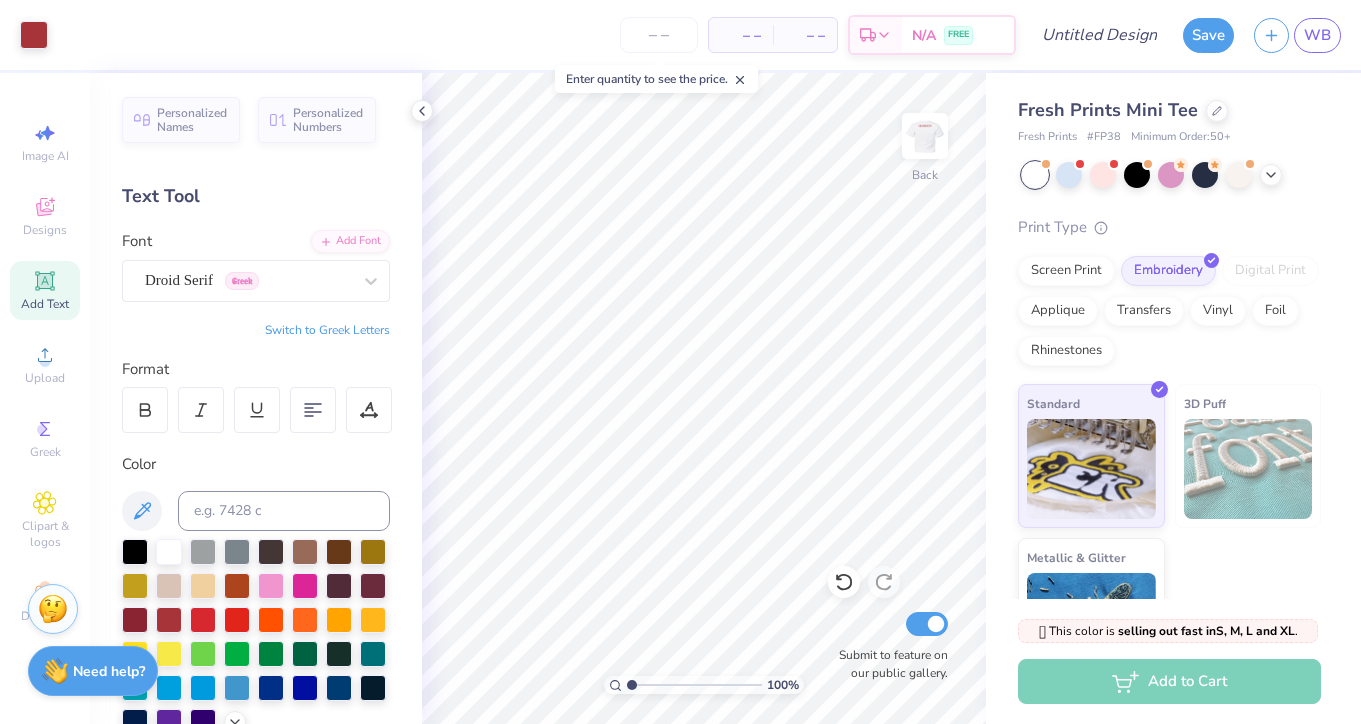 click at bounding box center (925, 136) 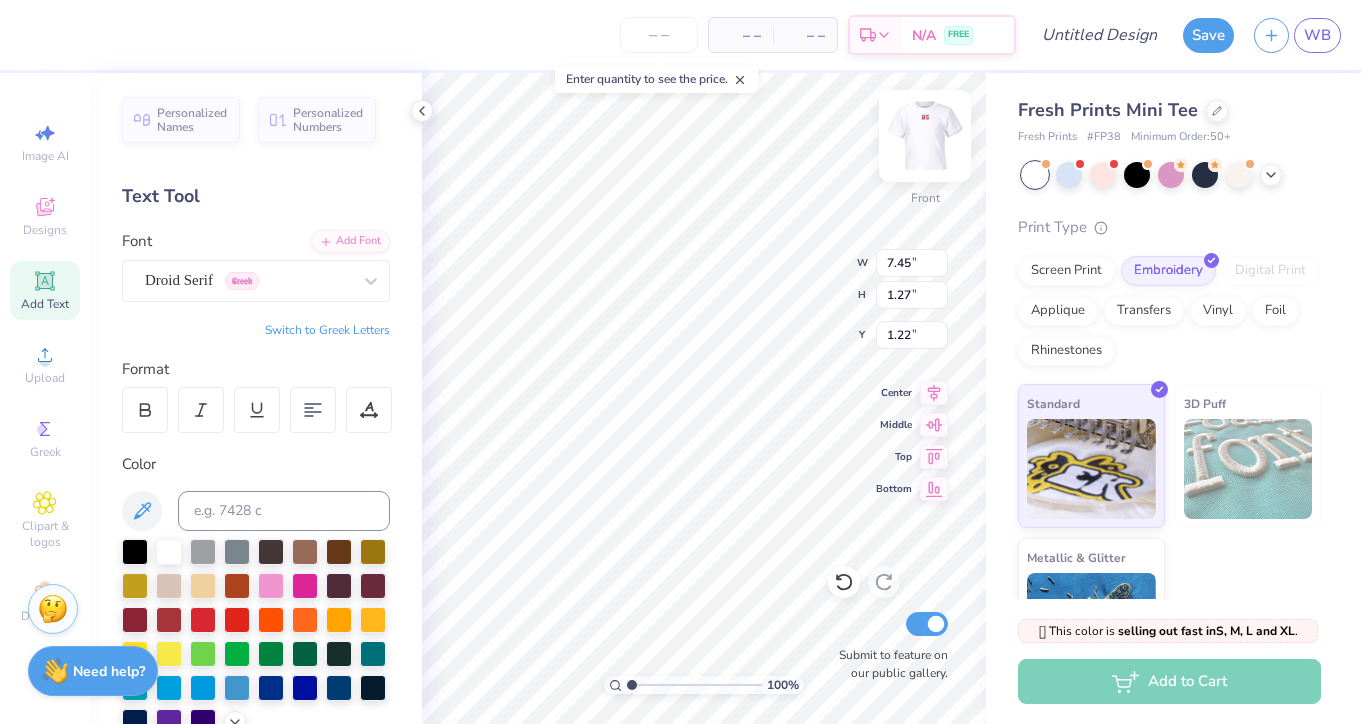 type on "1.46" 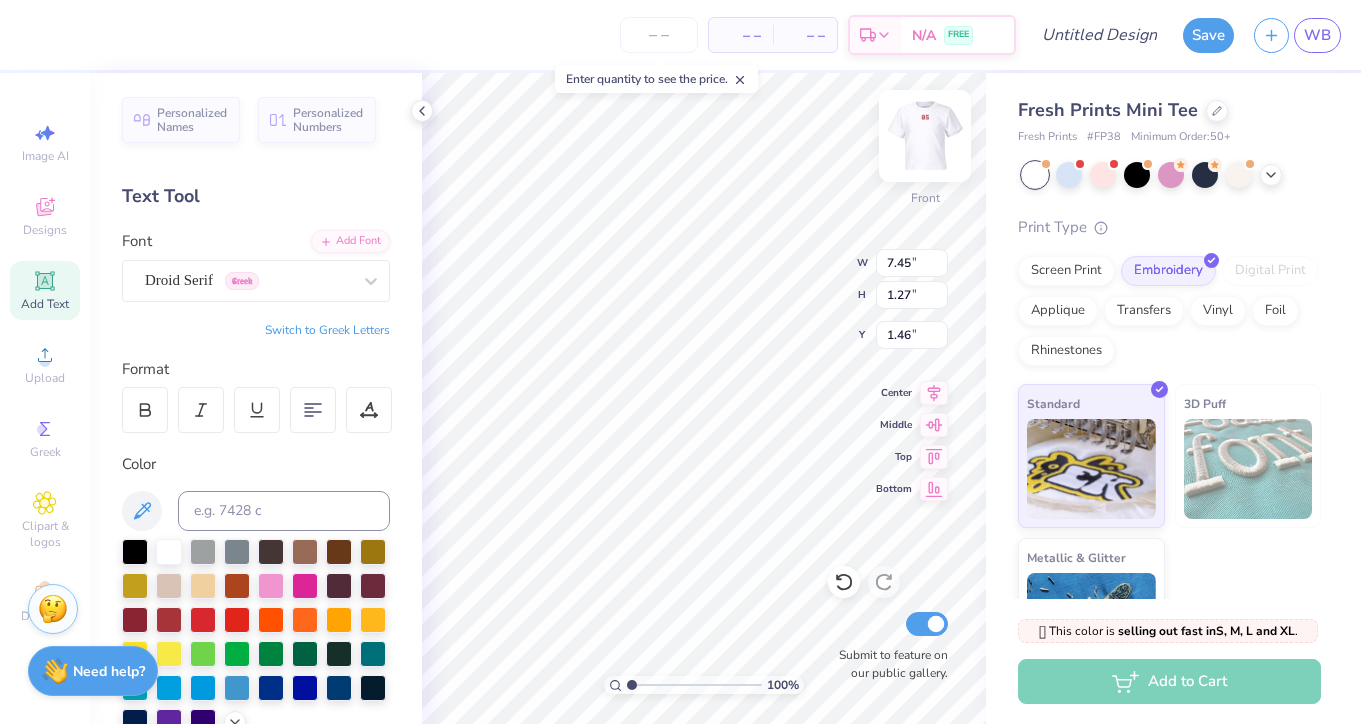 click at bounding box center [925, 136] 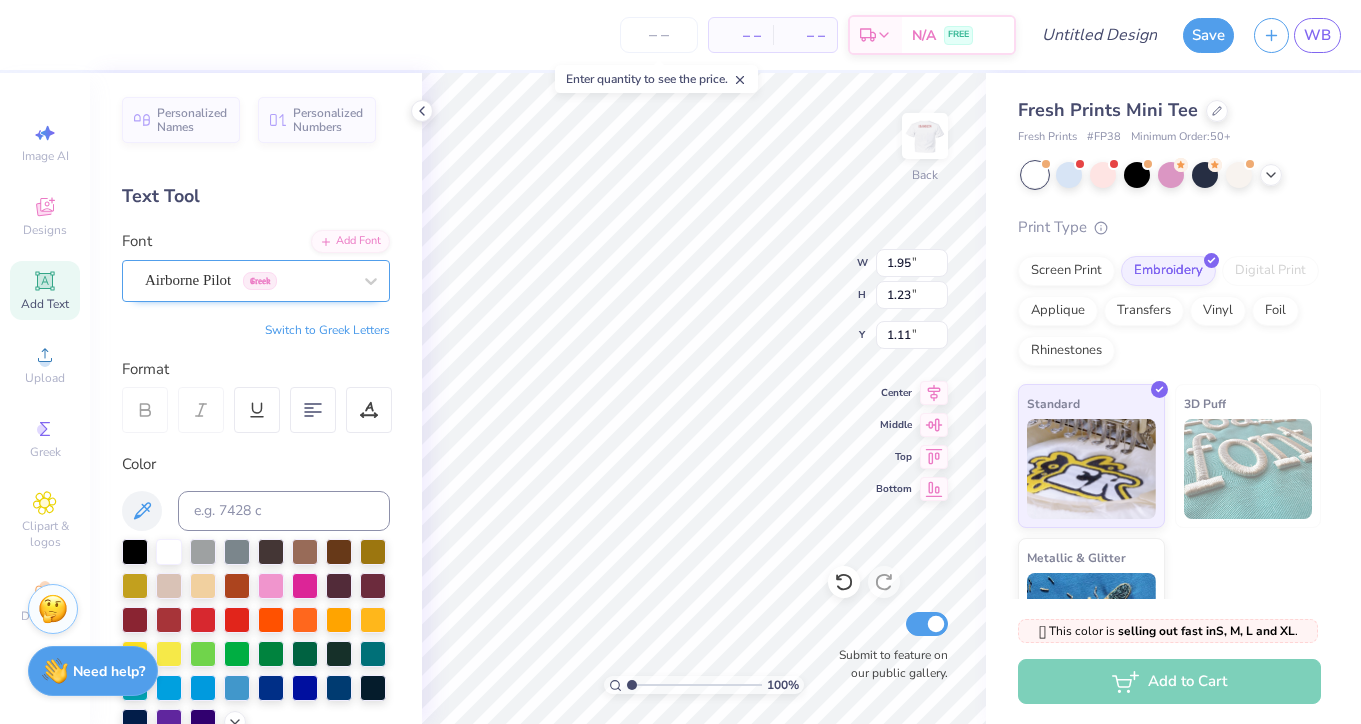 click on "Airborne Pilot Greek" at bounding box center (248, 280) 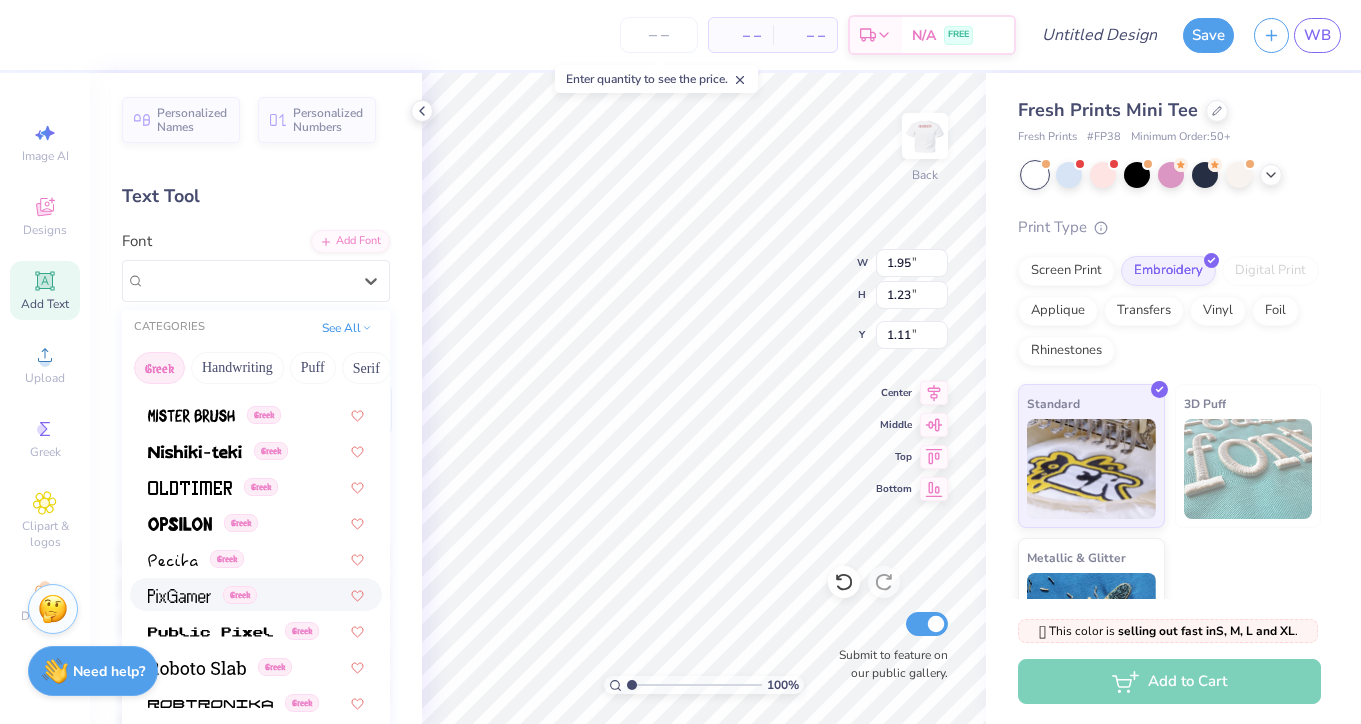 scroll, scrollTop: 1210, scrollLeft: 0, axis: vertical 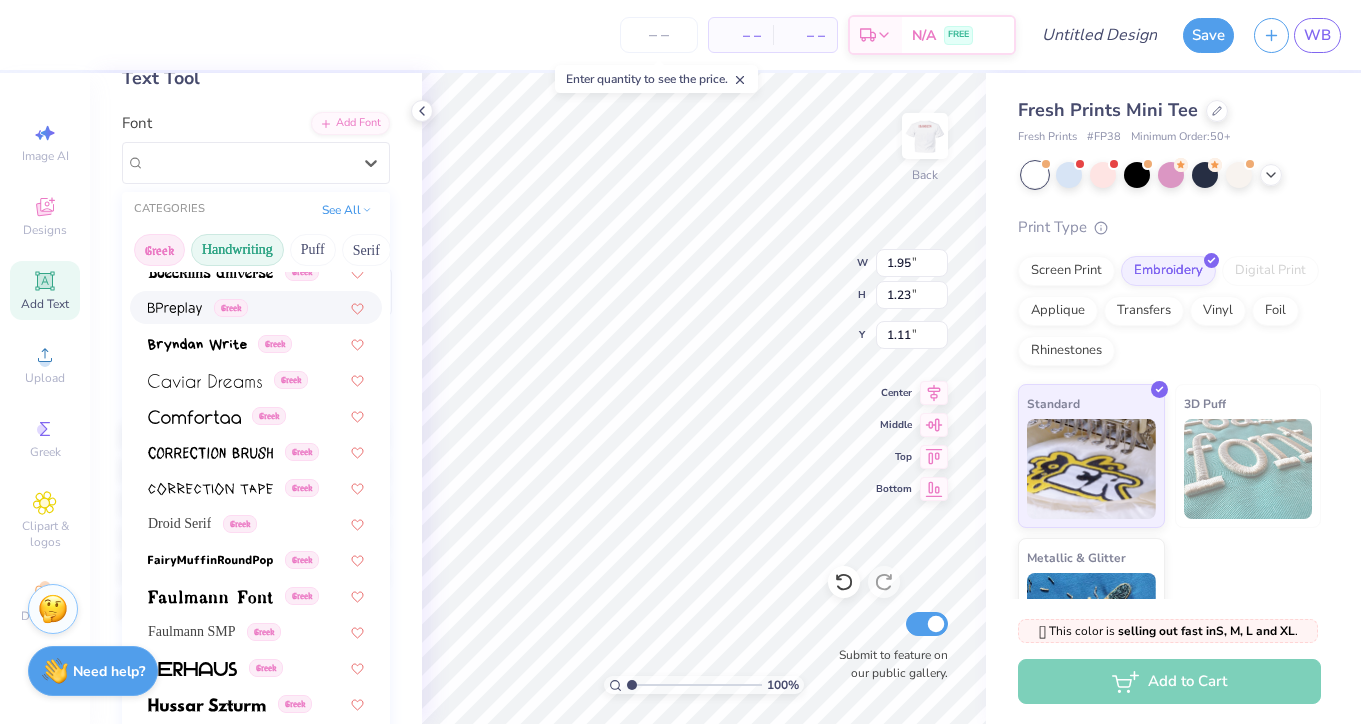click on "Handwriting" at bounding box center (237, 250) 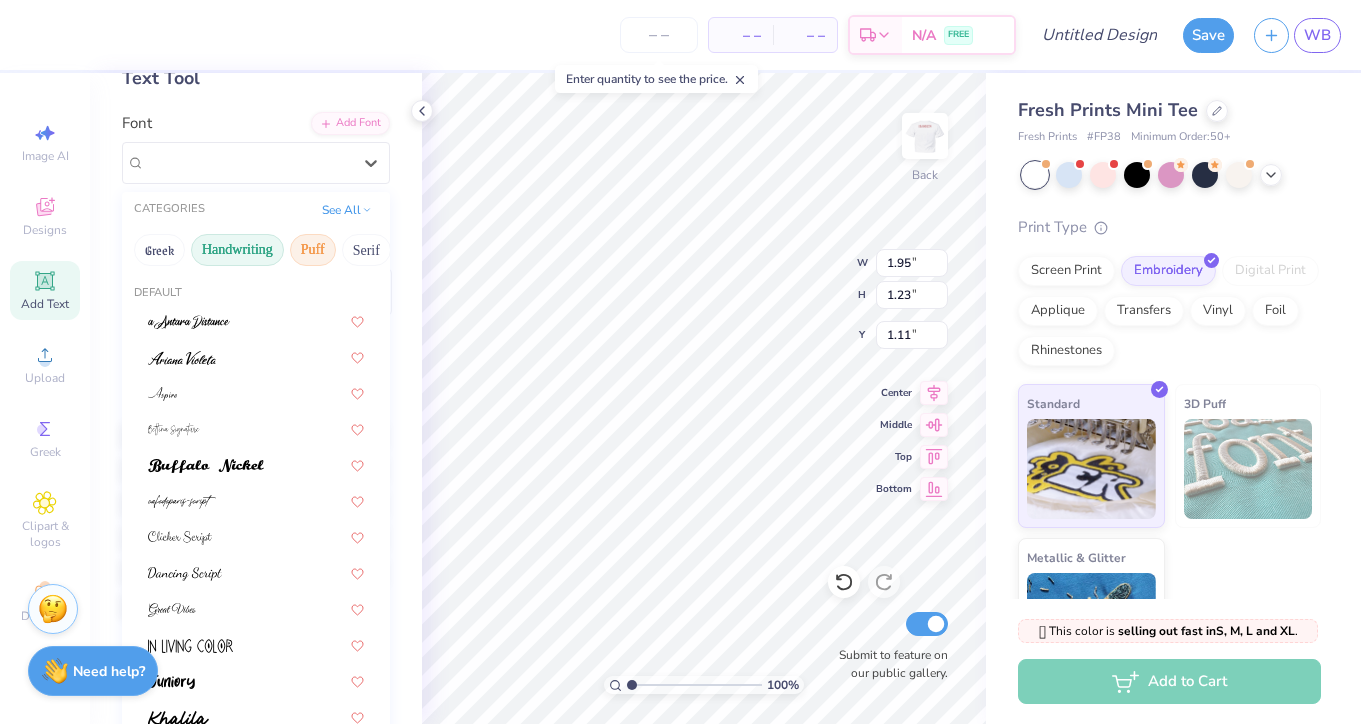 click on "Puff" at bounding box center (313, 250) 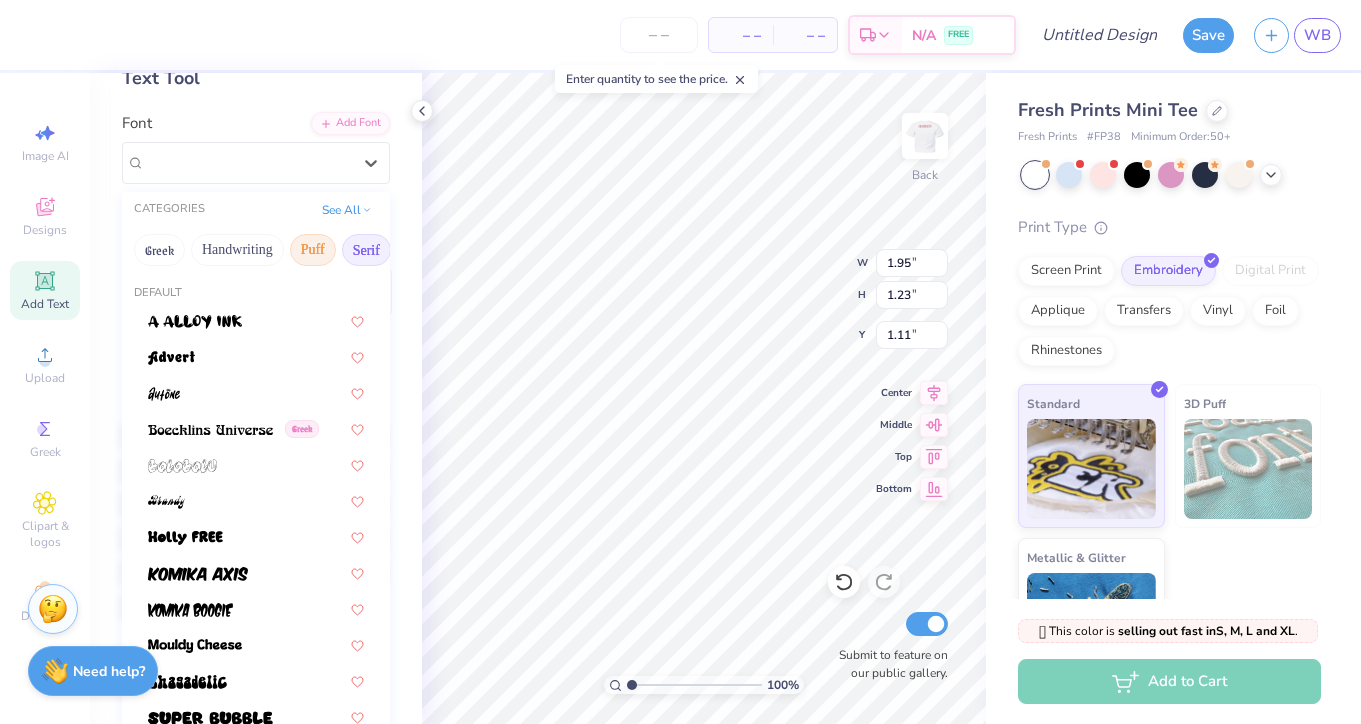 click on "Serif" at bounding box center (366, 250) 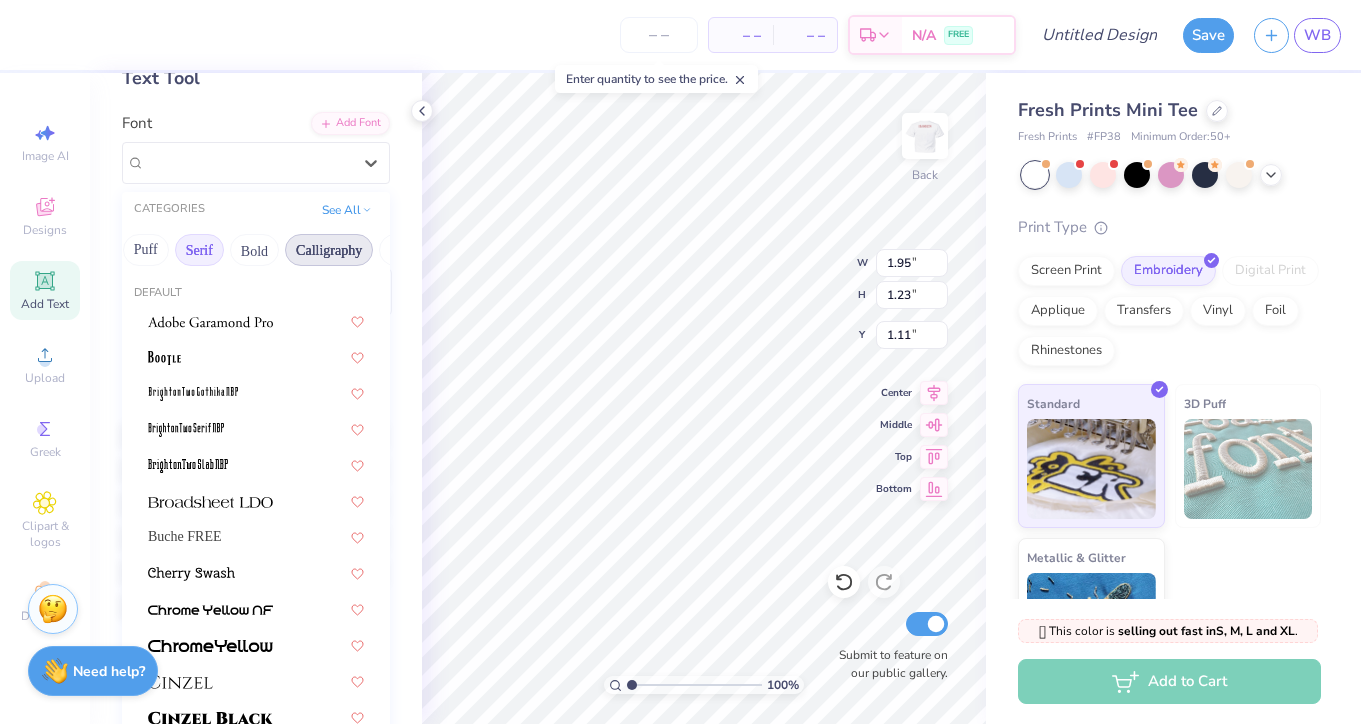 scroll, scrollTop: 0, scrollLeft: 177, axis: horizontal 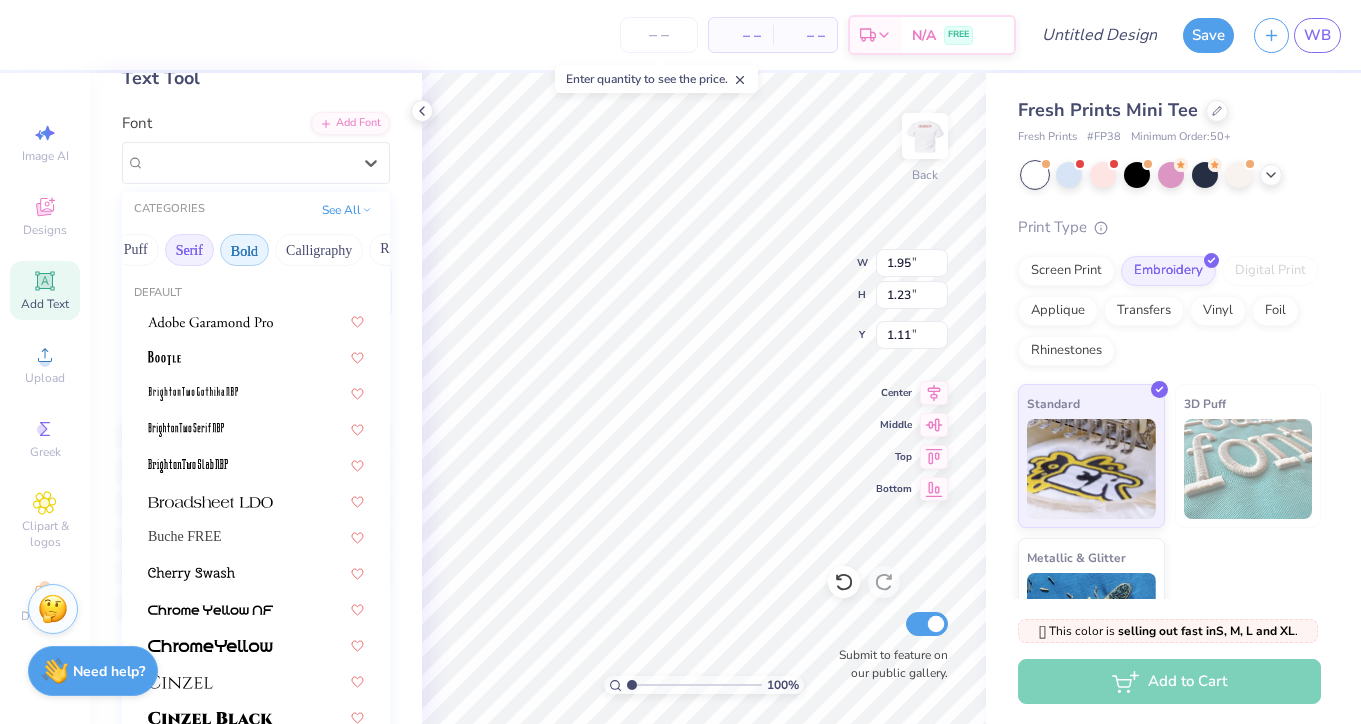 click on "Bold" at bounding box center (244, 250) 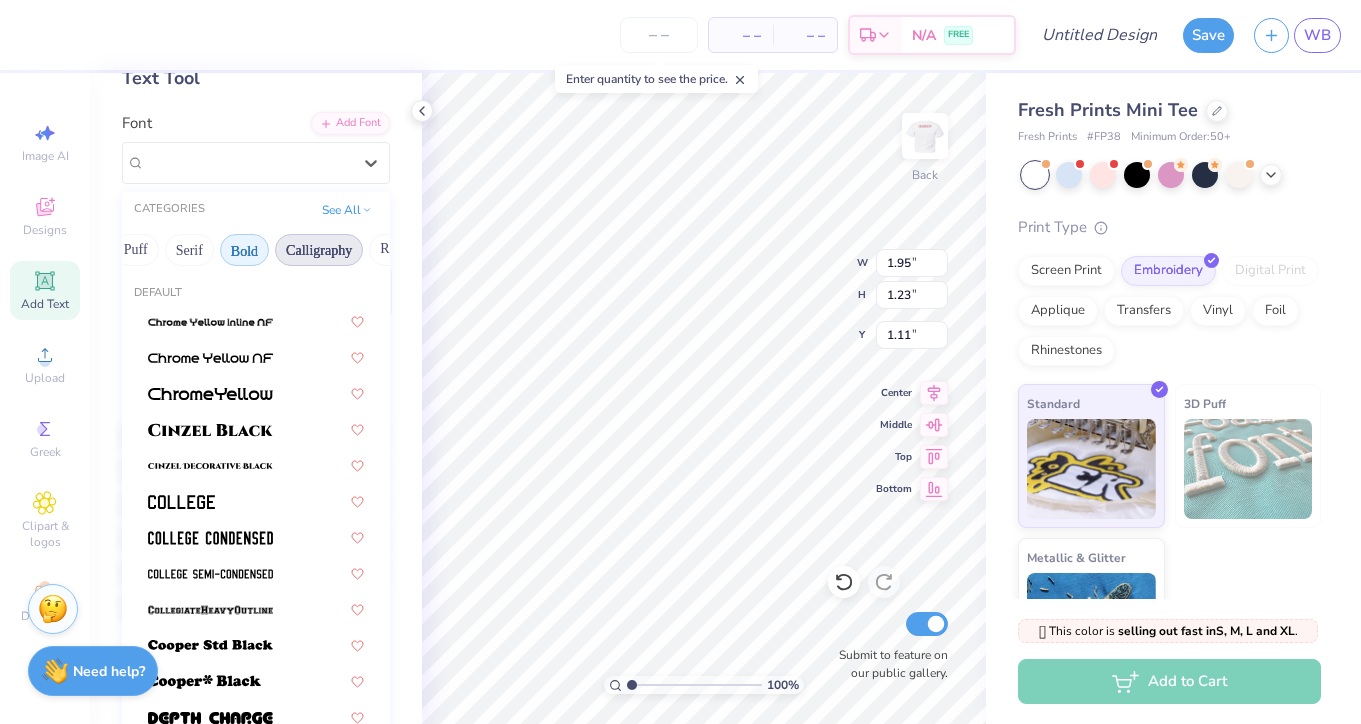 click on "Calligraphy" at bounding box center [319, 250] 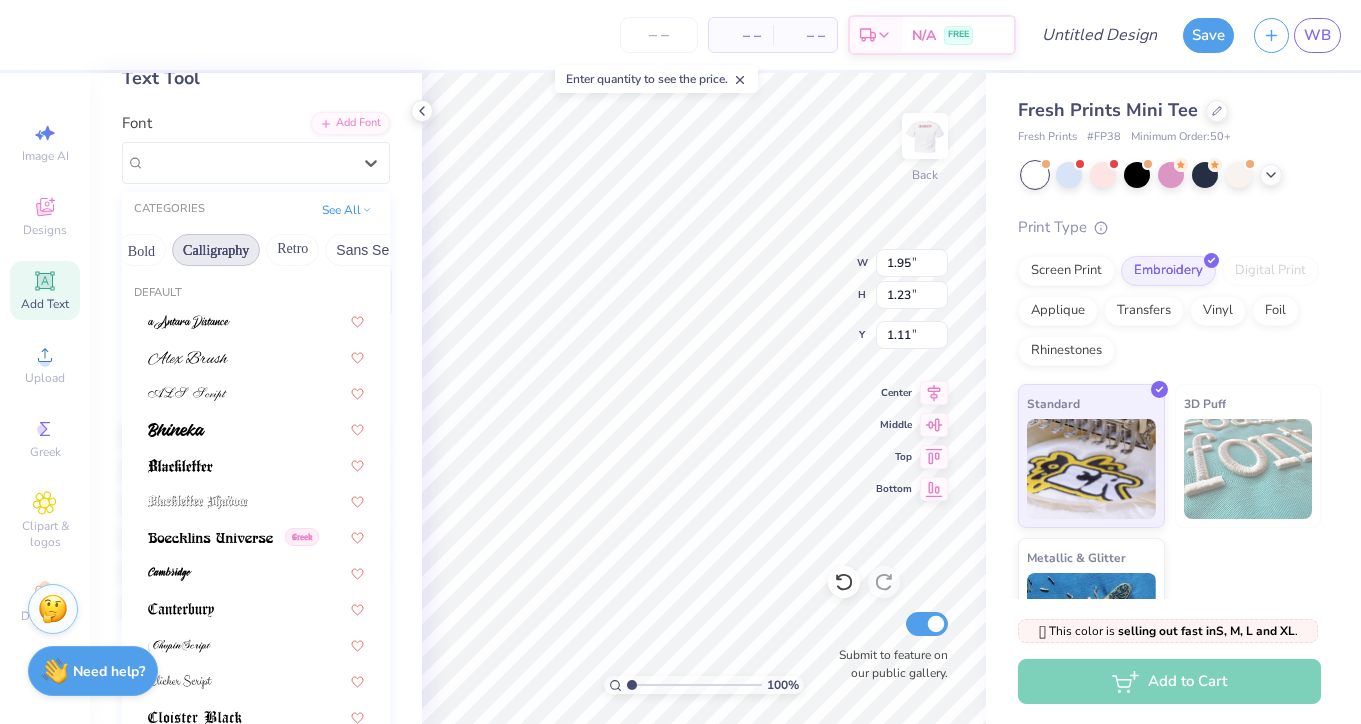 scroll, scrollTop: 0, scrollLeft: 284, axis: horizontal 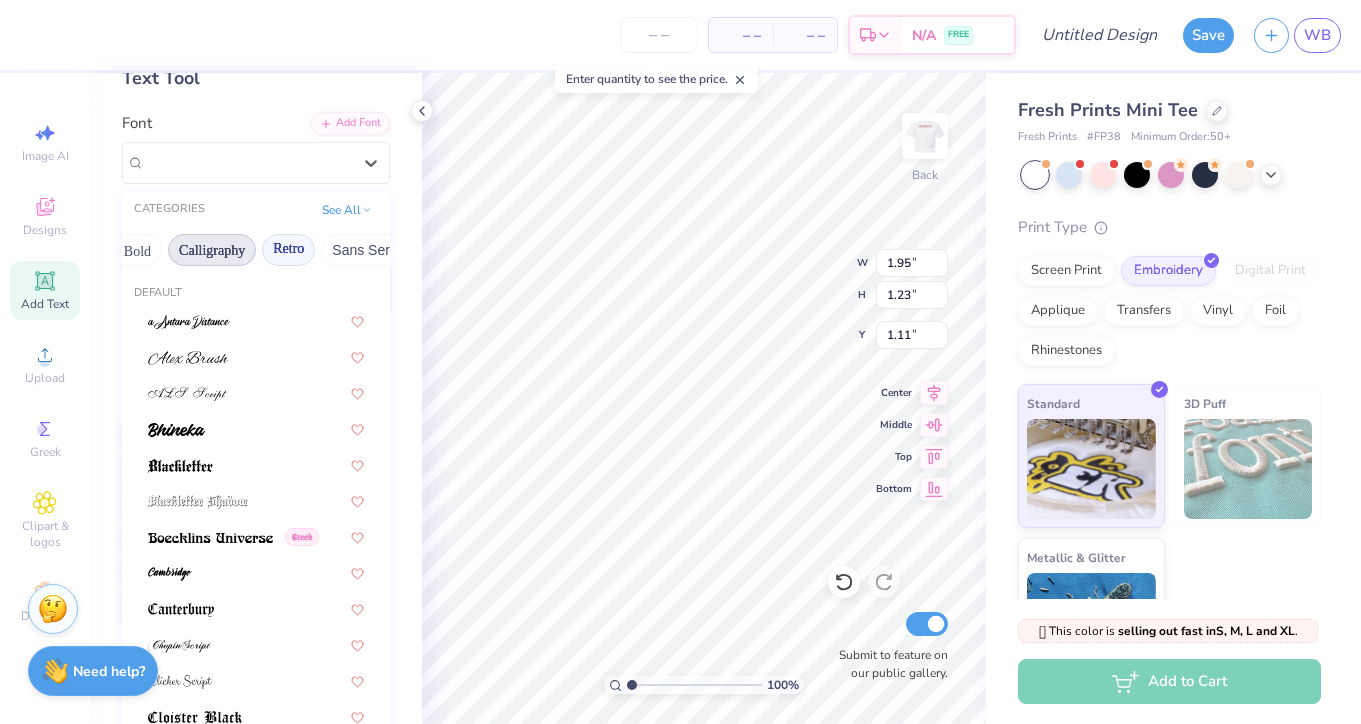 click on "Retro" at bounding box center [288, 250] 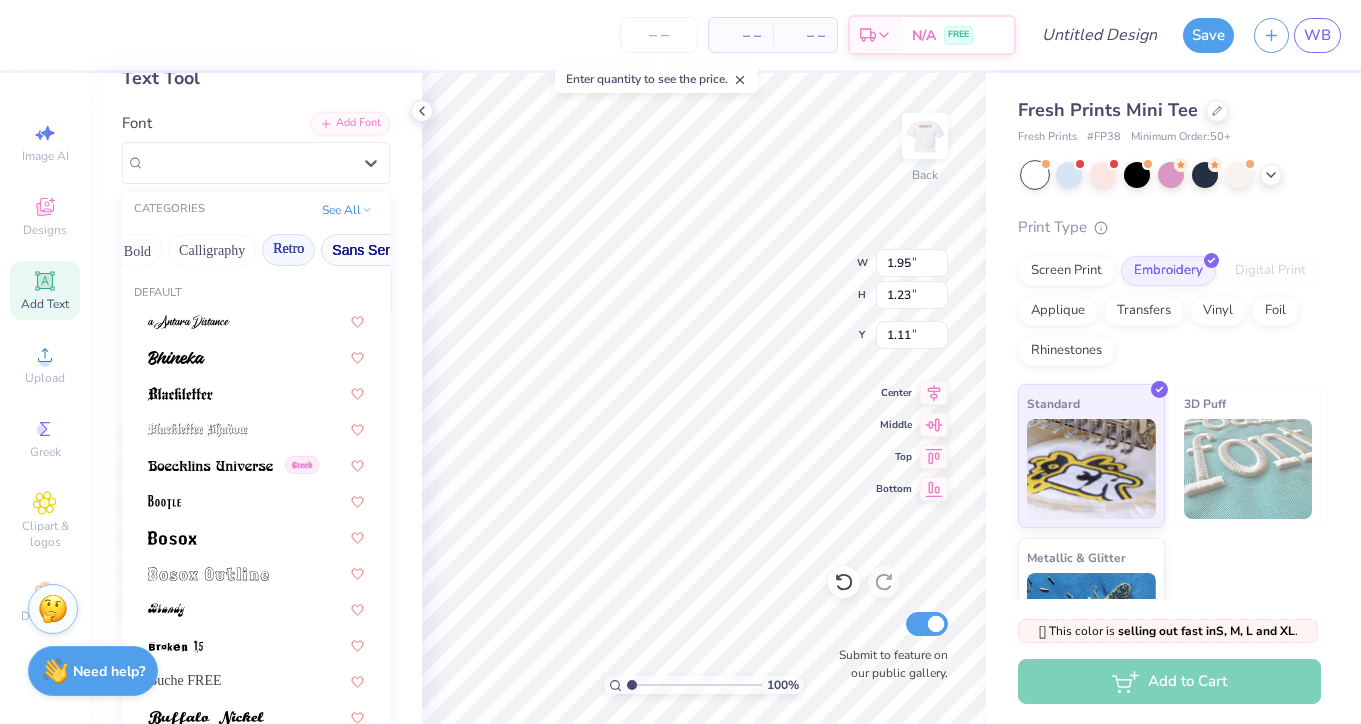 click on "Sans Serif" at bounding box center (364, 250) 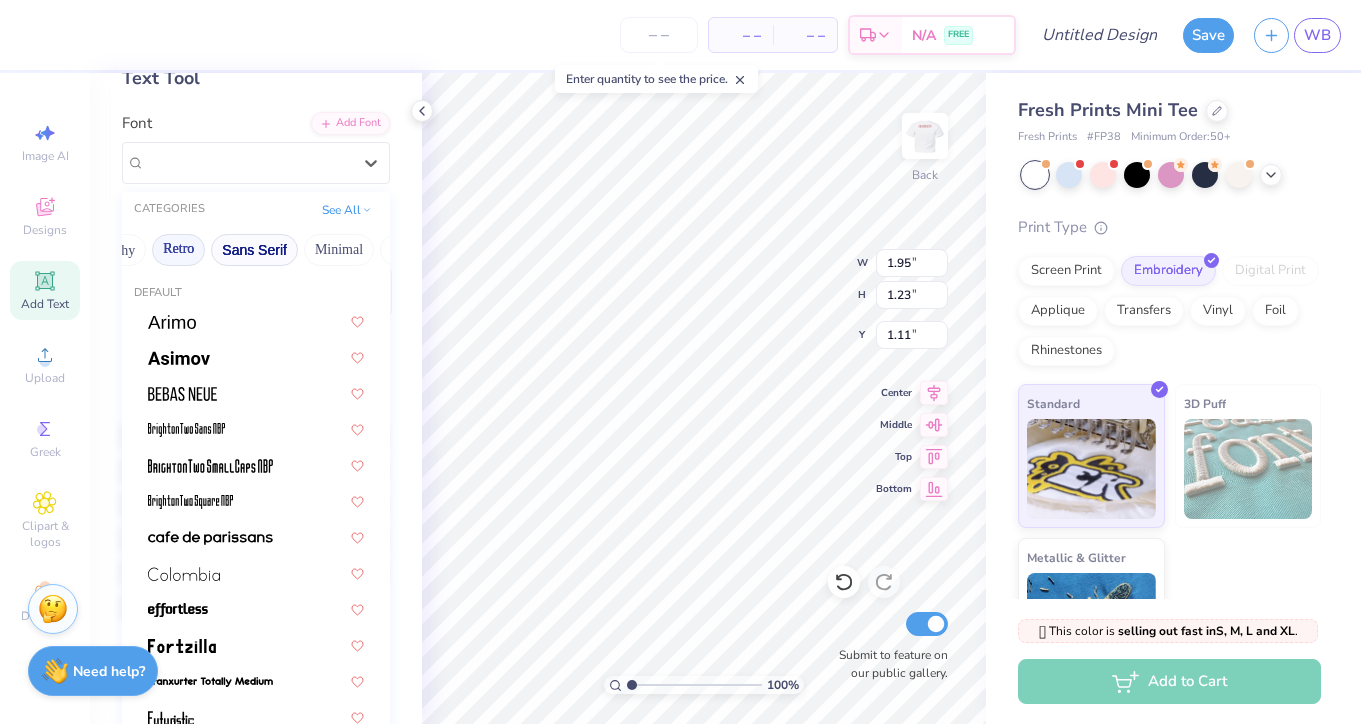 scroll, scrollTop: 0, scrollLeft: 392, axis: horizontal 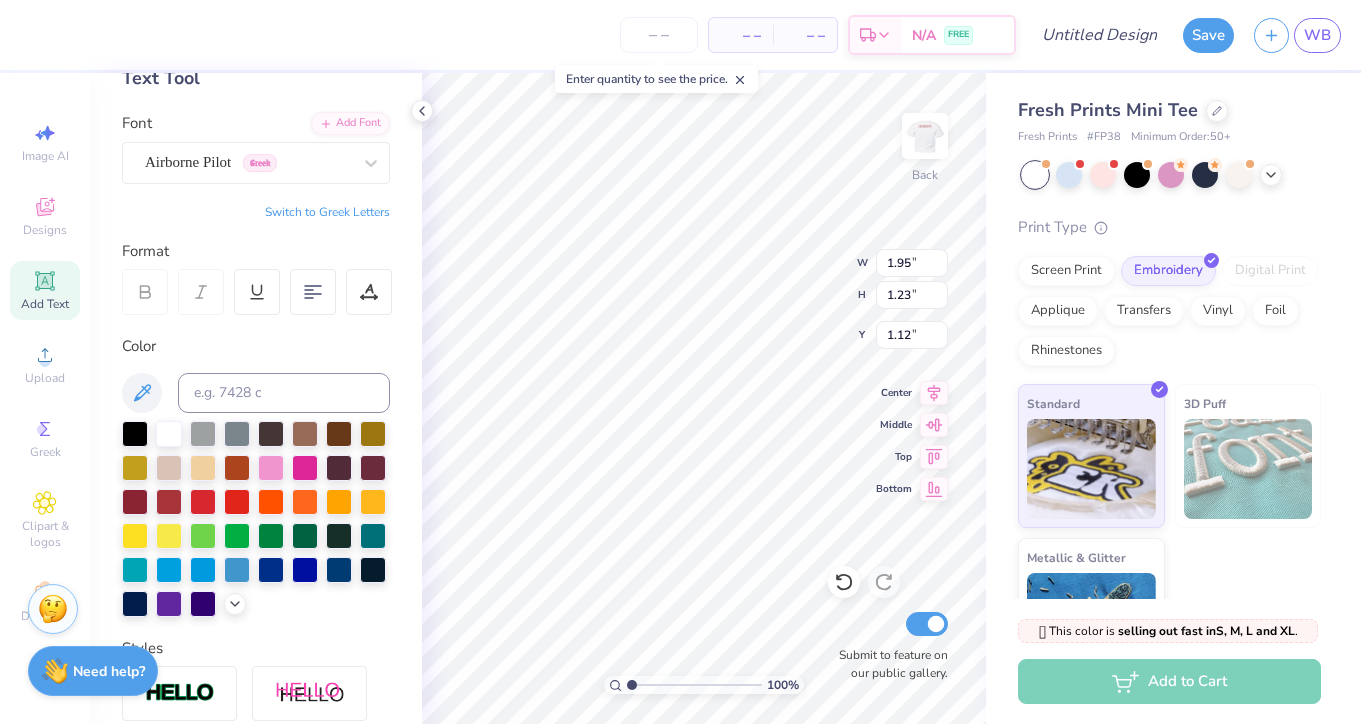 type on "1.12" 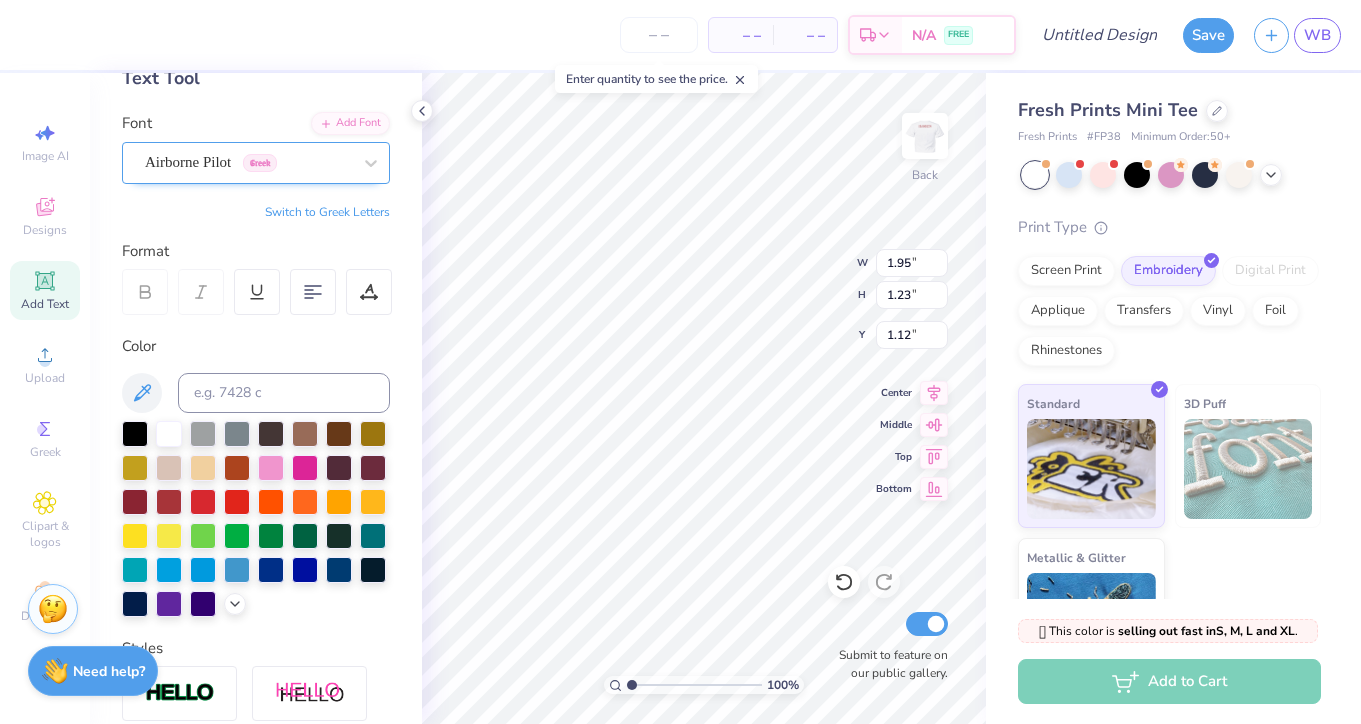 click on "Airborne Pilot Greek" at bounding box center (248, 162) 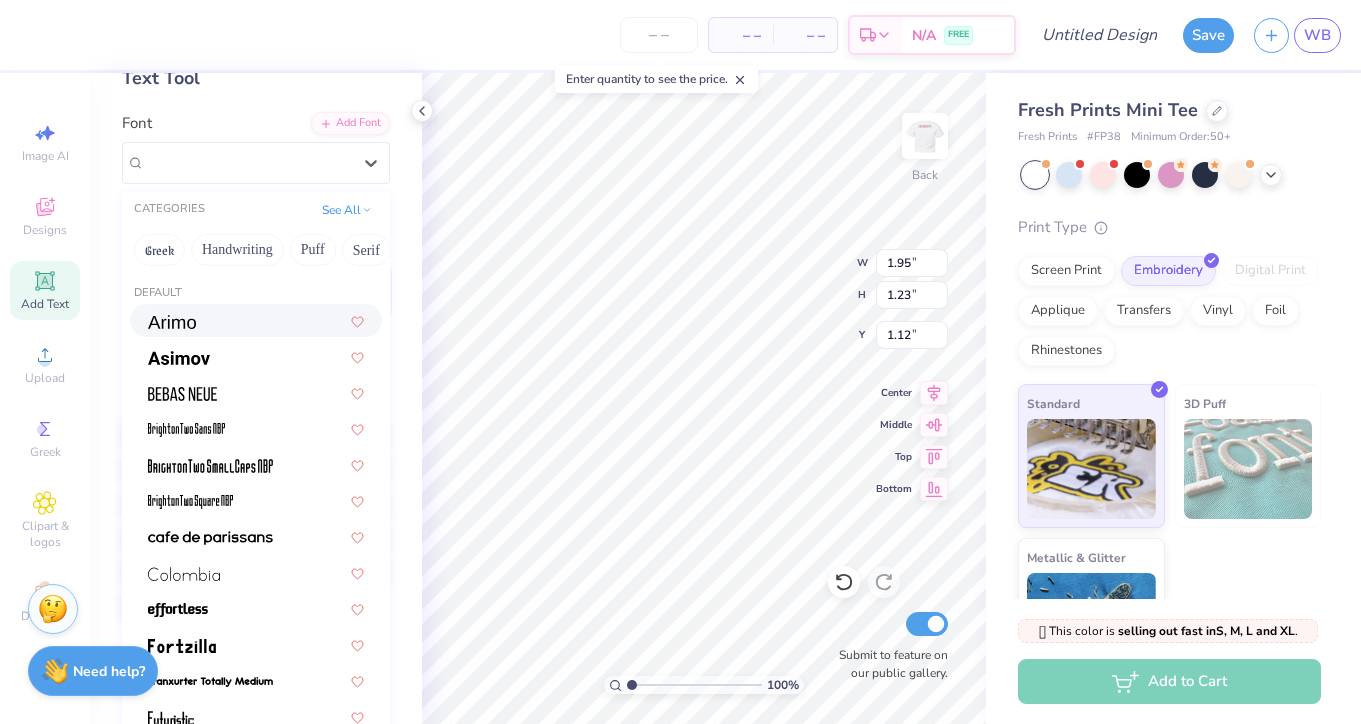 click at bounding box center [172, 320] 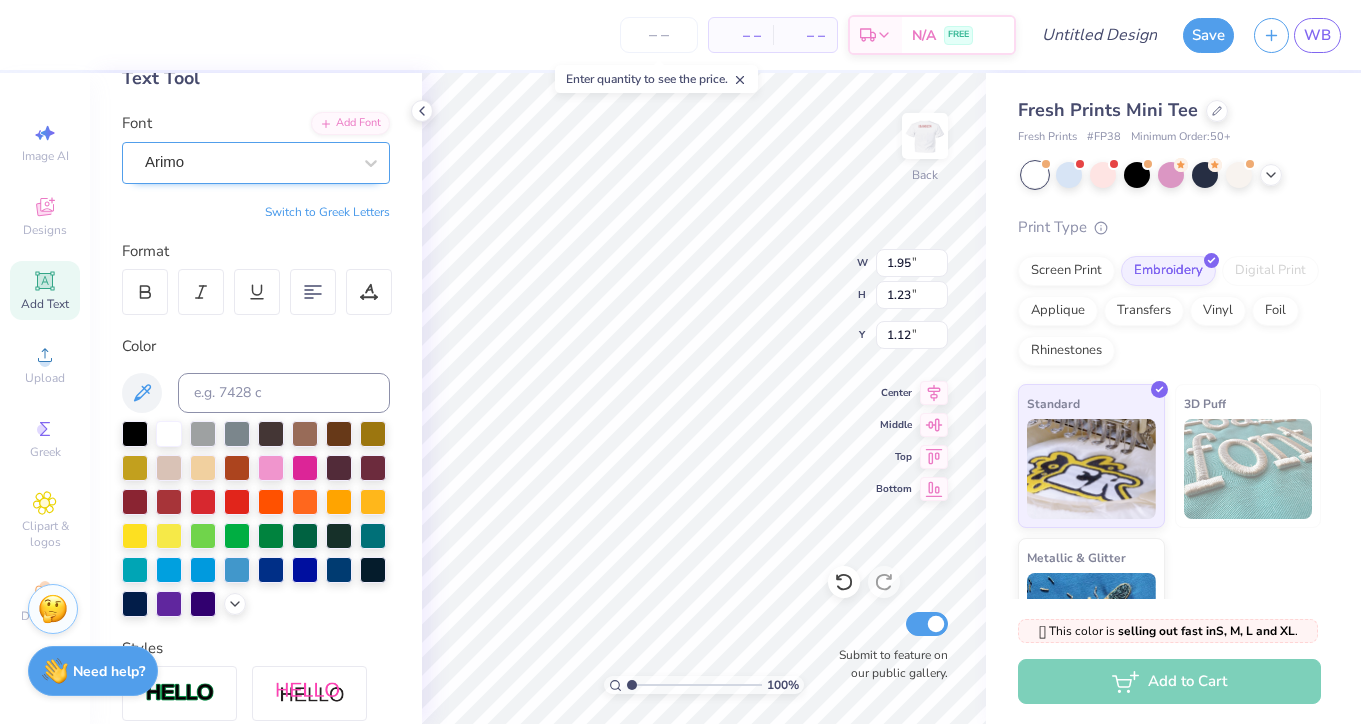 click at bounding box center (248, 162) 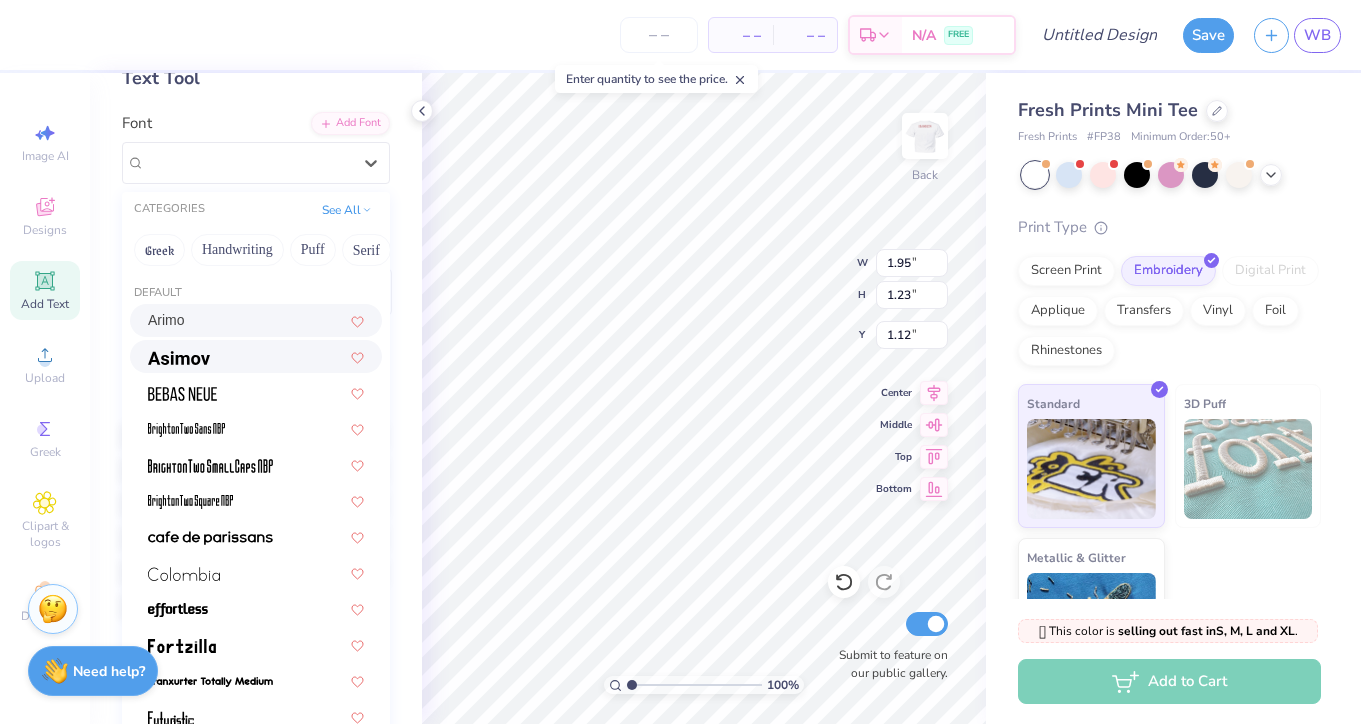 click at bounding box center (179, 358) 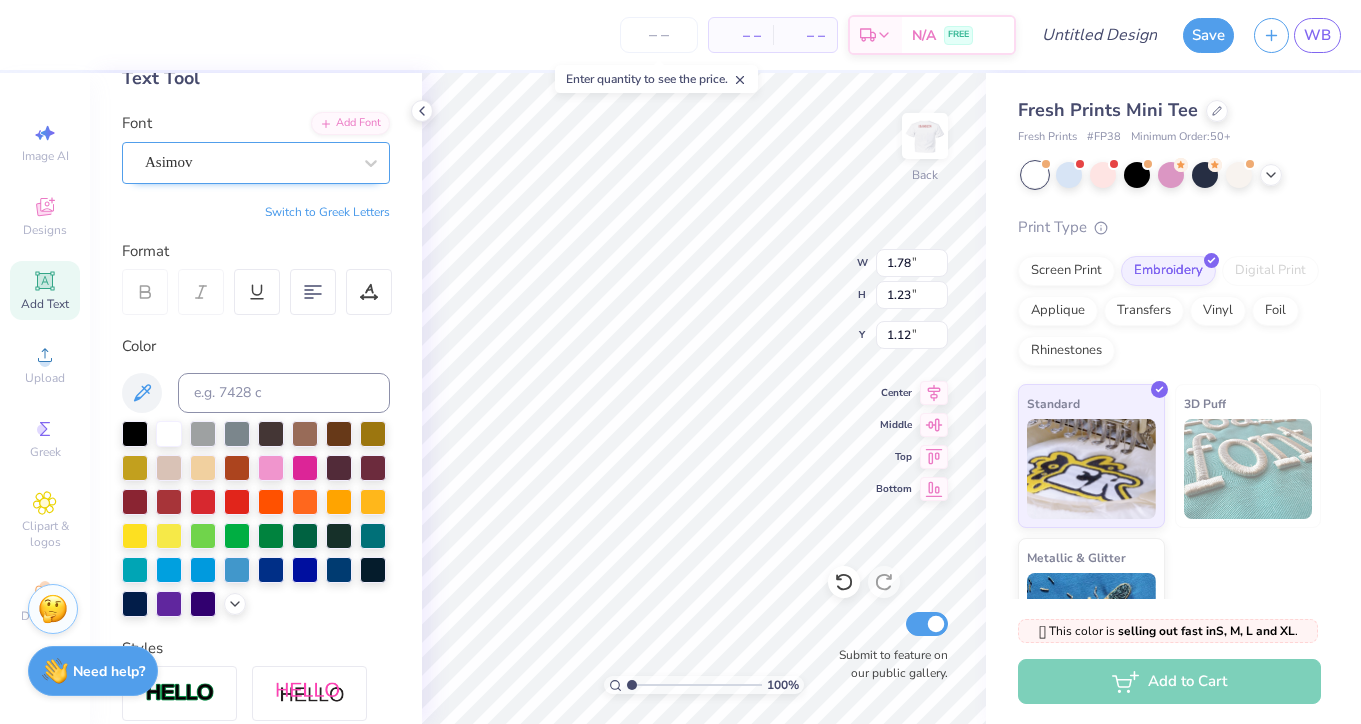 click at bounding box center [248, 162] 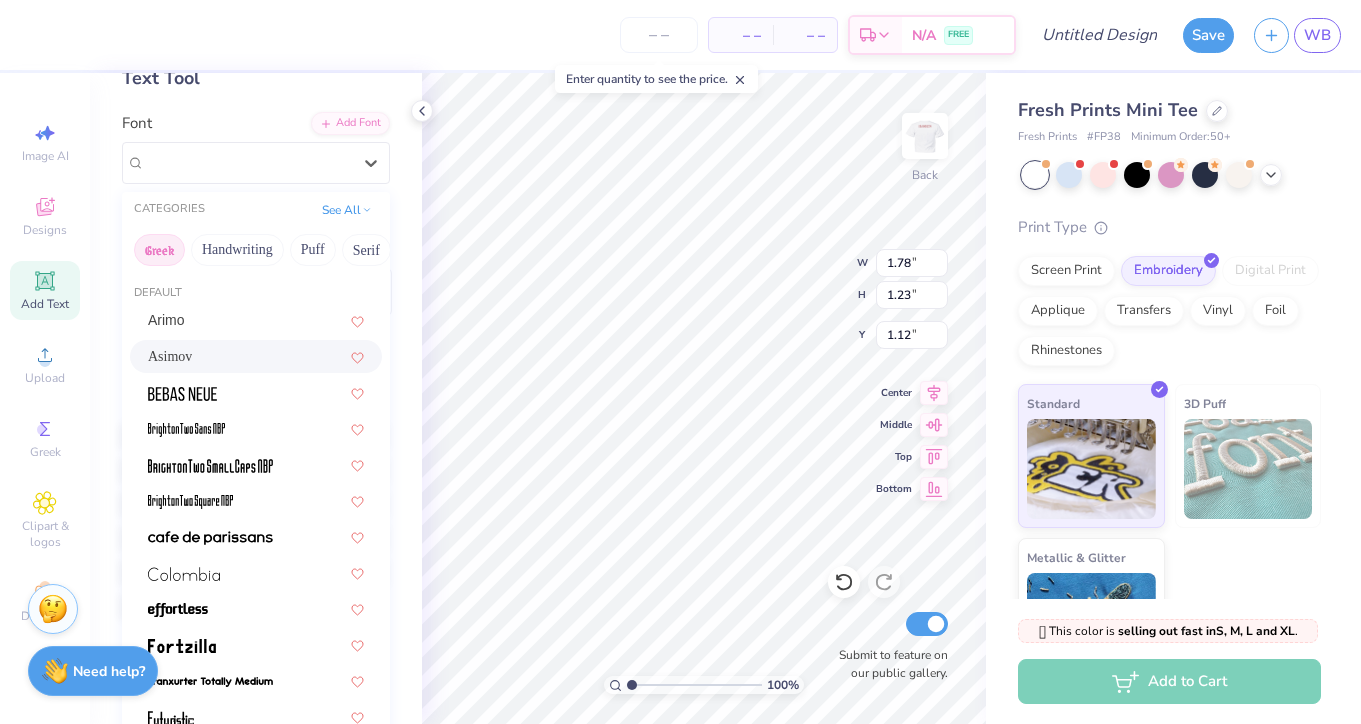 click on "Greek" at bounding box center [159, 250] 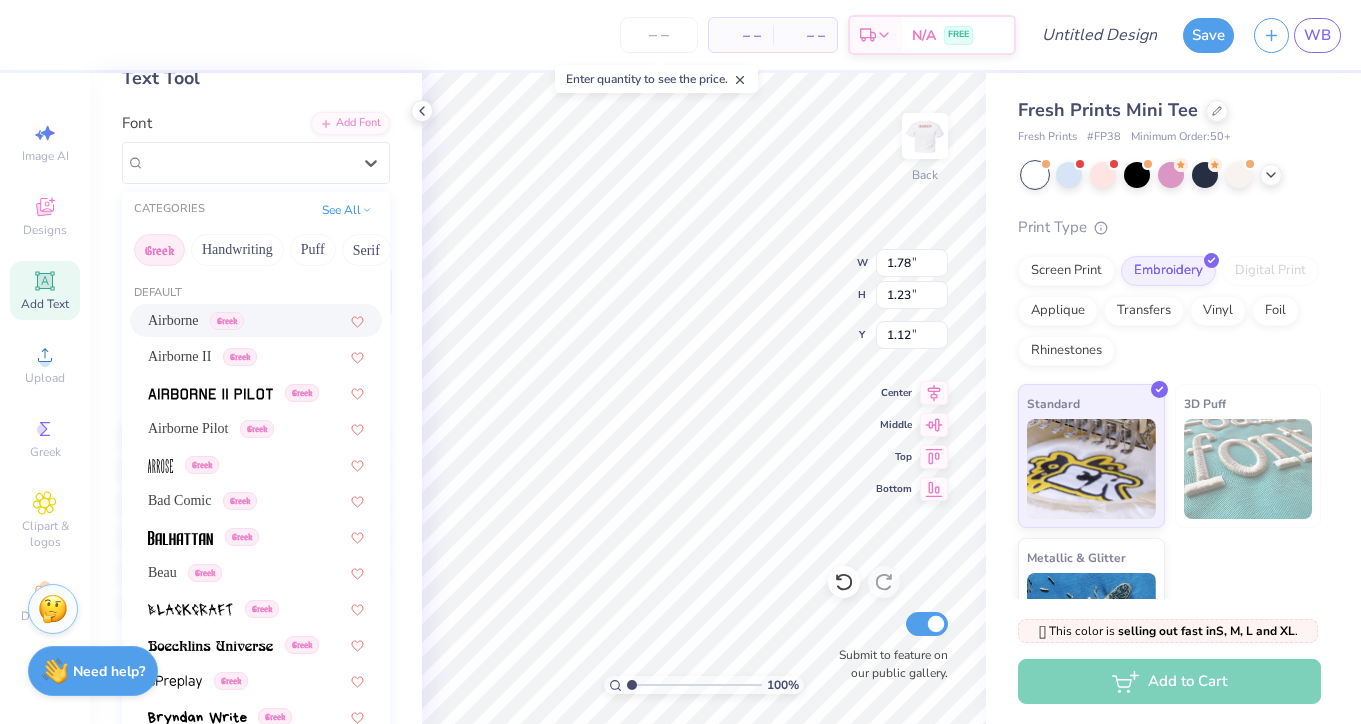 click on "Airborne Greek" at bounding box center [196, 320] 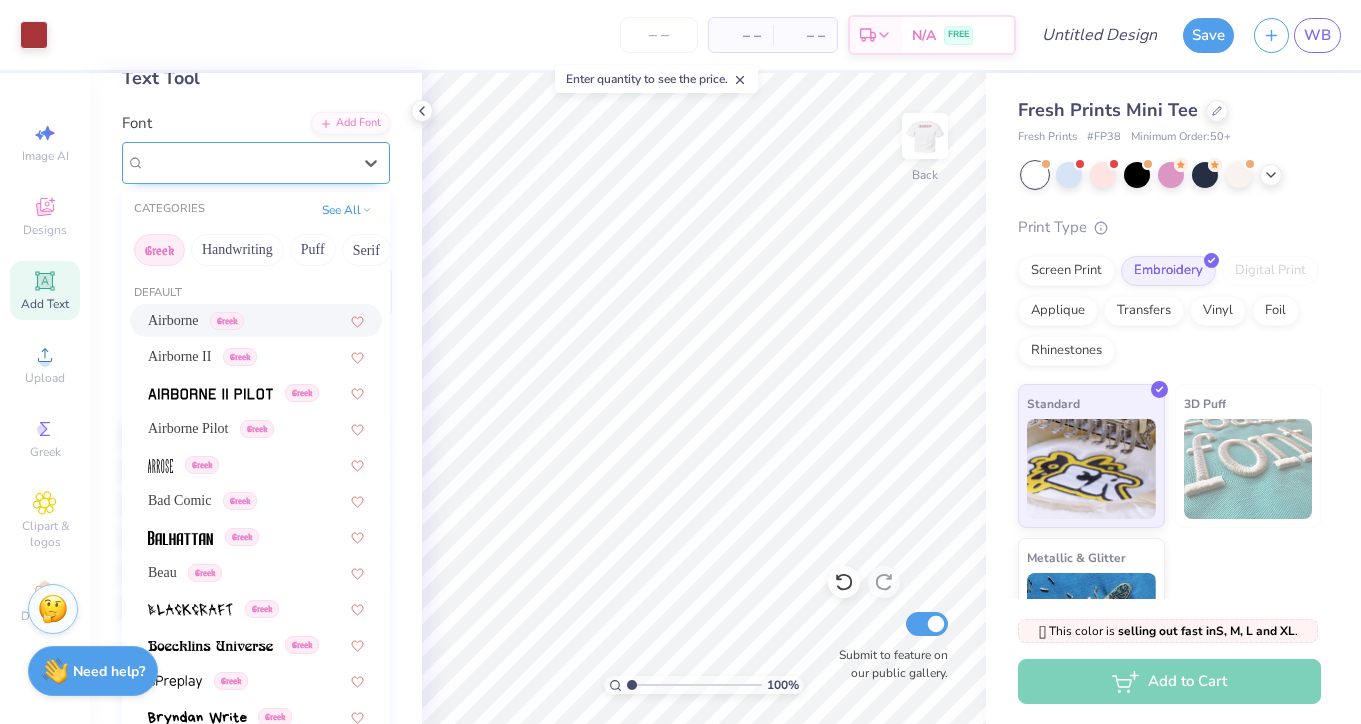 click on "Airborne Greek" at bounding box center [248, 162] 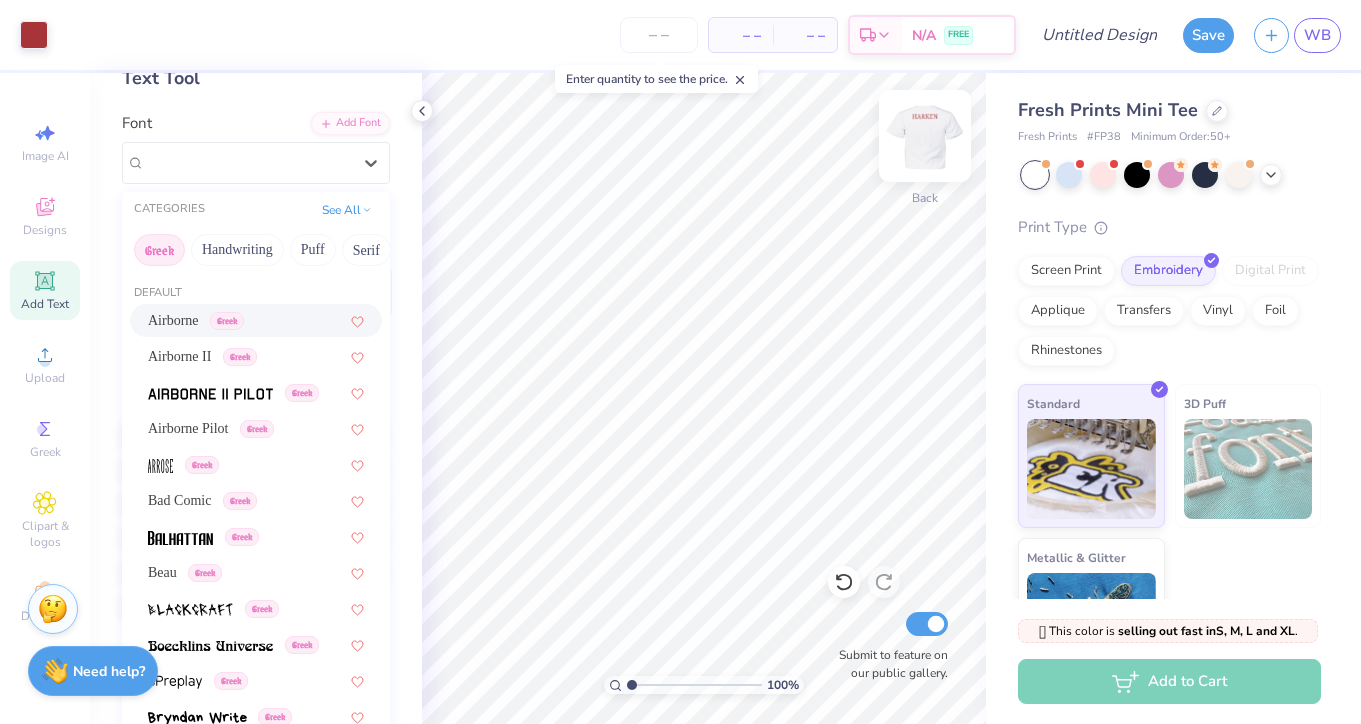 click at bounding box center (925, 136) 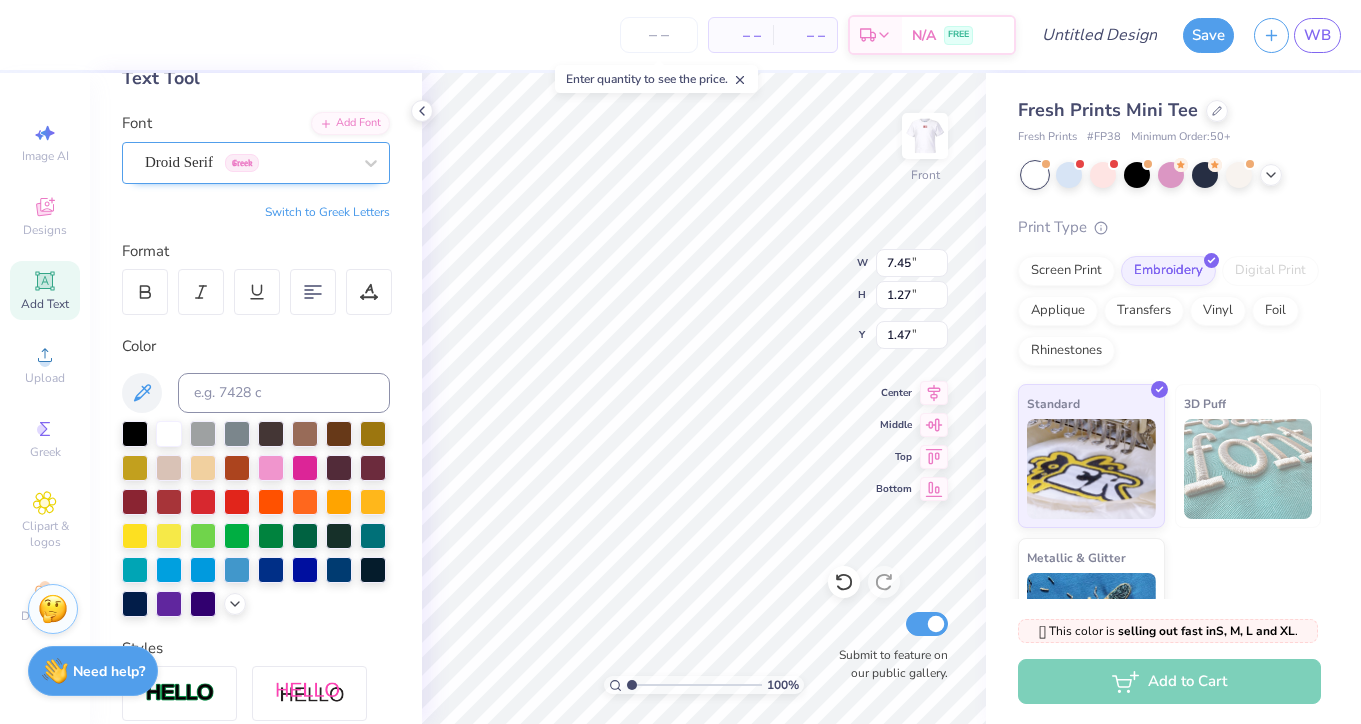 click on "Droid Serif Greek" at bounding box center [248, 162] 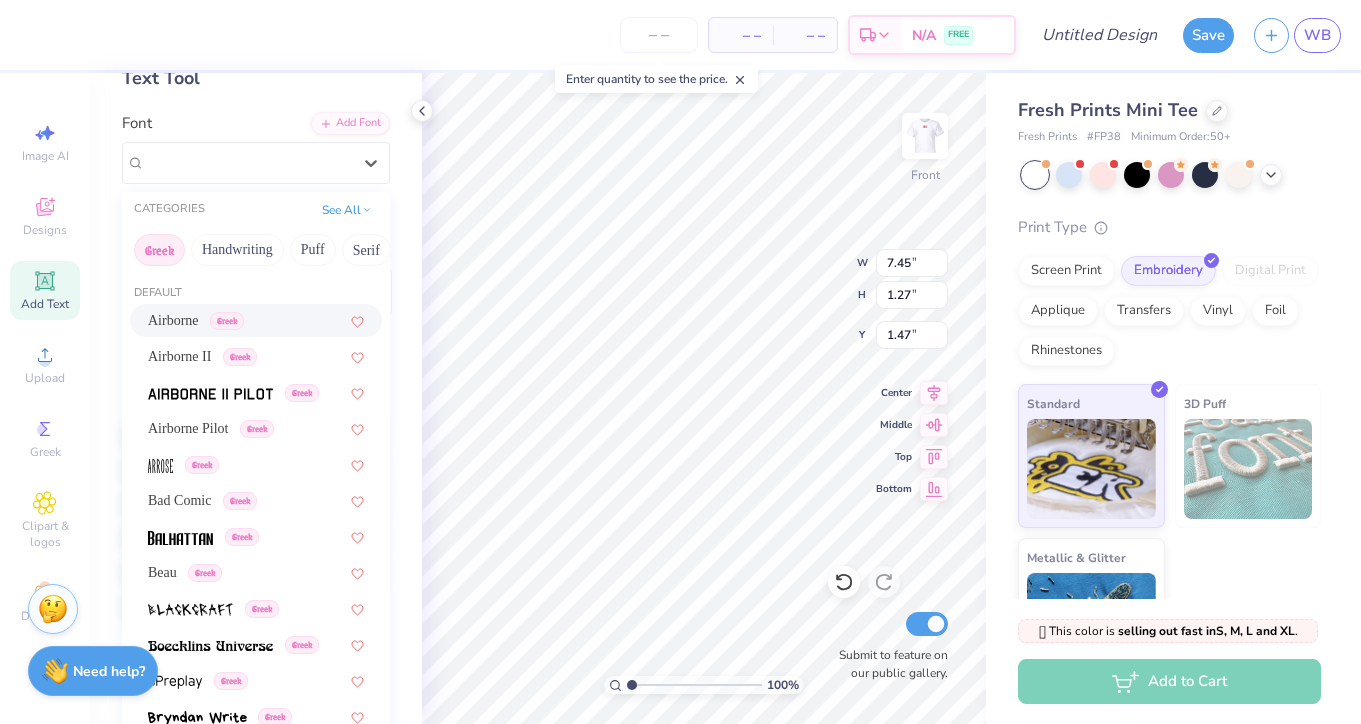 click on "Greek" at bounding box center (227, 321) 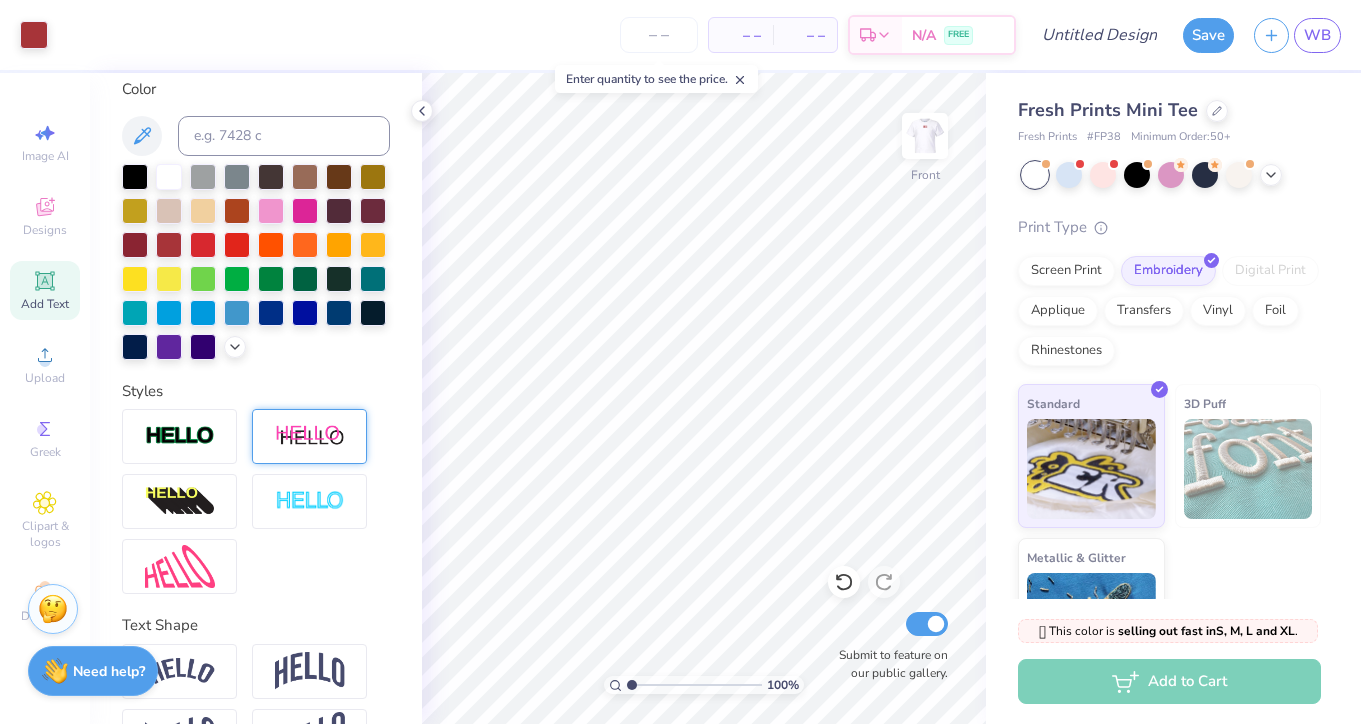 scroll, scrollTop: 438, scrollLeft: 0, axis: vertical 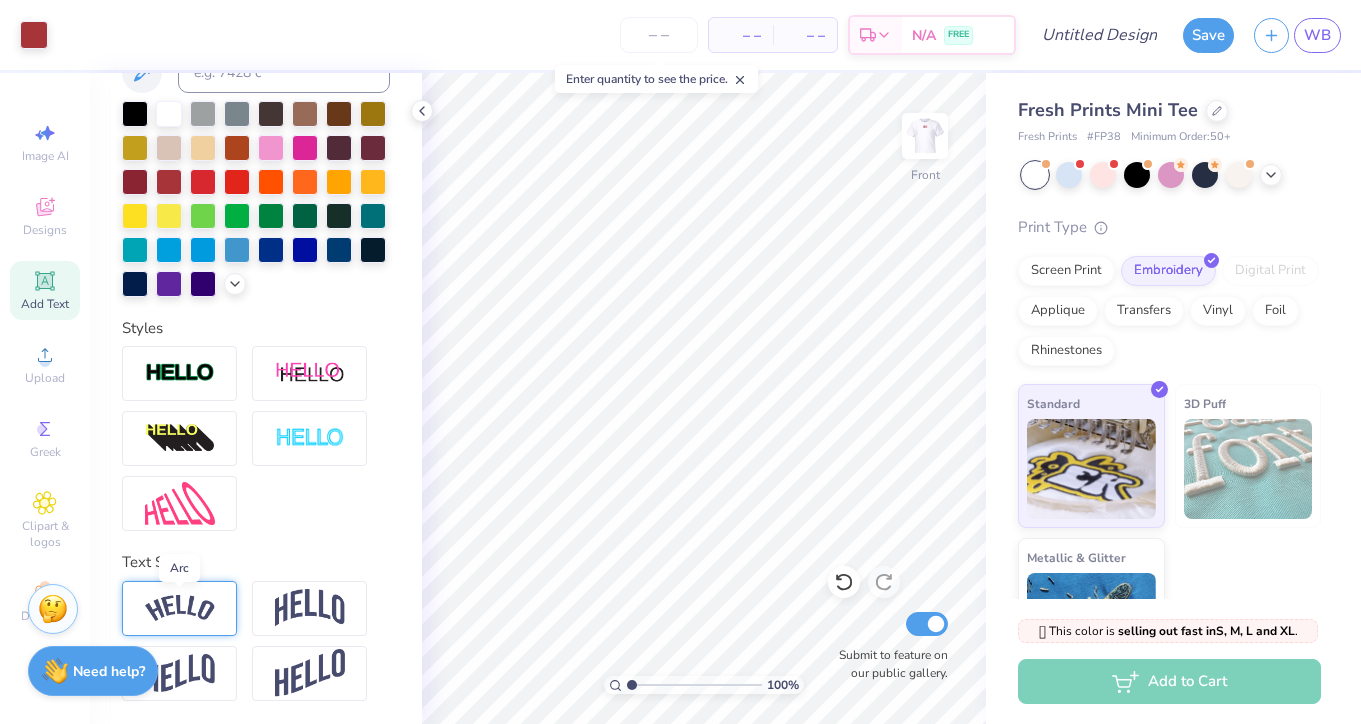click at bounding box center (180, 608) 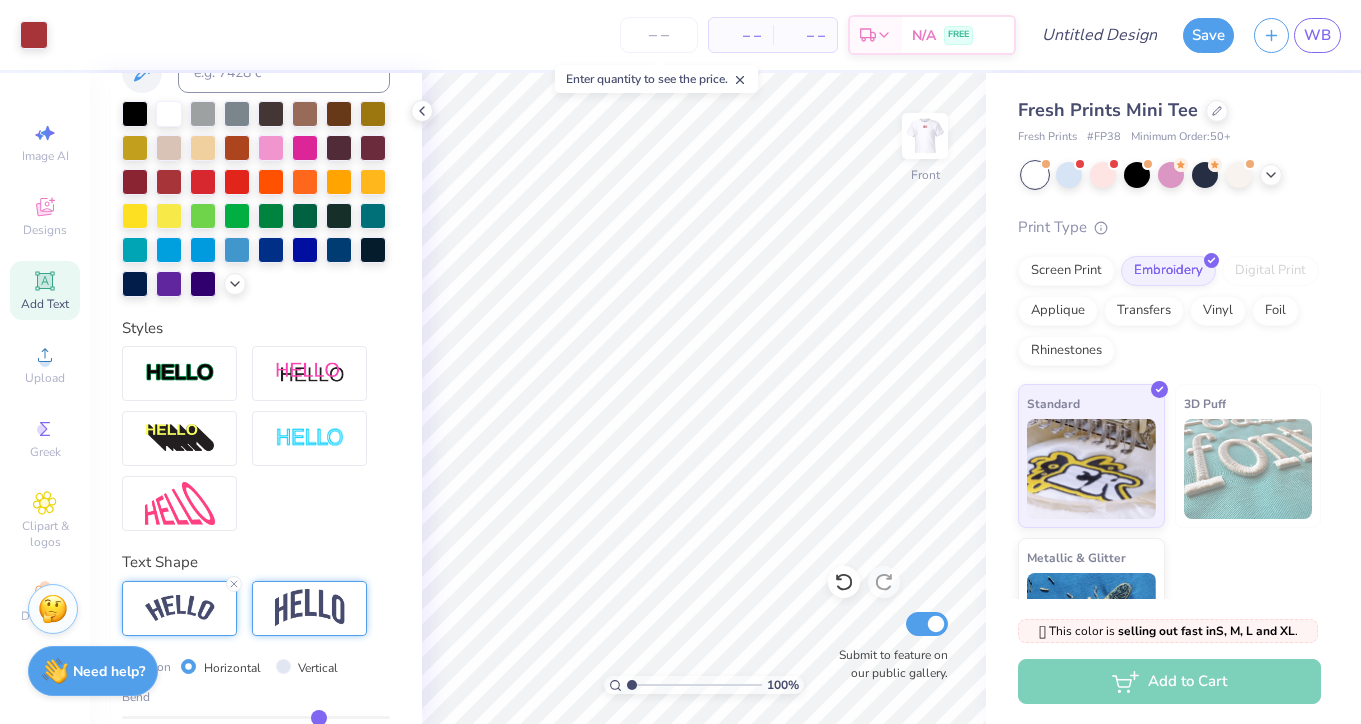 click at bounding box center (310, 608) 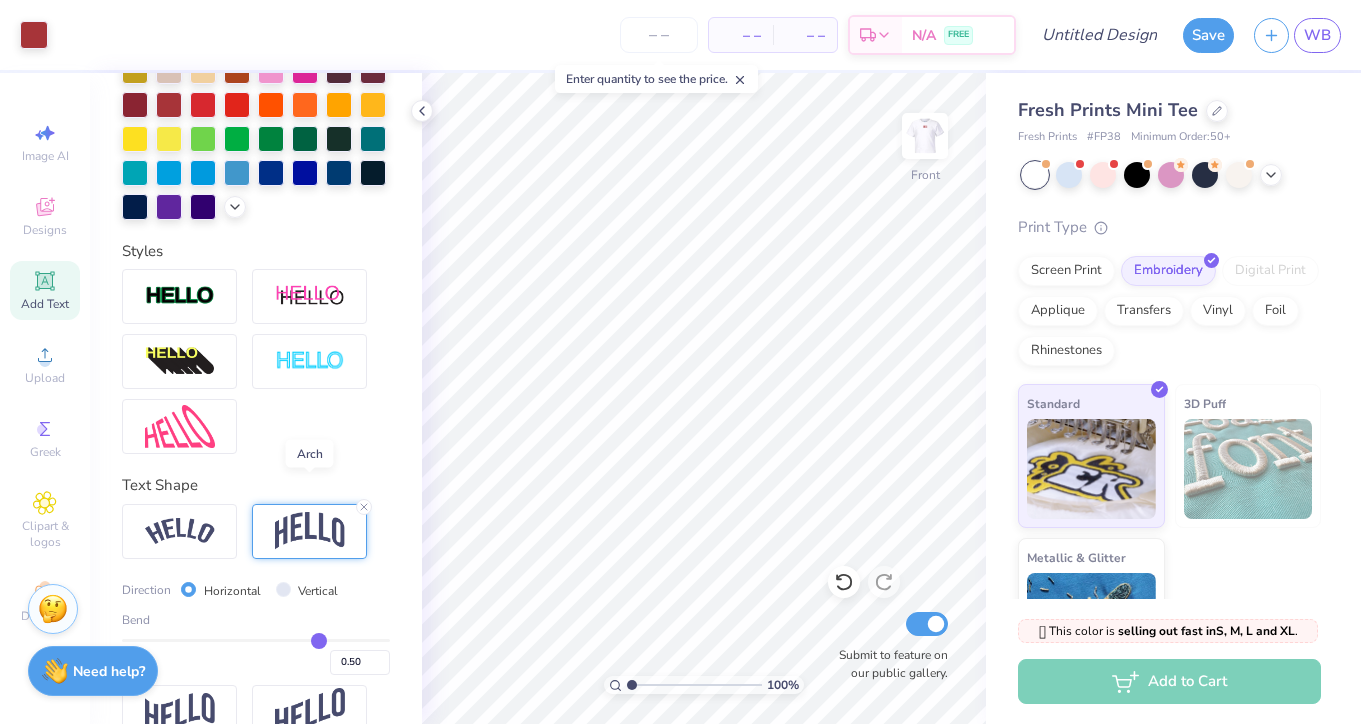 scroll, scrollTop: 555, scrollLeft: 0, axis: vertical 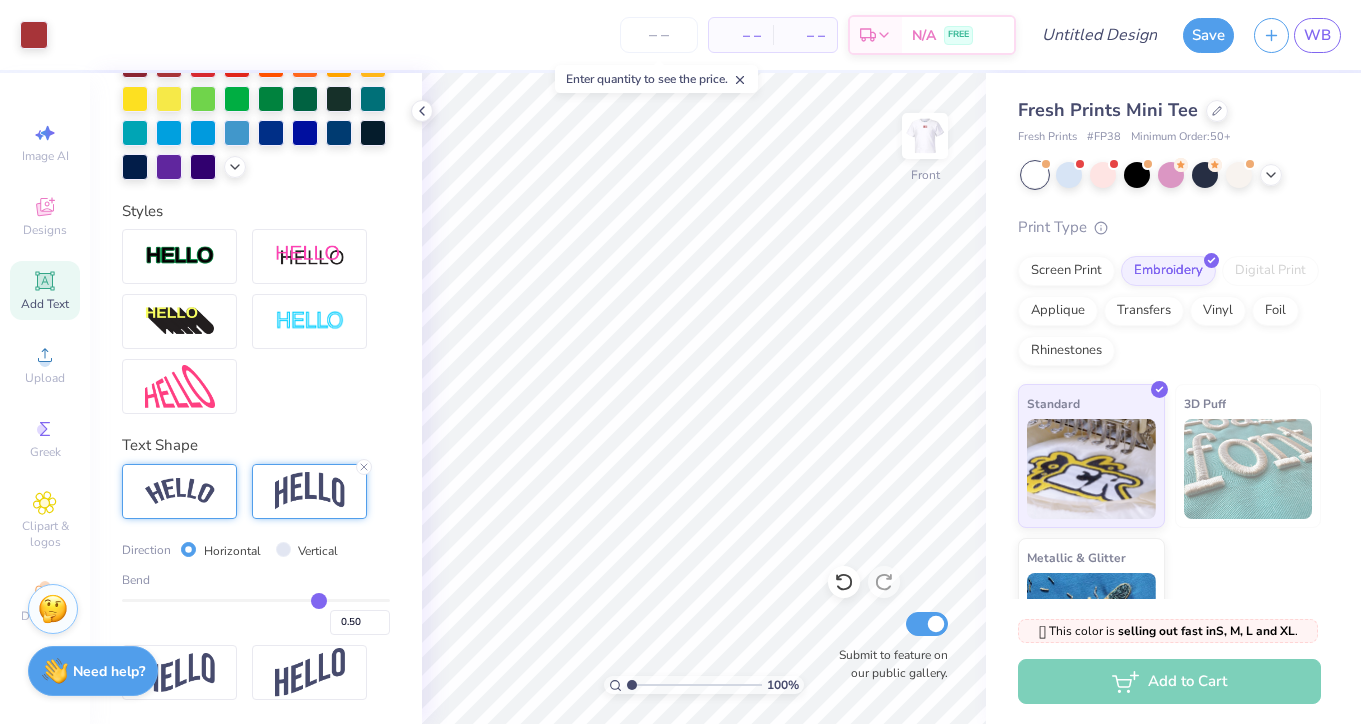 click at bounding box center (180, 491) 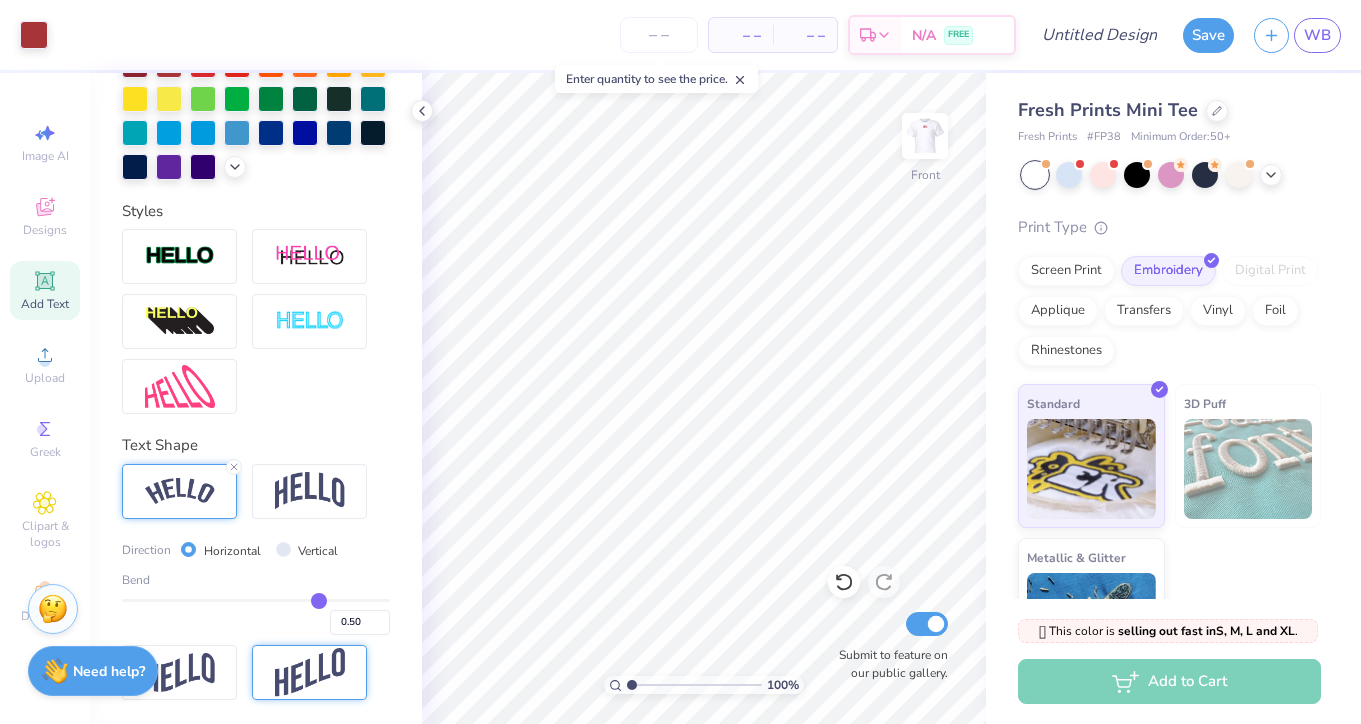 click at bounding box center [309, 672] 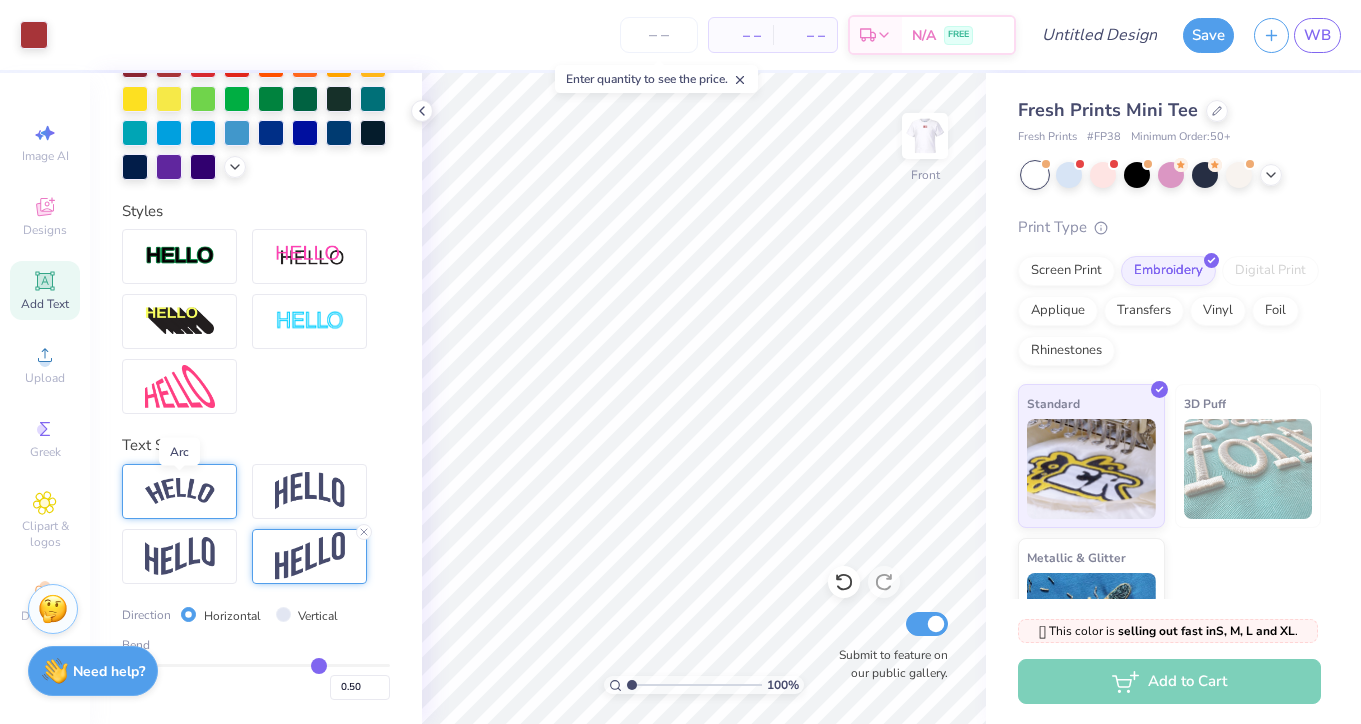 click at bounding box center (180, 491) 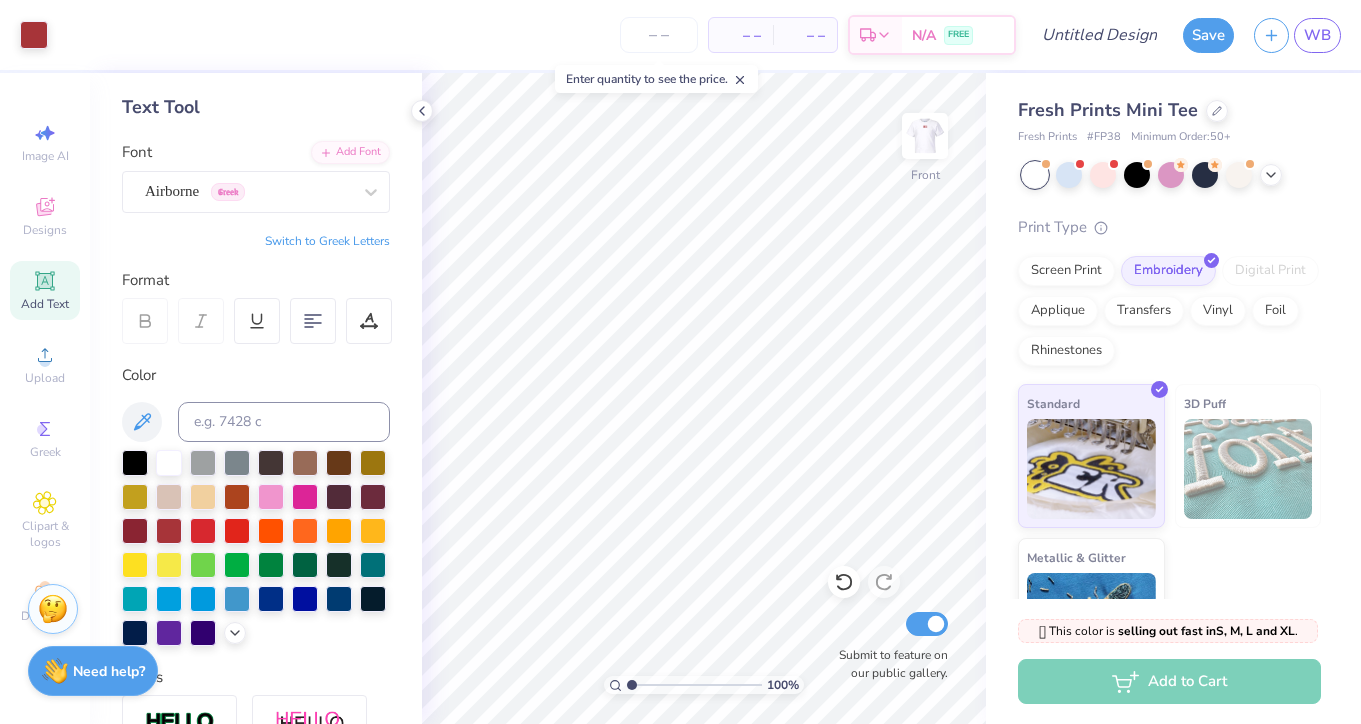 scroll, scrollTop: 0, scrollLeft: 0, axis: both 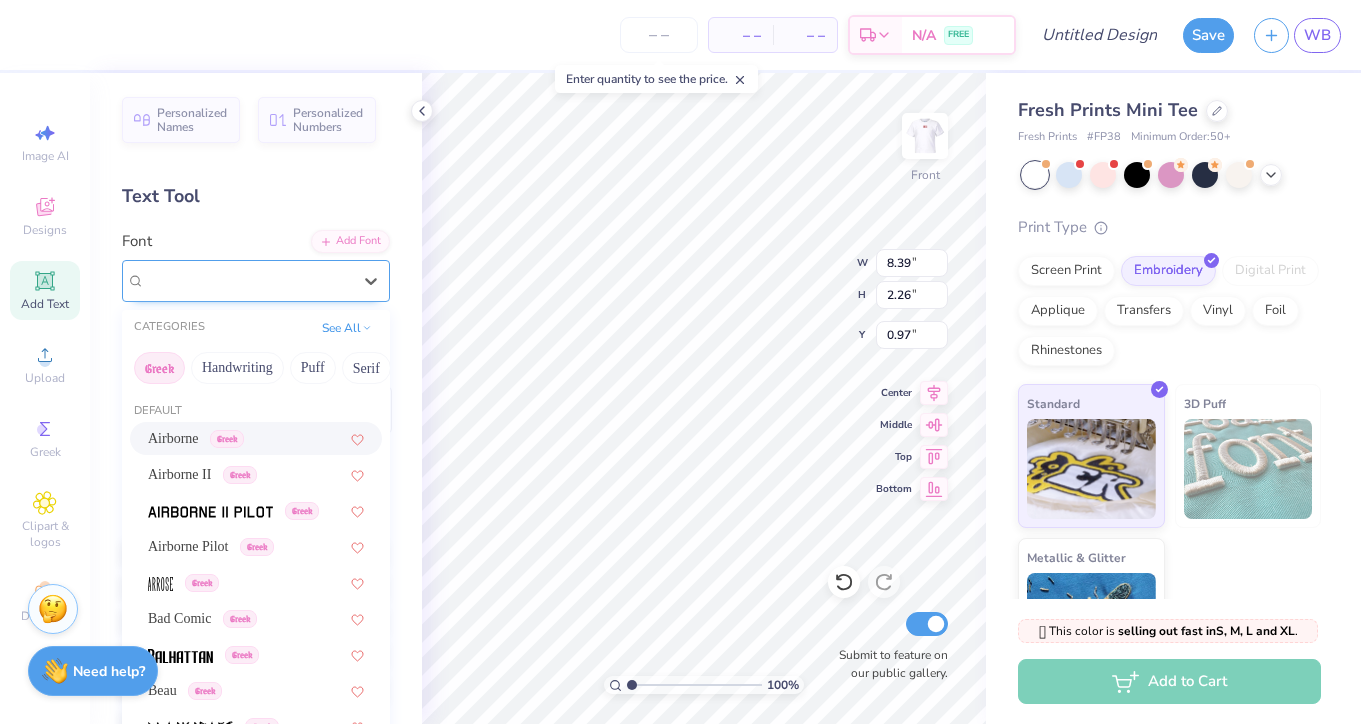 click on "Airborne Greek" at bounding box center (248, 280) 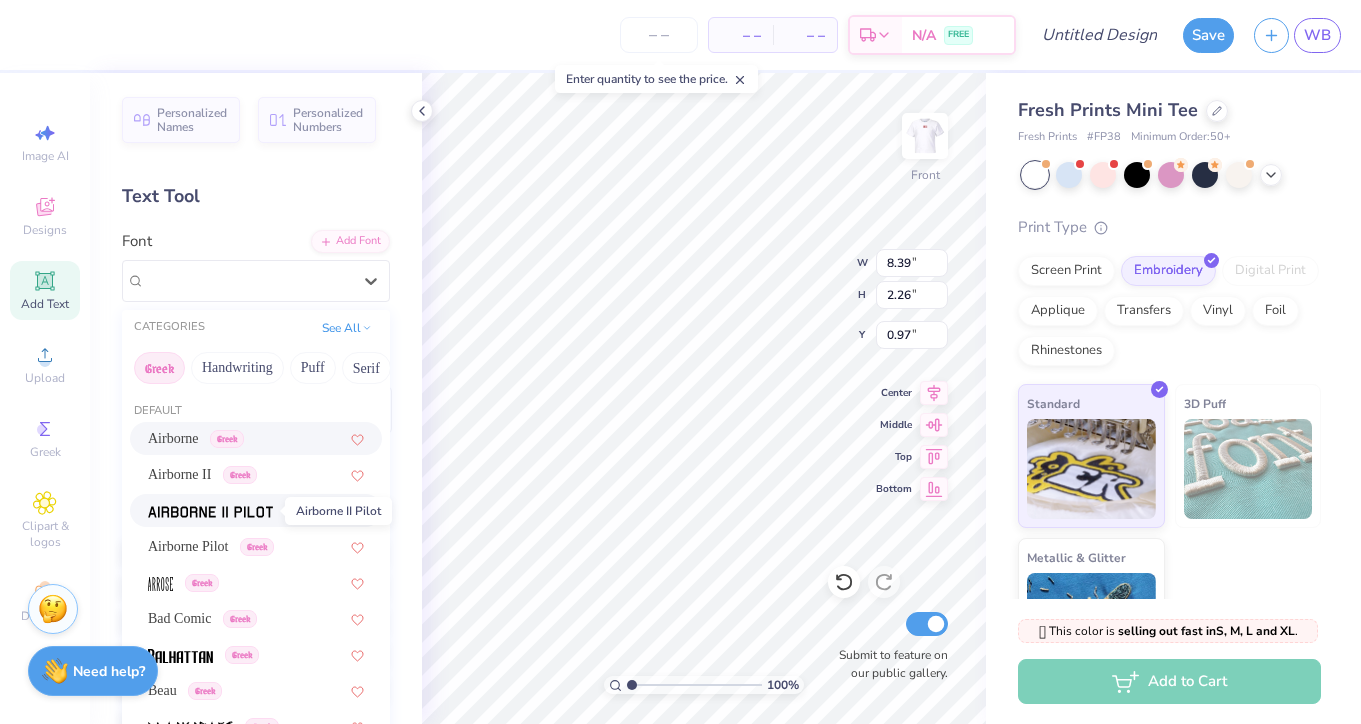 click at bounding box center (210, 510) 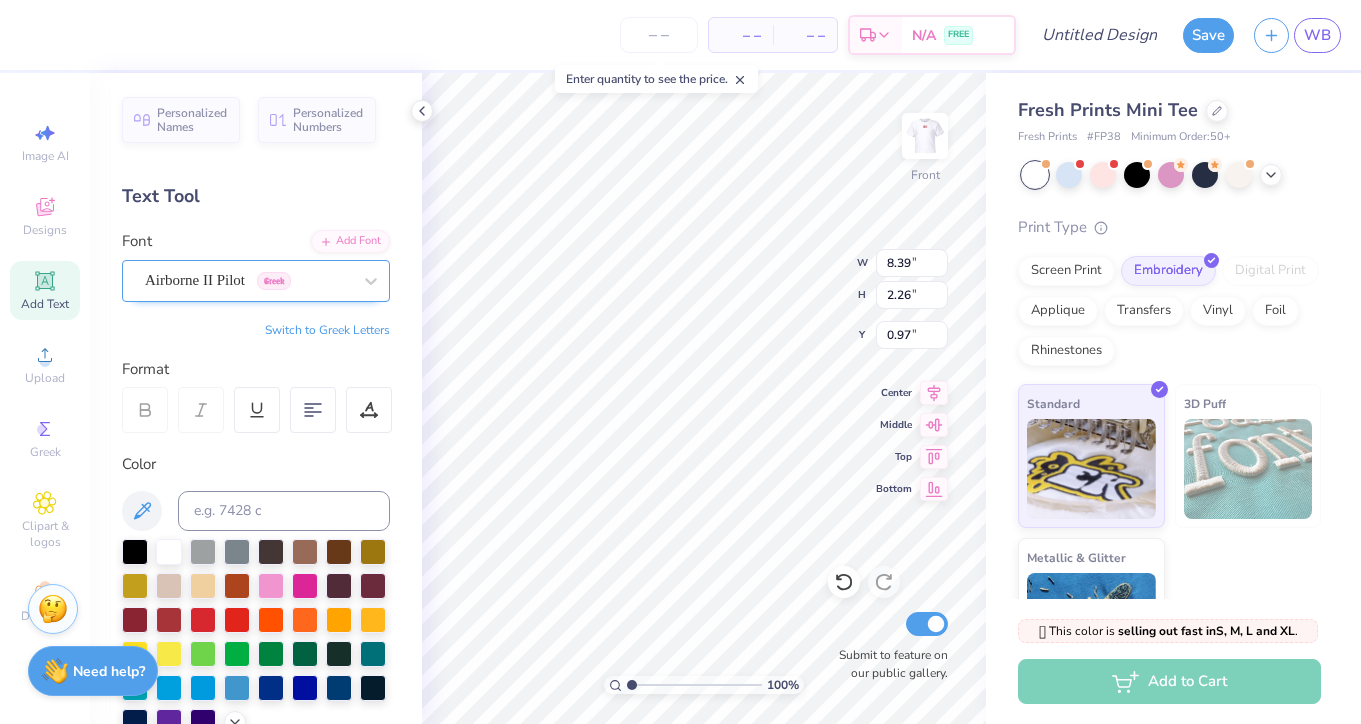 click on "Airborne II Pilot Greek" at bounding box center (248, 280) 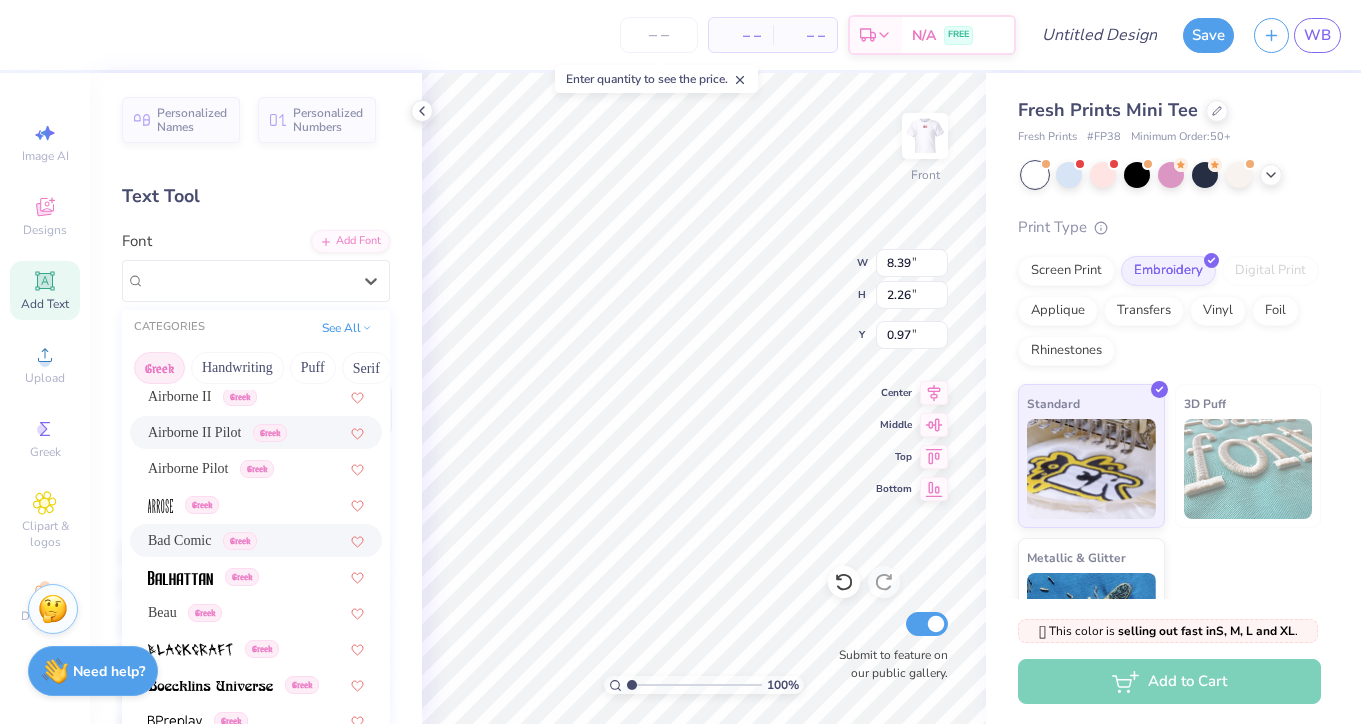 scroll, scrollTop: 82, scrollLeft: 0, axis: vertical 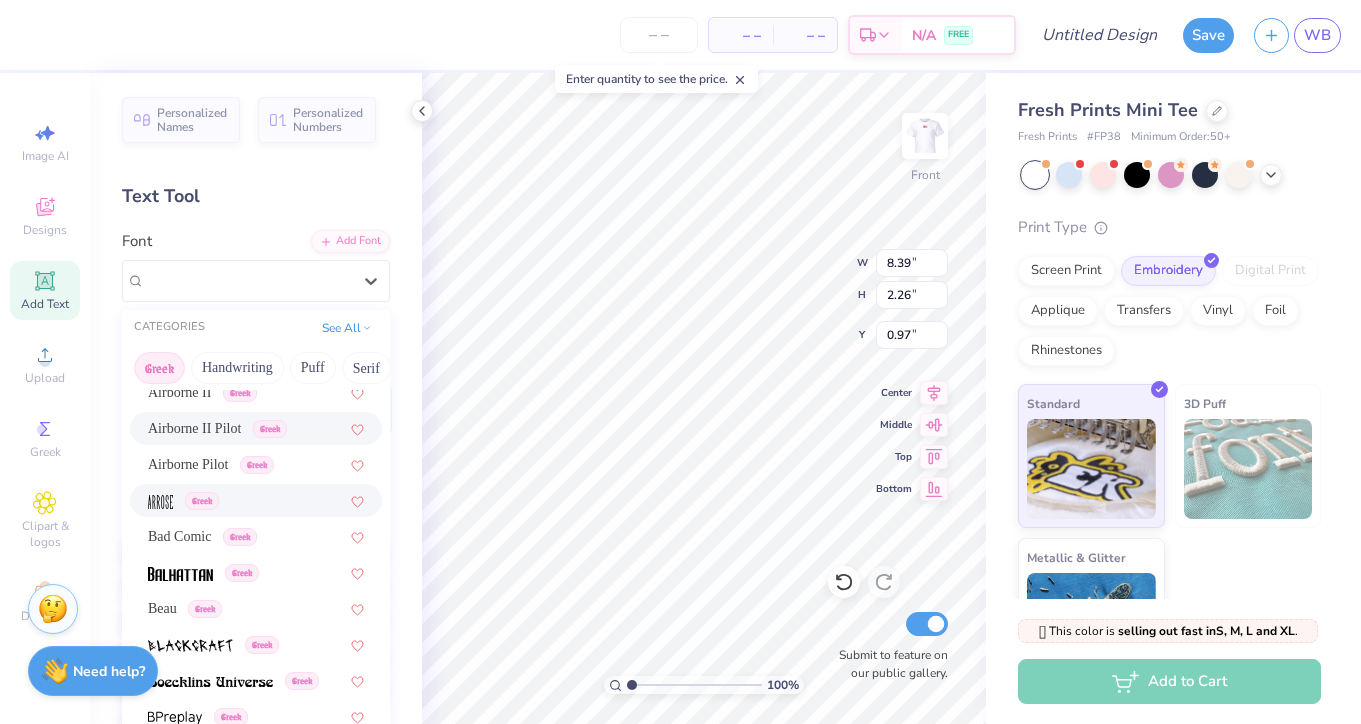 click on "Greek" at bounding box center (183, 500) 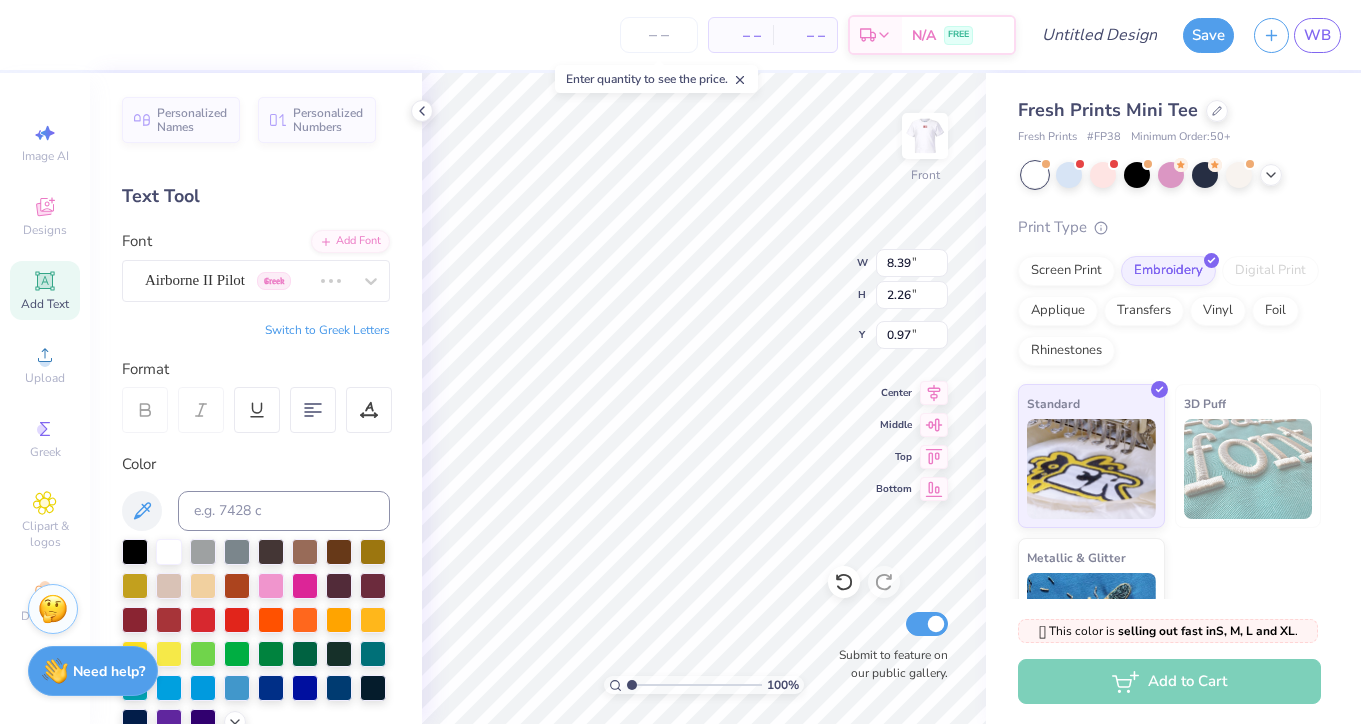 scroll, scrollTop: 0, scrollLeft: 1, axis: horizontal 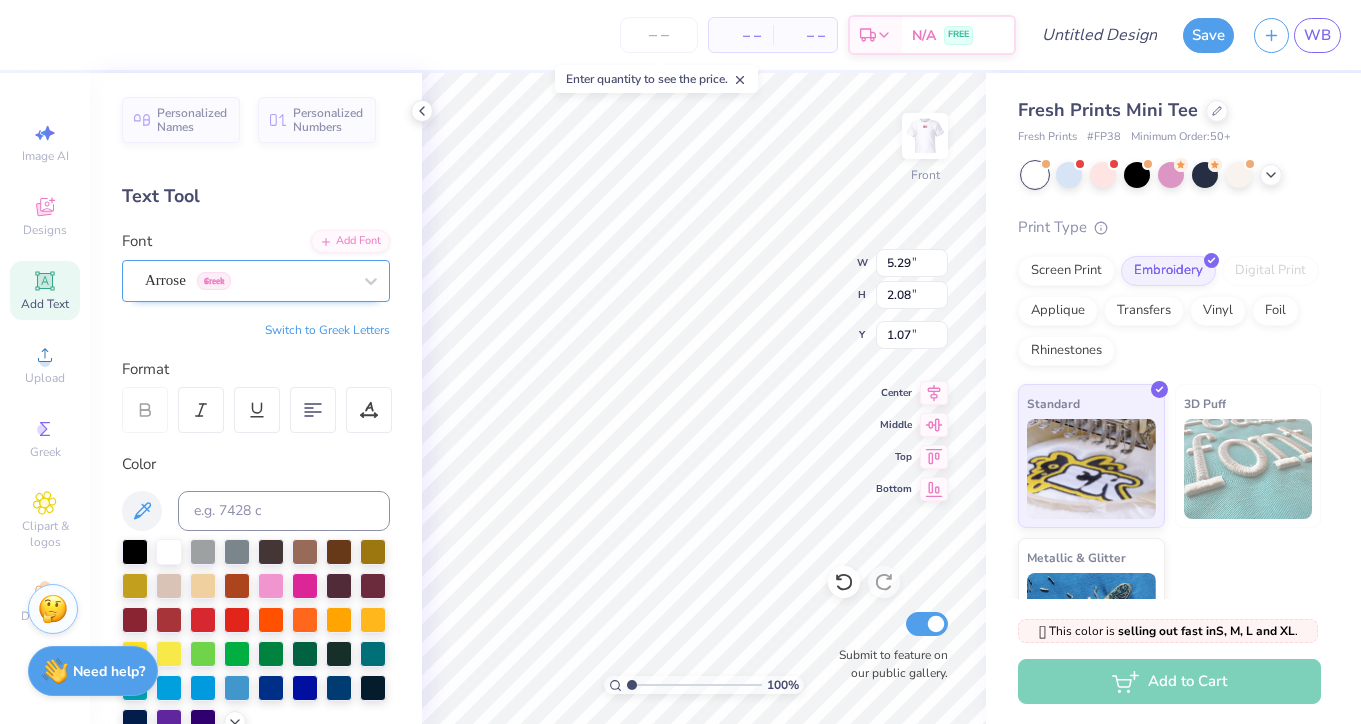 click at bounding box center (248, 280) 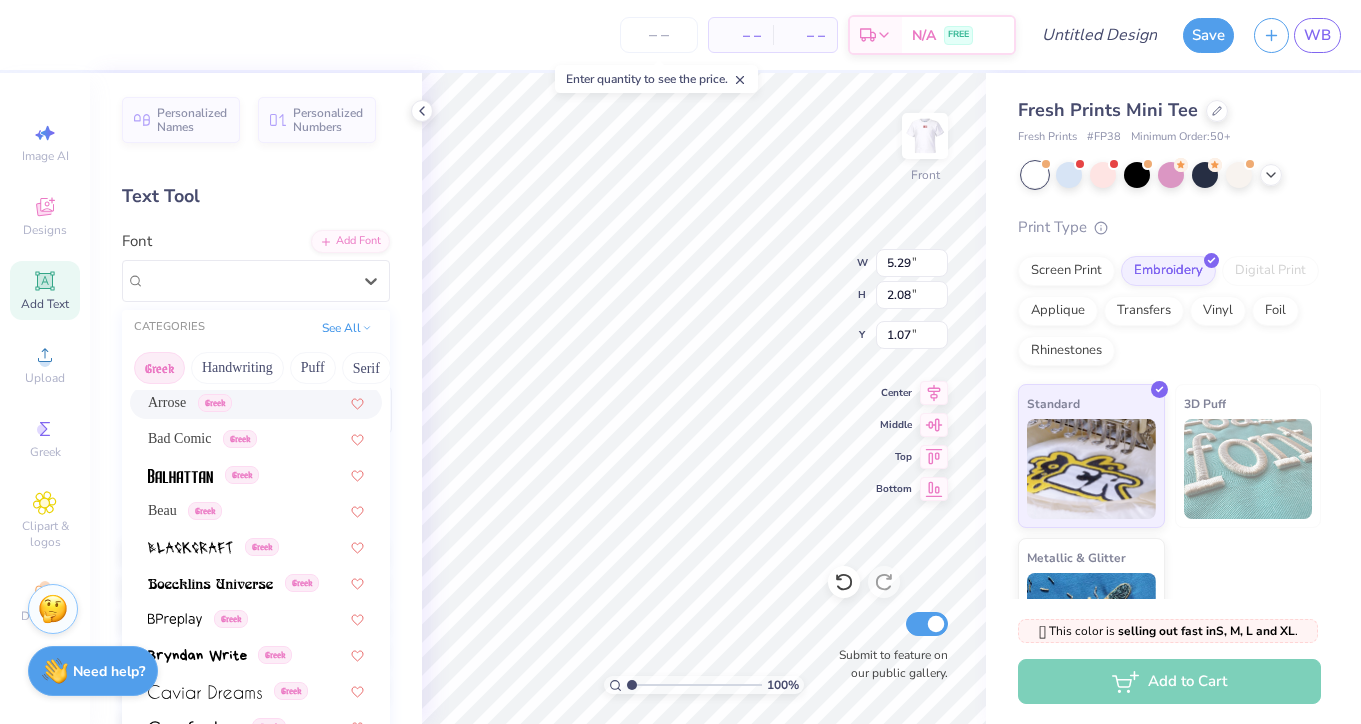 scroll, scrollTop: 202, scrollLeft: 0, axis: vertical 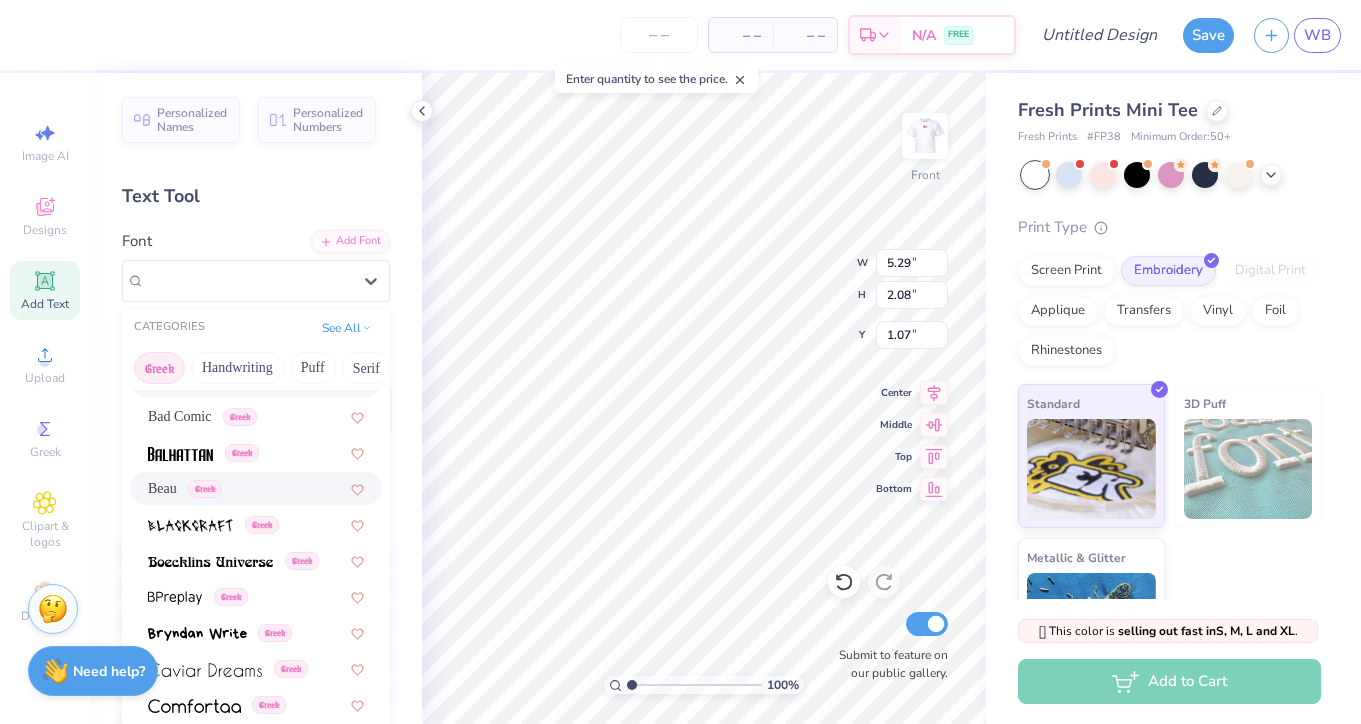click on "Greek" at bounding box center [205, 489] 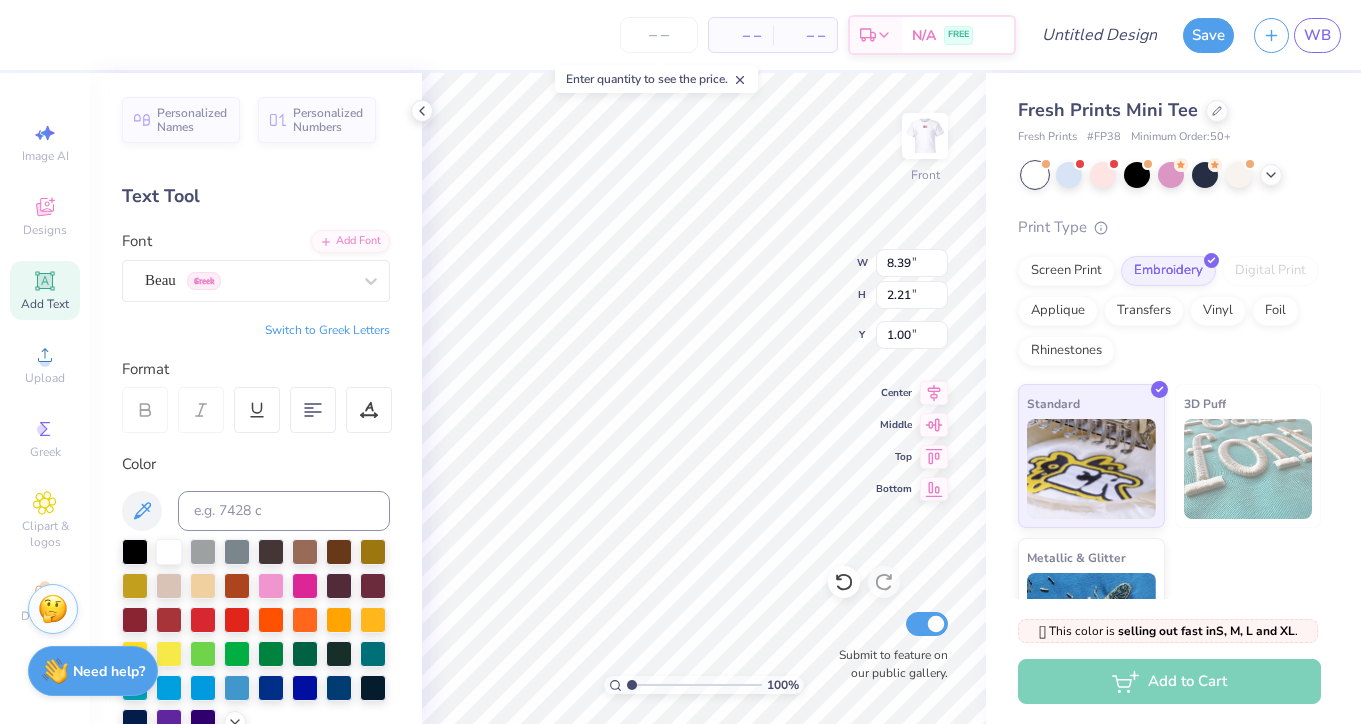 type on "1.05" 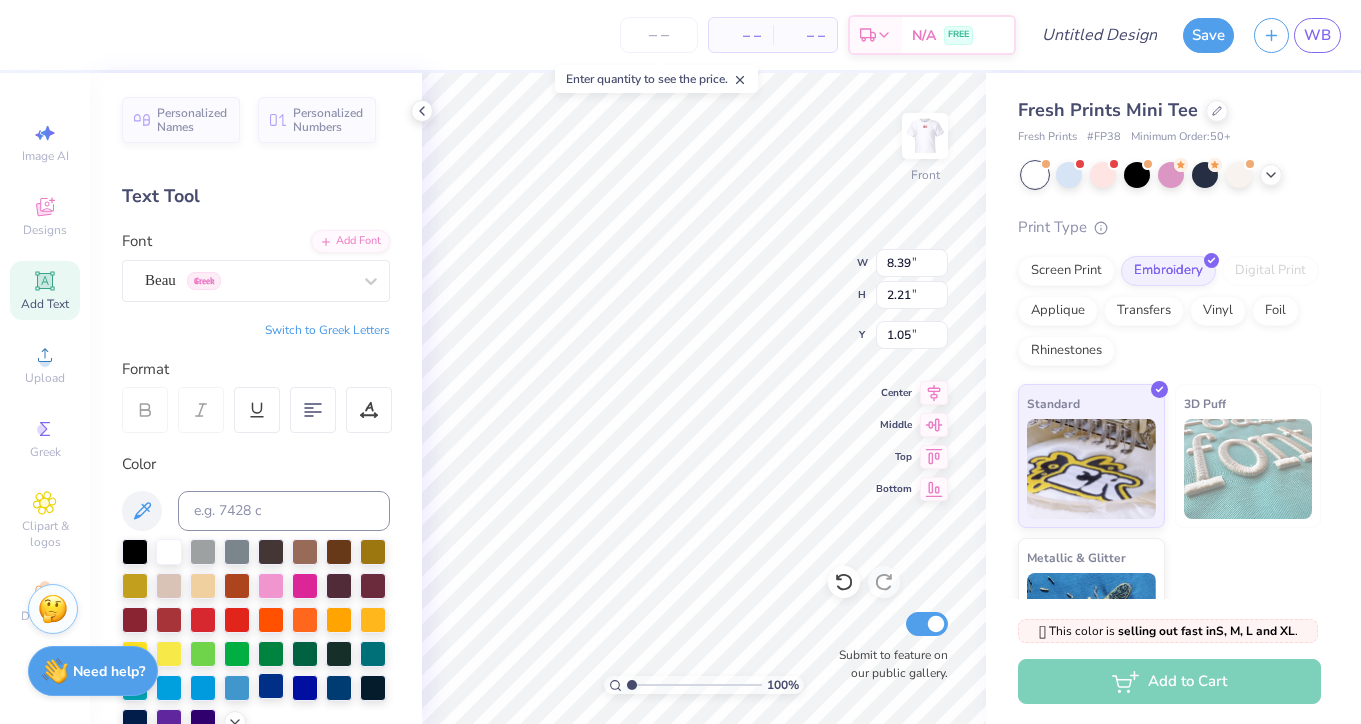 scroll, scrollTop: 555, scrollLeft: 0, axis: vertical 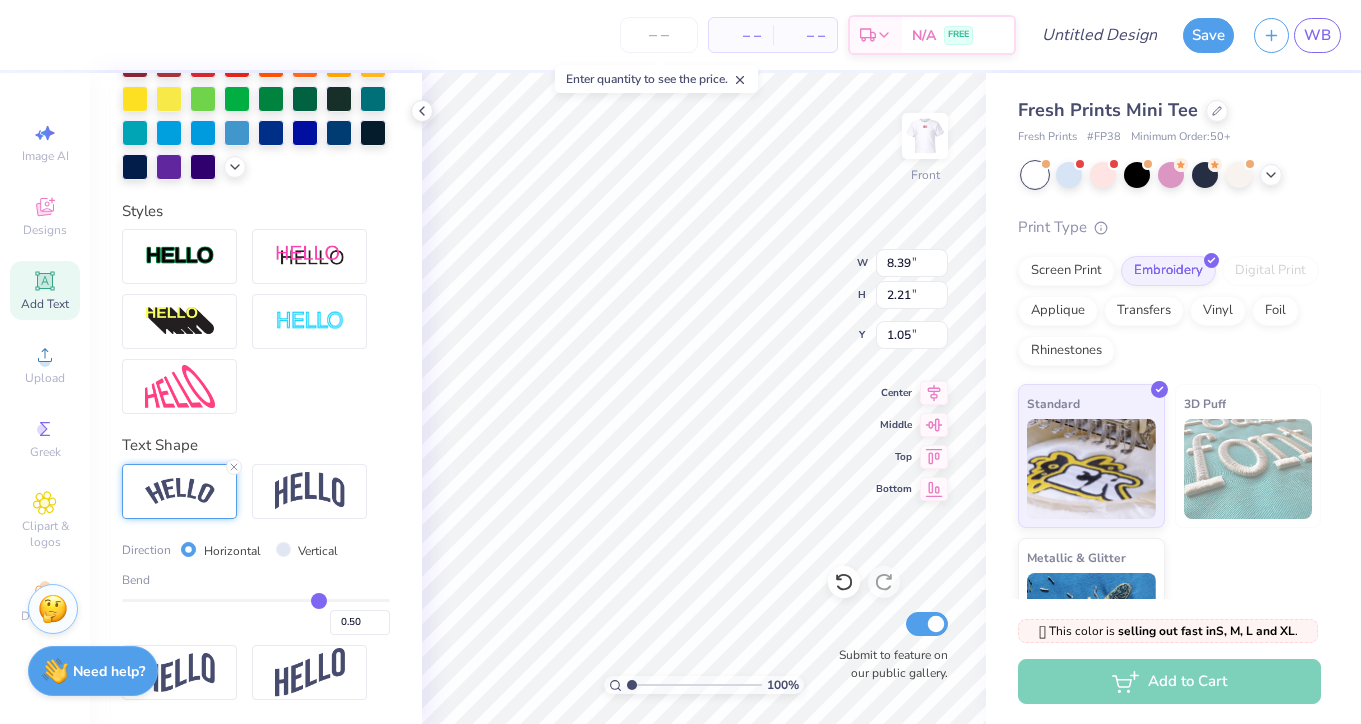 click at bounding box center (179, 491) 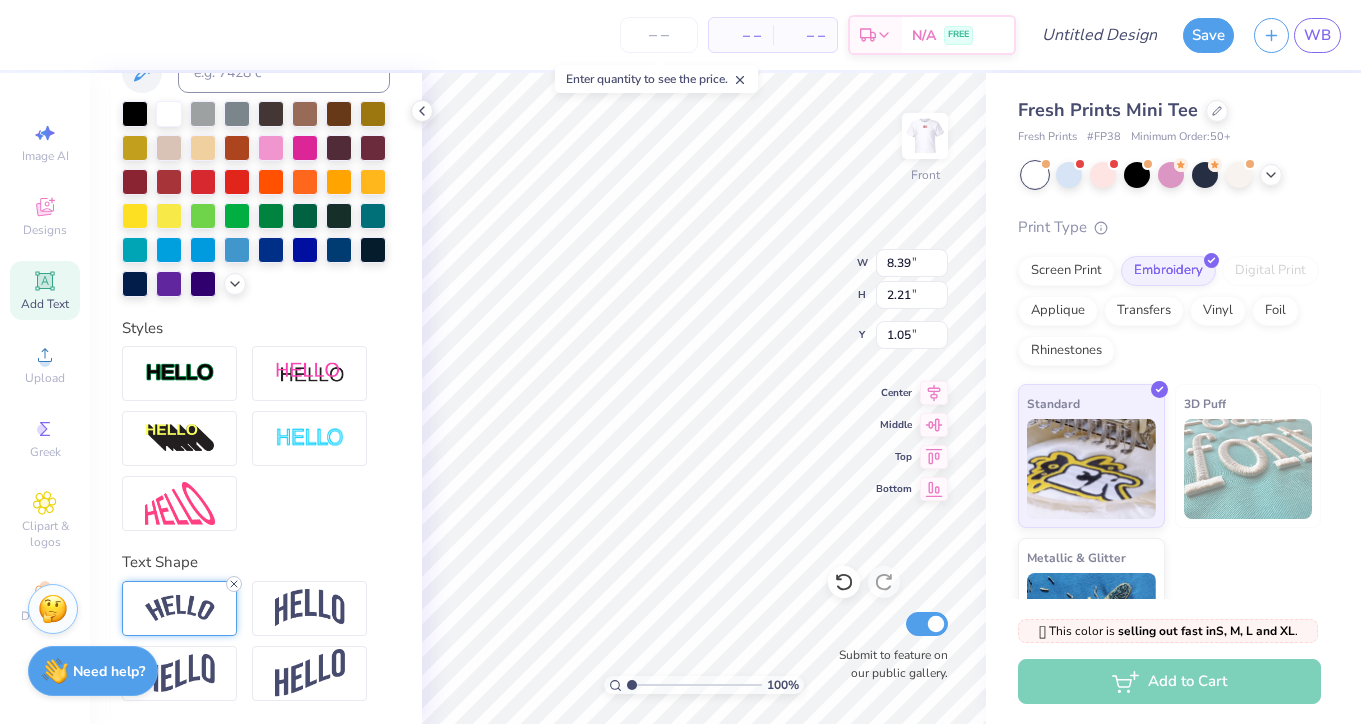 click 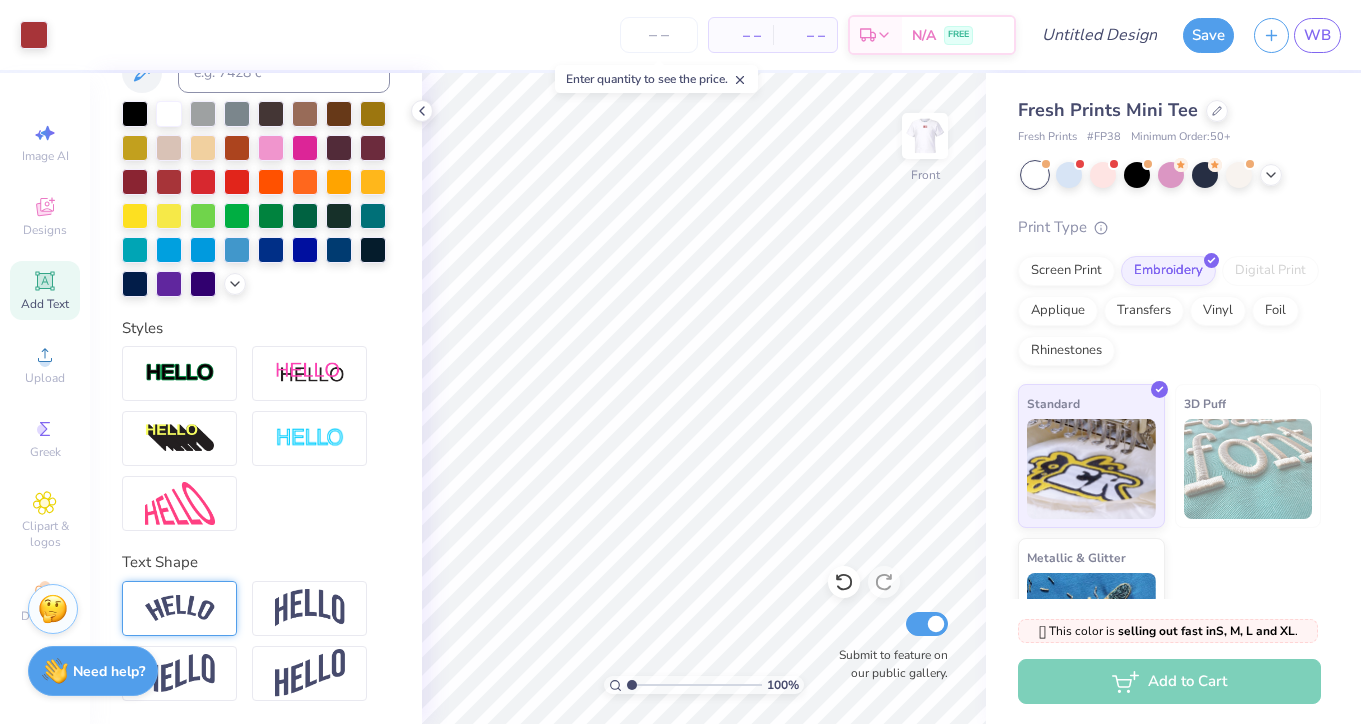 scroll, scrollTop: 0, scrollLeft: 0, axis: both 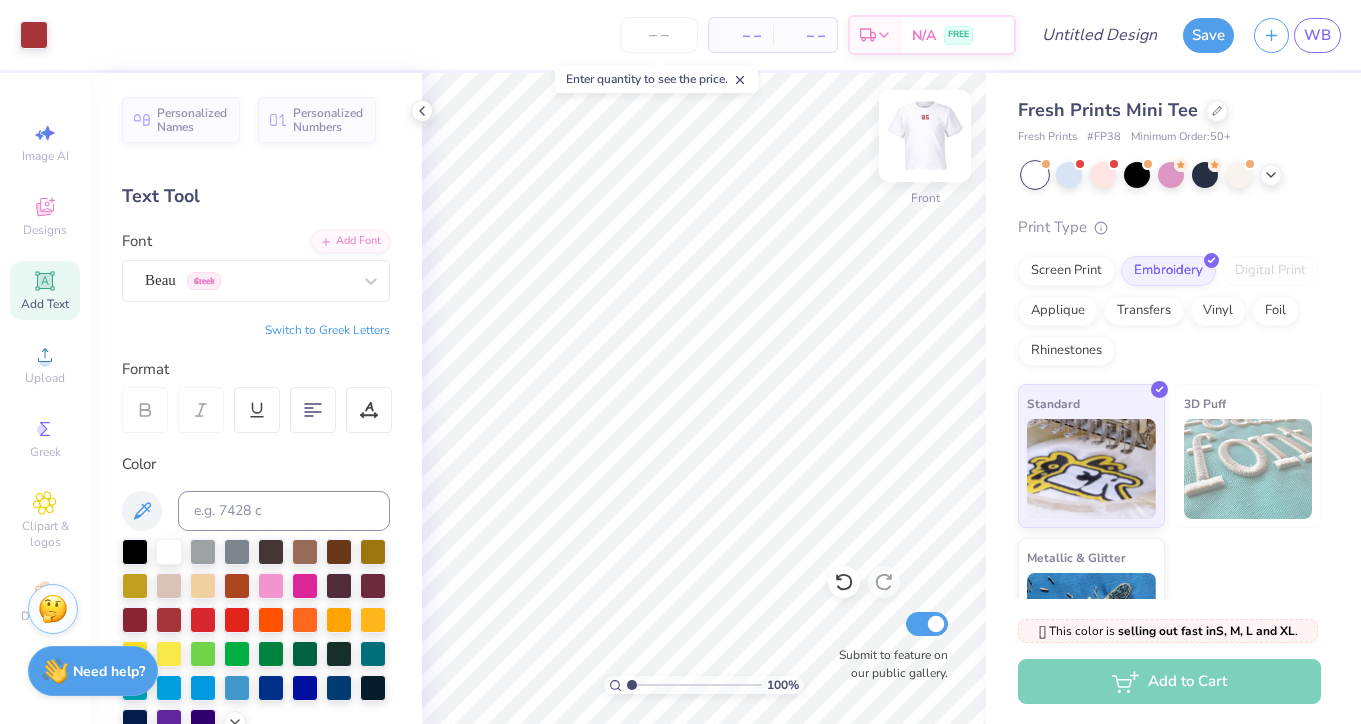 click at bounding box center (925, 136) 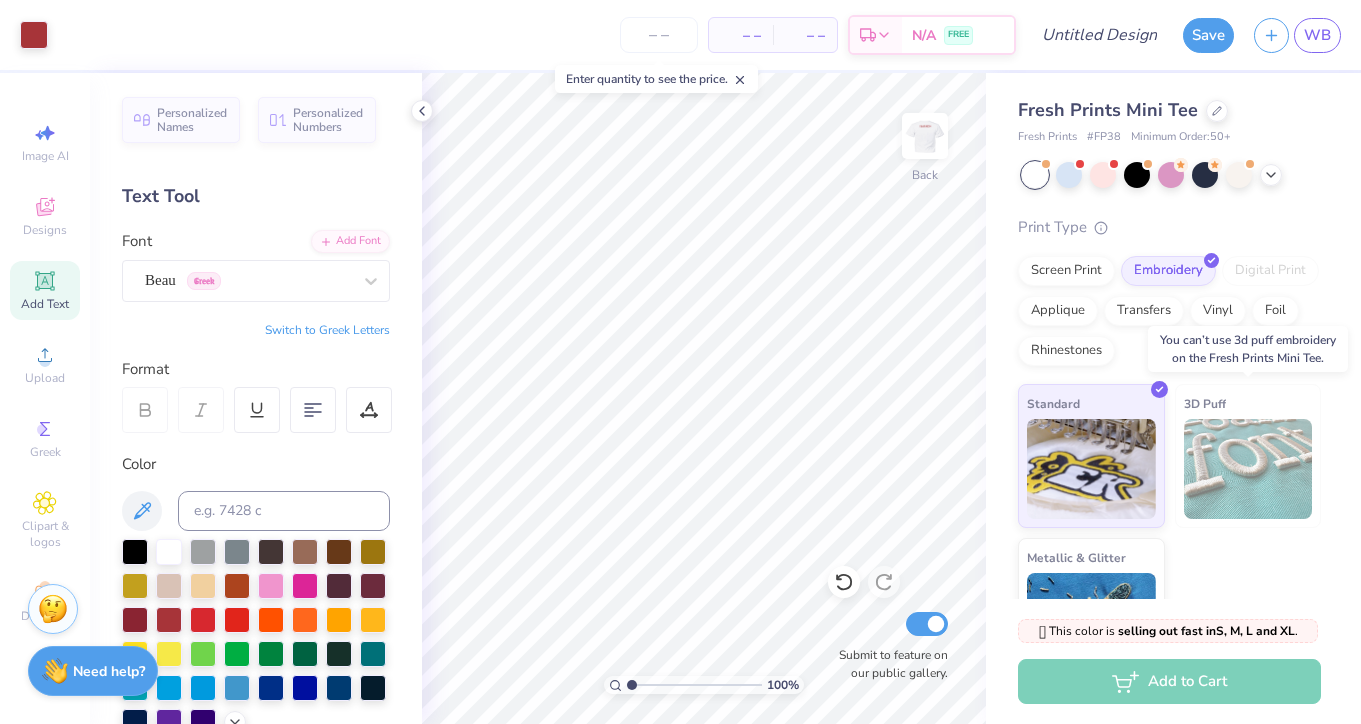 scroll, scrollTop: 83, scrollLeft: 0, axis: vertical 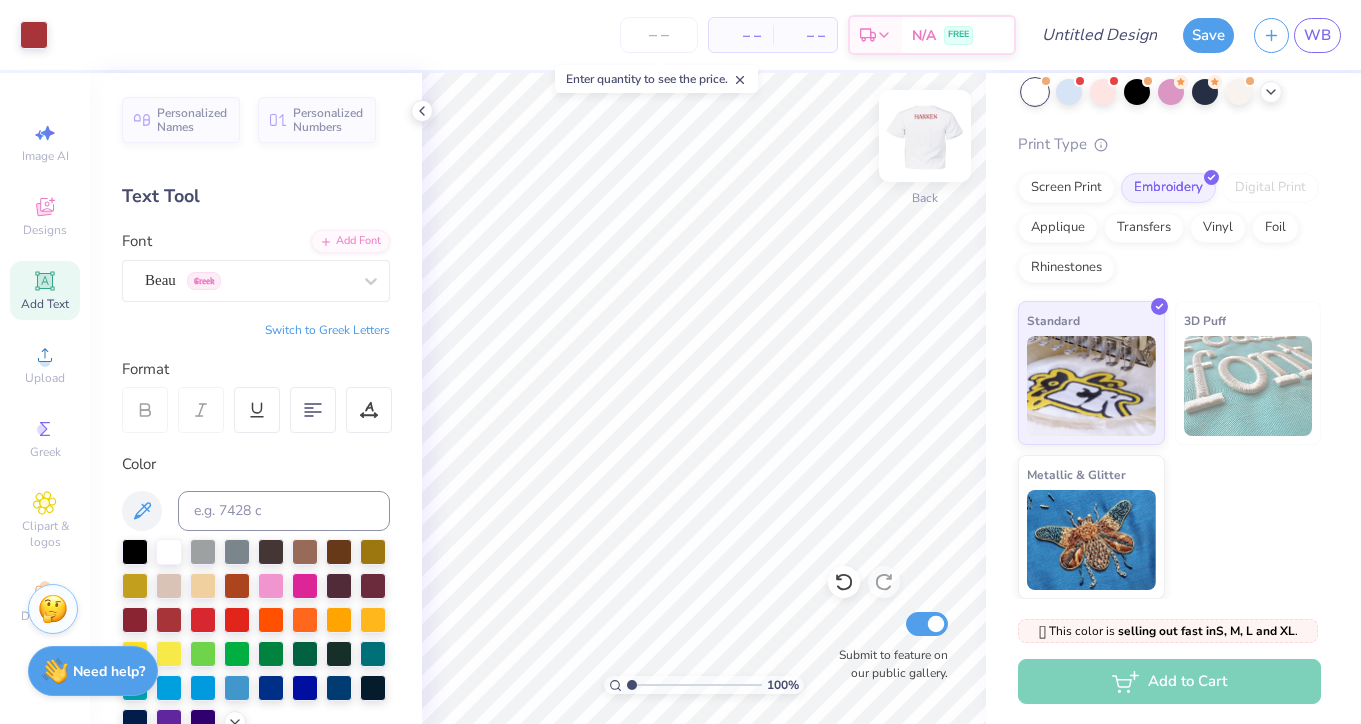 click at bounding box center [925, 136] 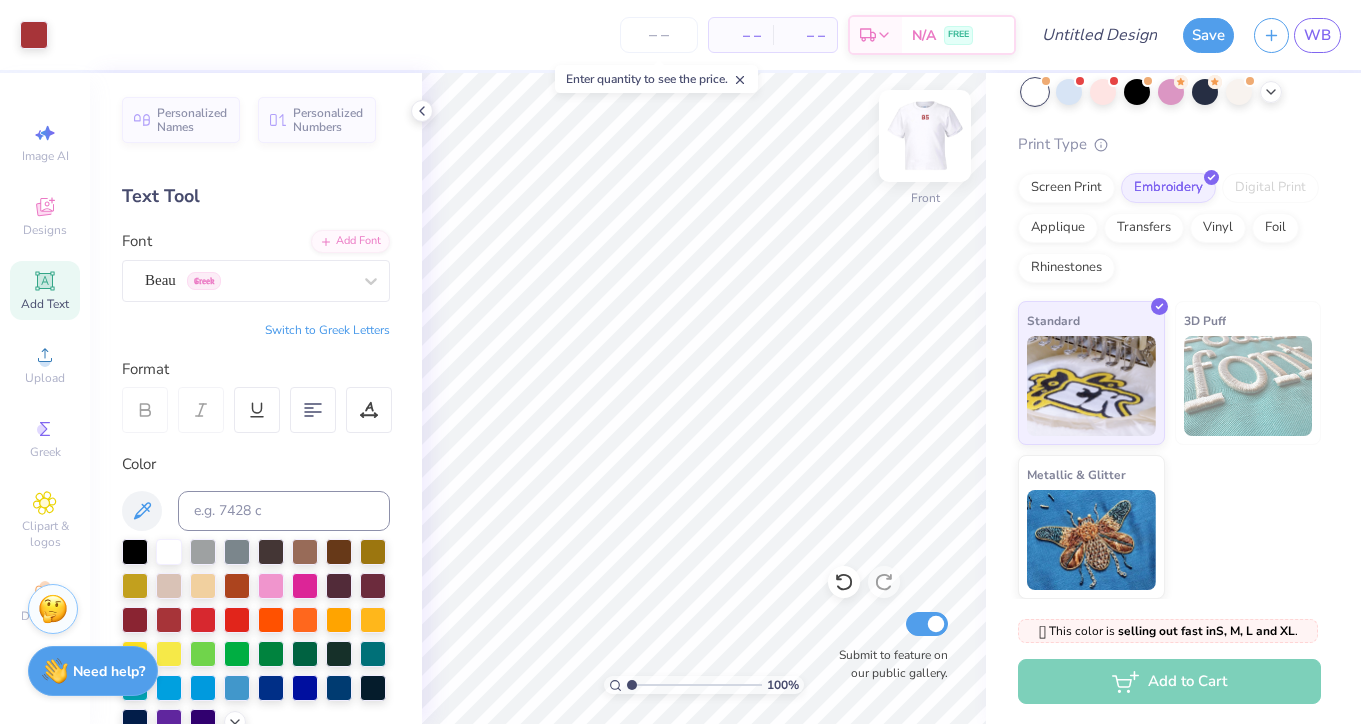 click at bounding box center (925, 136) 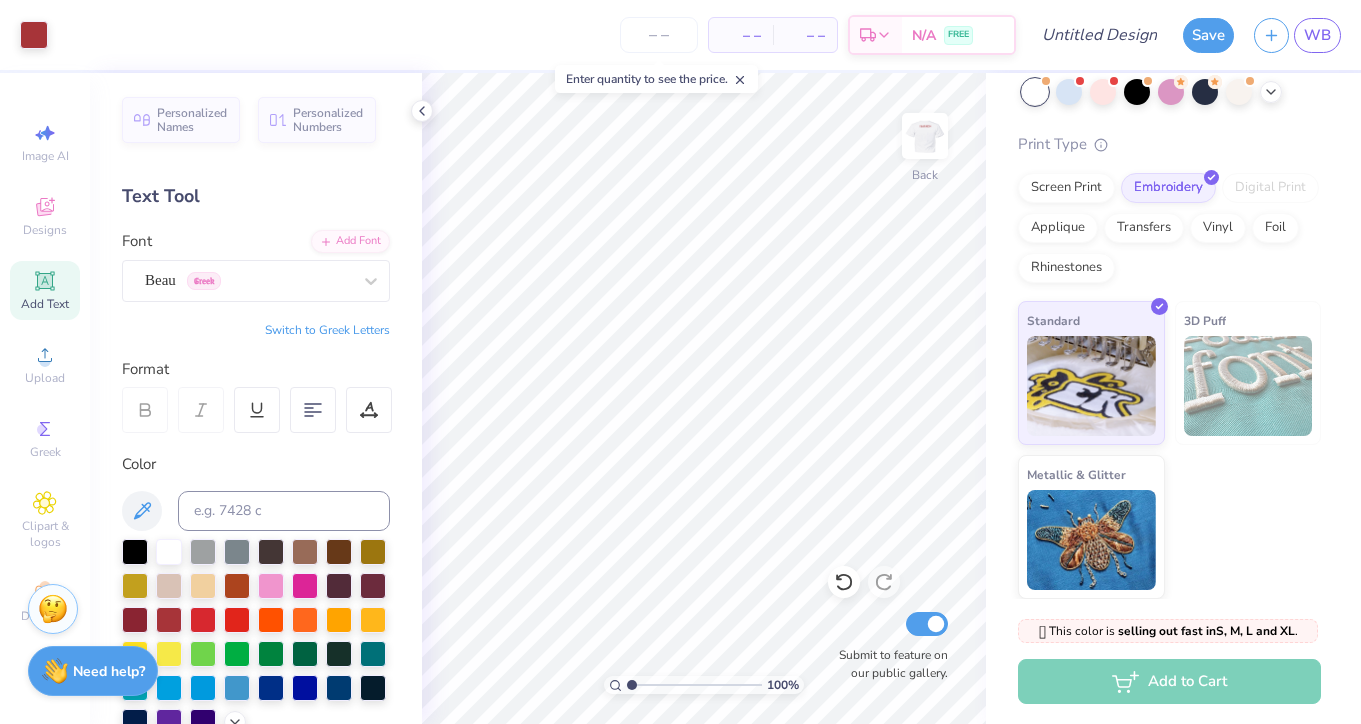 click at bounding box center [925, 136] 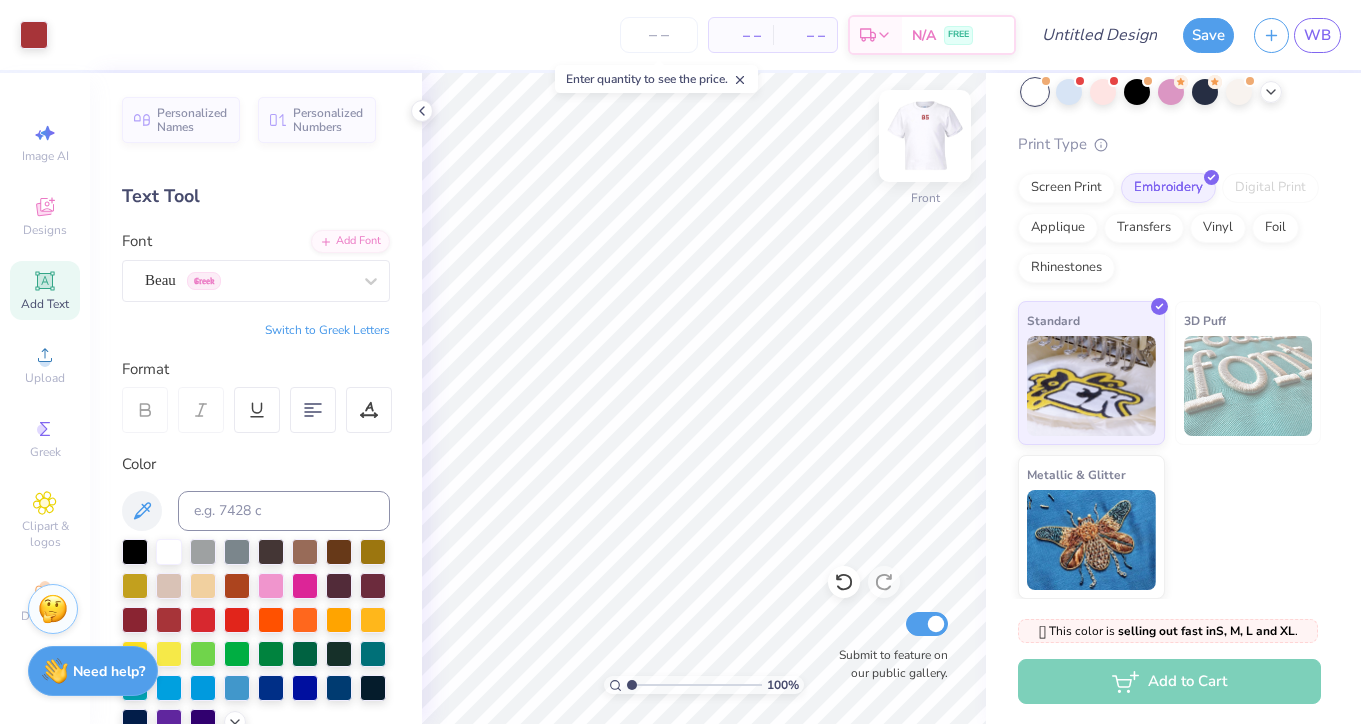 click at bounding box center (925, 136) 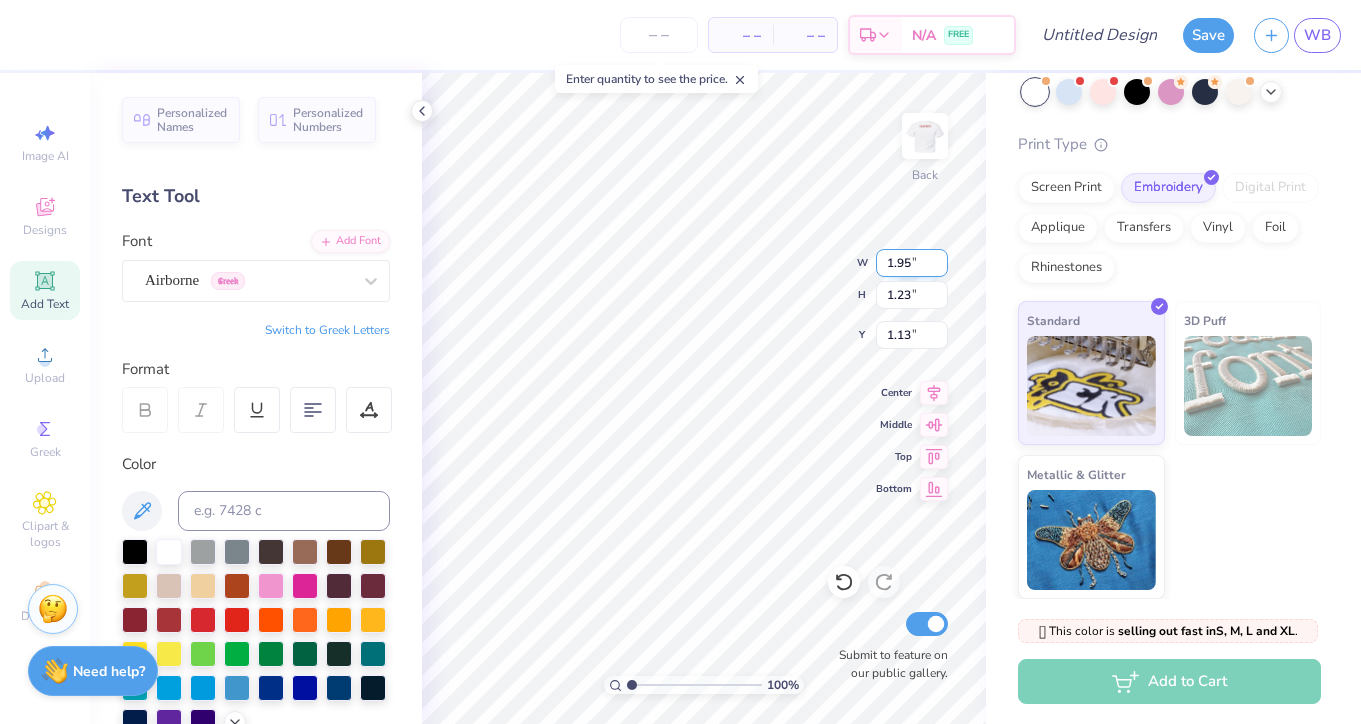 click on "1.95" at bounding box center (912, 263) 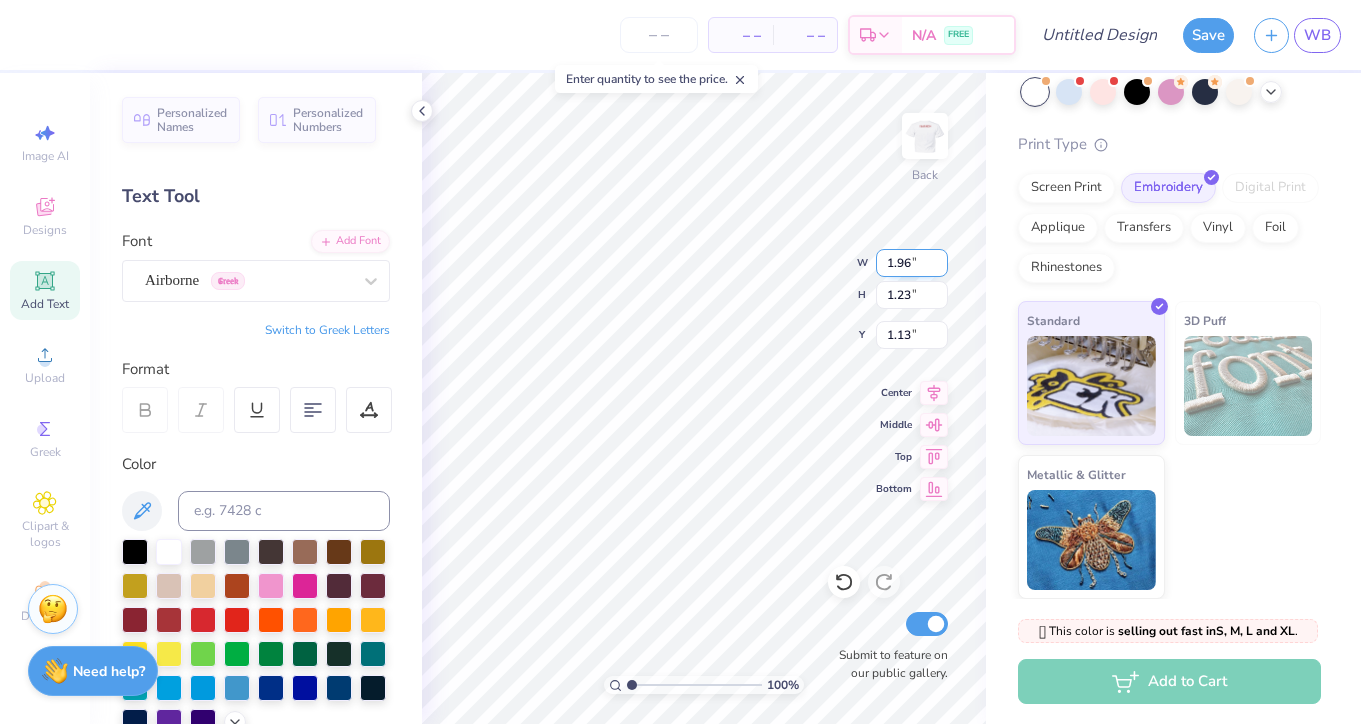 click on "1.96" at bounding box center [912, 263] 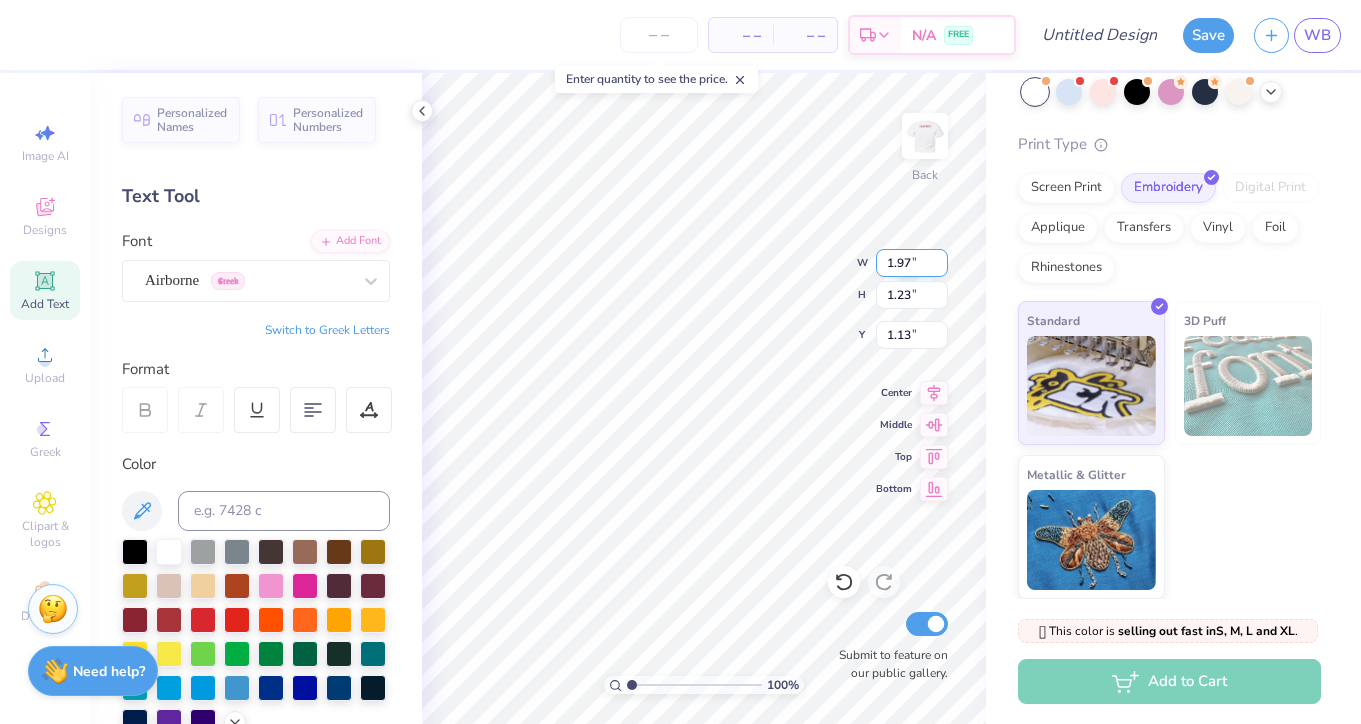 click on "1.97" at bounding box center (912, 263) 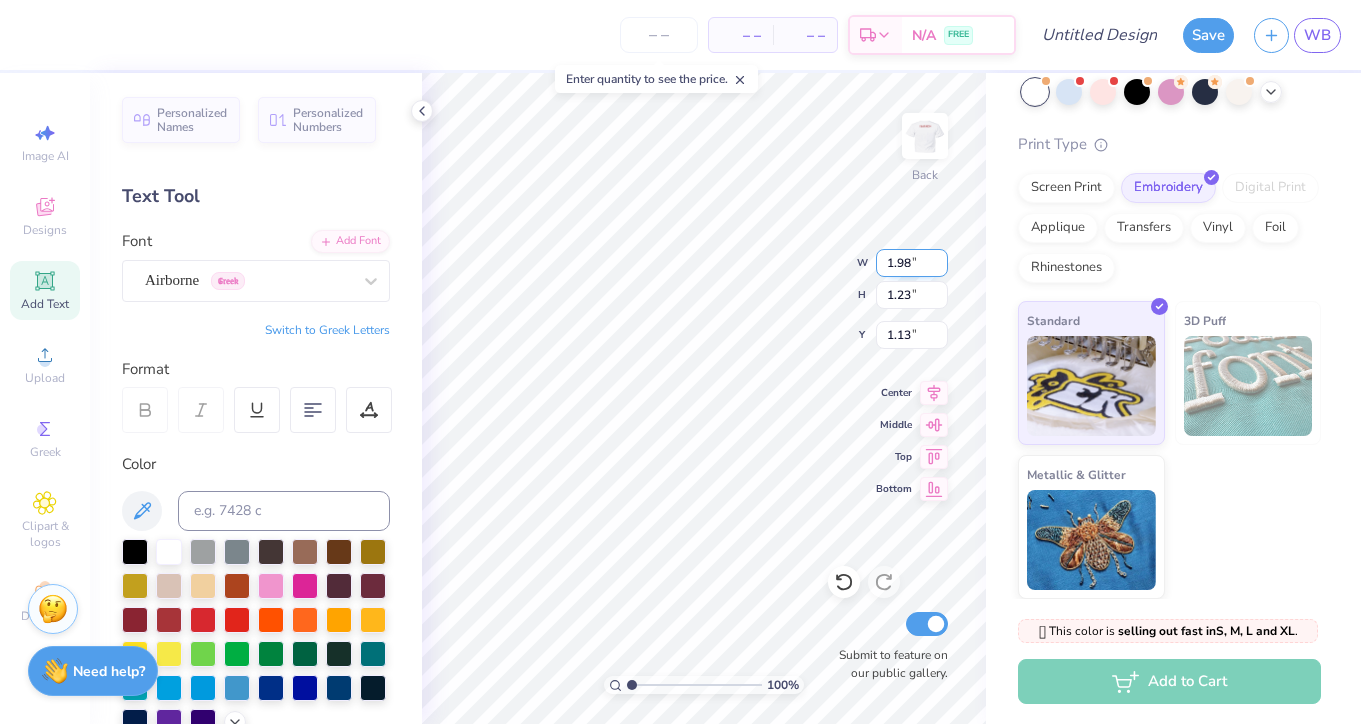click on "1.98" at bounding box center (912, 263) 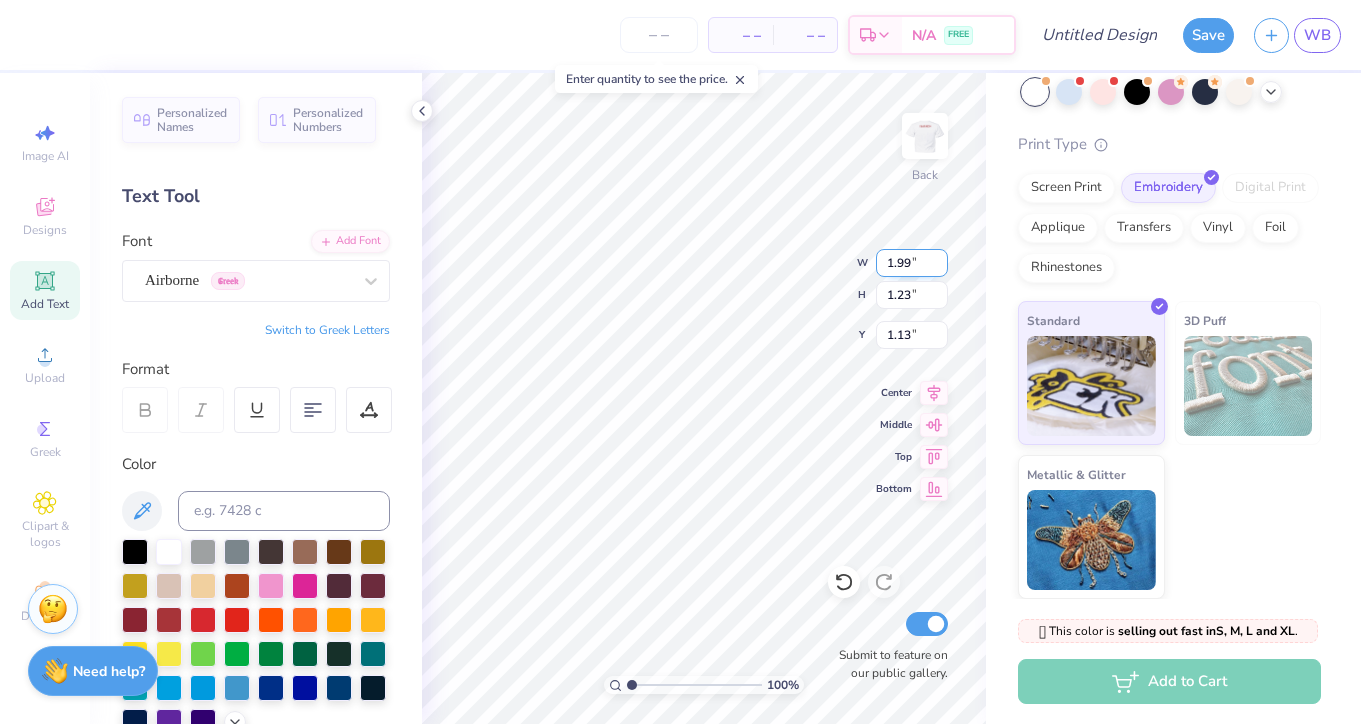 click on "1.99" at bounding box center (912, 263) 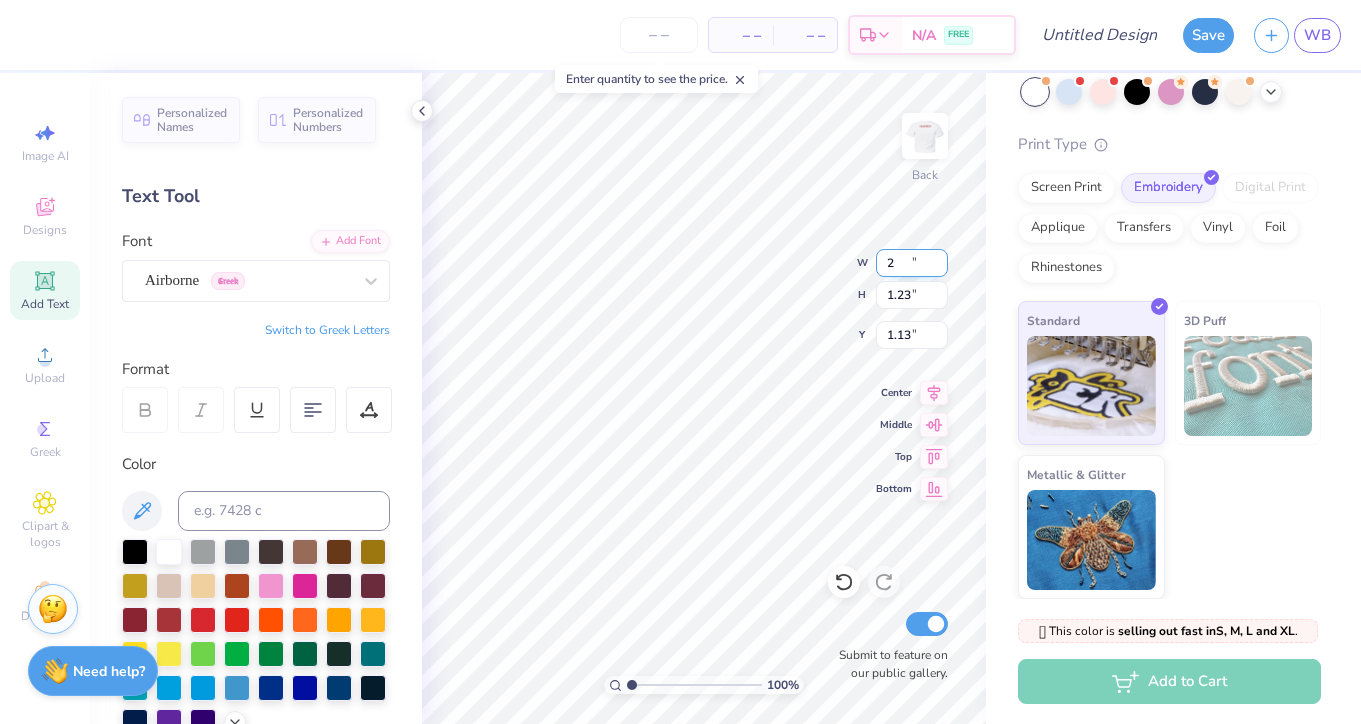type on "2" 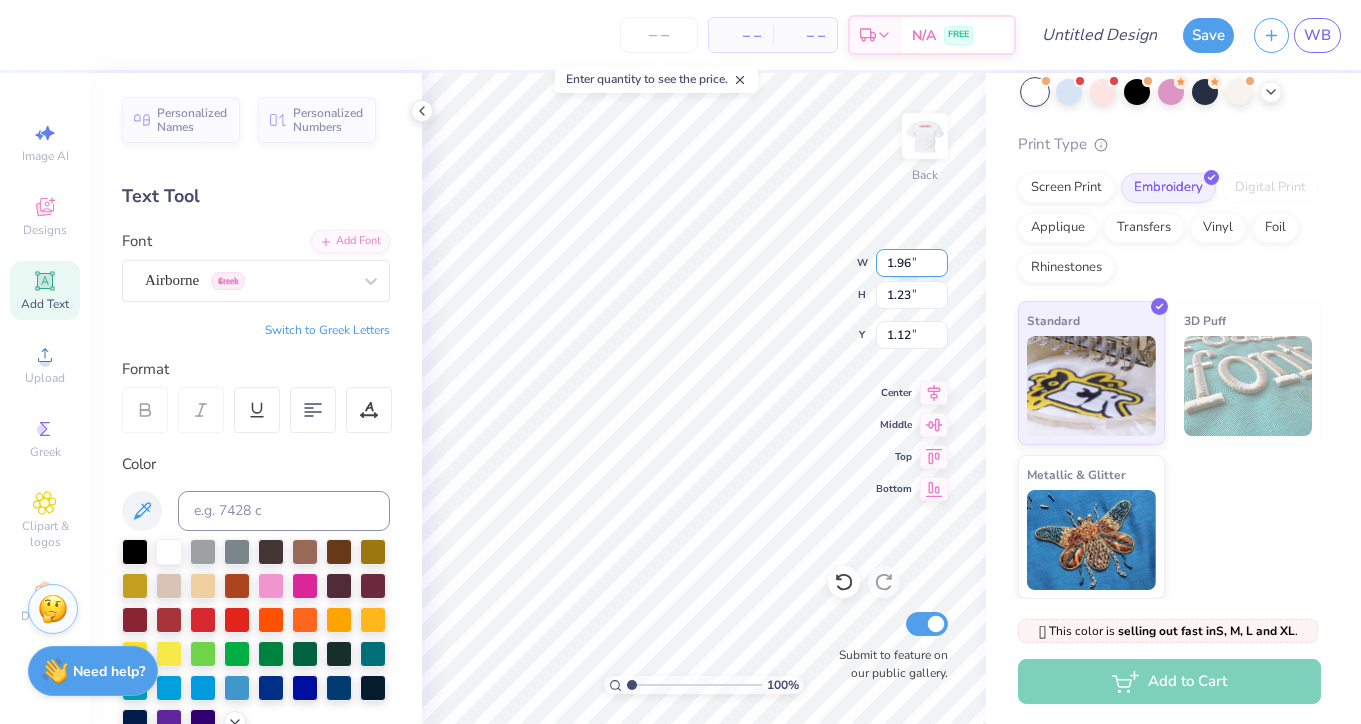 click on "1.96" at bounding box center (912, 263) 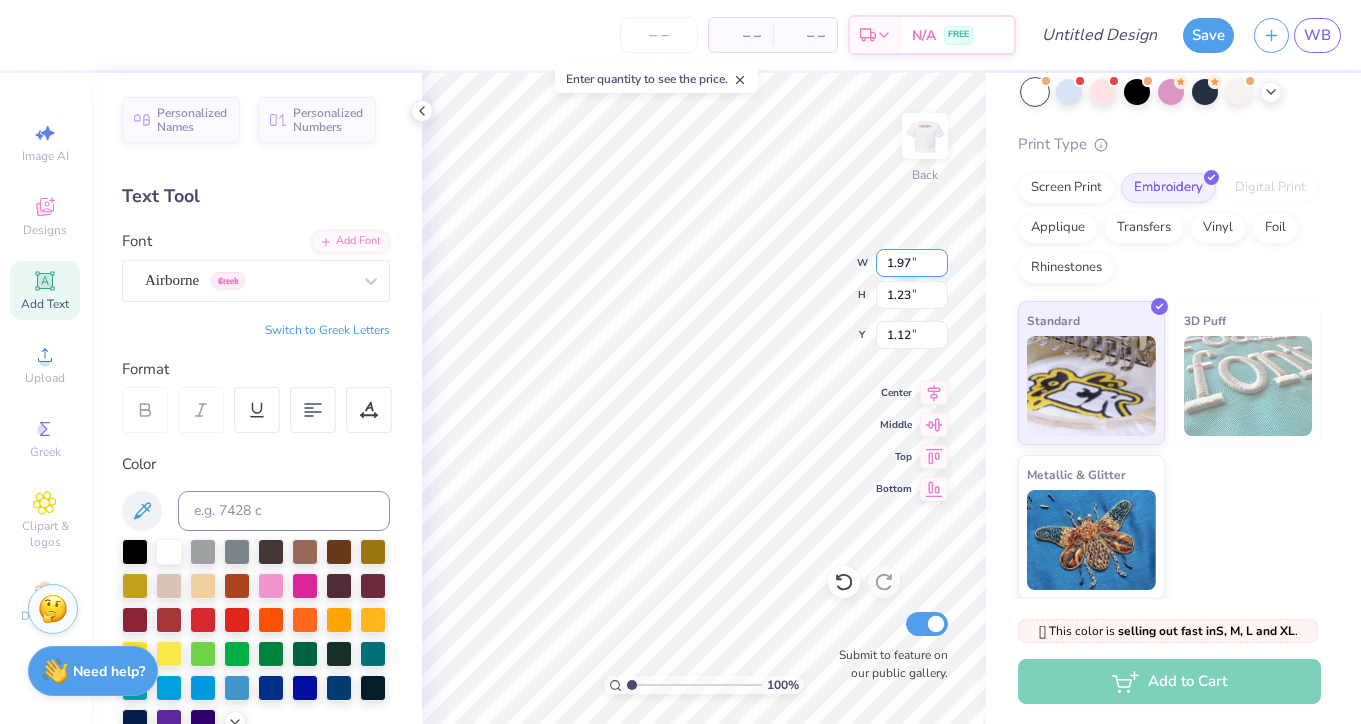 click on "1.97" at bounding box center (912, 263) 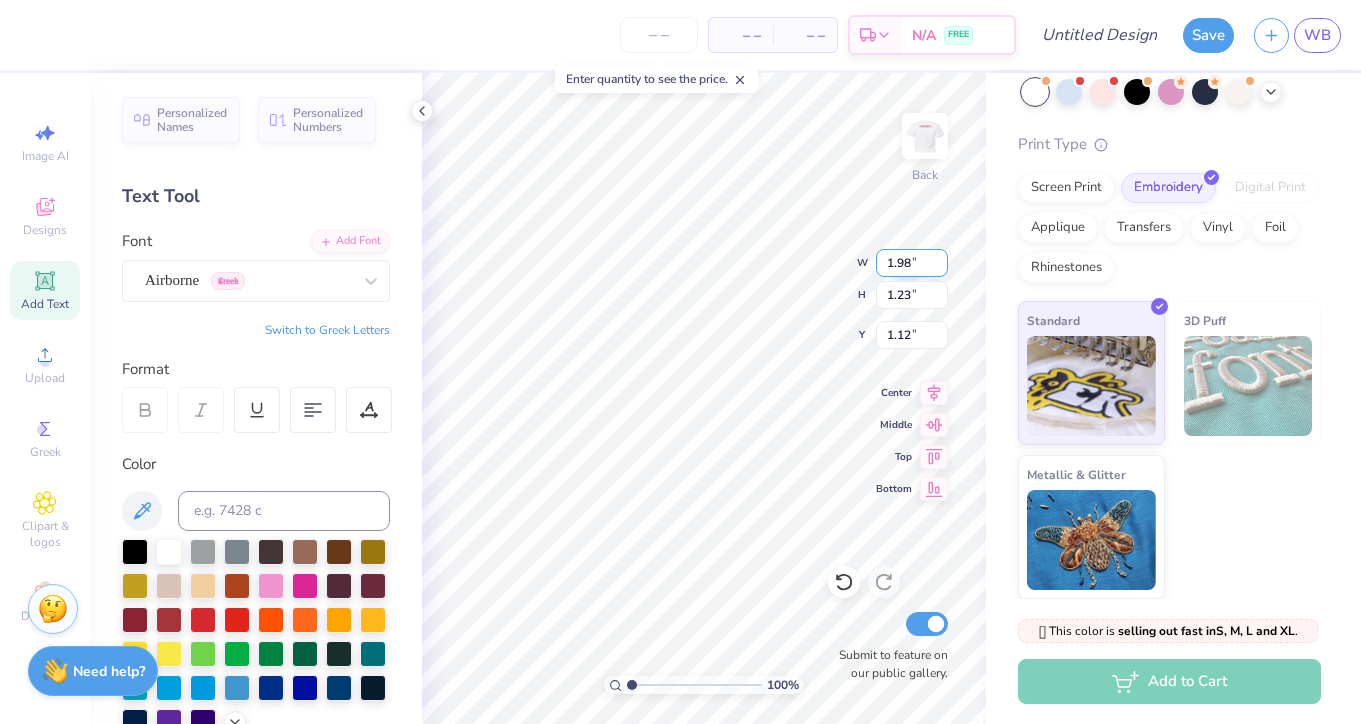 click on "1.98" at bounding box center (912, 263) 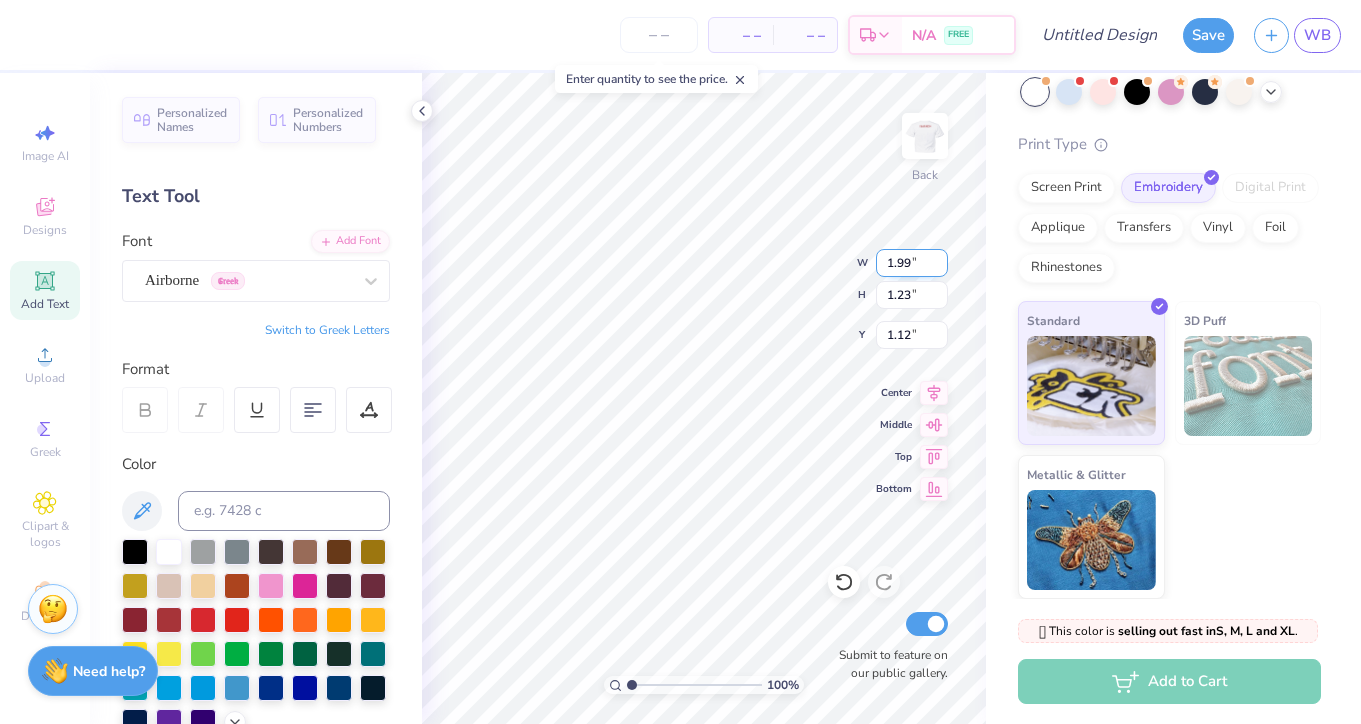 click on "1.99" at bounding box center [912, 263] 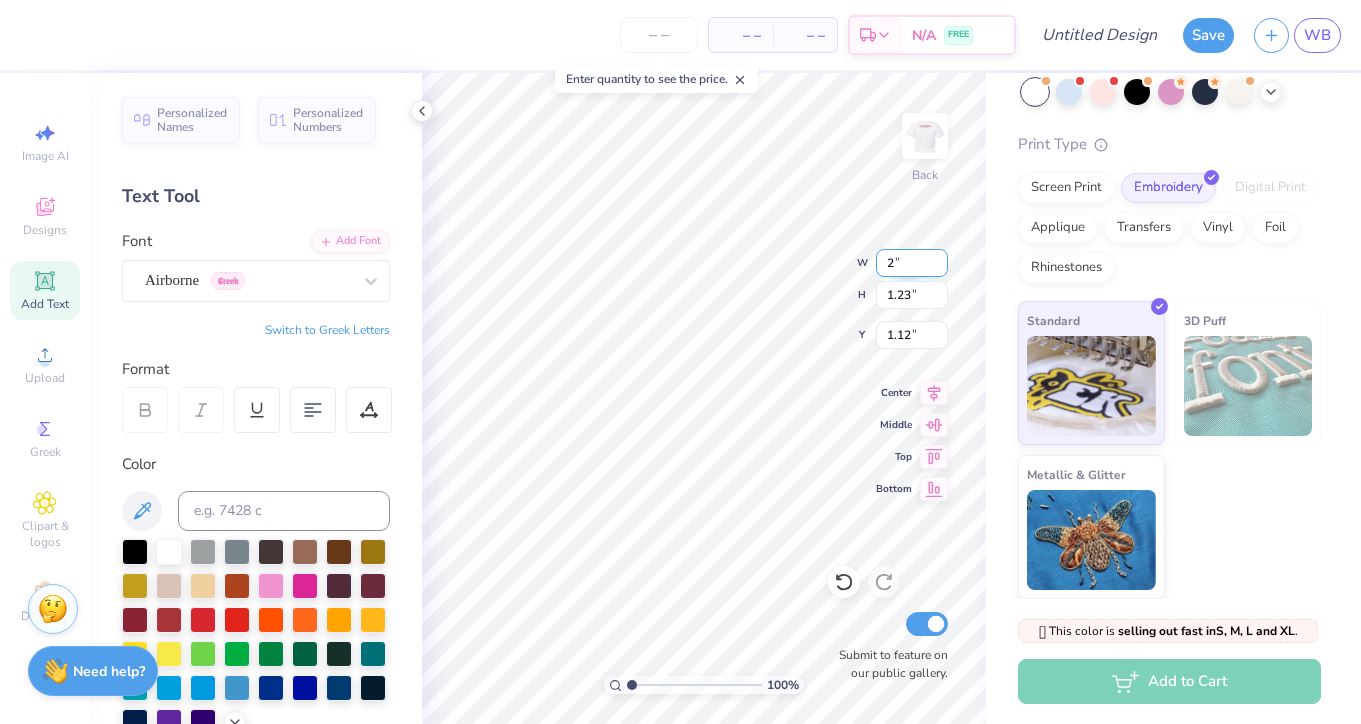 click on "2" at bounding box center (912, 263) 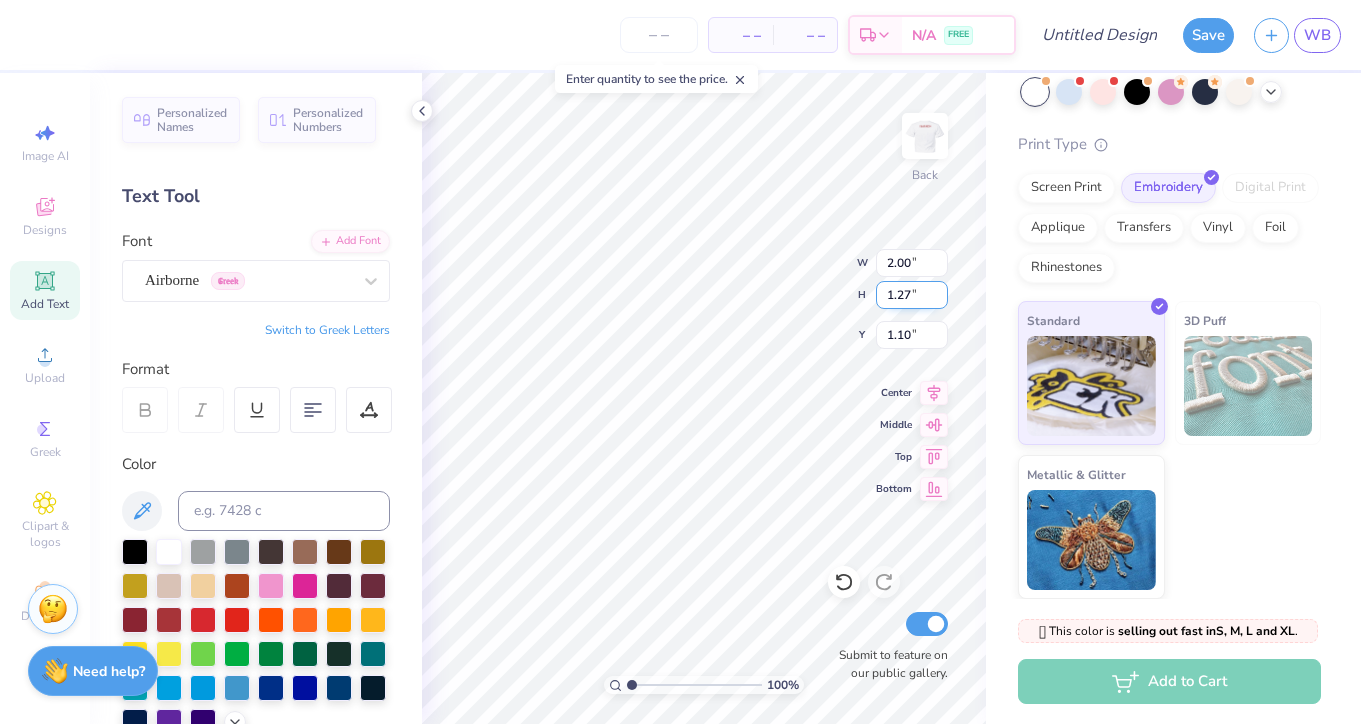 click on "1.27" at bounding box center [912, 295] 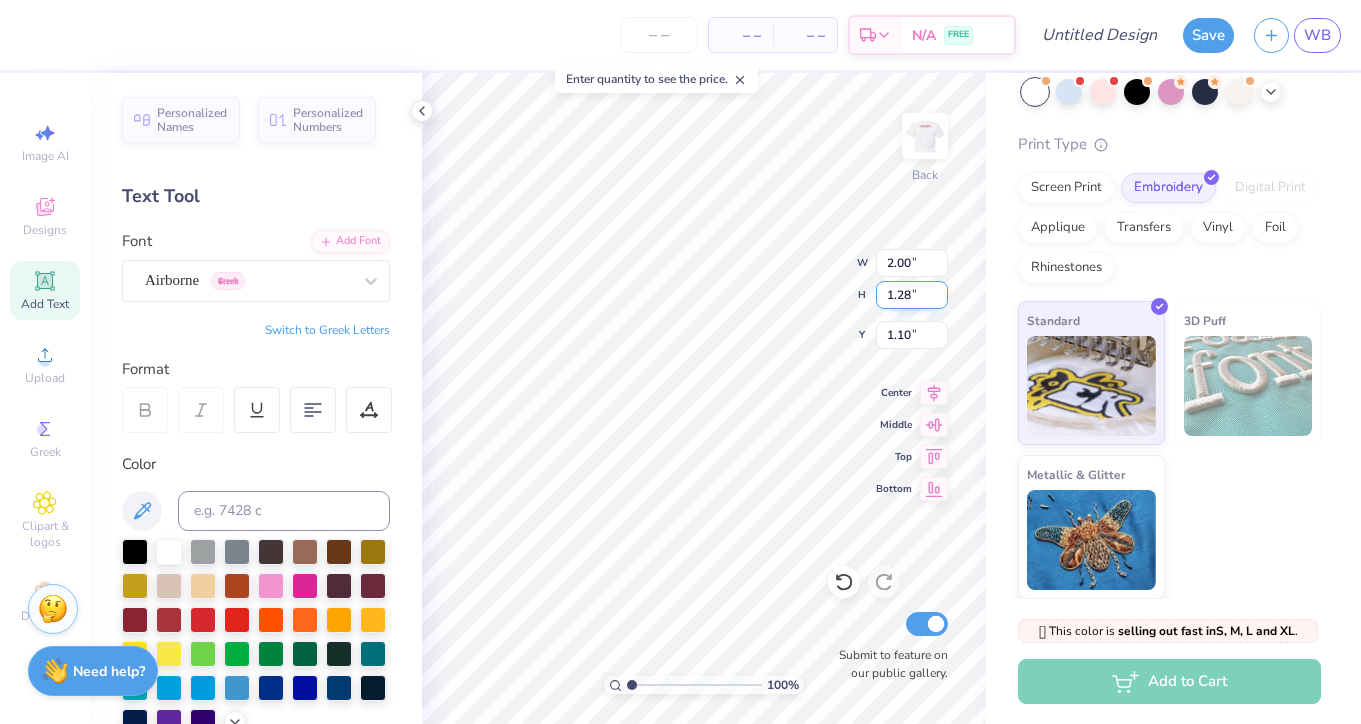 click on "1.28" at bounding box center [912, 295] 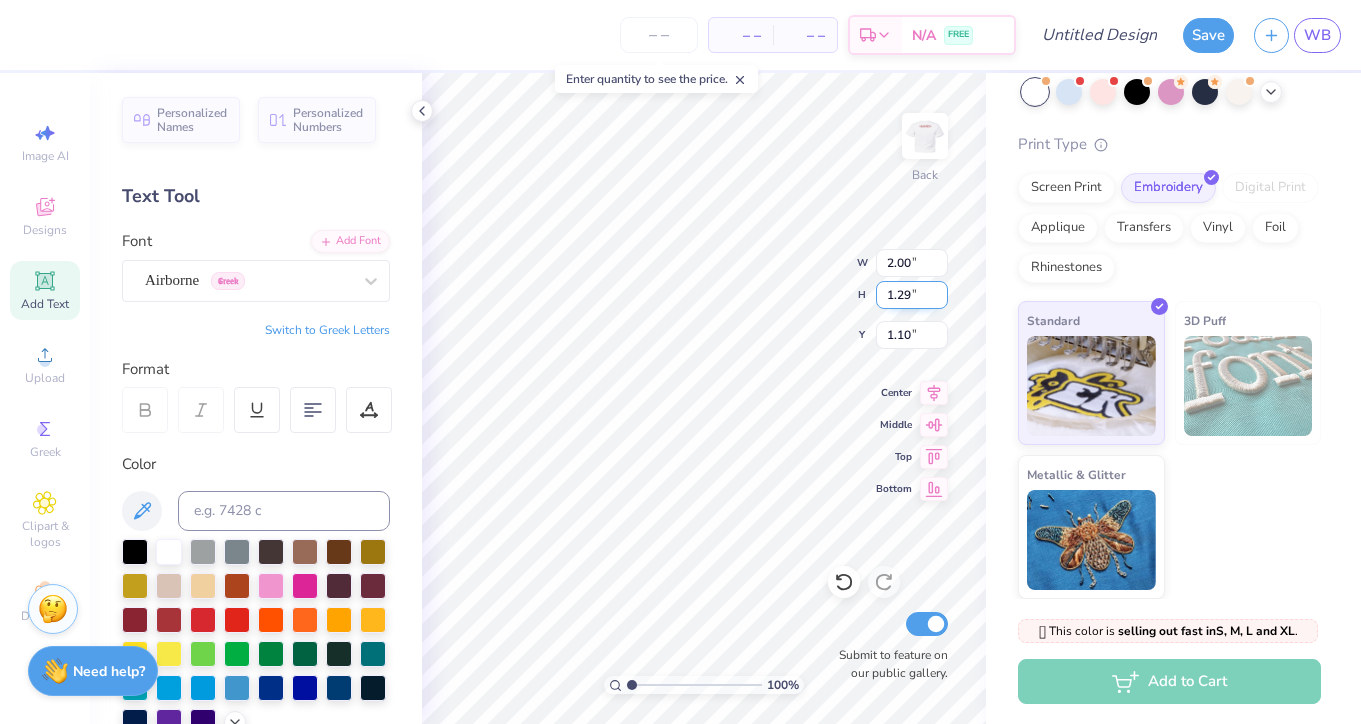 click on "1.29" at bounding box center (912, 295) 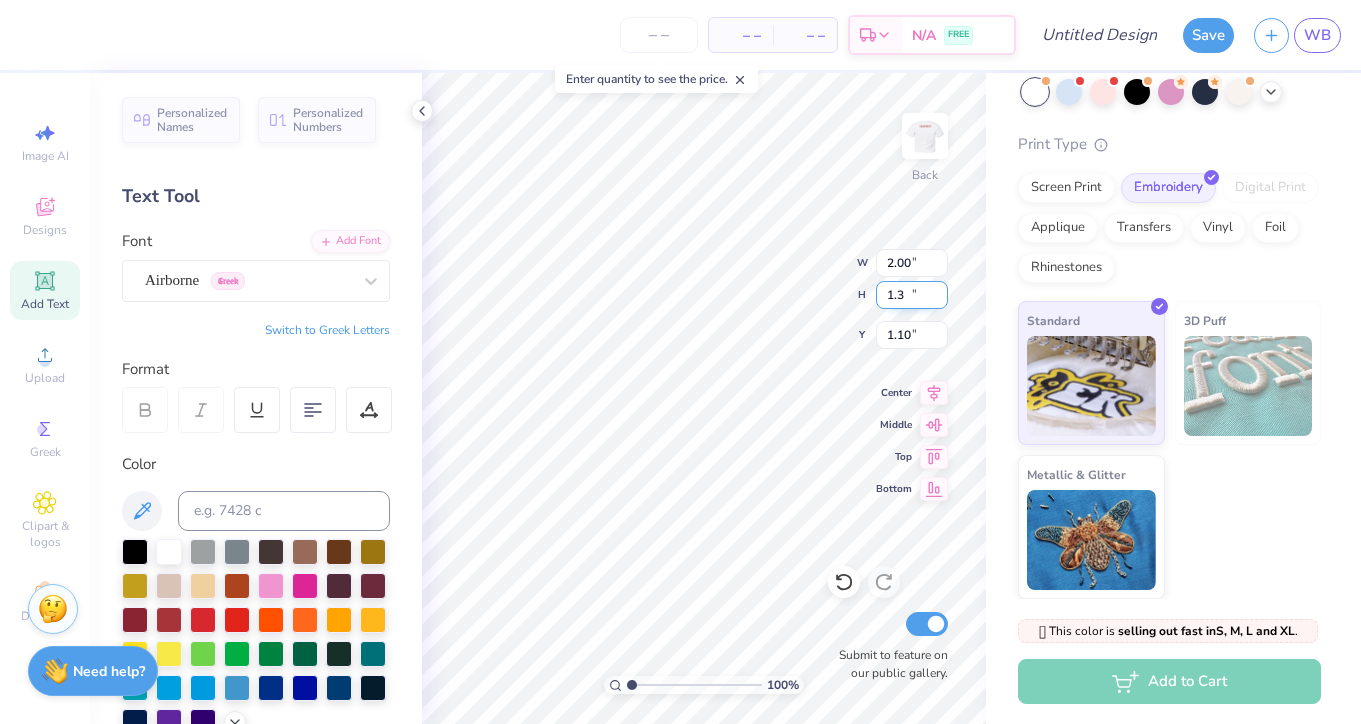 type on "1.3" 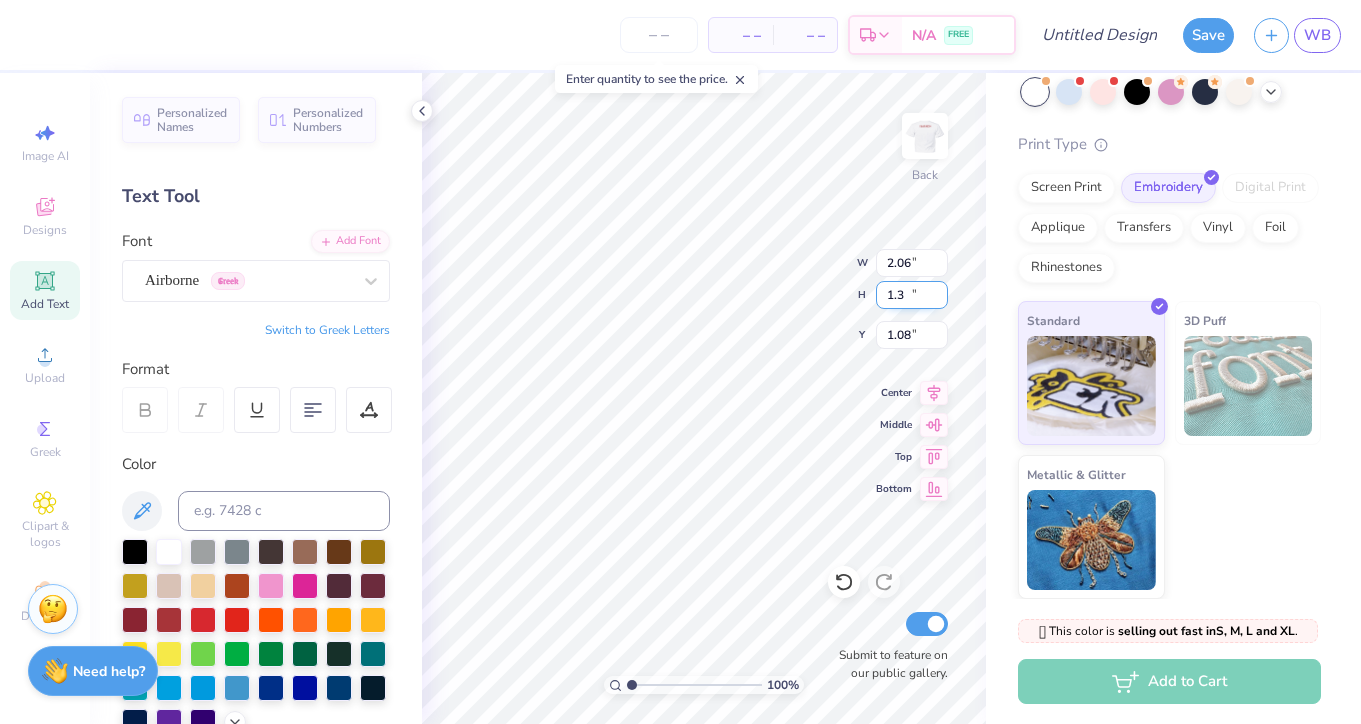 type on "2.06" 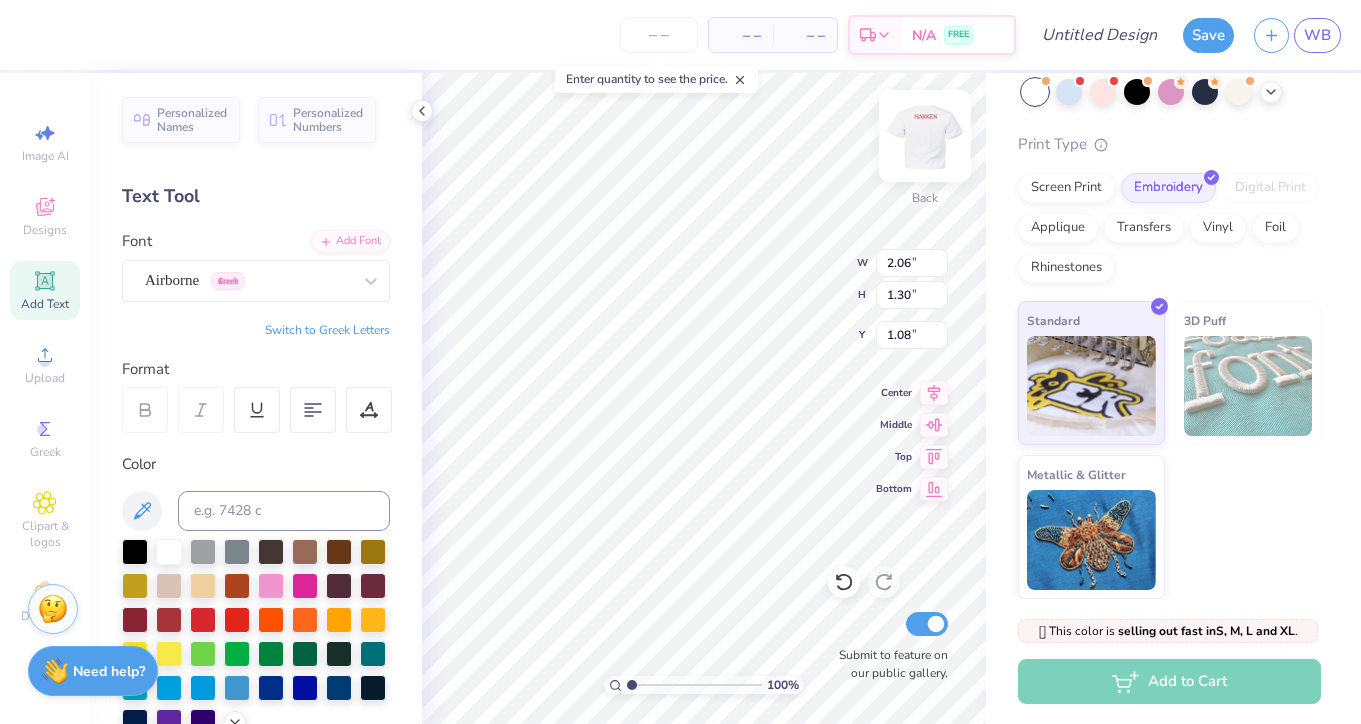 click at bounding box center [925, 136] 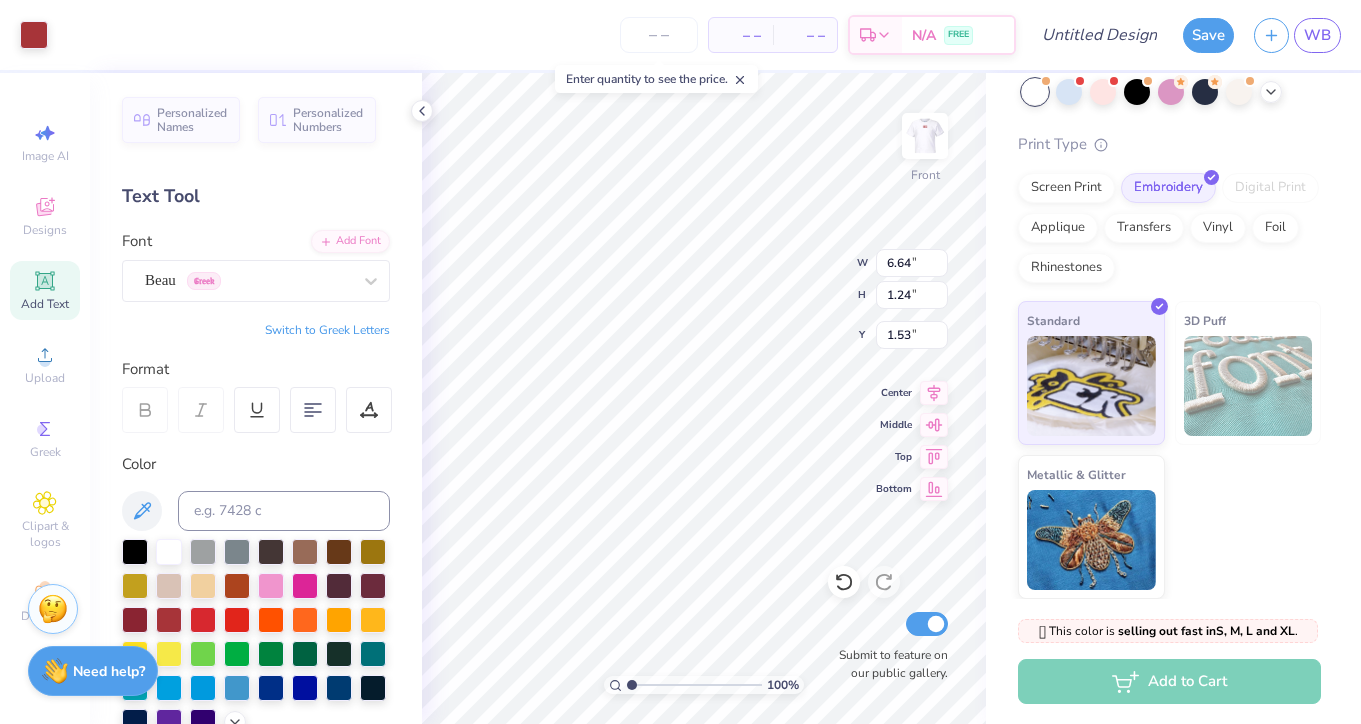 type on "1.52" 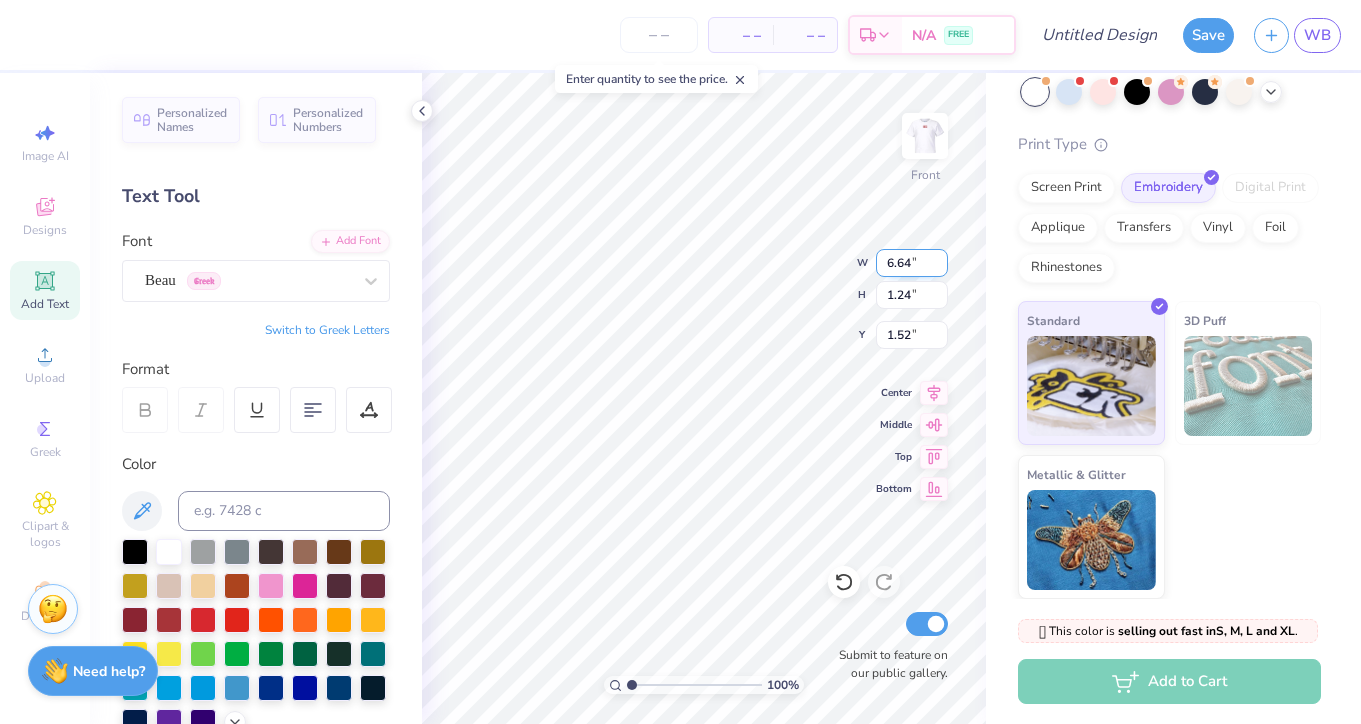 scroll, scrollTop: 0, scrollLeft: 2, axis: horizontal 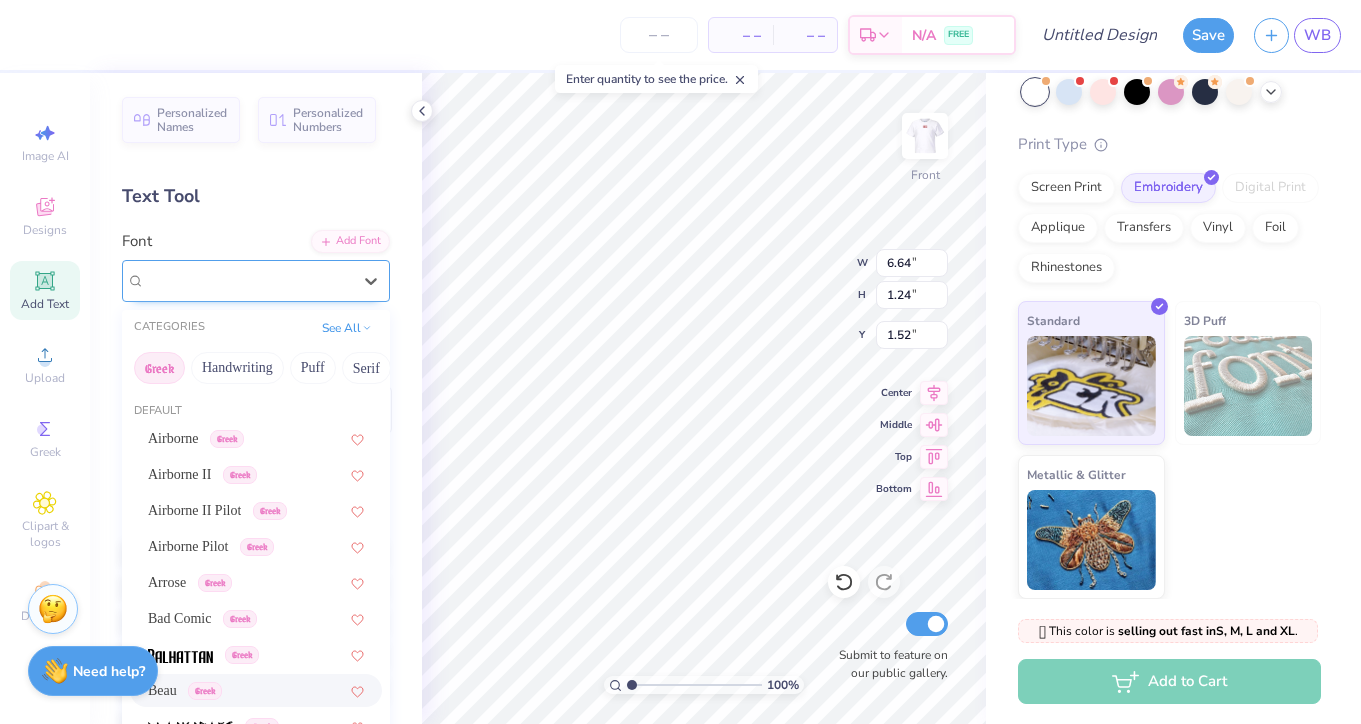 click on "Beau Greek" at bounding box center [248, 280] 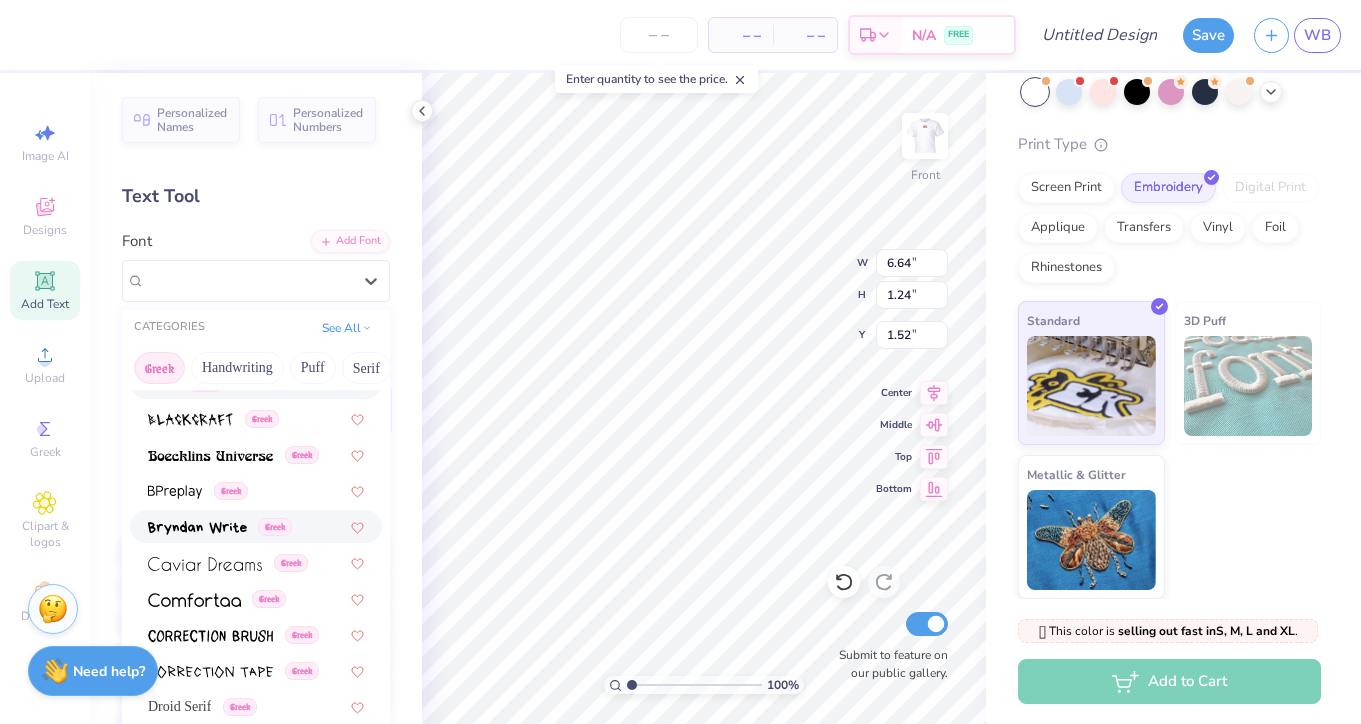 scroll, scrollTop: 315, scrollLeft: 0, axis: vertical 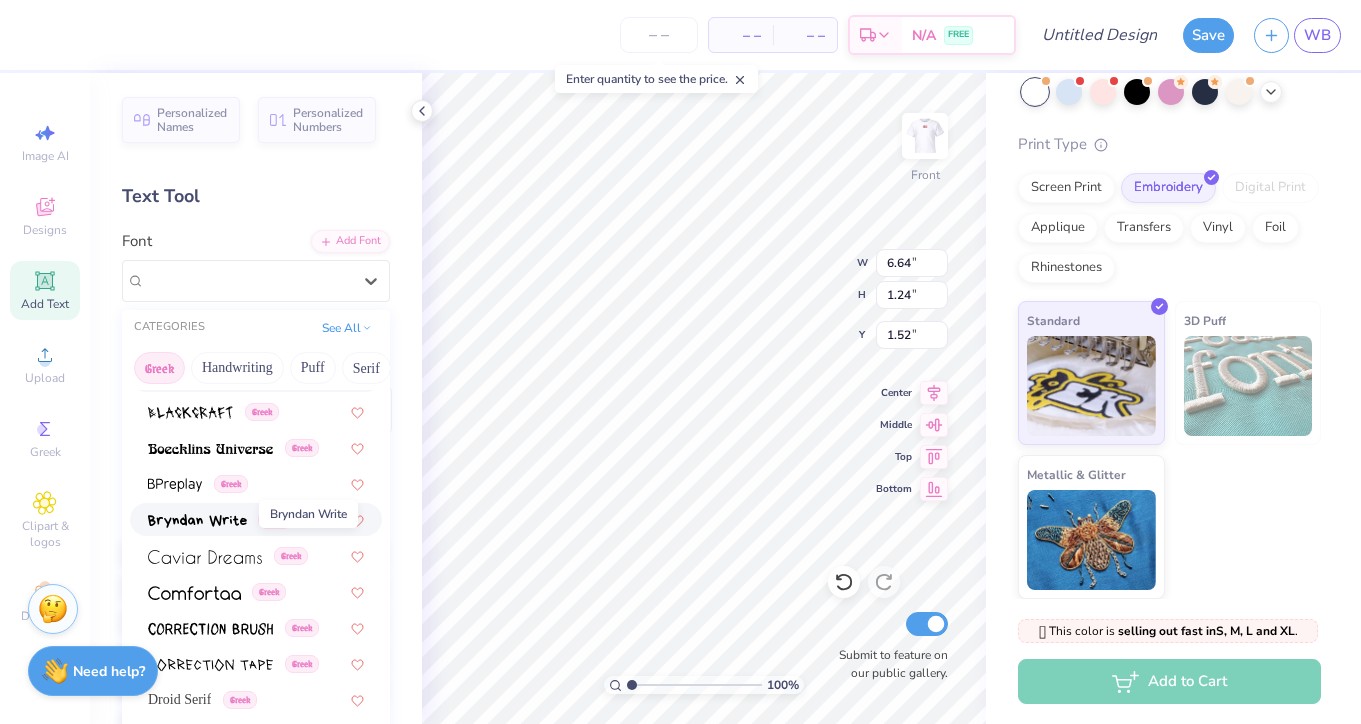 click at bounding box center (197, 519) 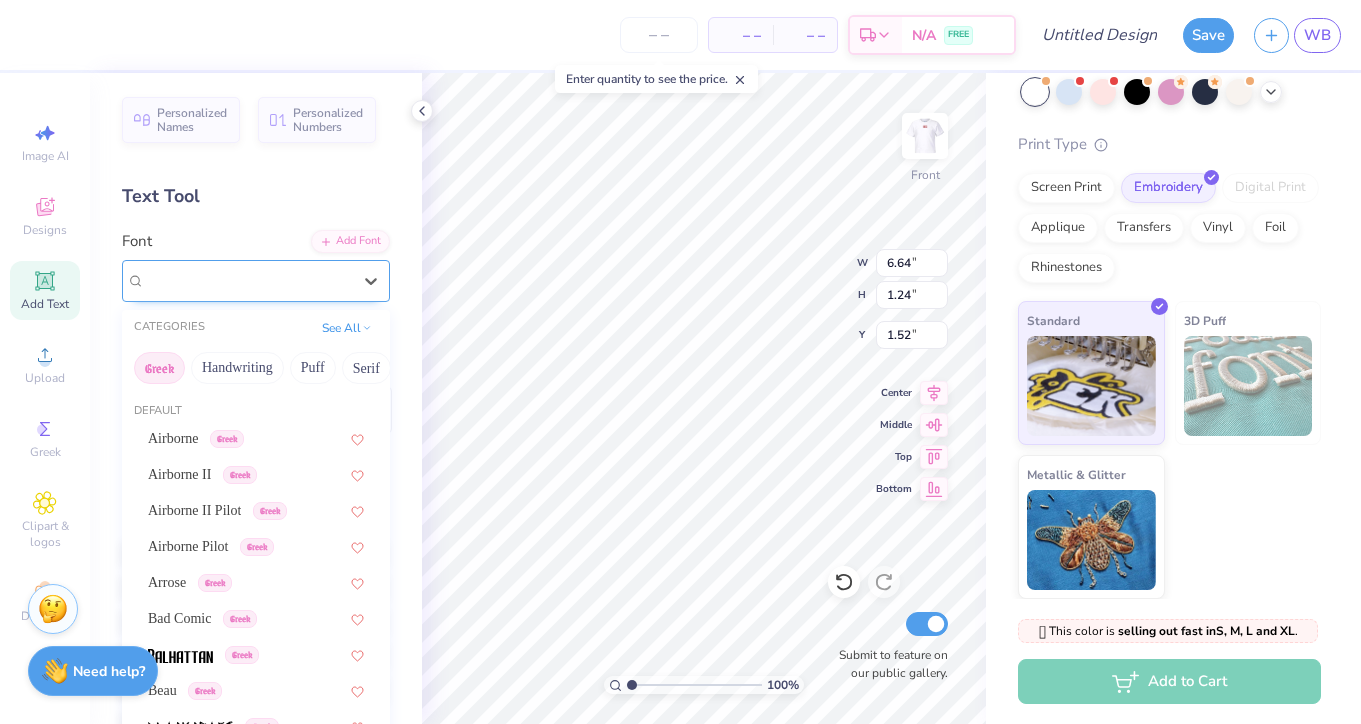 click at bounding box center [248, 280] 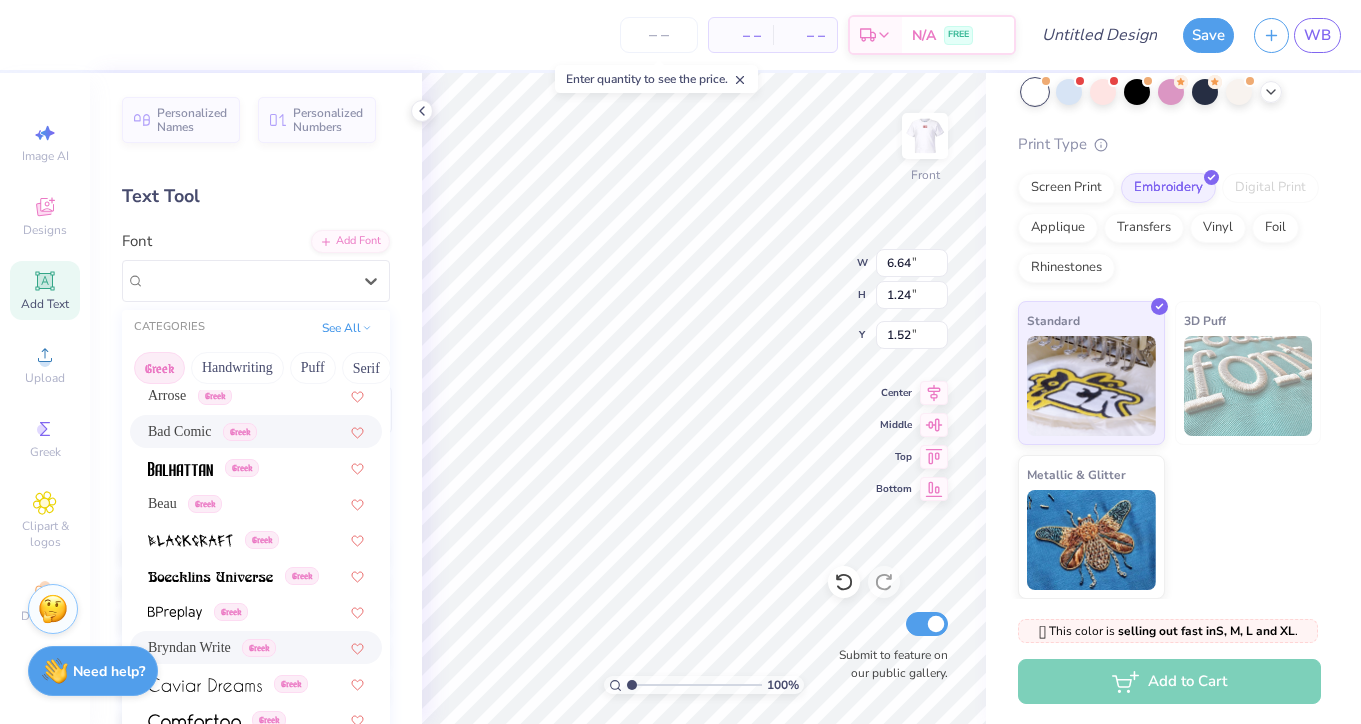 scroll, scrollTop: 191, scrollLeft: 0, axis: vertical 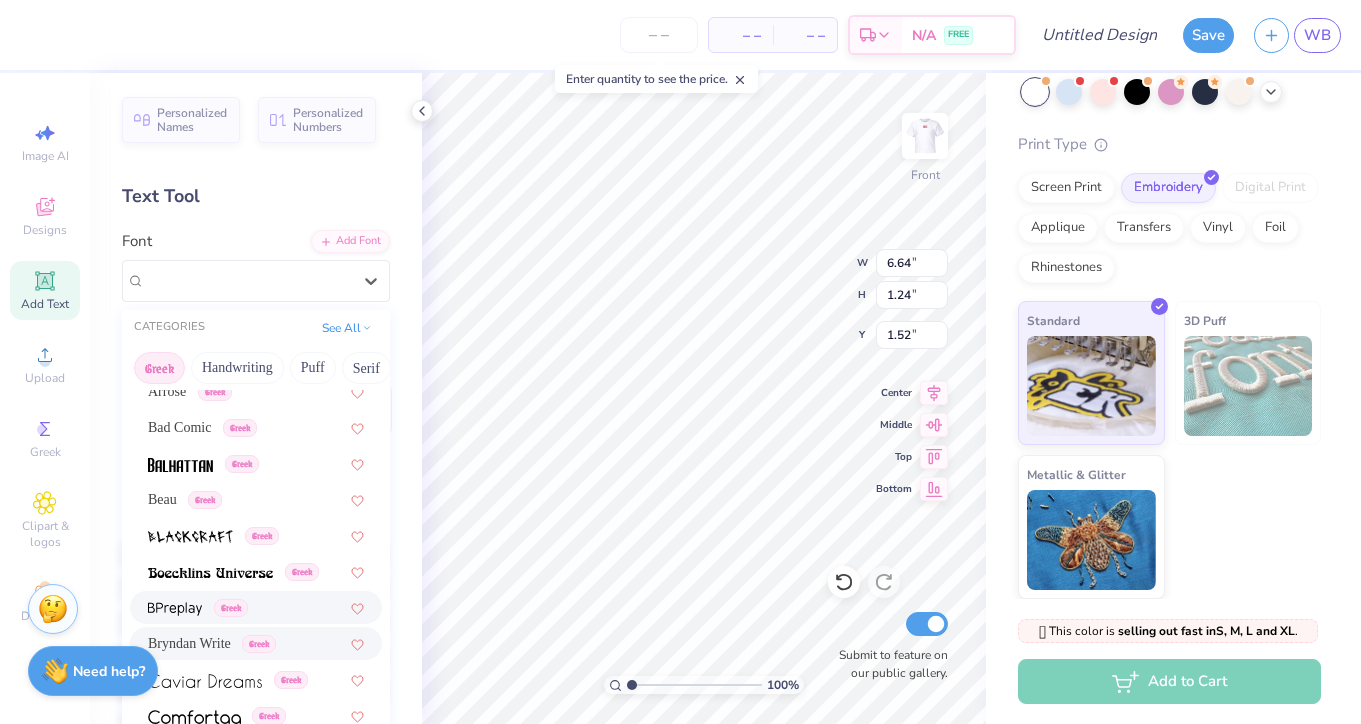 click at bounding box center [175, 609] 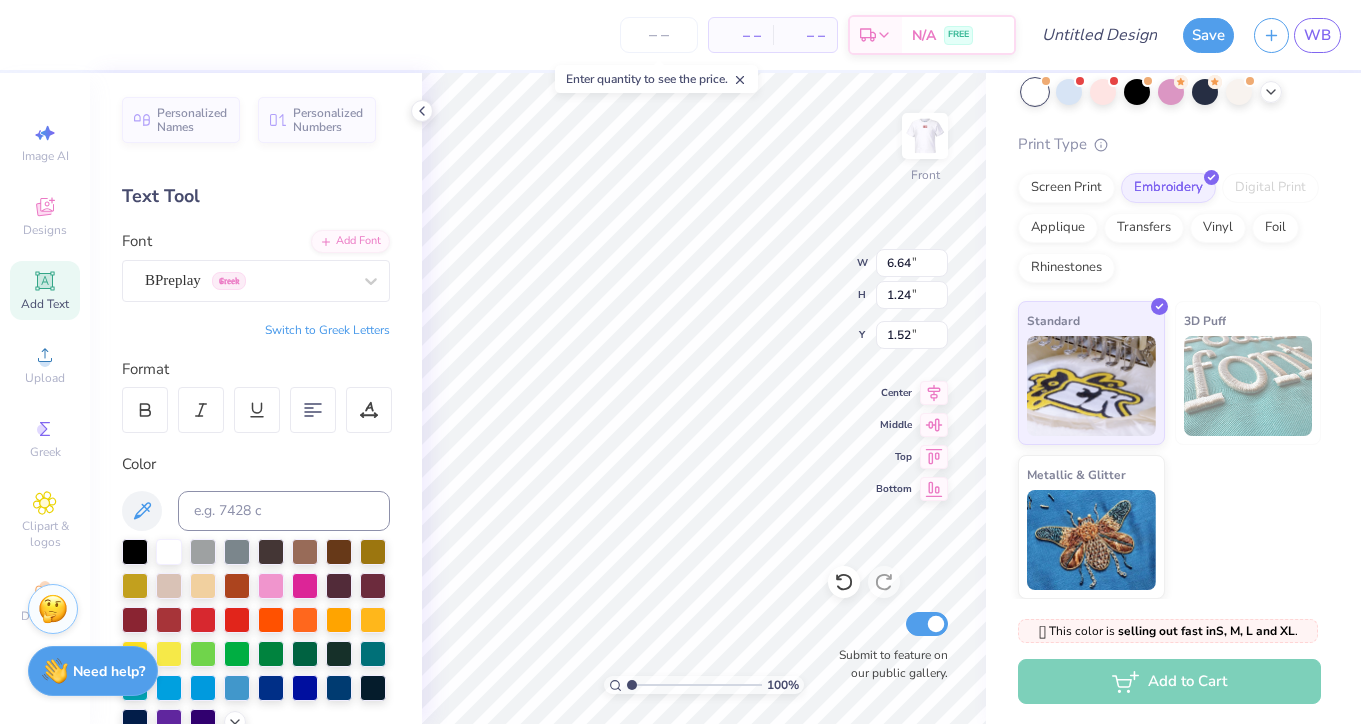 scroll, scrollTop: 1, scrollLeft: 0, axis: vertical 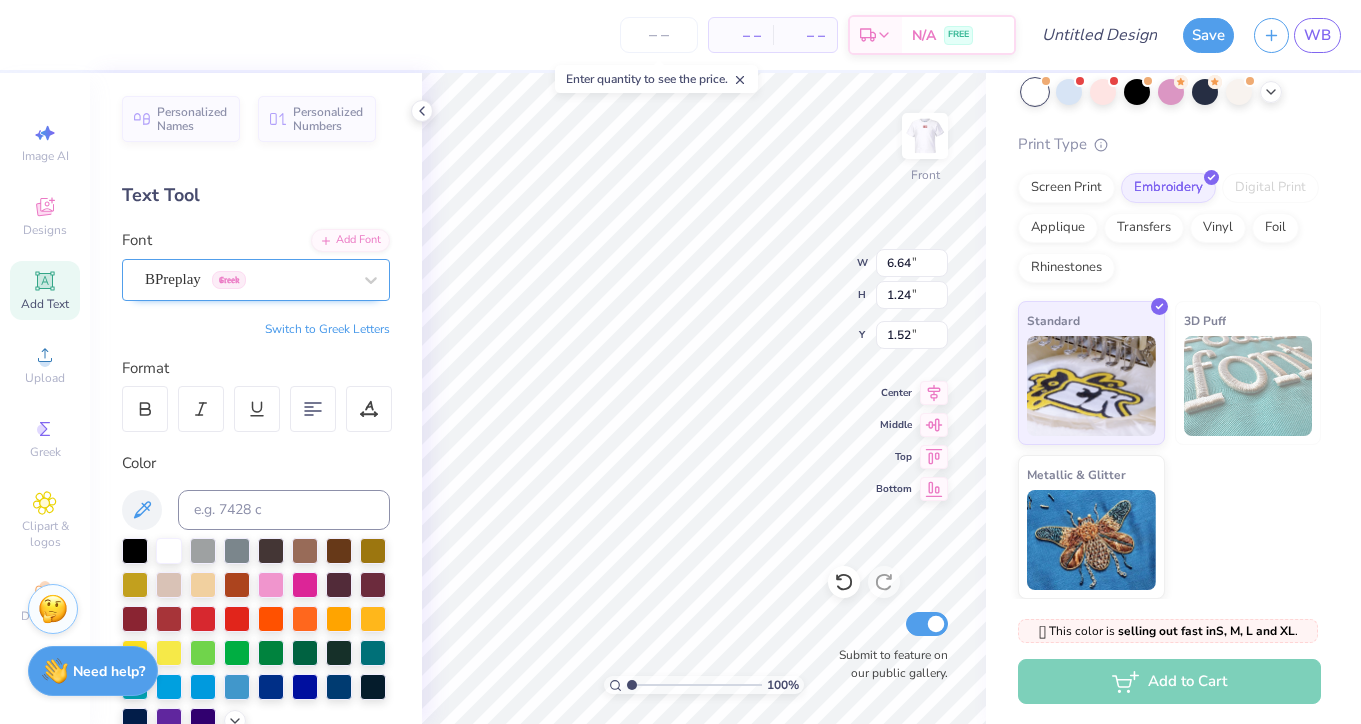 click on "BPreplay Greek" at bounding box center [248, 279] 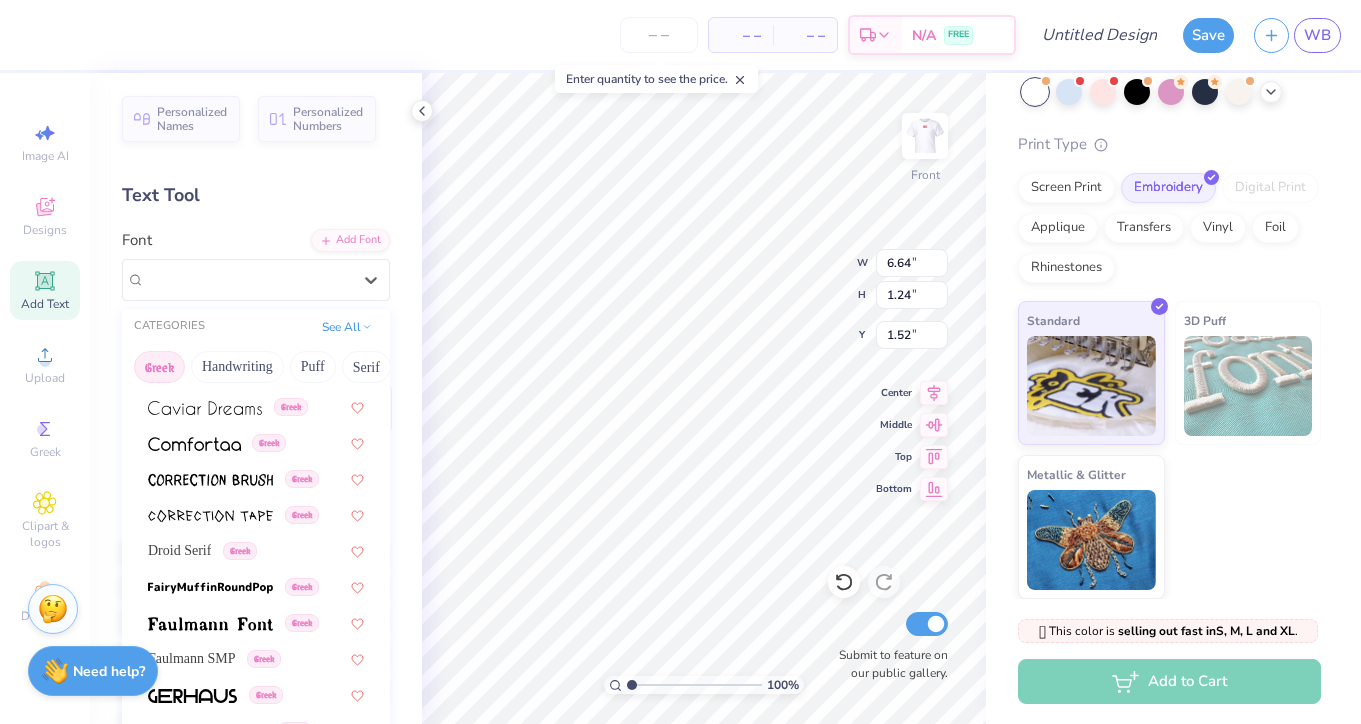 scroll, scrollTop: 468, scrollLeft: 0, axis: vertical 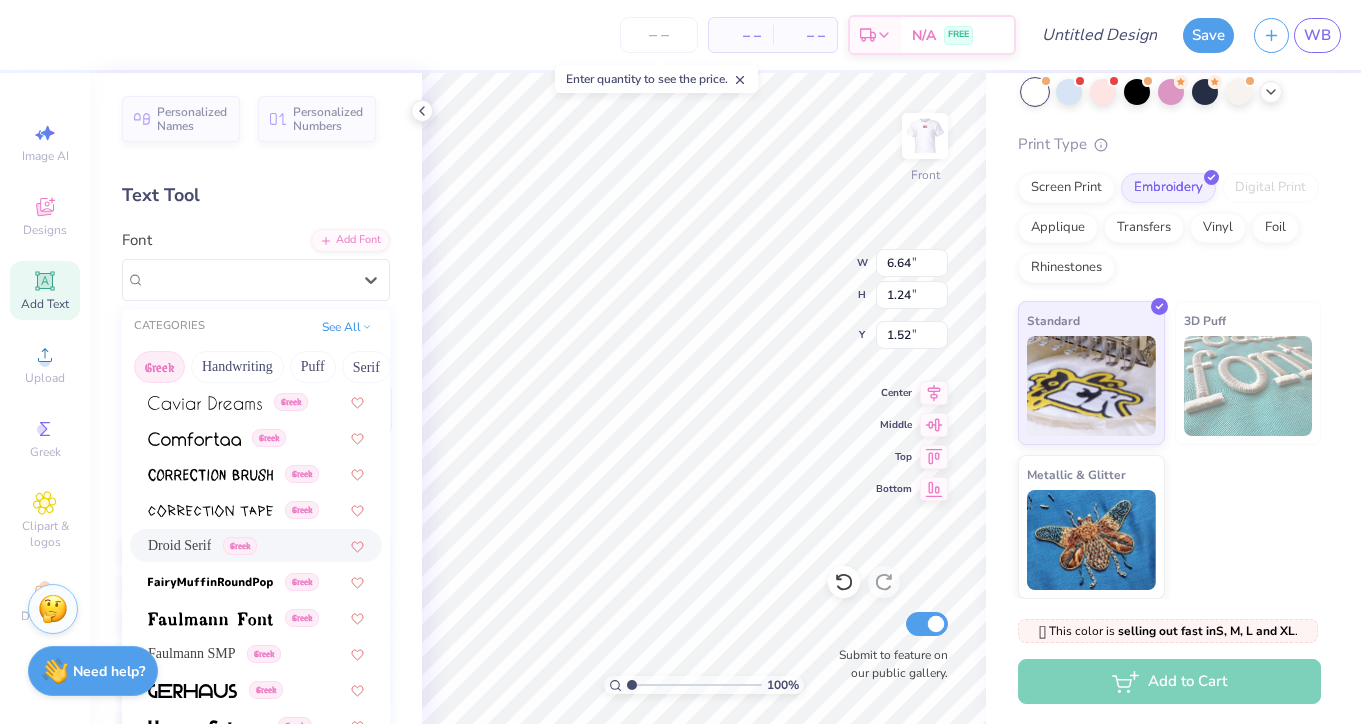click on "Droid Serif" at bounding box center [179, 545] 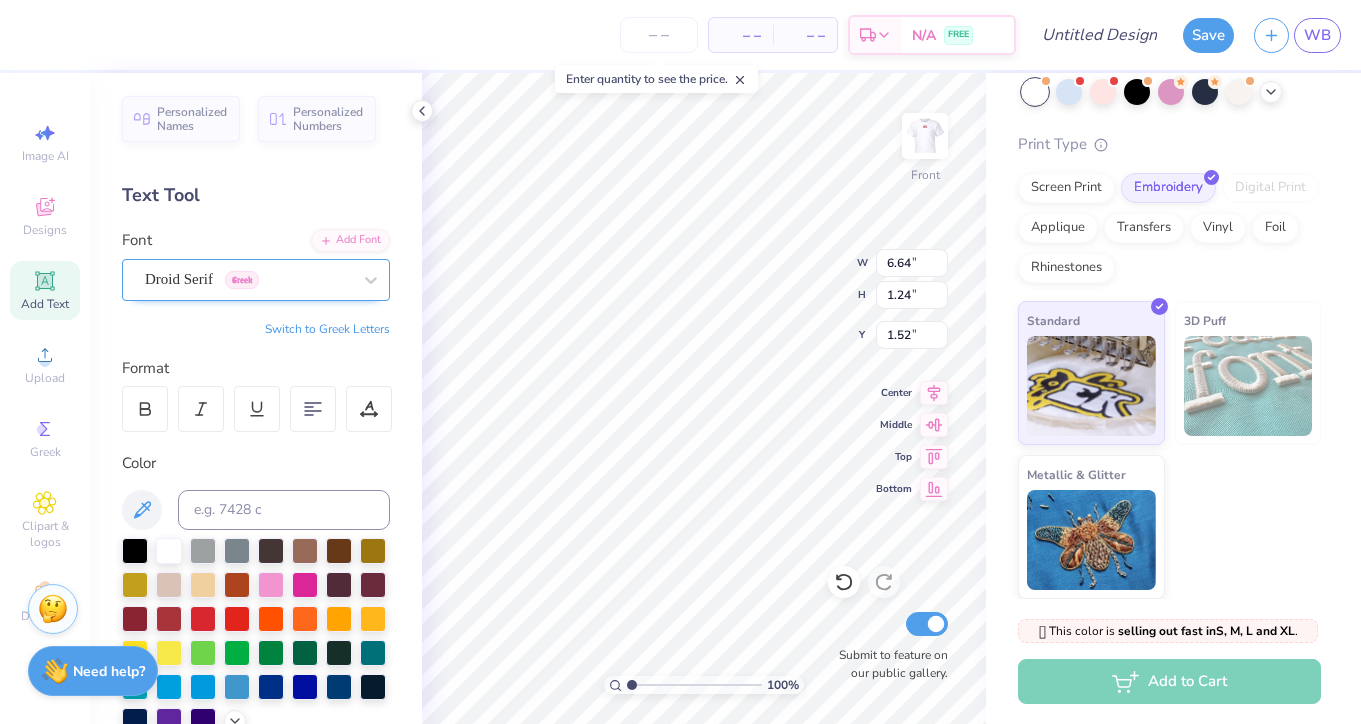 click on "Droid Serif Greek" at bounding box center (248, 279) 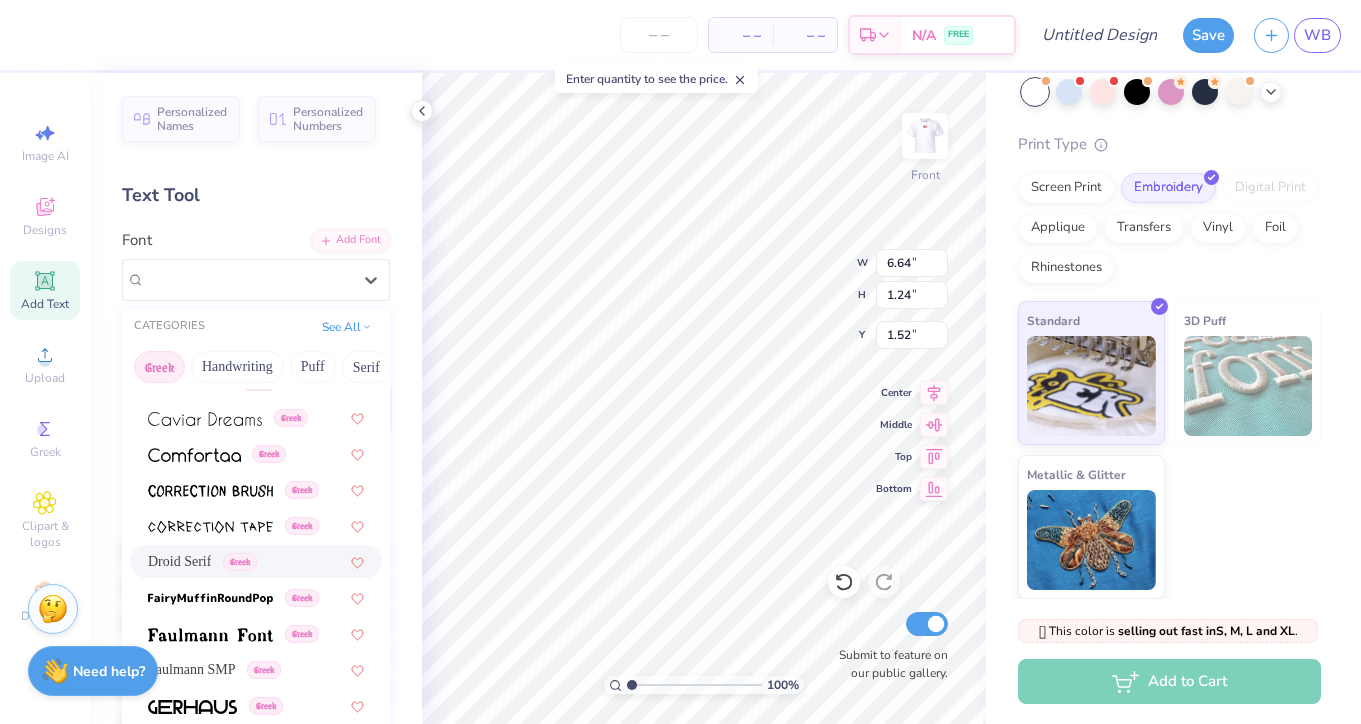scroll, scrollTop: 453, scrollLeft: 0, axis: vertical 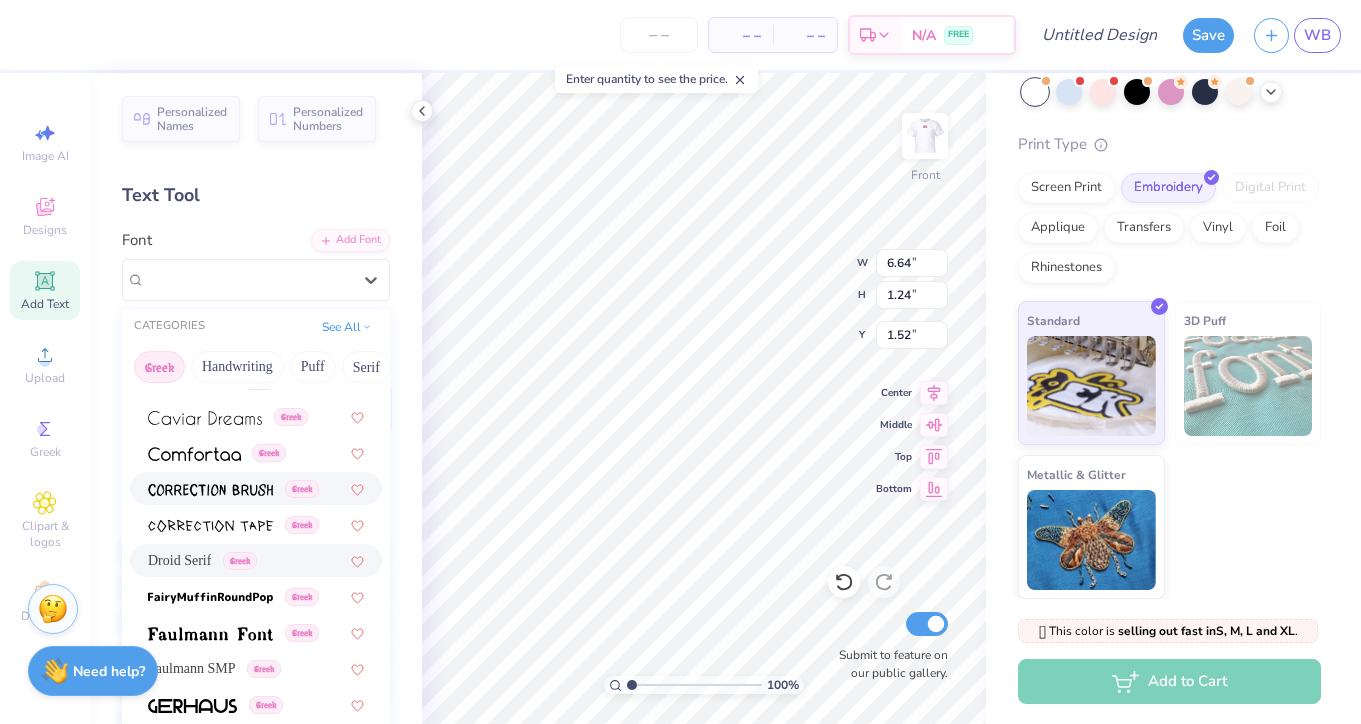 click at bounding box center [210, 490] 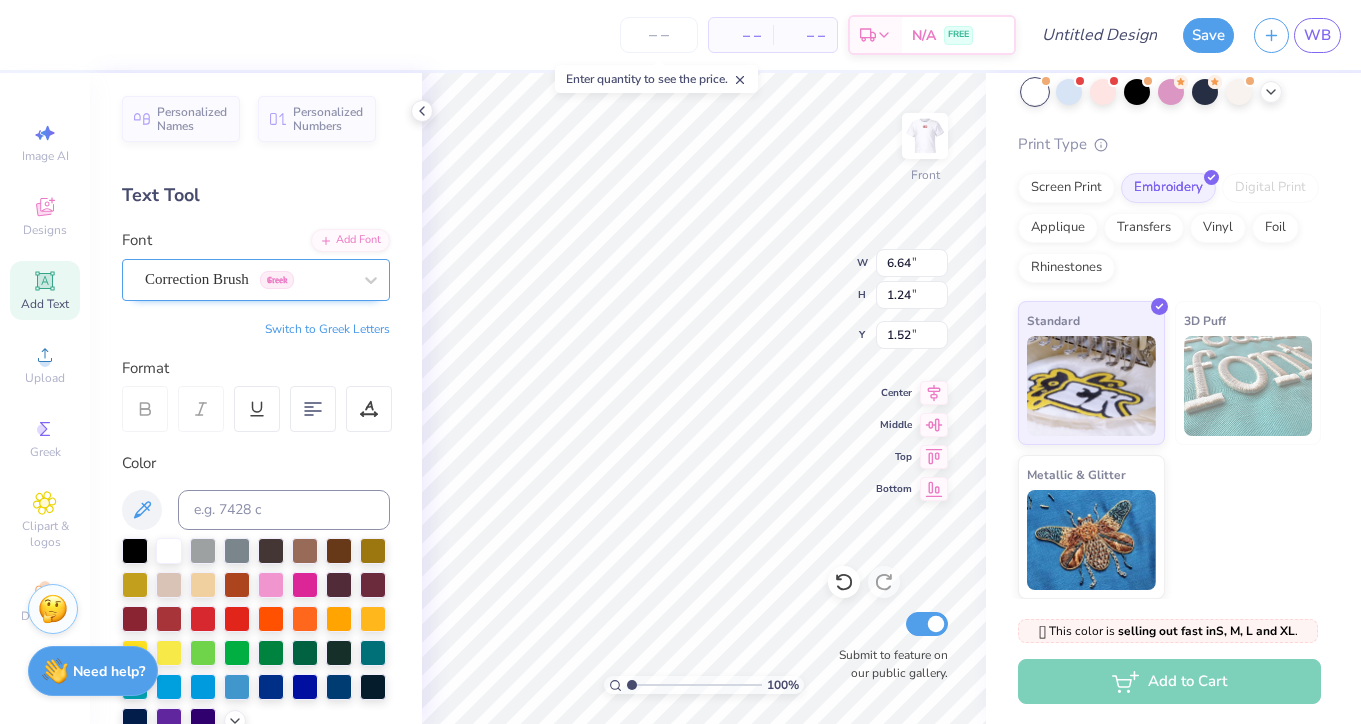 click on "Correction Brush Greek" at bounding box center (248, 279) 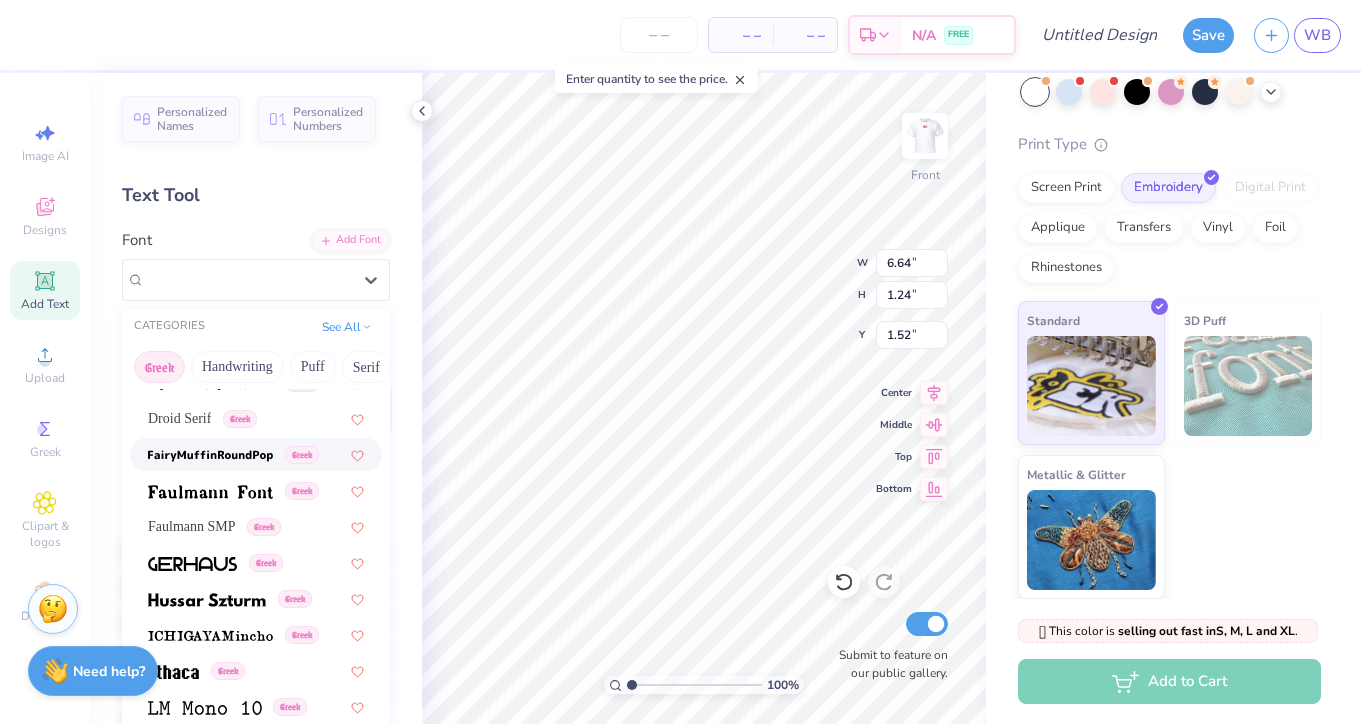 scroll, scrollTop: 599, scrollLeft: 0, axis: vertical 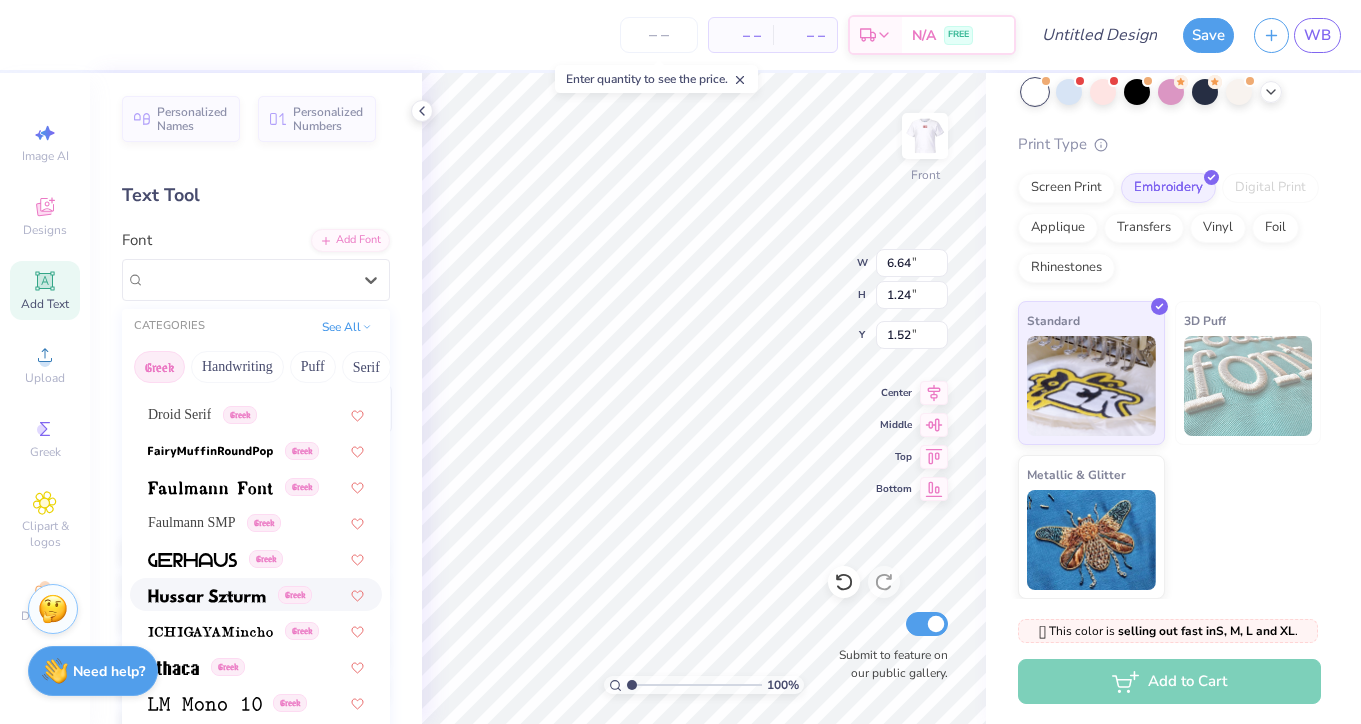 click at bounding box center (207, 596) 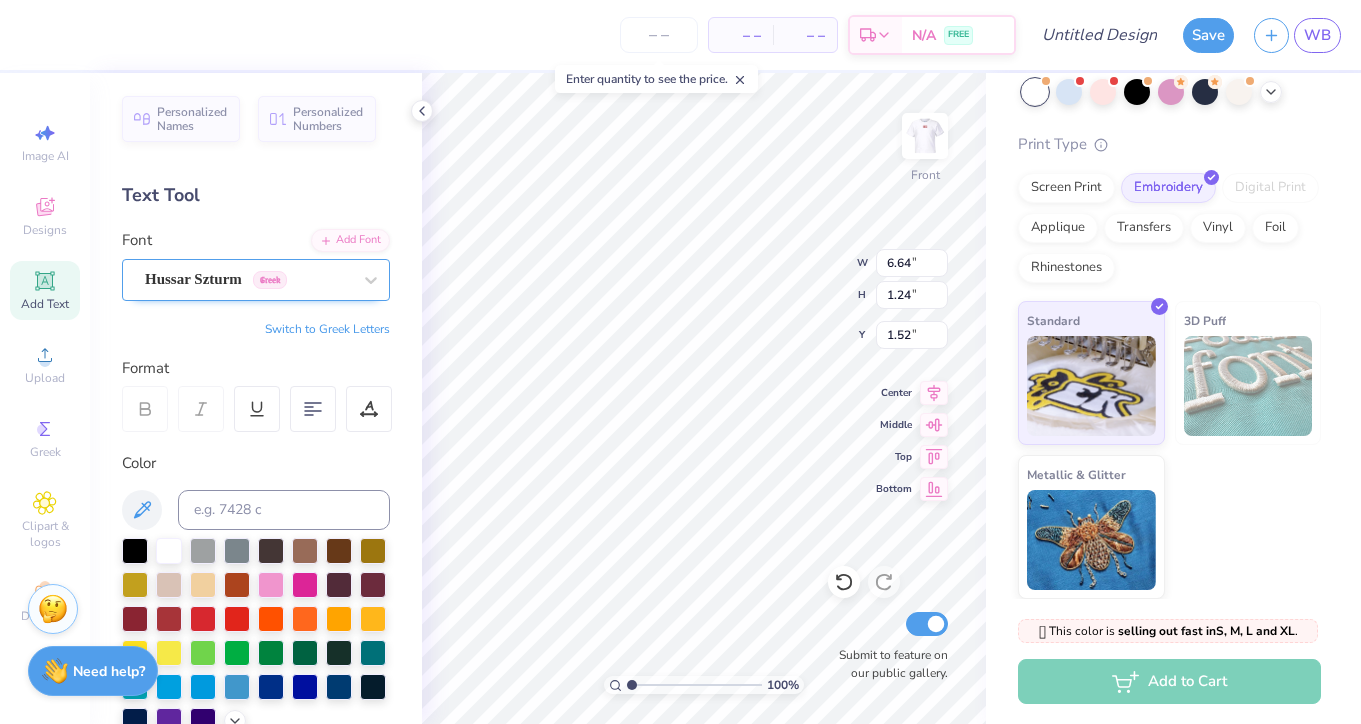 click on "Hussar Szturm Greek" at bounding box center [248, 279] 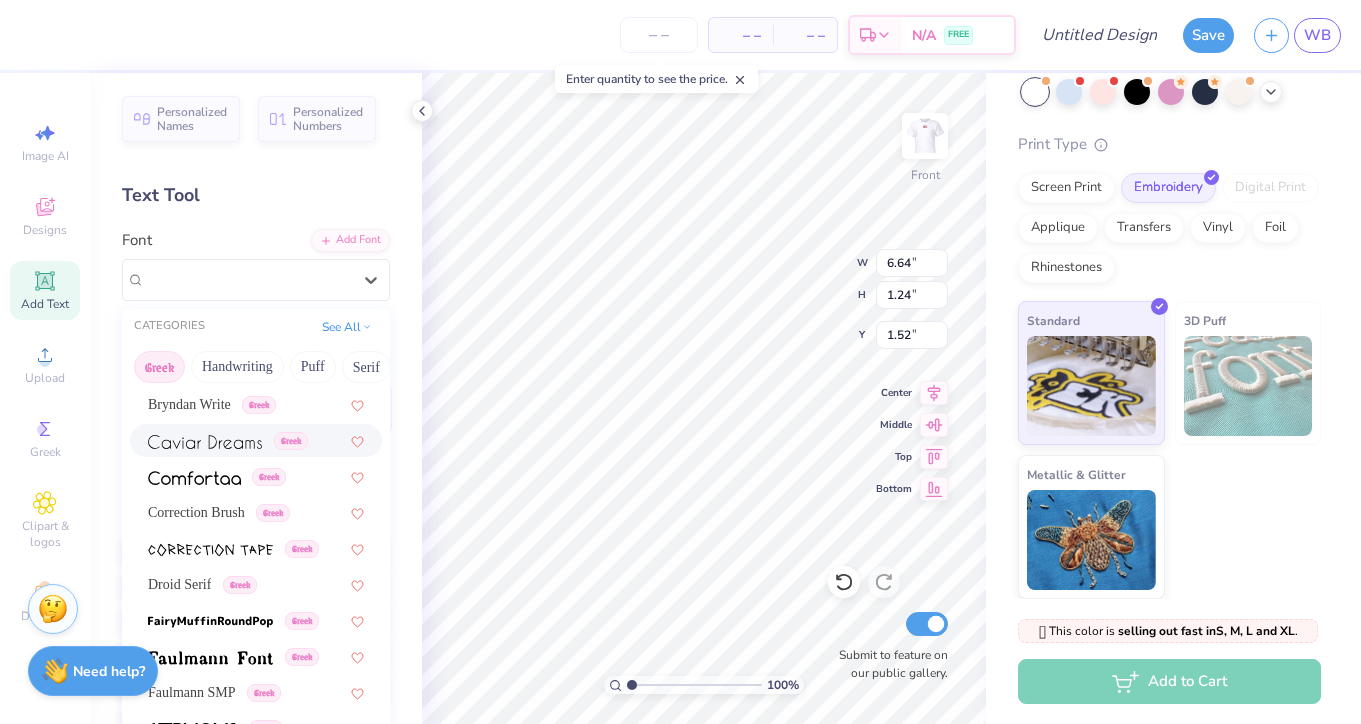 scroll, scrollTop: 428, scrollLeft: 0, axis: vertical 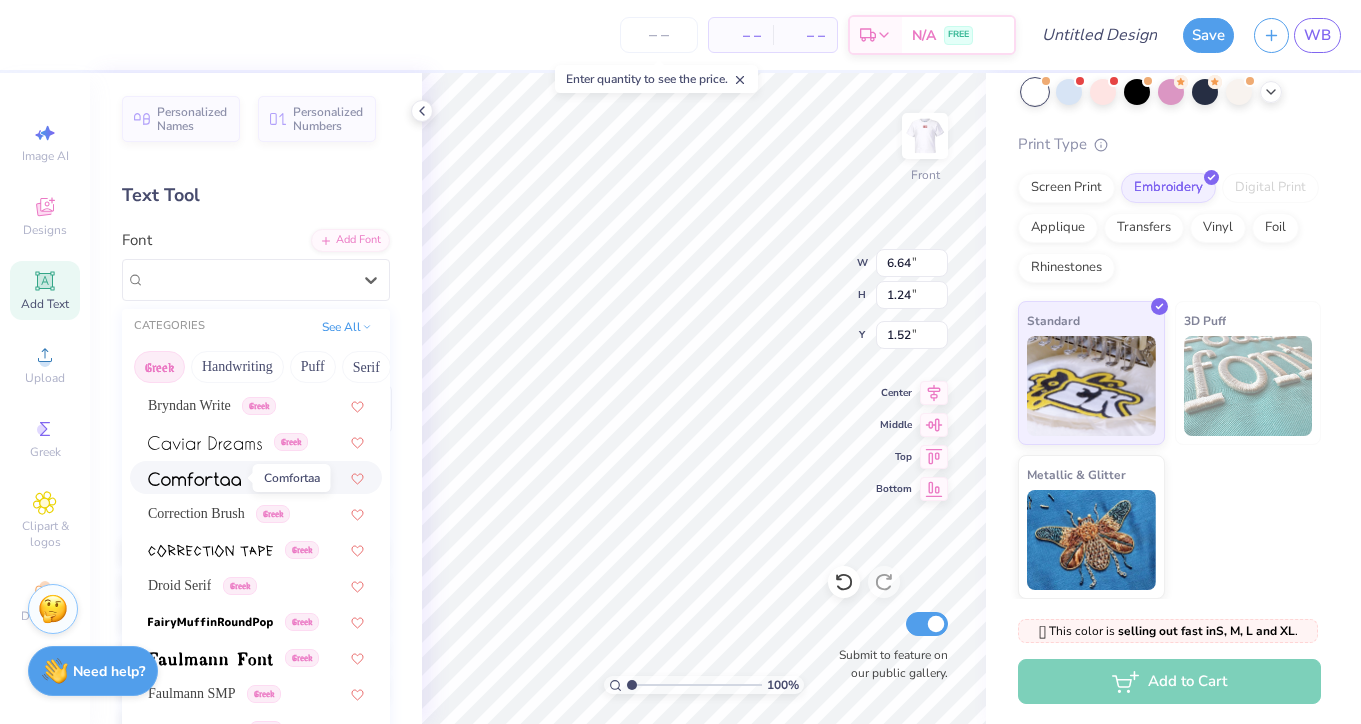 click at bounding box center [194, 479] 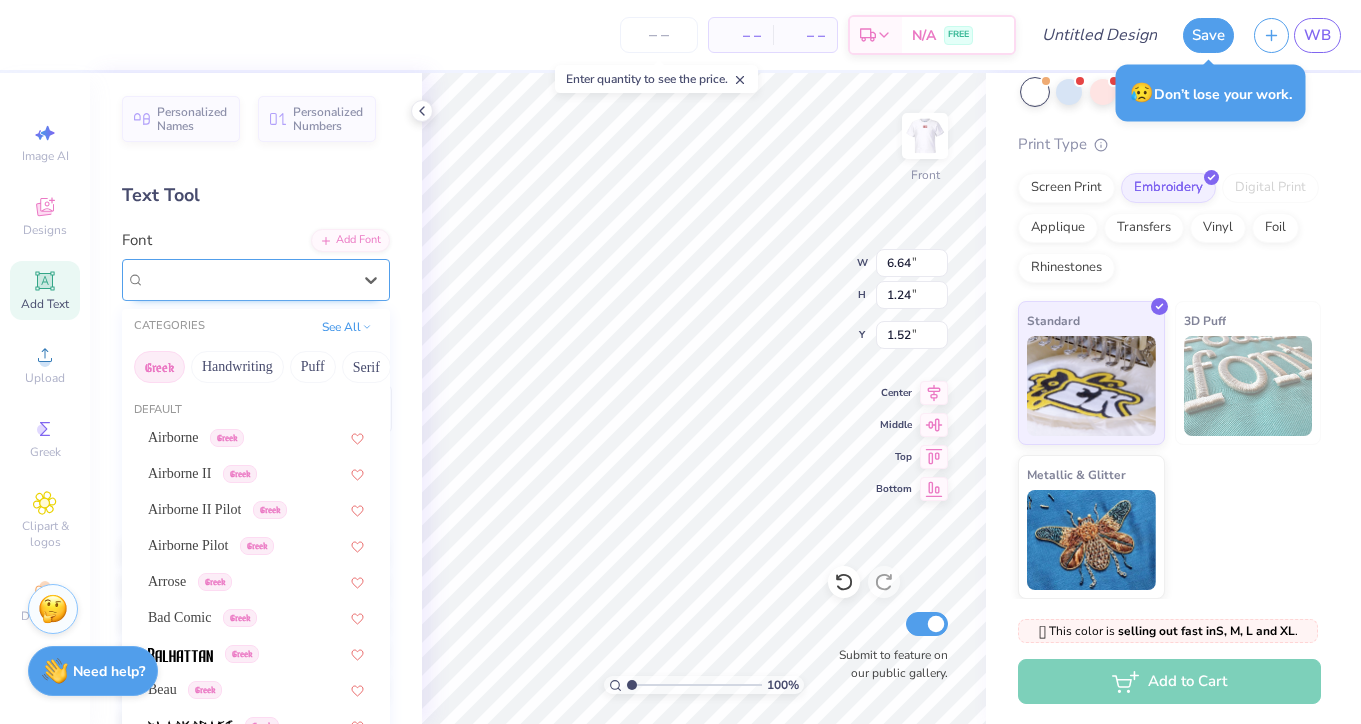 click on "Comfortaa Greek" at bounding box center (248, 279) 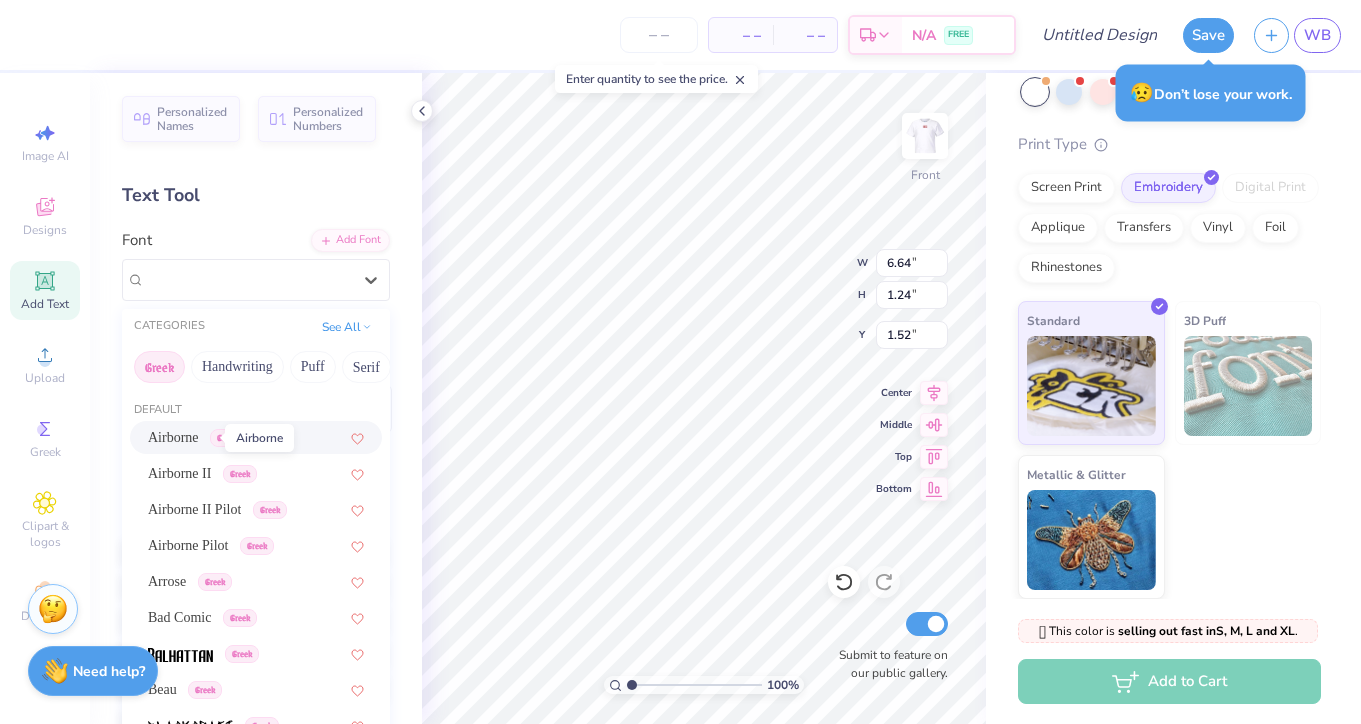 click on "Airborne" at bounding box center [173, 437] 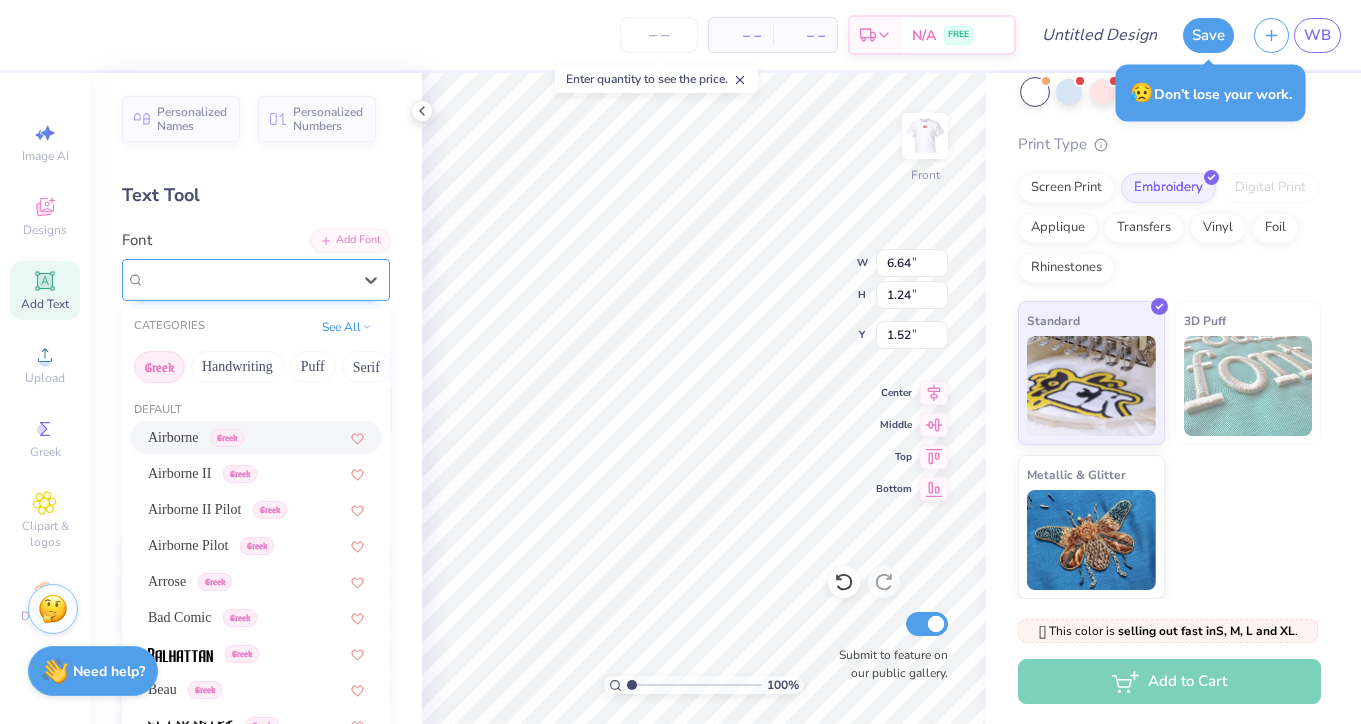 click on "Airborne Greek" at bounding box center [248, 279] 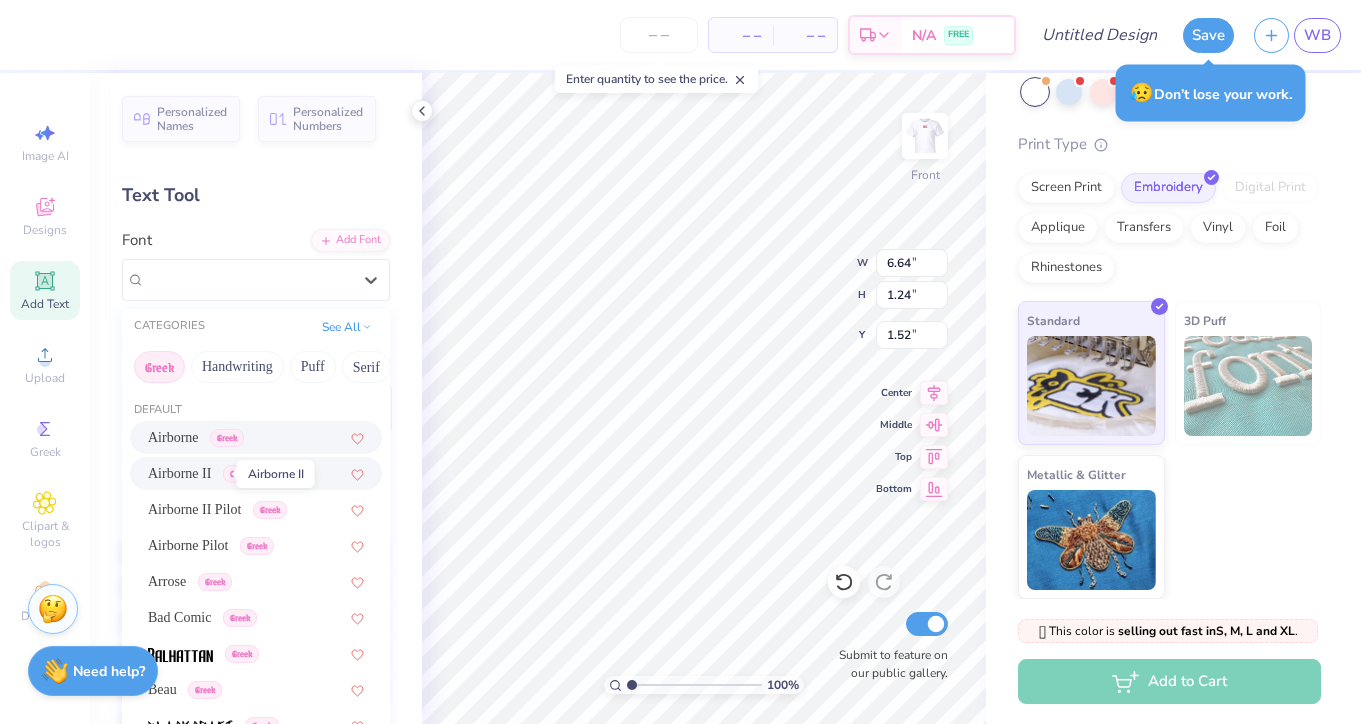 click on "Airborne II" at bounding box center (179, 473) 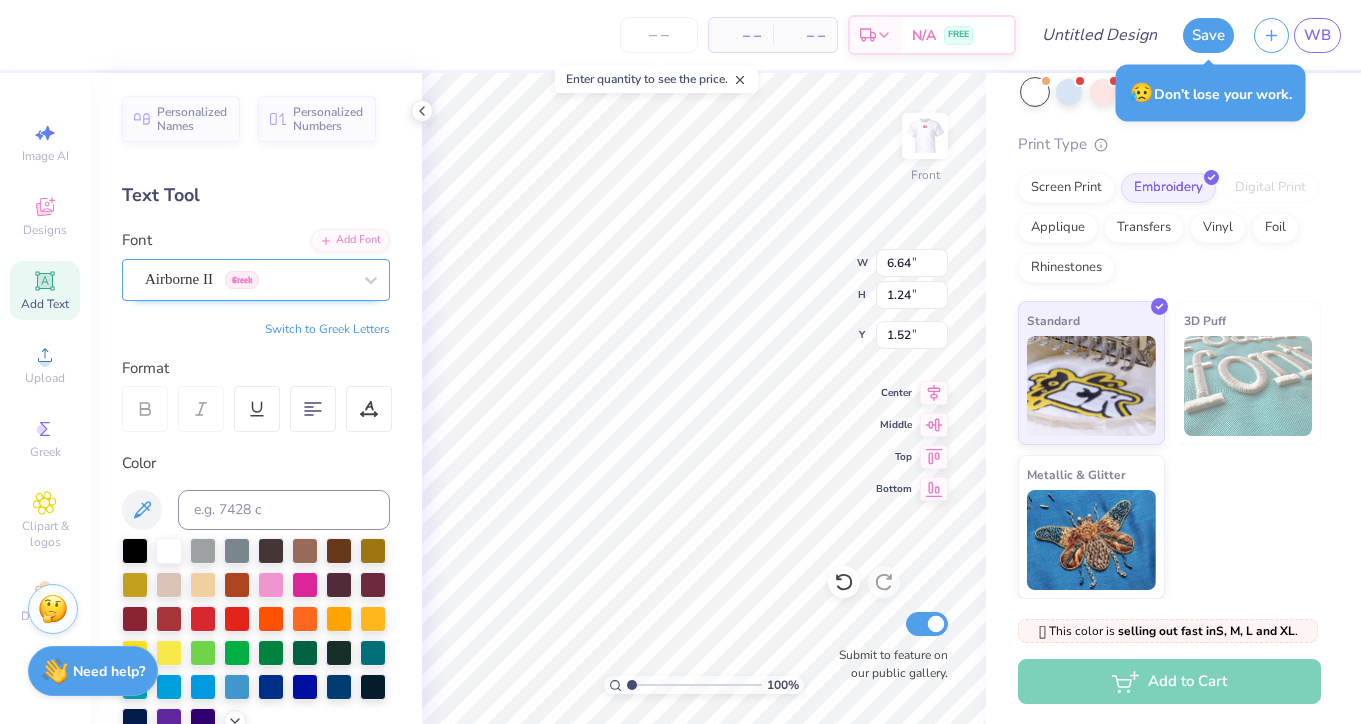 click at bounding box center (248, 279) 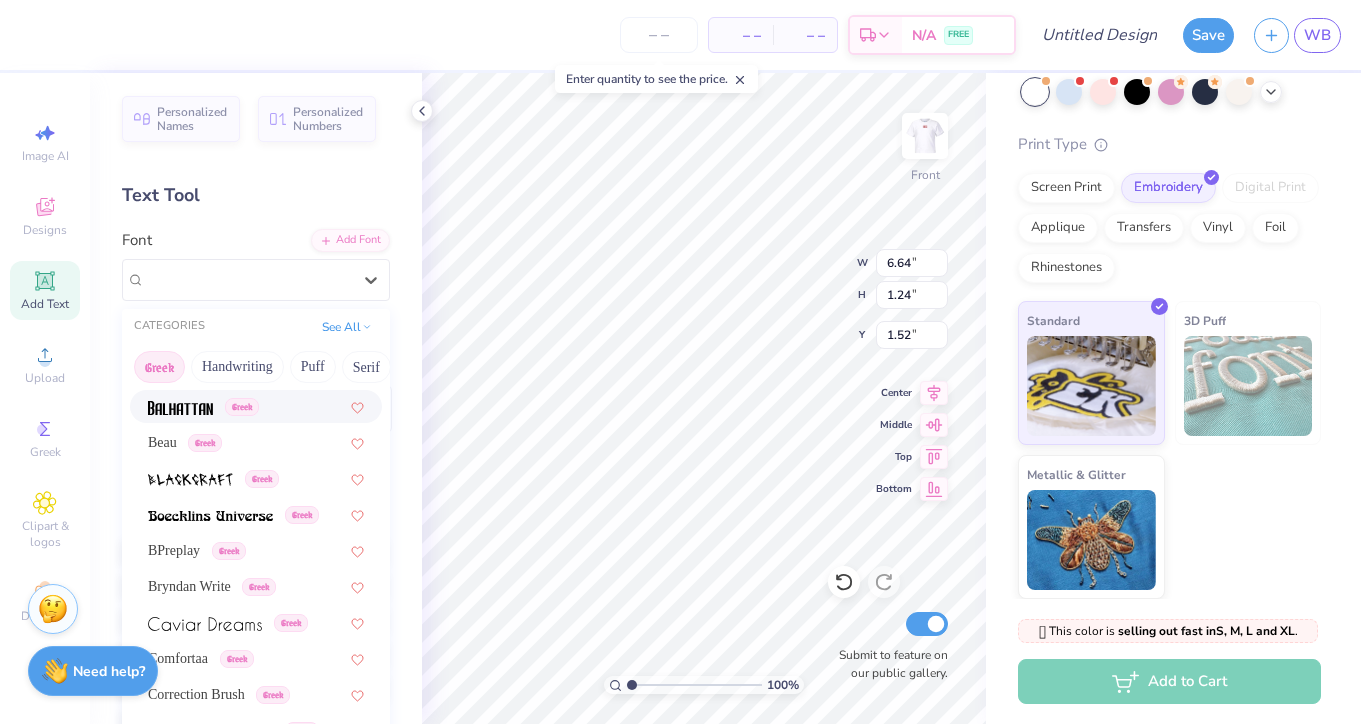 scroll, scrollTop: 212, scrollLeft: 0, axis: vertical 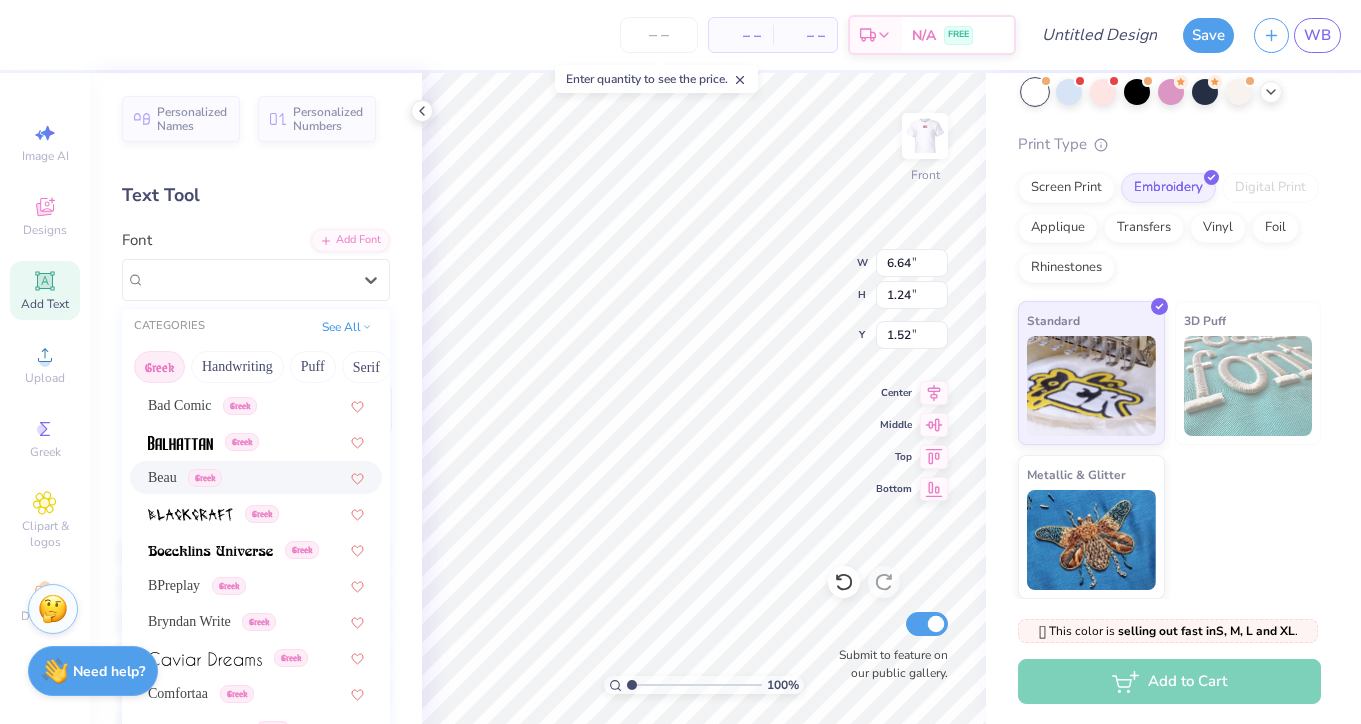 click on "Greek" at bounding box center [205, 478] 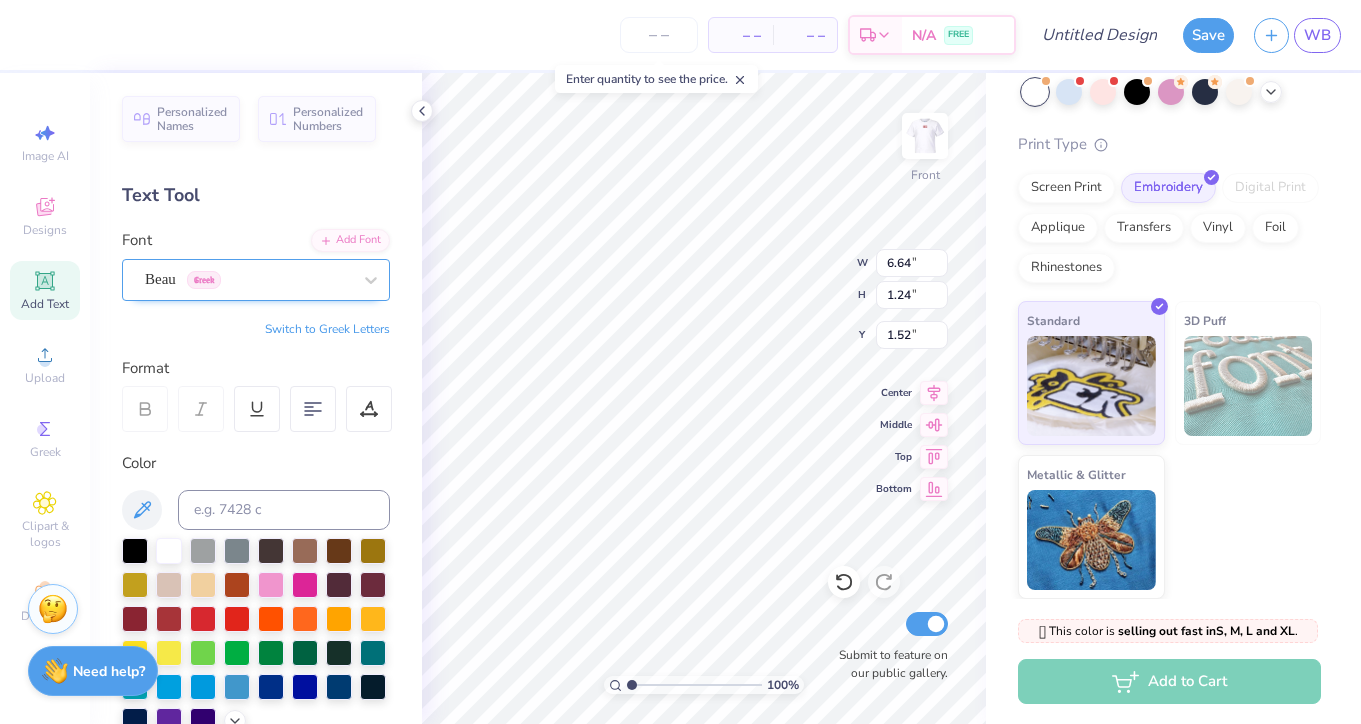 click on "Beau Greek" at bounding box center (248, 279) 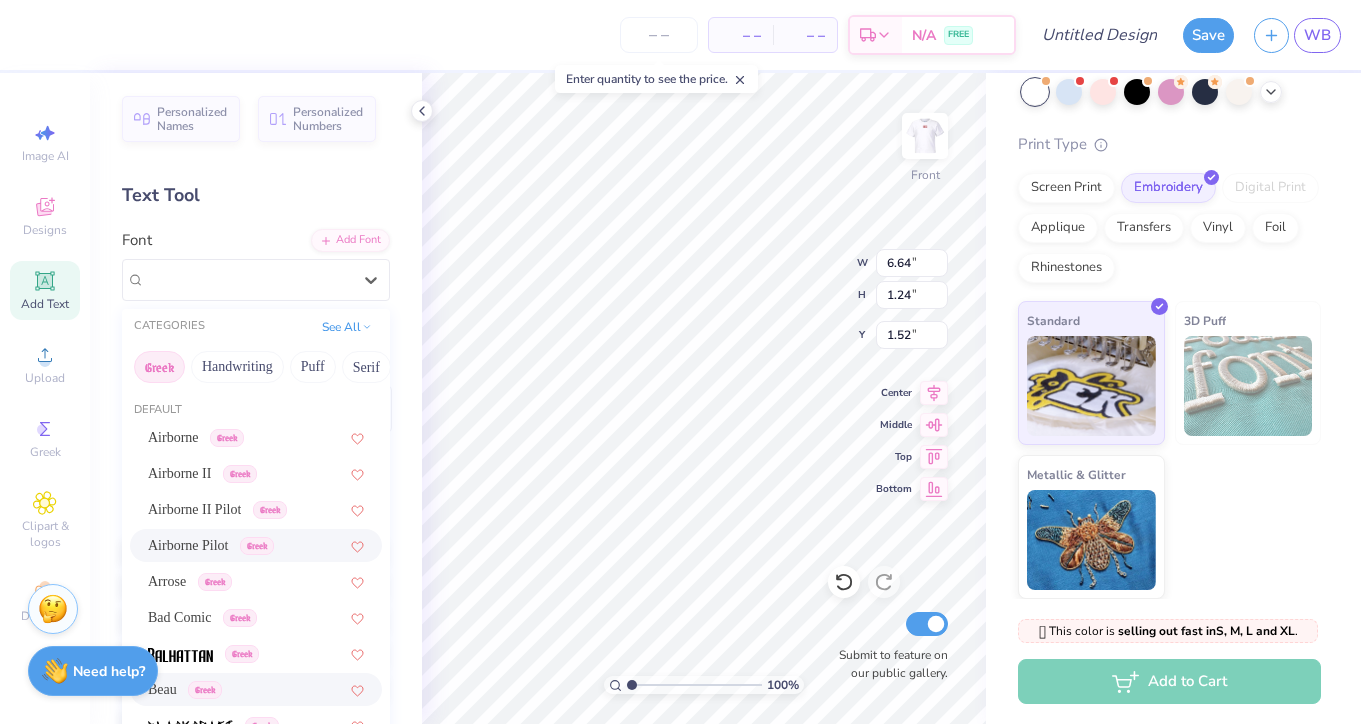 click on "Airborne Pilot Greek" at bounding box center [211, 545] 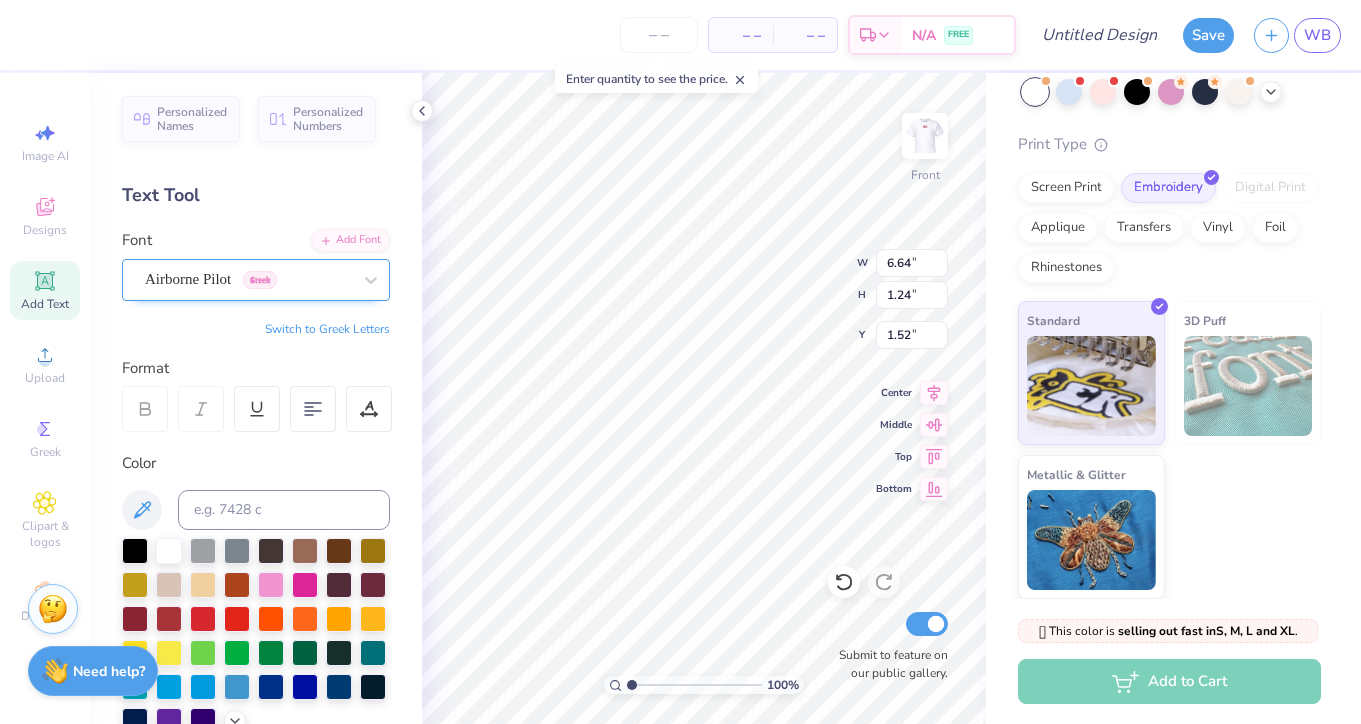 click on "Airborne Pilot Greek" at bounding box center [248, 279] 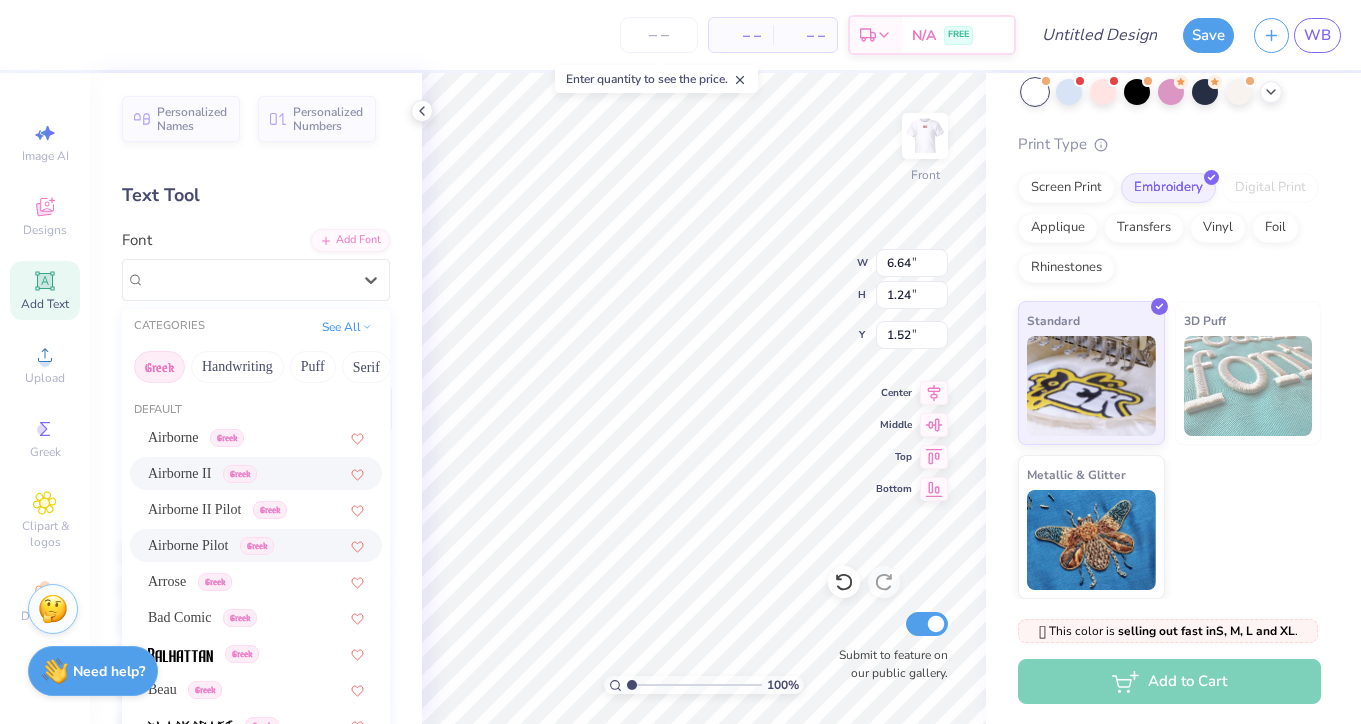 click on "Airborne II Greek" at bounding box center (256, 473) 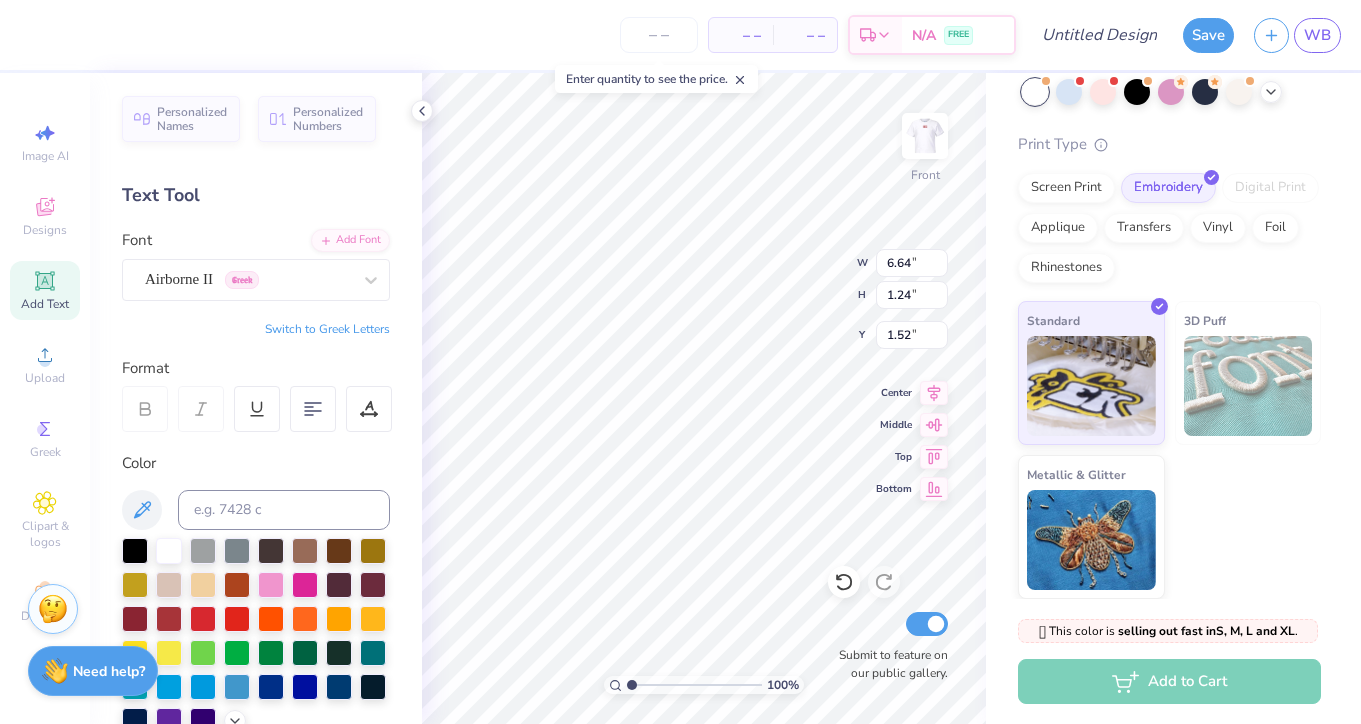 click on "Font Airborne II Greek" at bounding box center [256, 265] 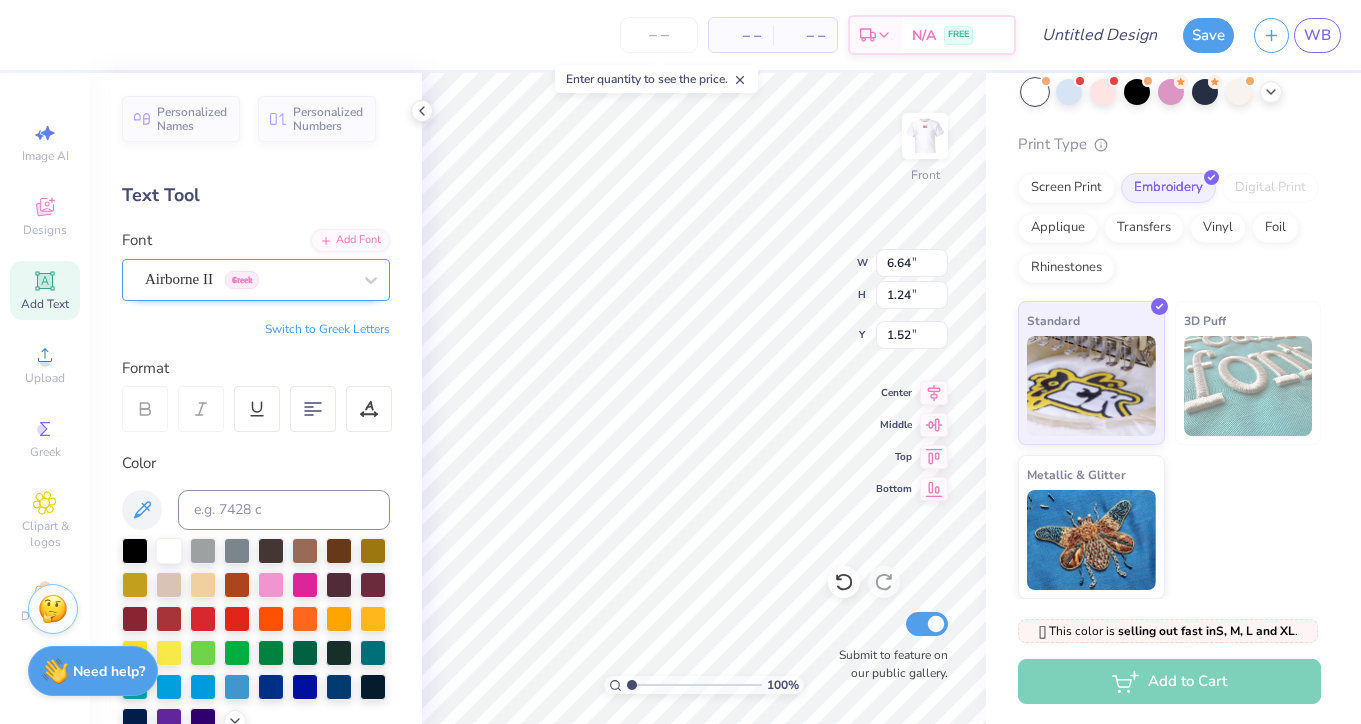 click on "Airborne II Greek" at bounding box center [248, 279] 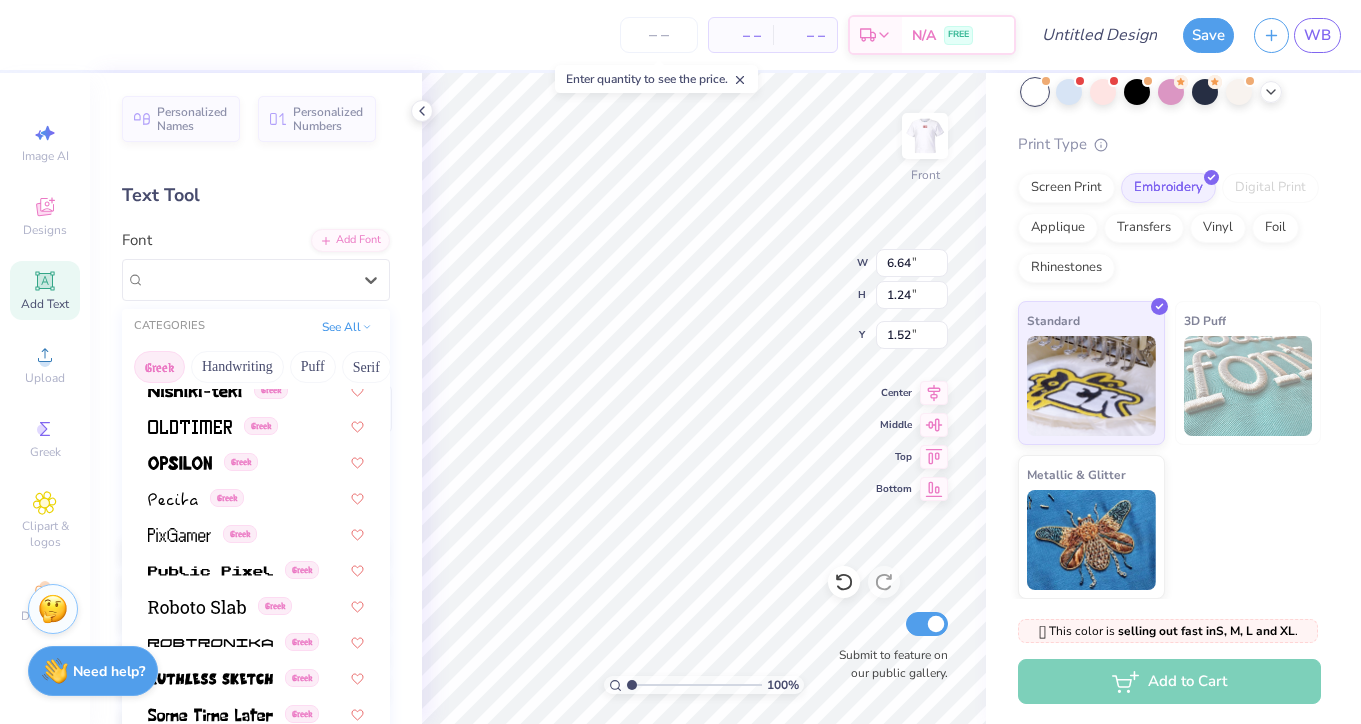 scroll, scrollTop: 1210, scrollLeft: 0, axis: vertical 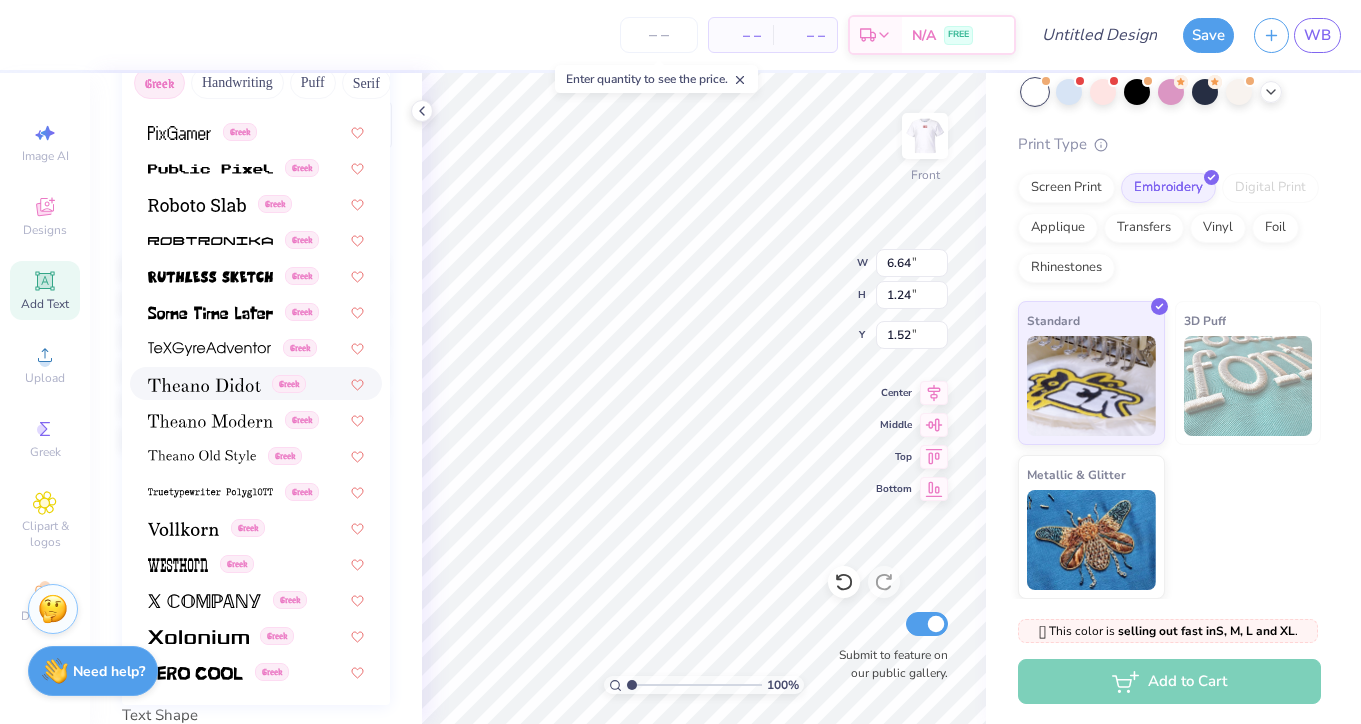 click at bounding box center (204, 383) 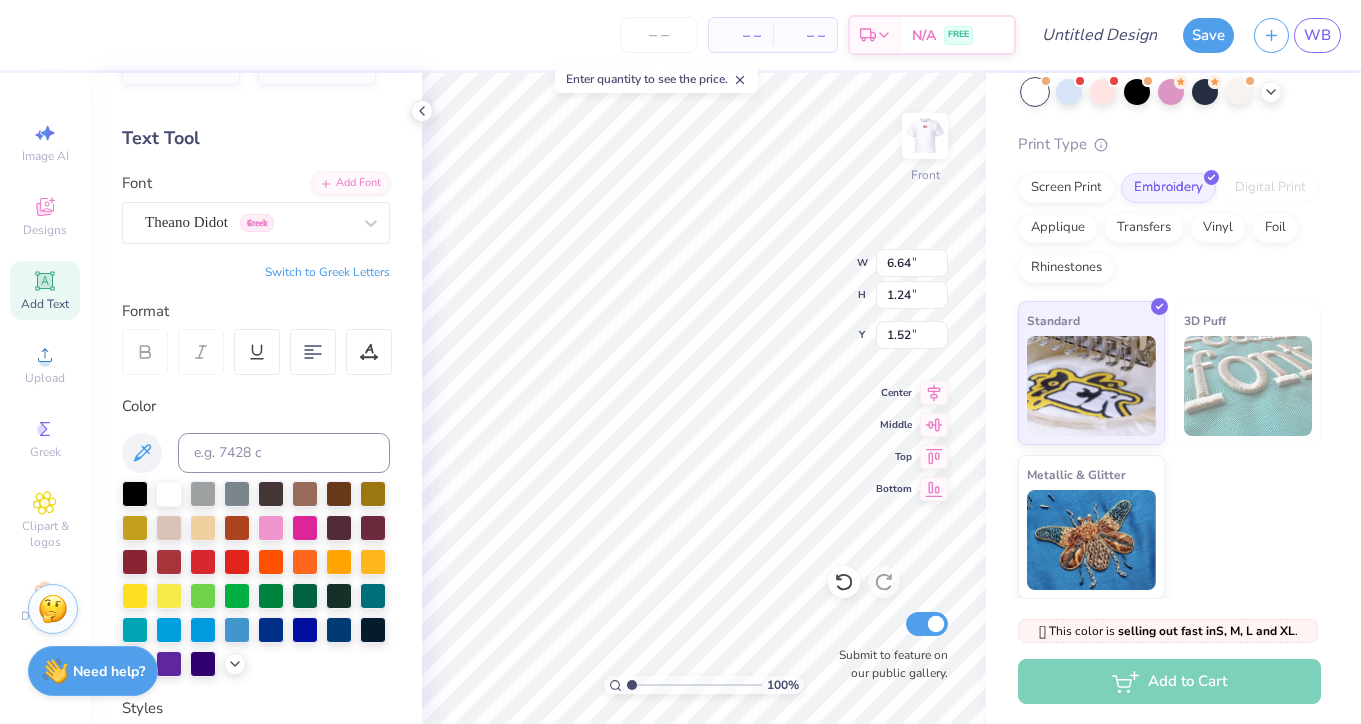 scroll, scrollTop: 23, scrollLeft: 0, axis: vertical 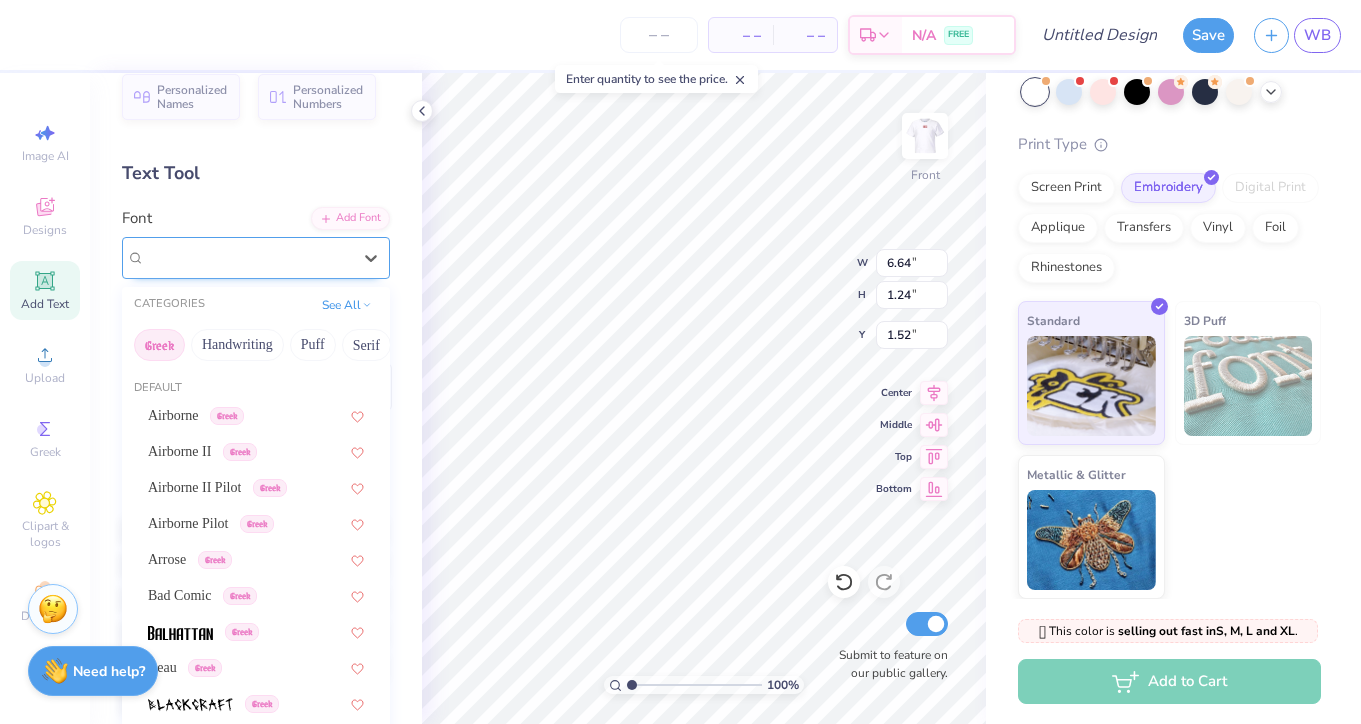 click on "Theano Didot Greek" at bounding box center (248, 257) 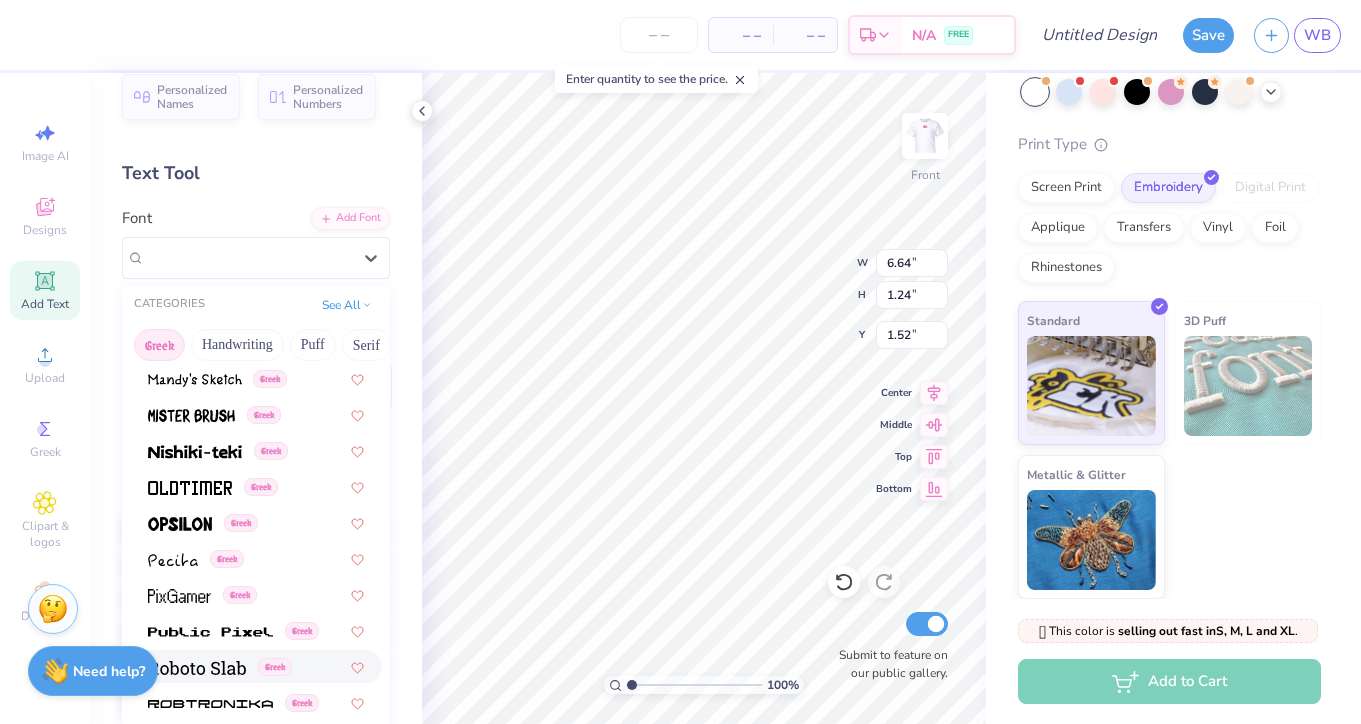 scroll, scrollTop: 1210, scrollLeft: 0, axis: vertical 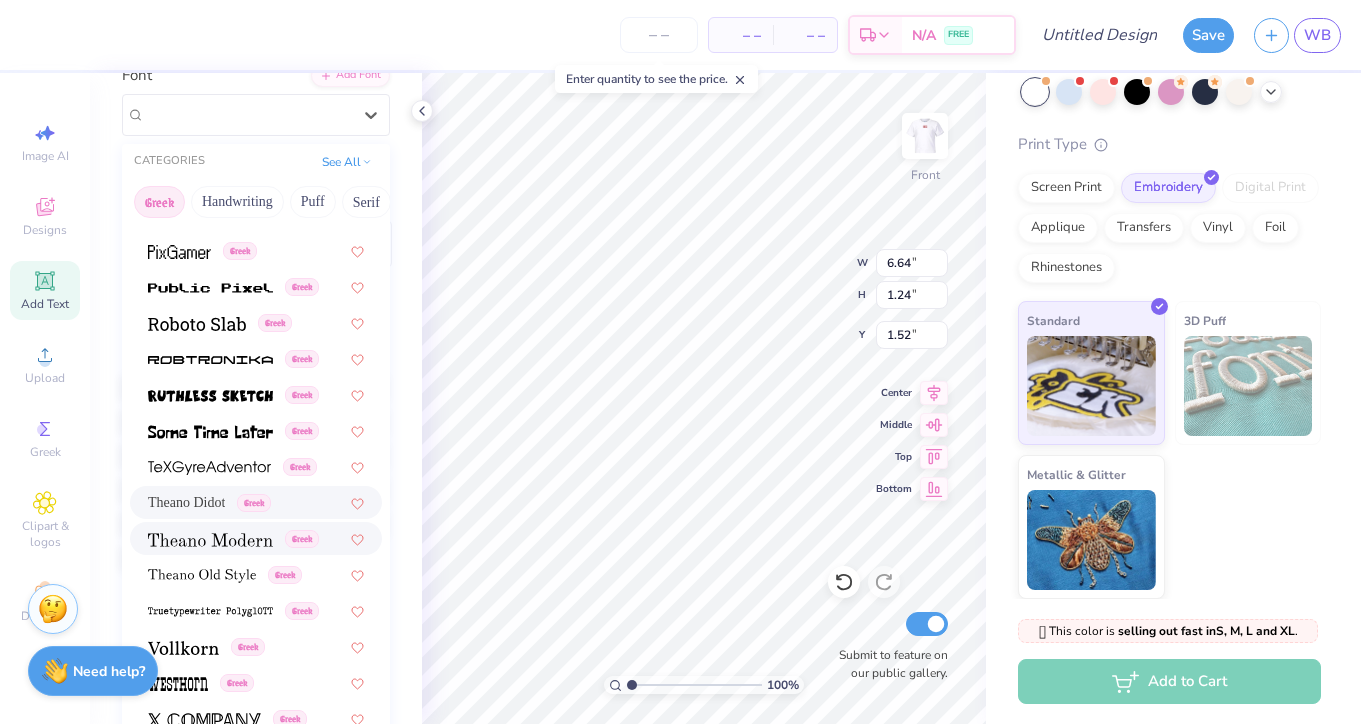 click on "Greek" at bounding box center [256, 538] 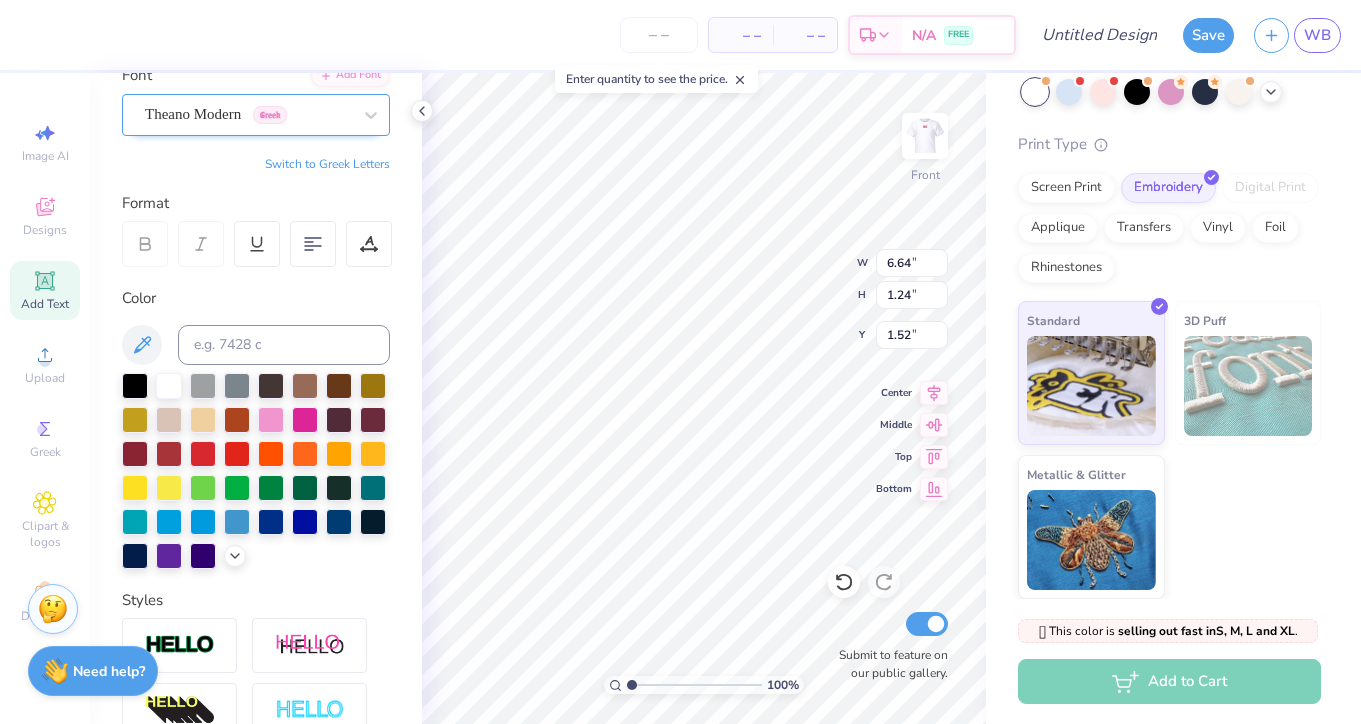 click on "Theano Modern Greek" at bounding box center [248, 114] 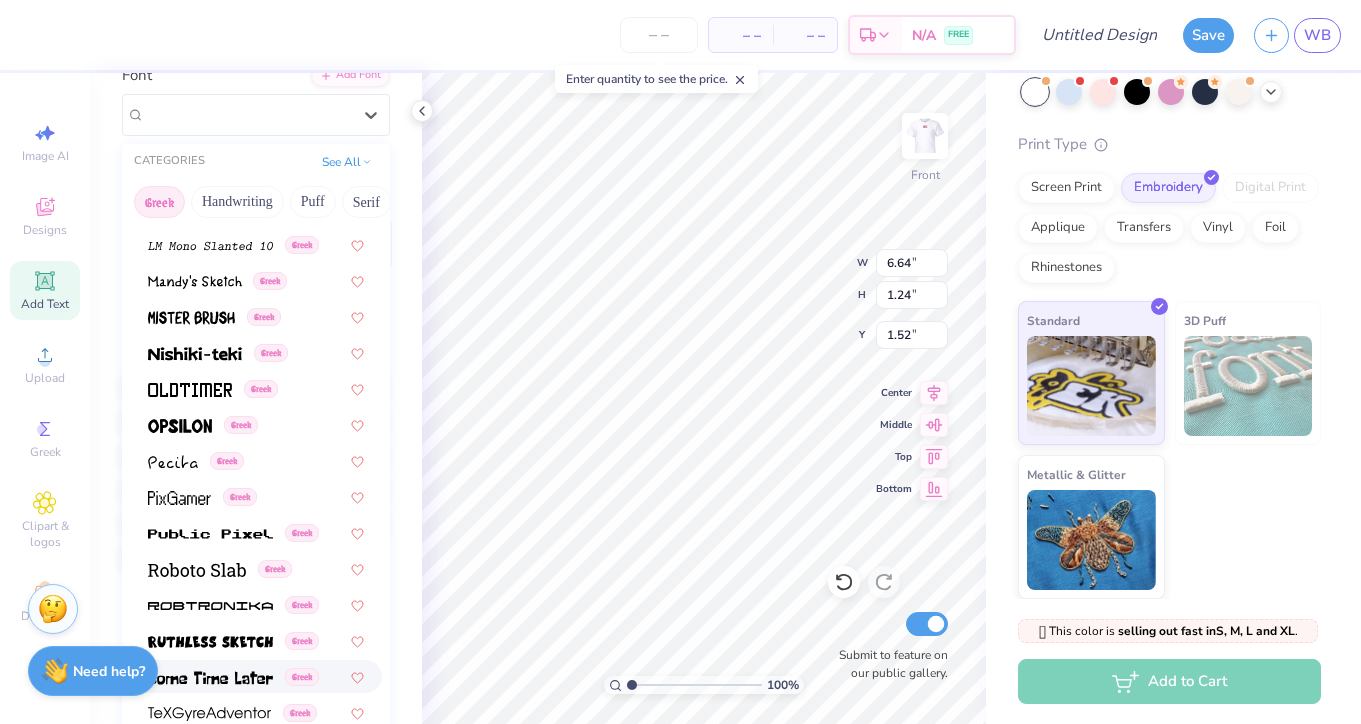 scroll, scrollTop: 1210, scrollLeft: 0, axis: vertical 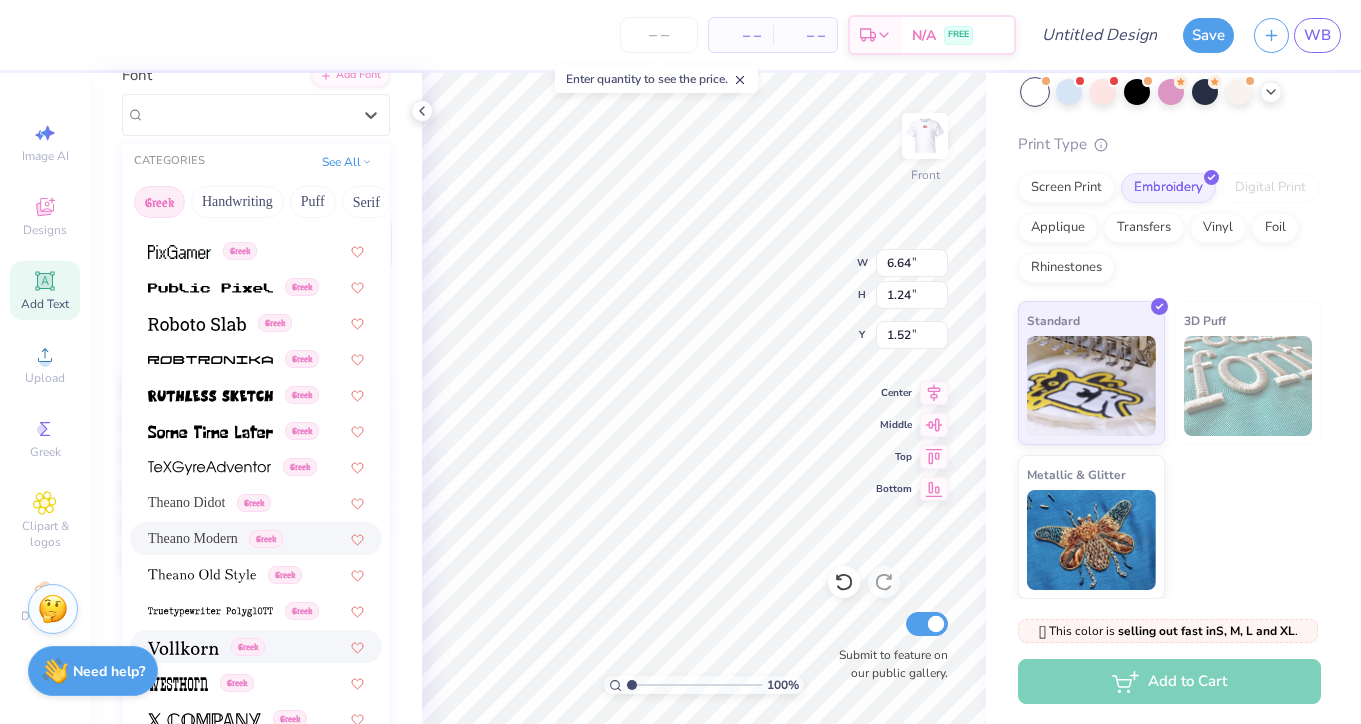click at bounding box center [183, 646] 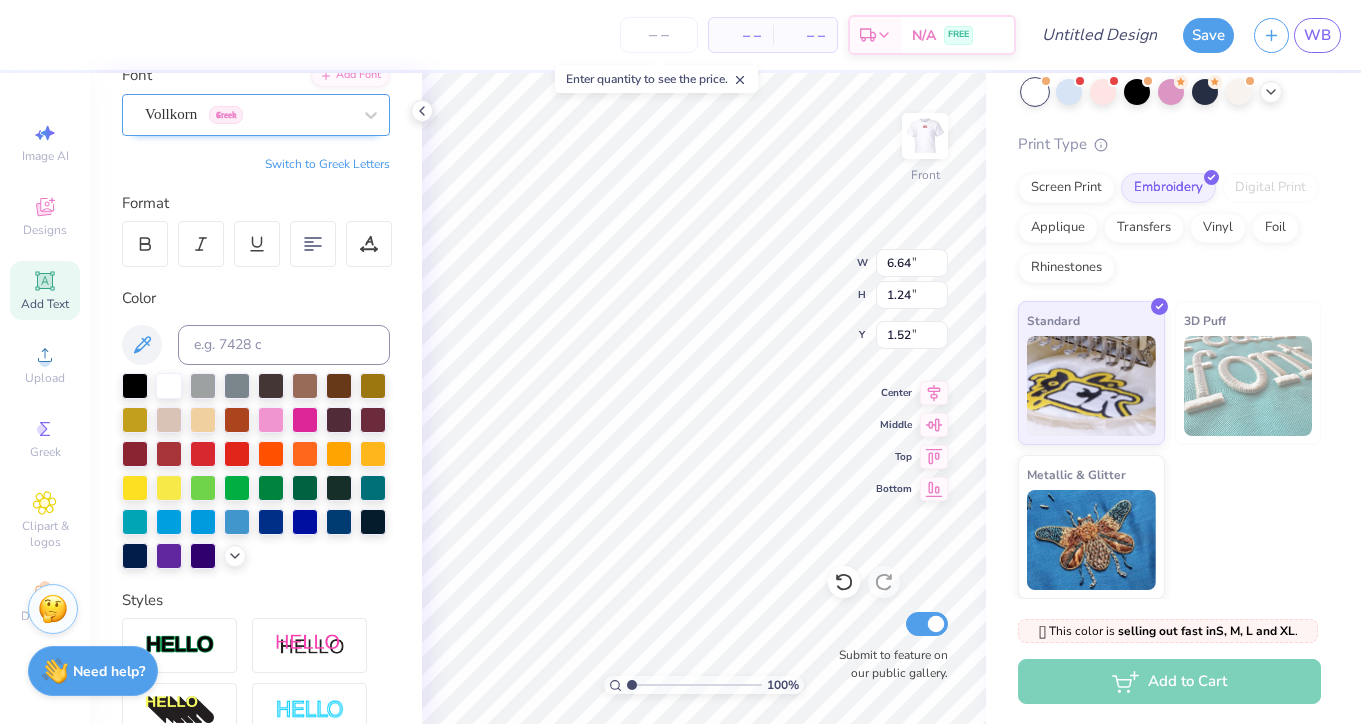 click on "Vollkorn Greek" at bounding box center [248, 114] 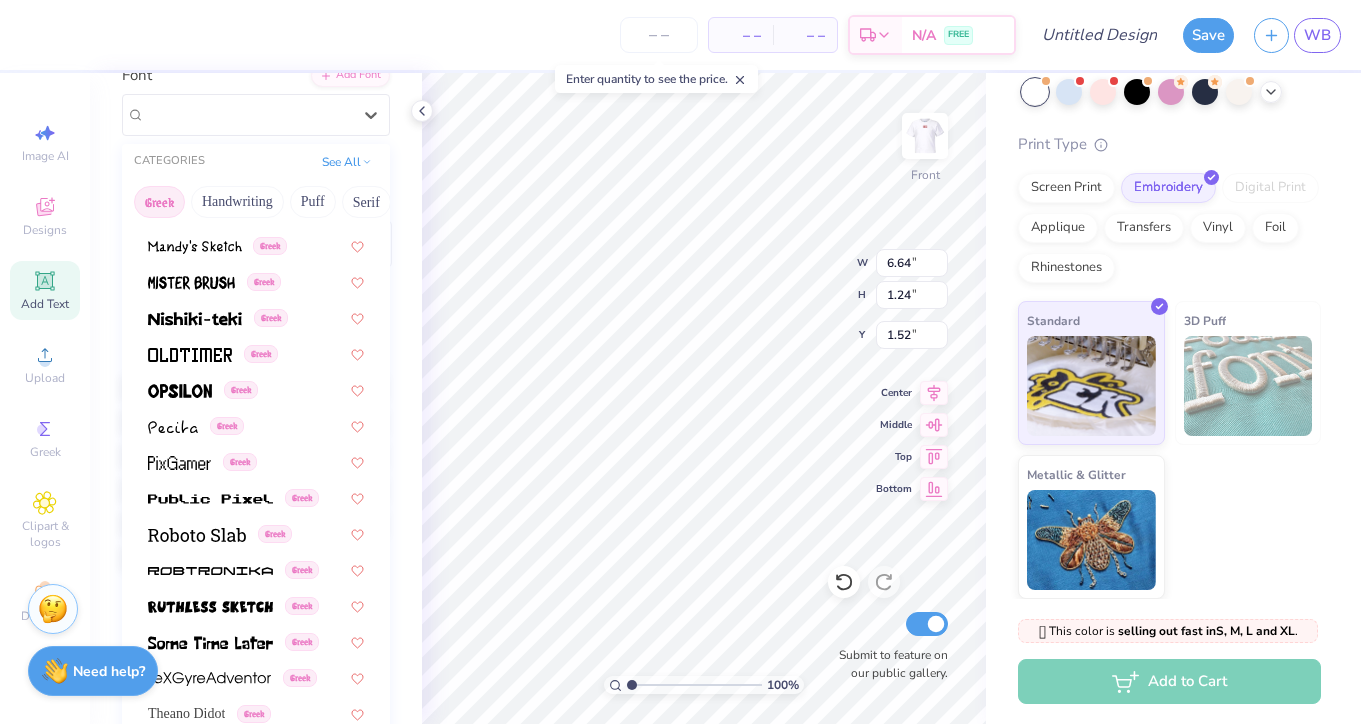 scroll, scrollTop: 1210, scrollLeft: 0, axis: vertical 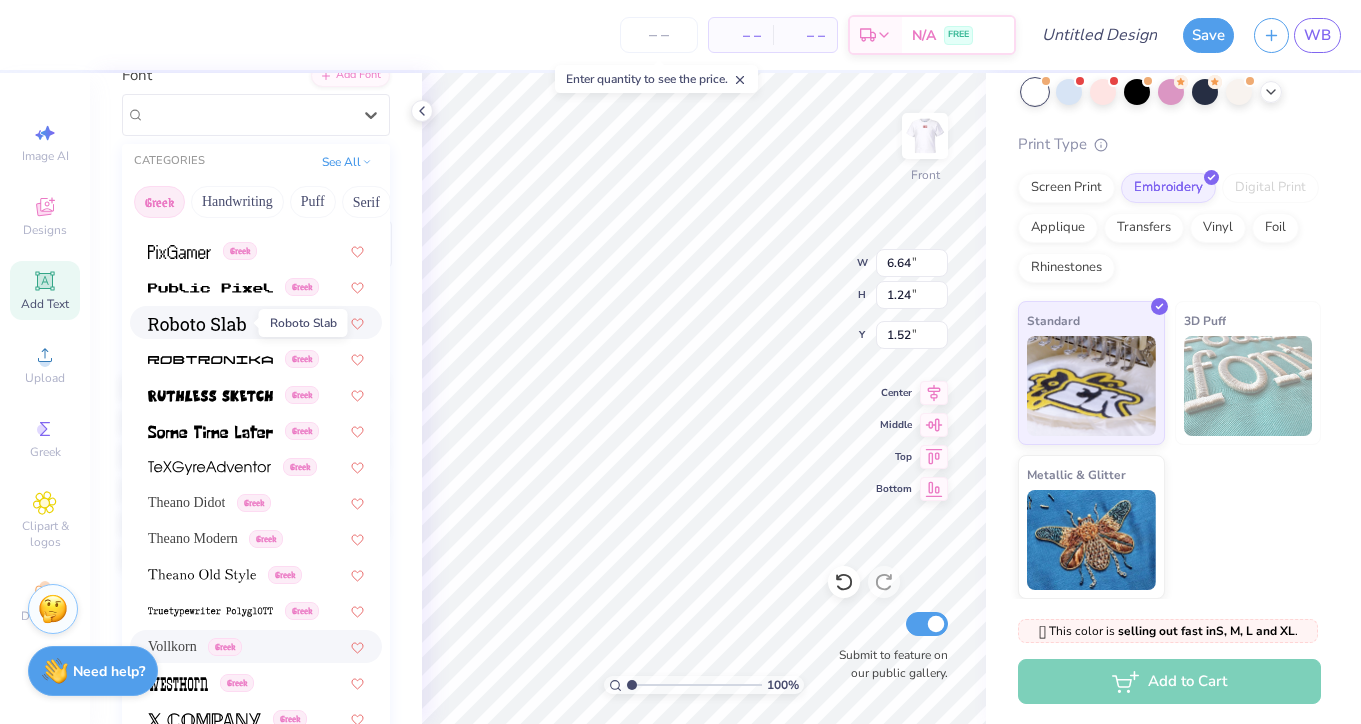 click at bounding box center (197, 322) 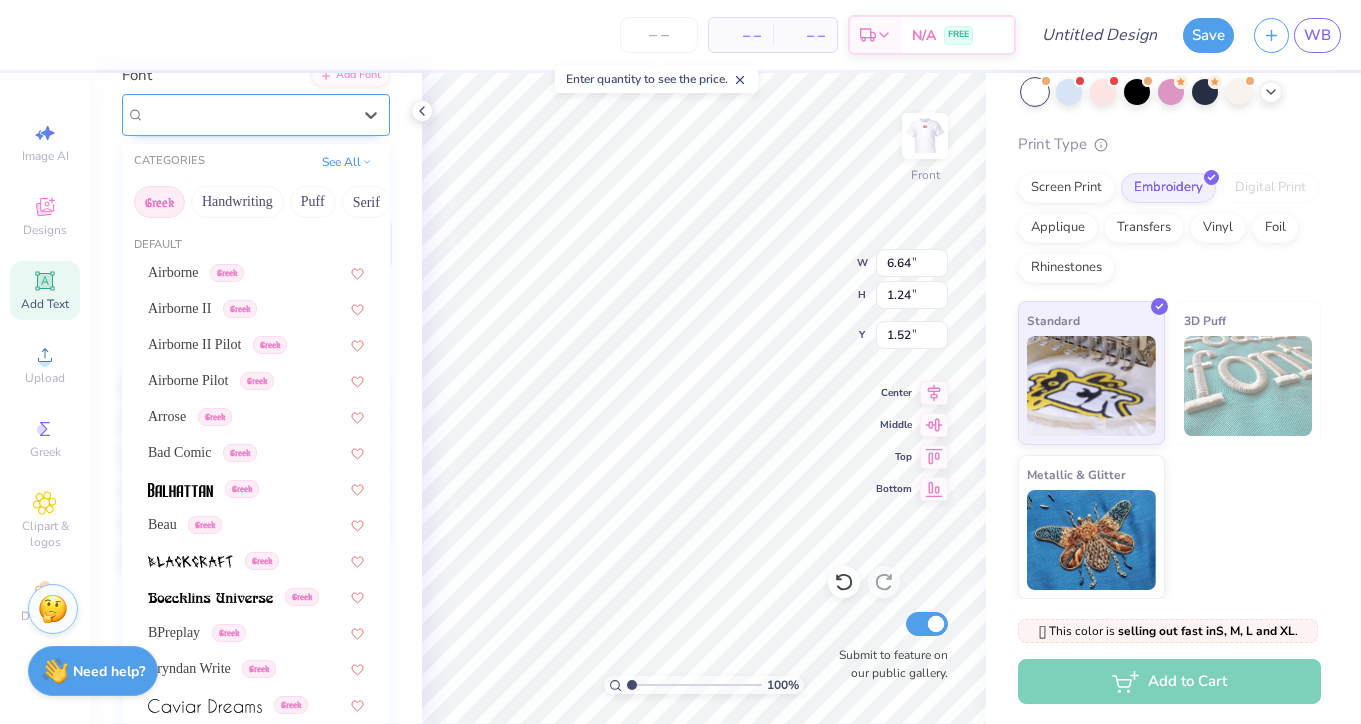 click on "Roboto Slab Greek" at bounding box center (248, 114) 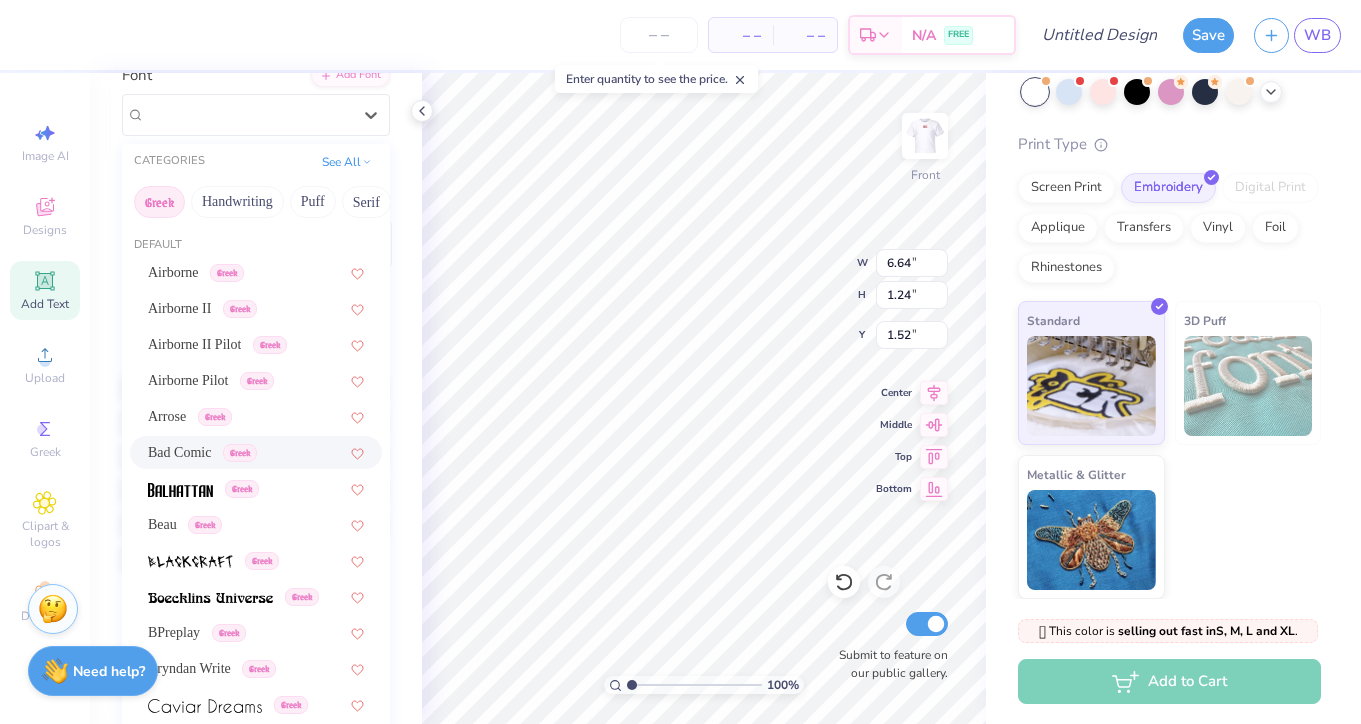 scroll, scrollTop: 22, scrollLeft: 0, axis: vertical 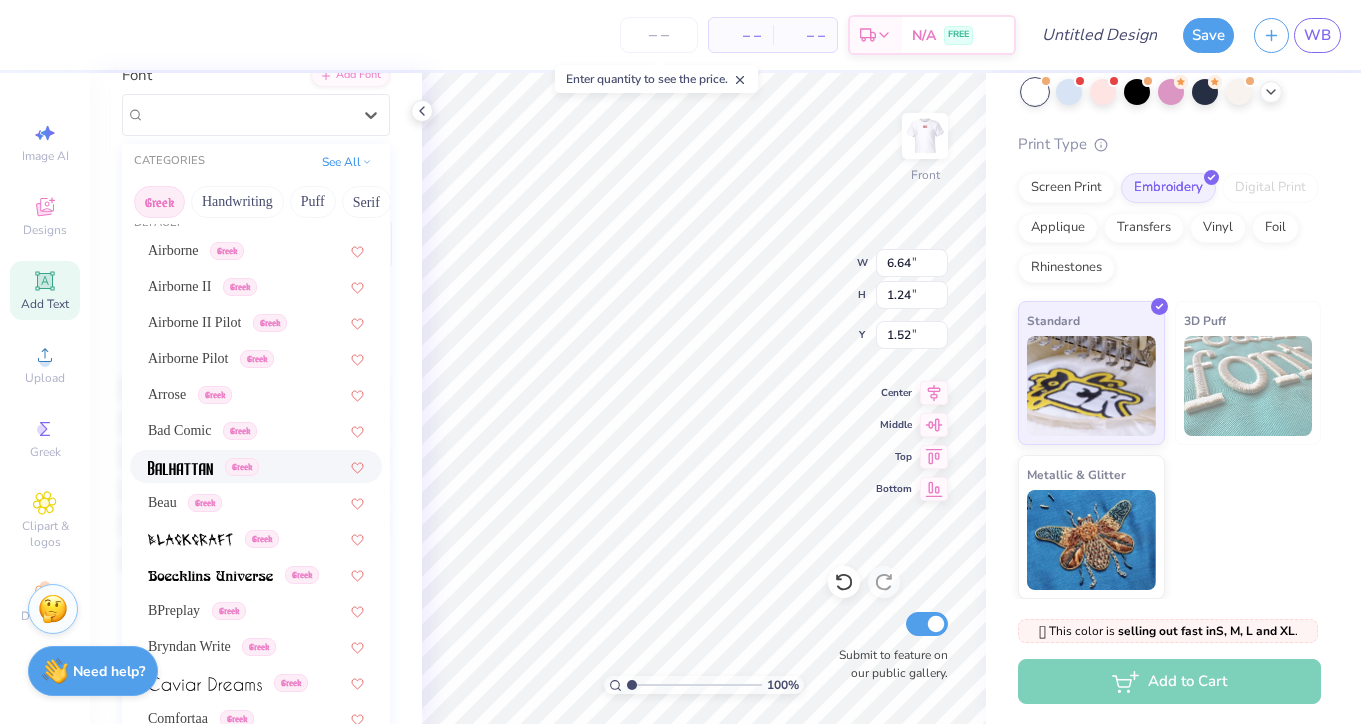 click at bounding box center [180, 468] 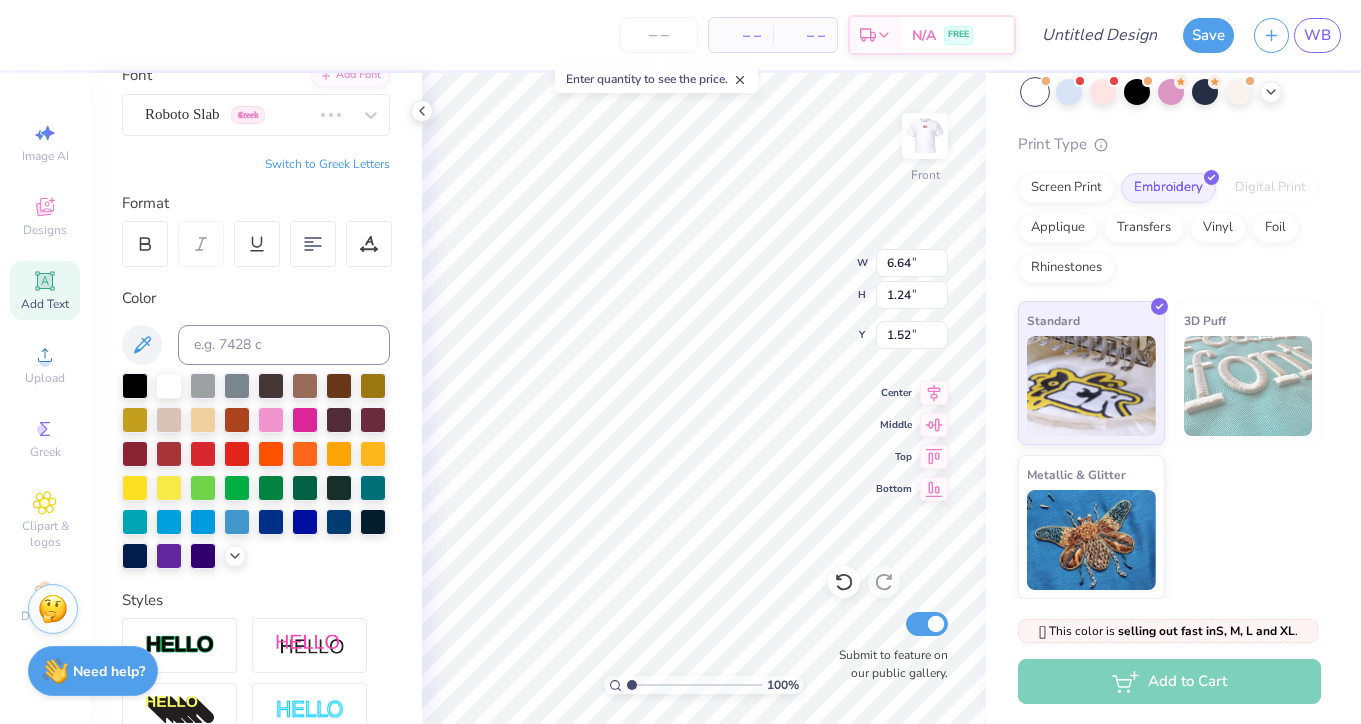 click at bounding box center [203, 454] 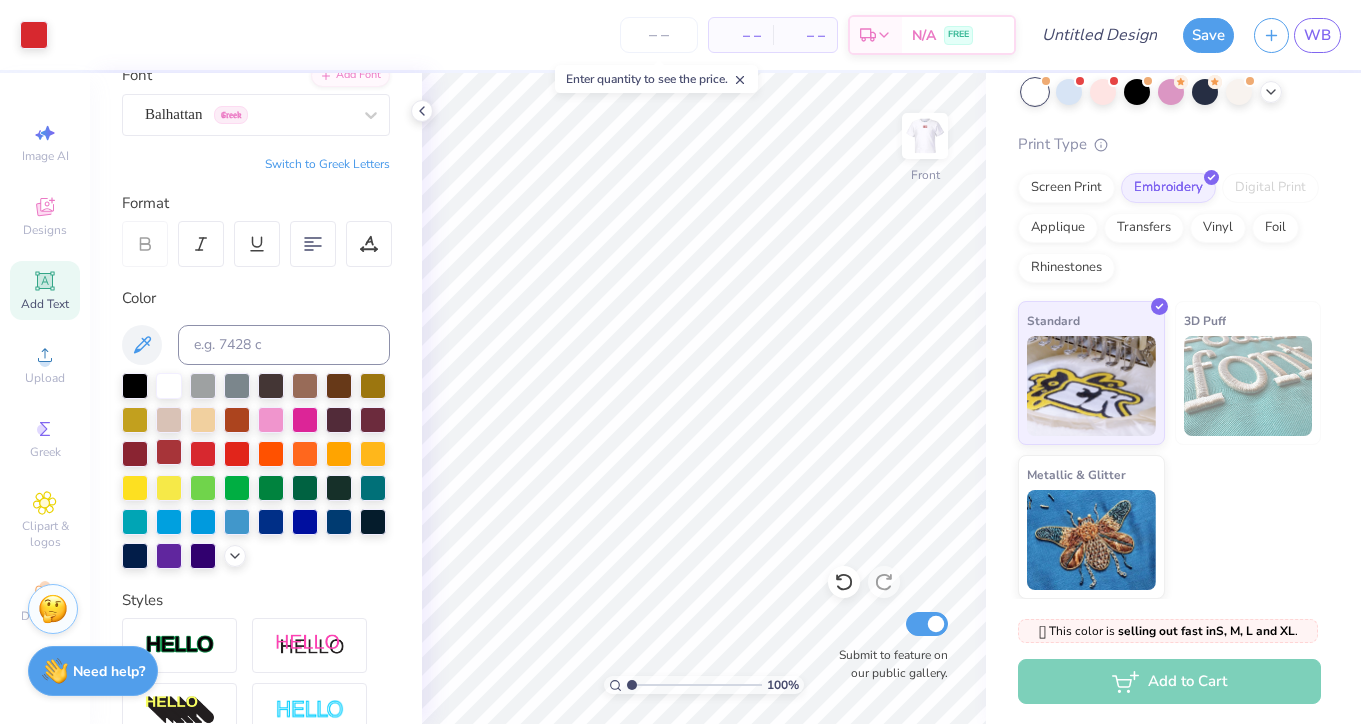 click at bounding box center (169, 452) 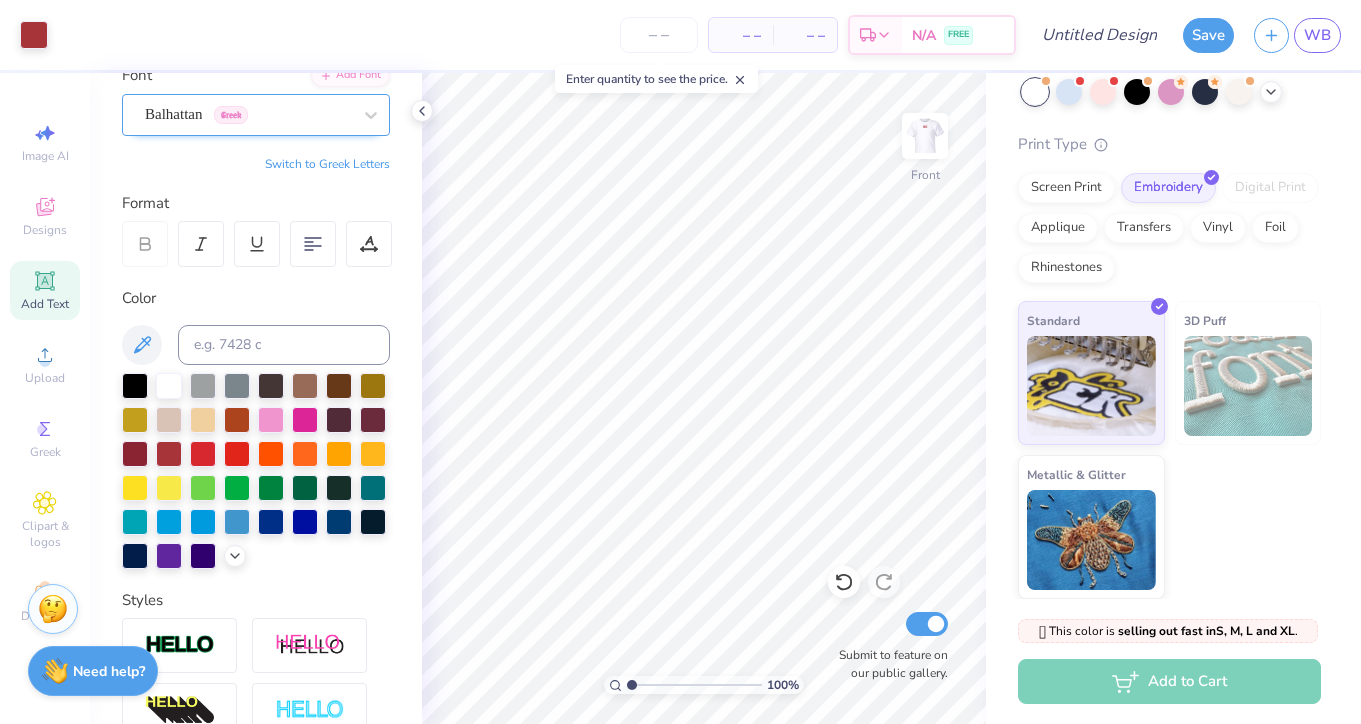 click on "Balhattan Greek" at bounding box center [248, 114] 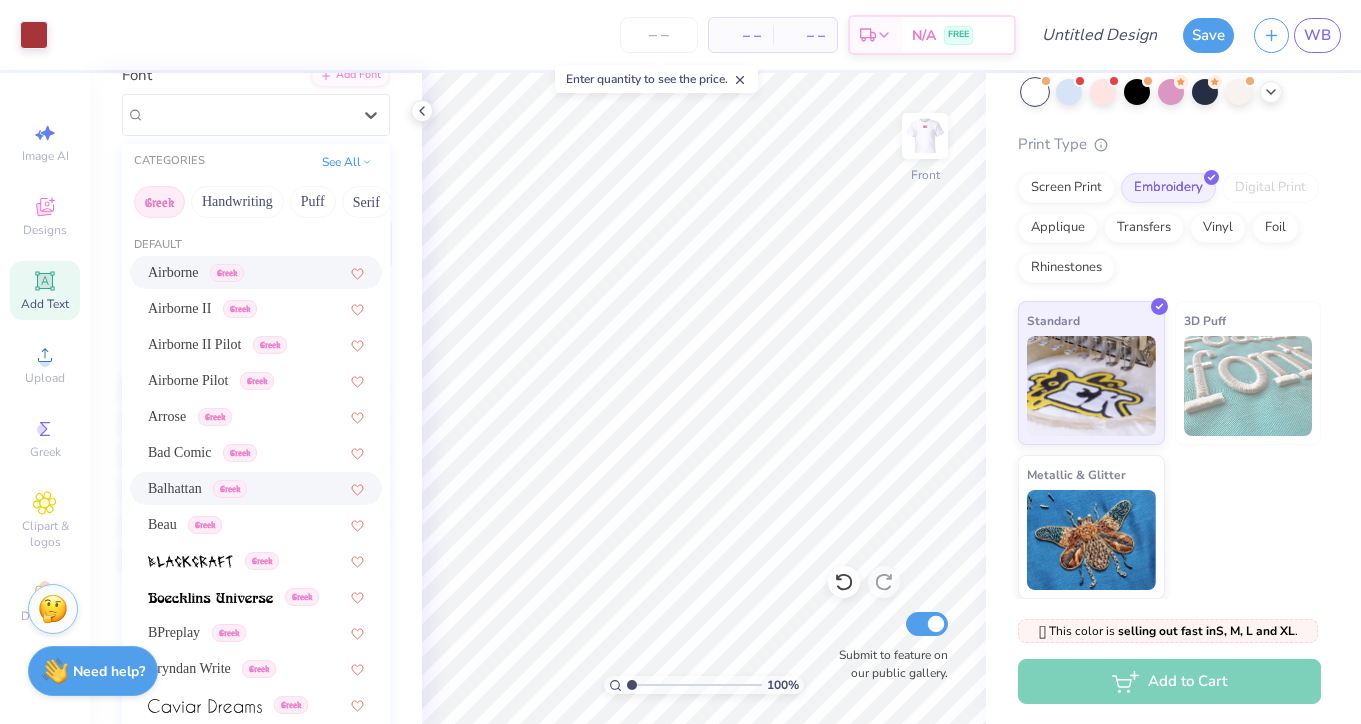 click on "Default" at bounding box center [256, 245] 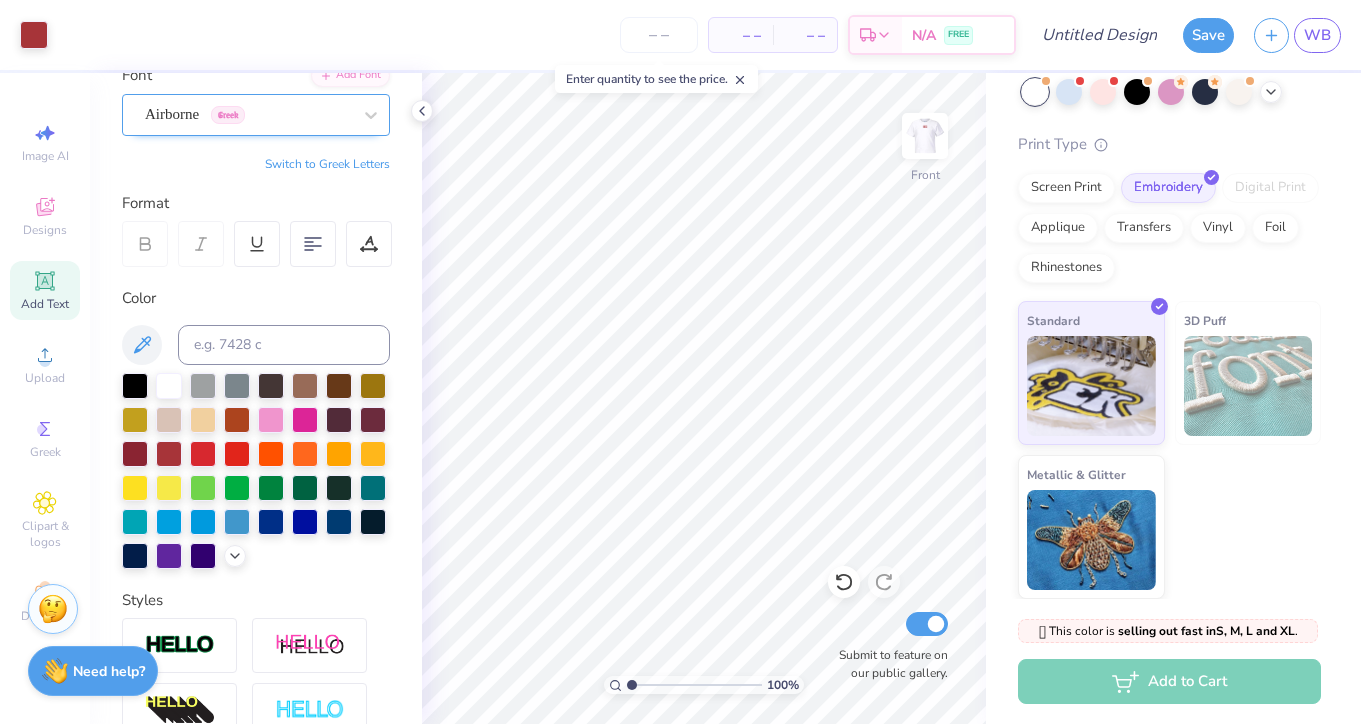 click on "Airborne Greek" at bounding box center [248, 114] 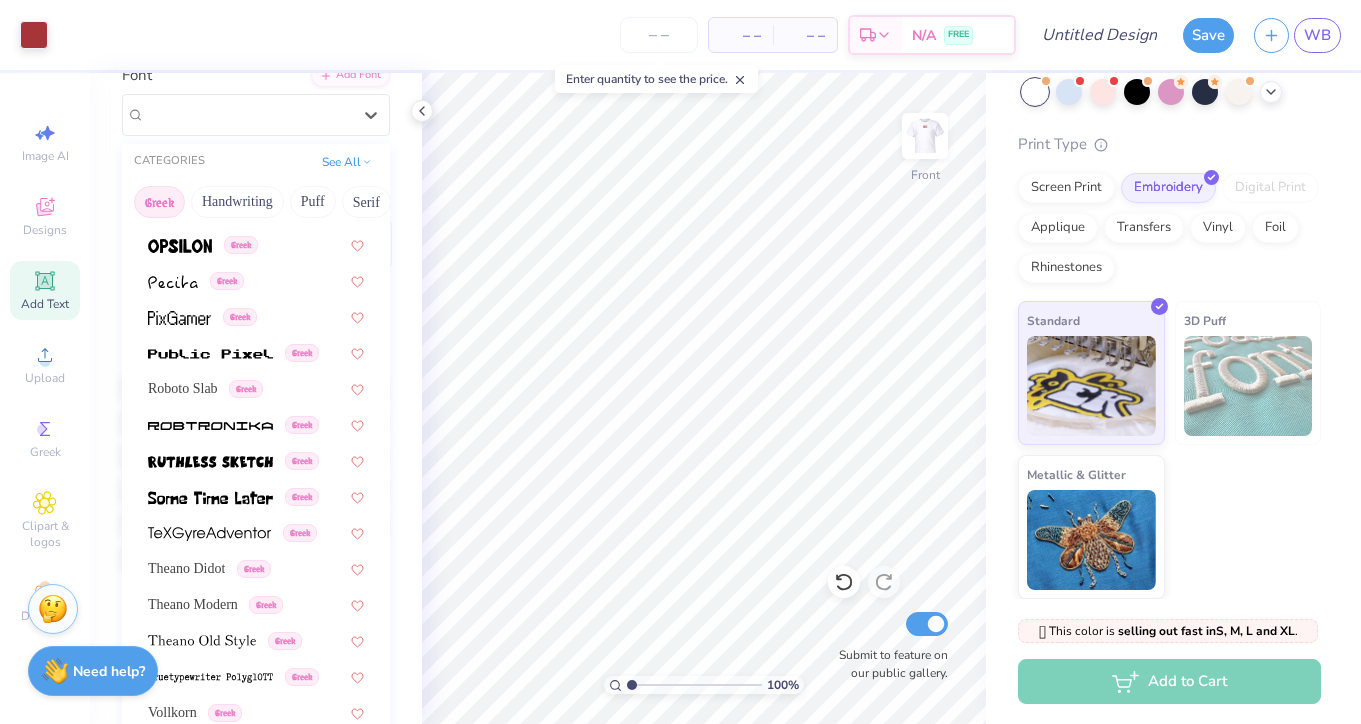 scroll, scrollTop: 1210, scrollLeft: 0, axis: vertical 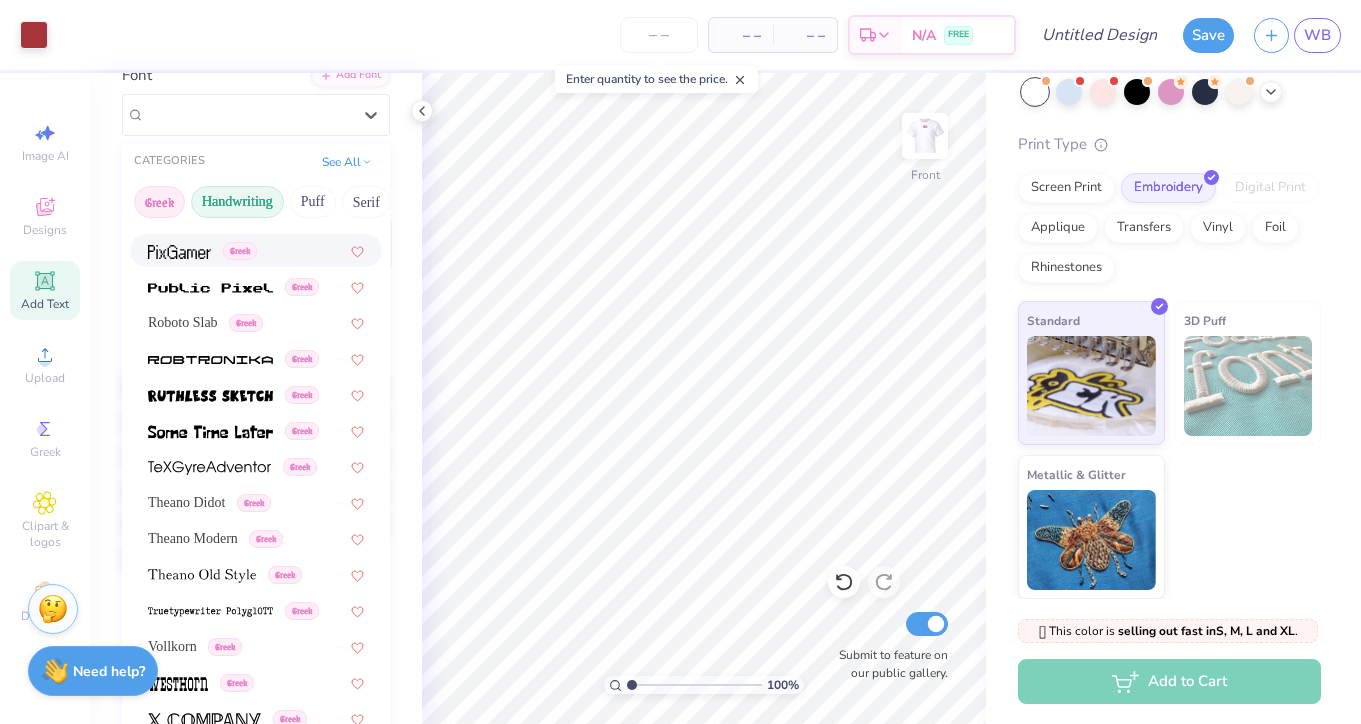 click on "Handwriting" at bounding box center [237, 202] 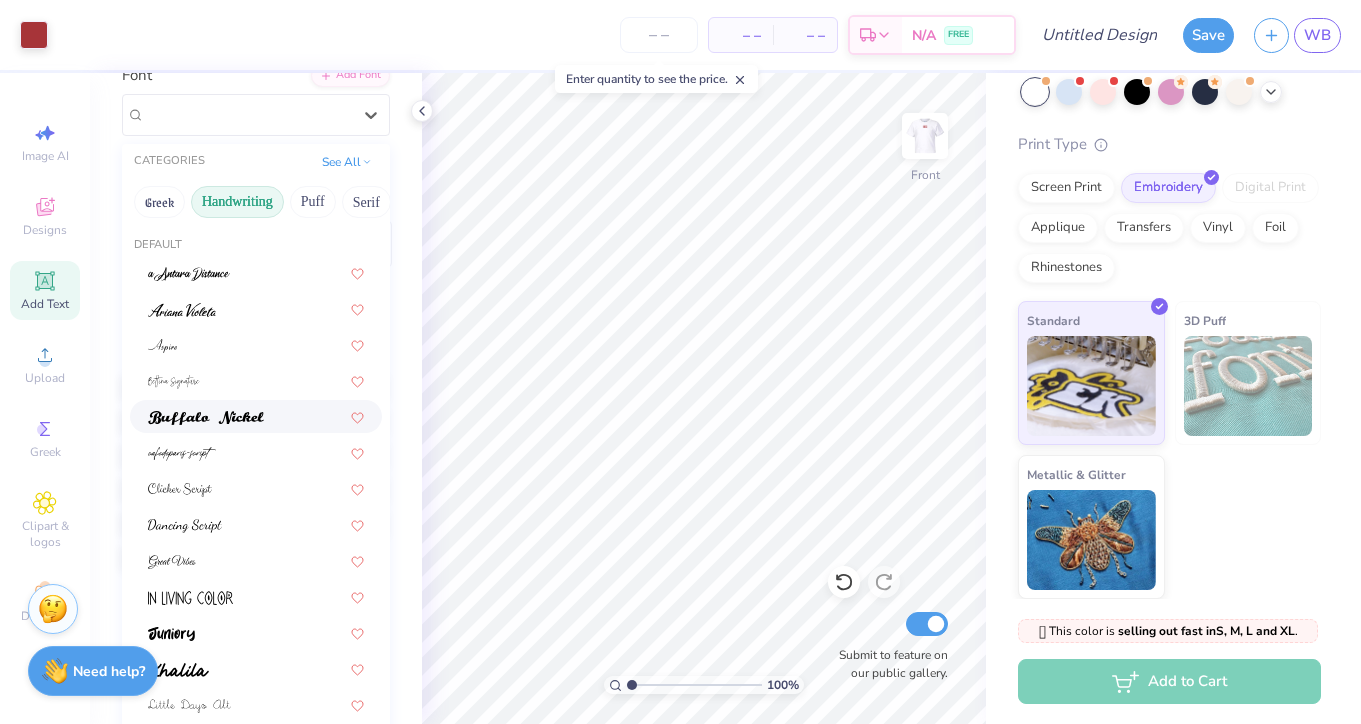 scroll, scrollTop: 454, scrollLeft: 0, axis: vertical 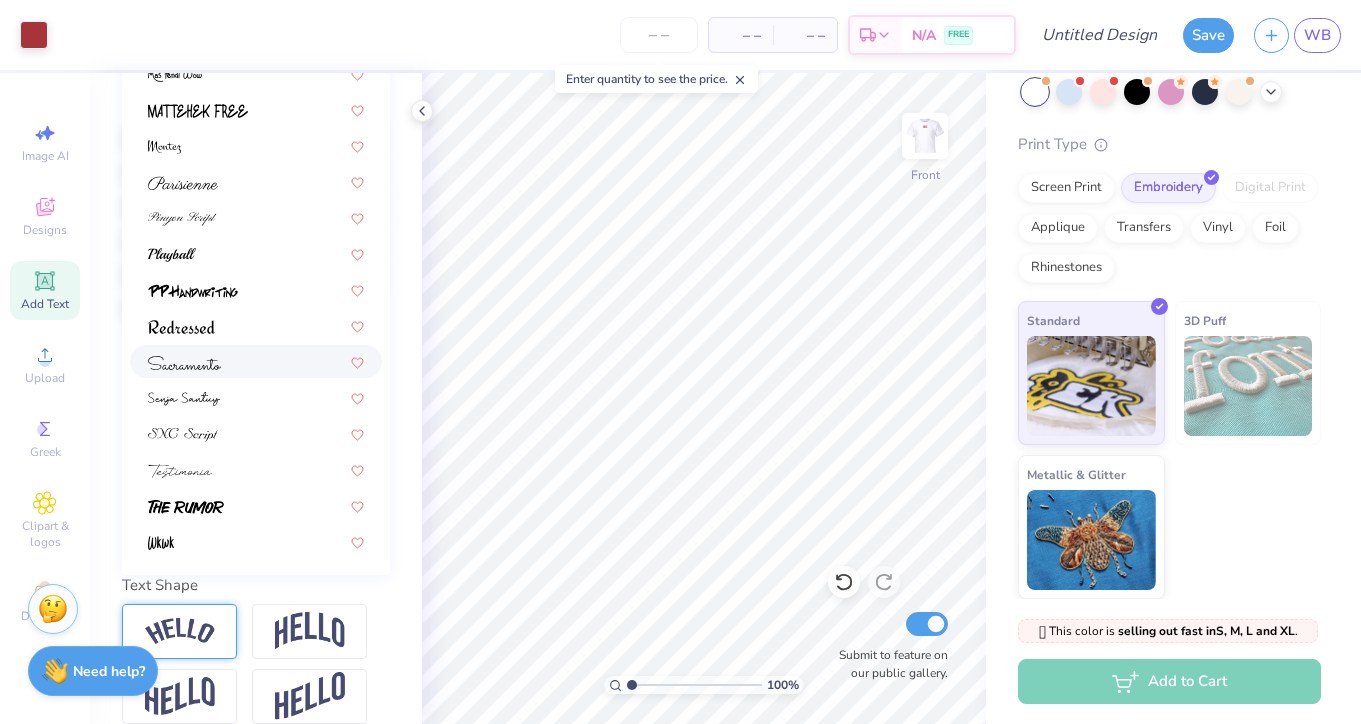 click at bounding box center (256, 361) 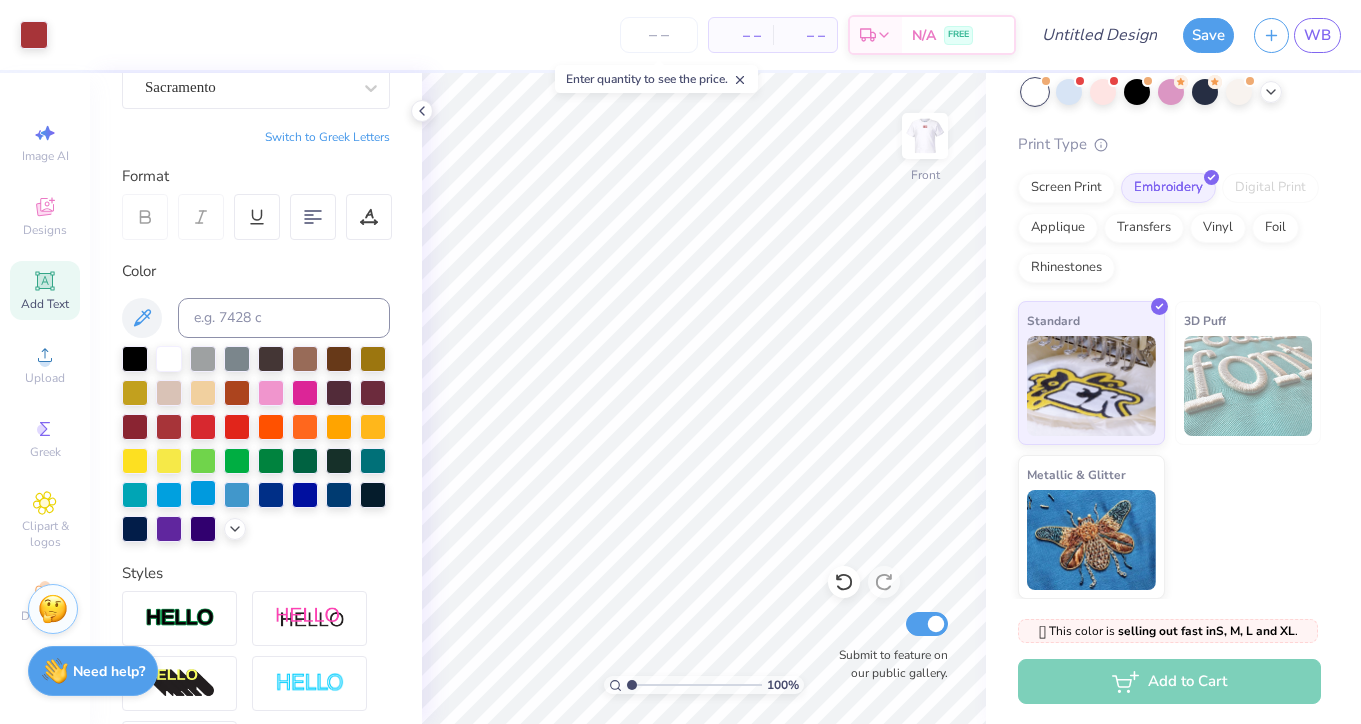 scroll, scrollTop: 188, scrollLeft: 0, axis: vertical 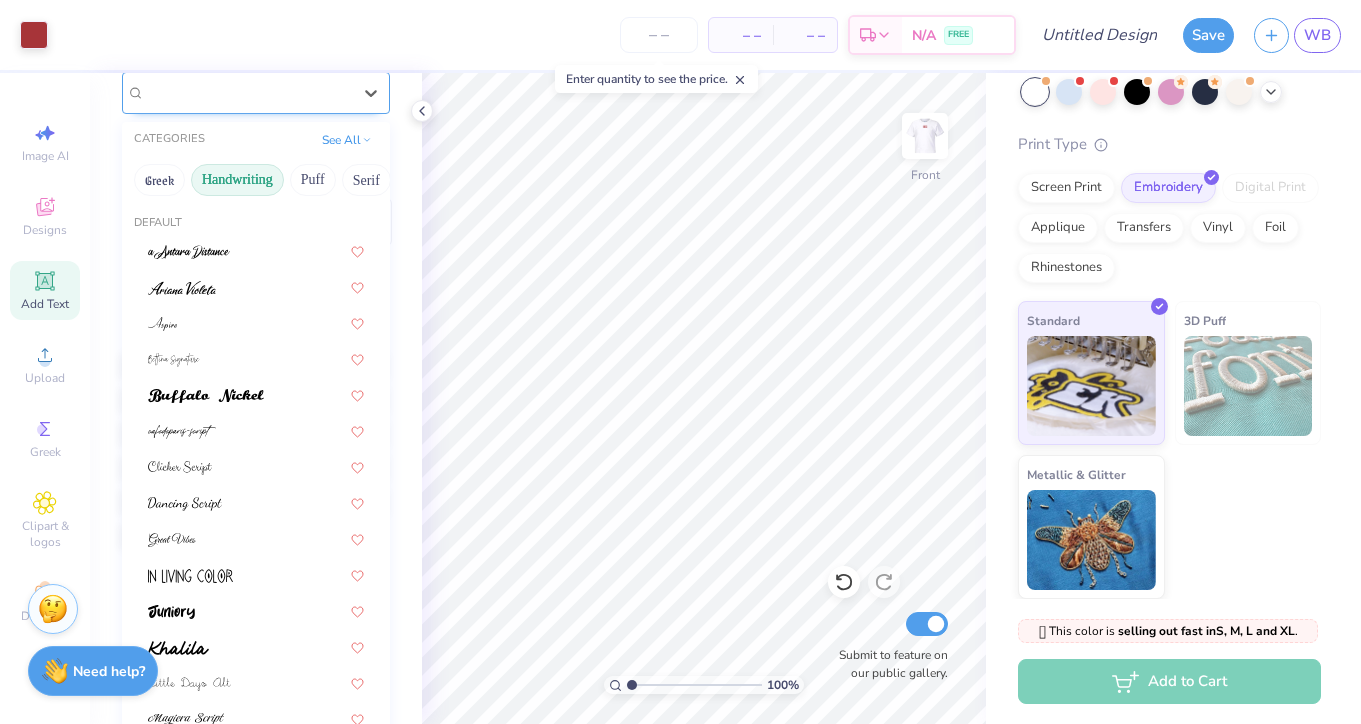 click on "Sacramento" at bounding box center [248, 92] 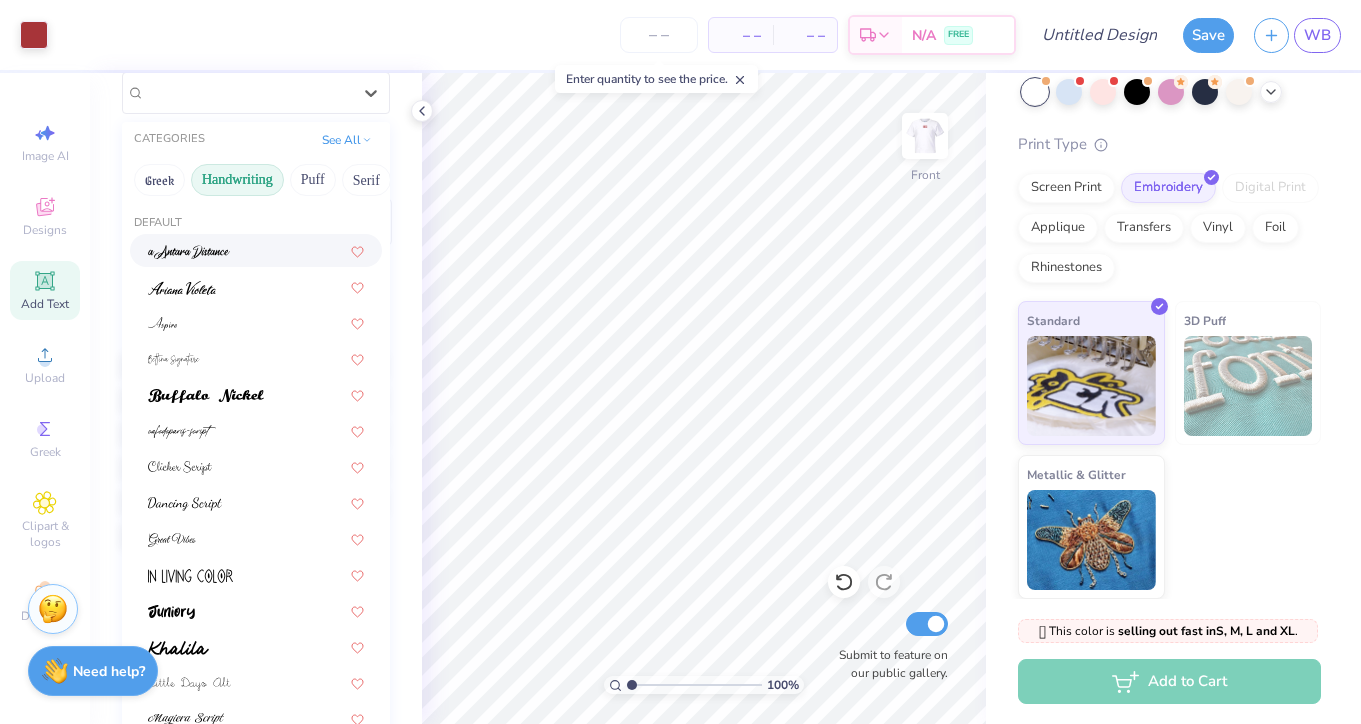 click at bounding box center [189, 252] 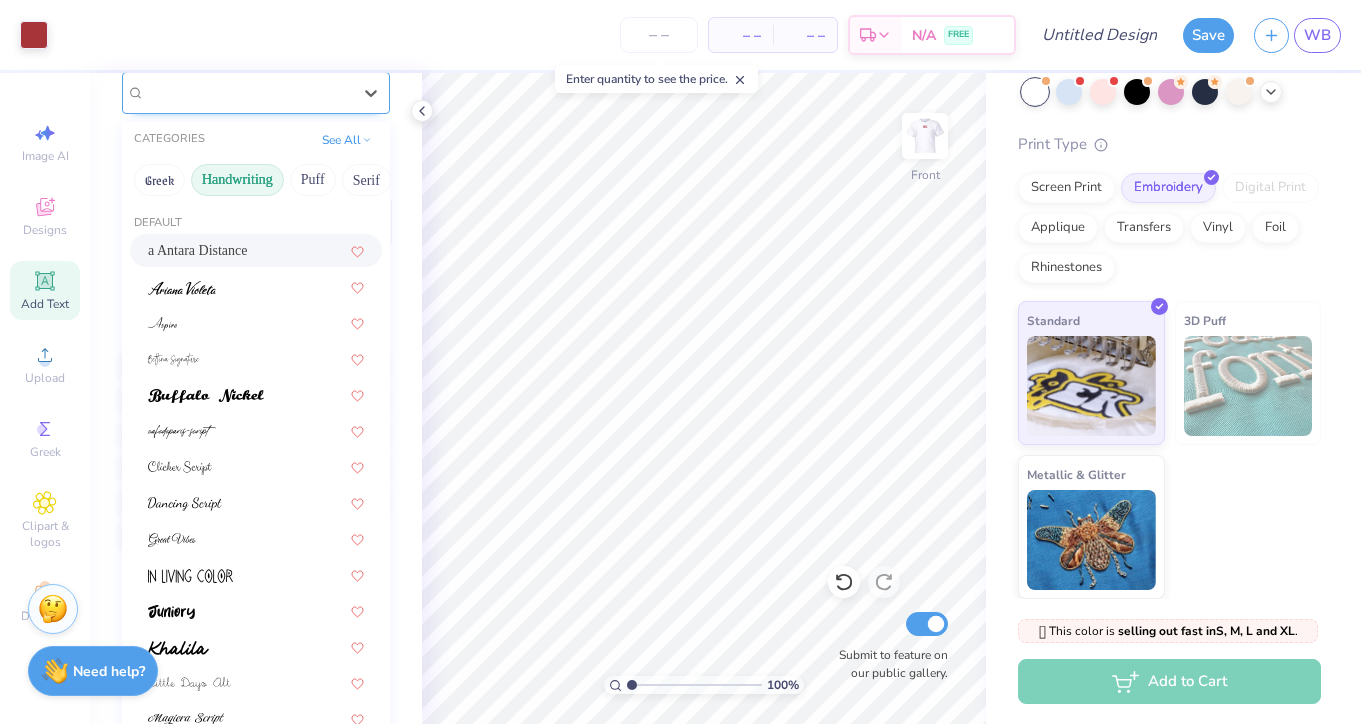 click on "a Antara Distance" at bounding box center [248, 92] 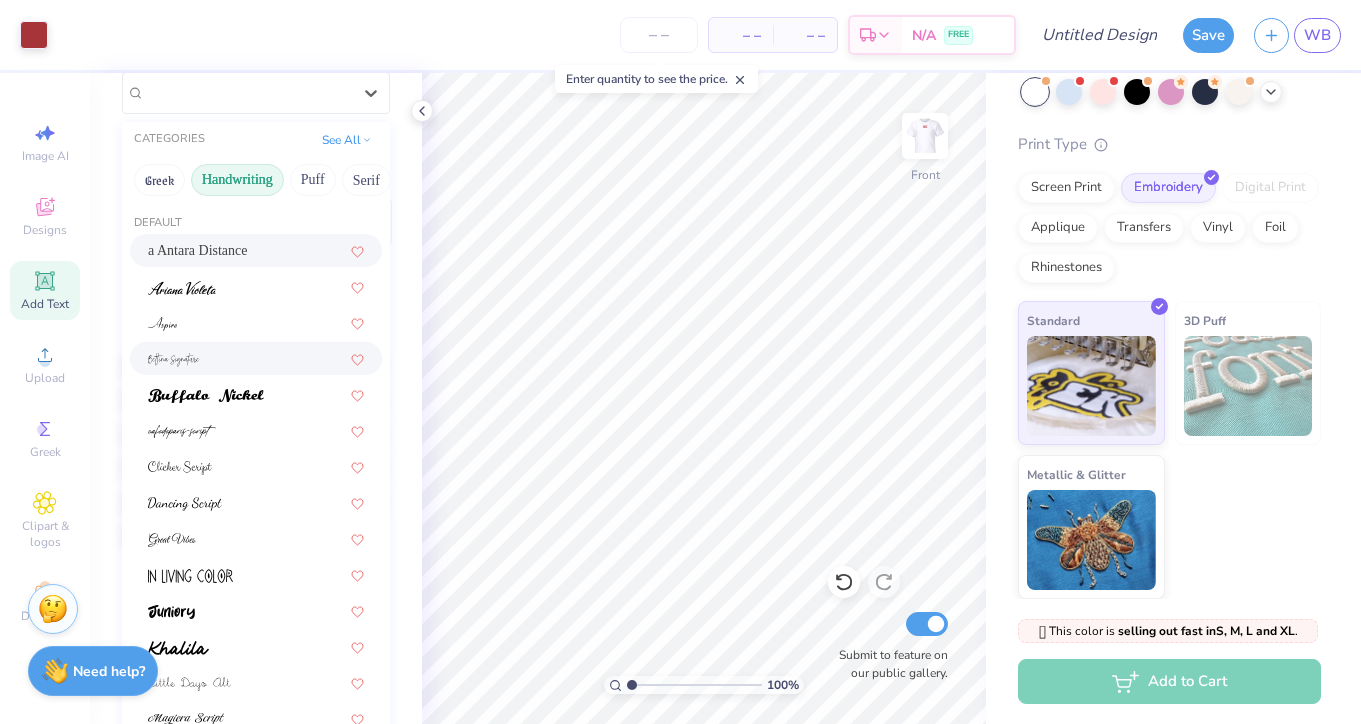 click at bounding box center [256, 358] 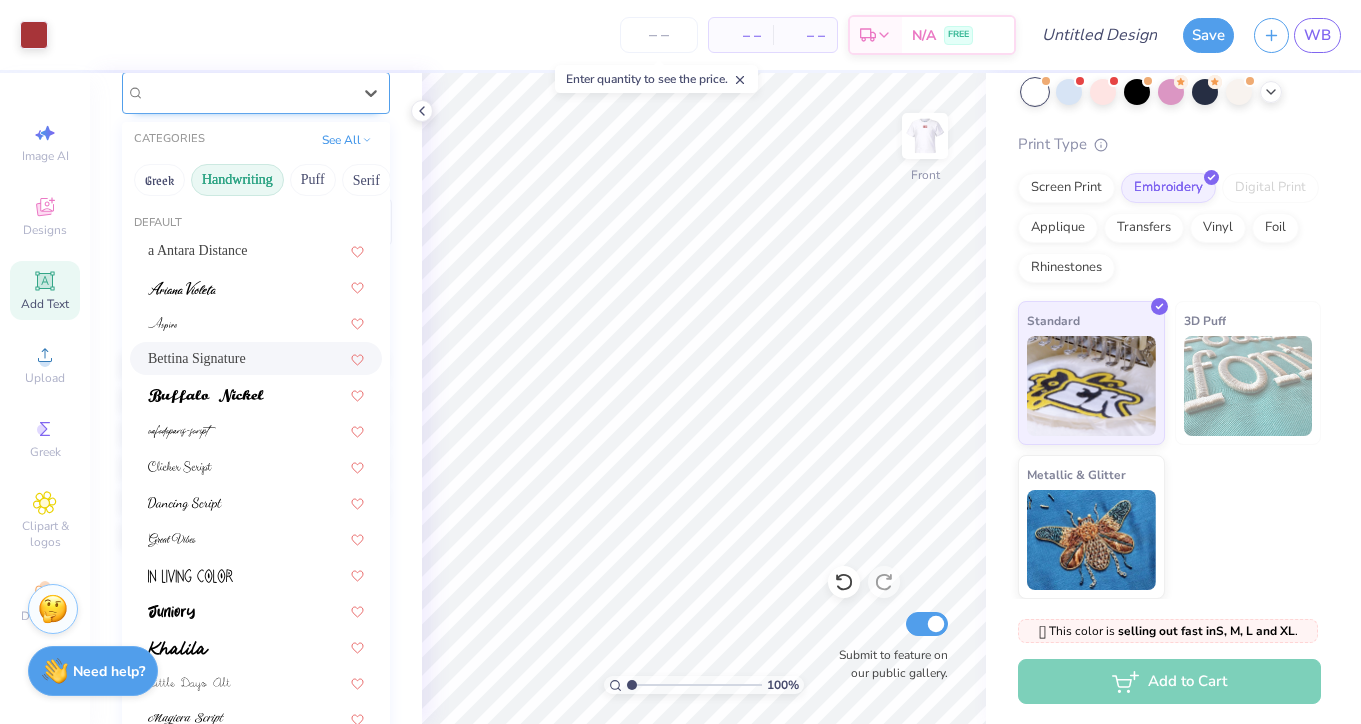 click on "Bettina Signature" at bounding box center [248, 92] 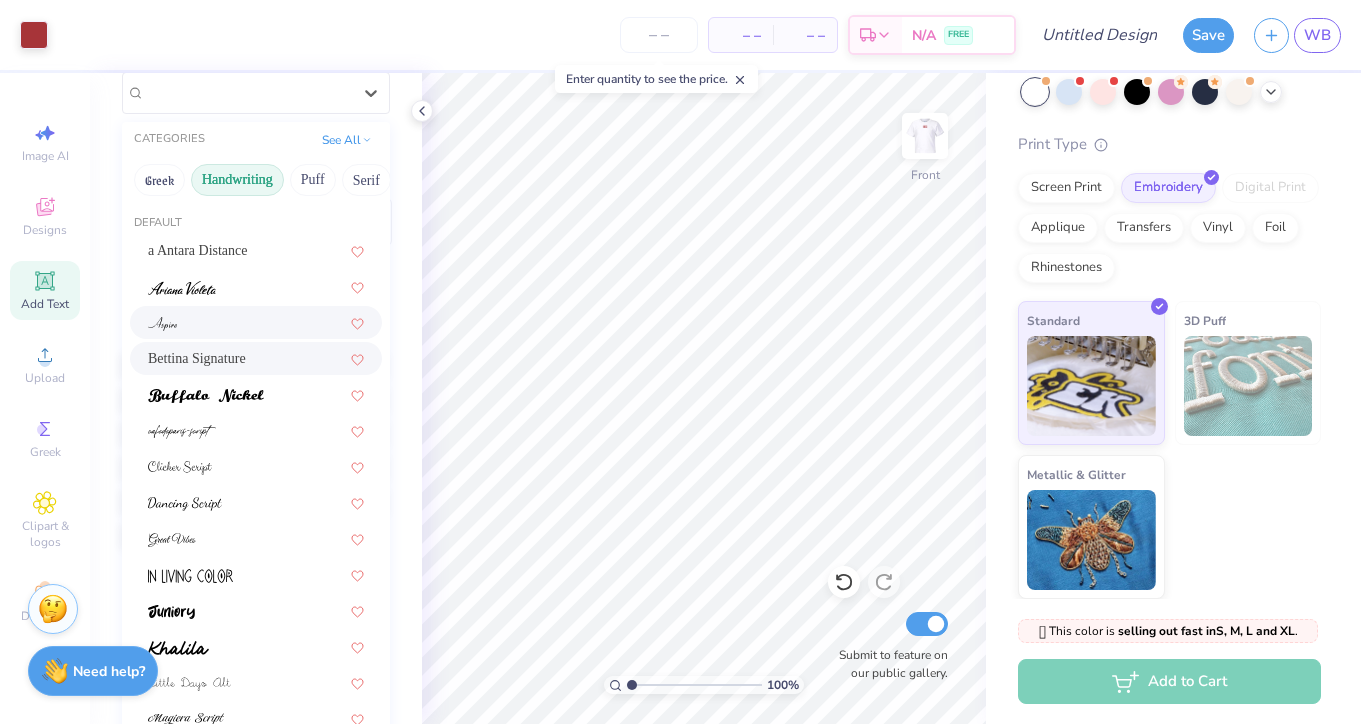 click at bounding box center [256, 322] 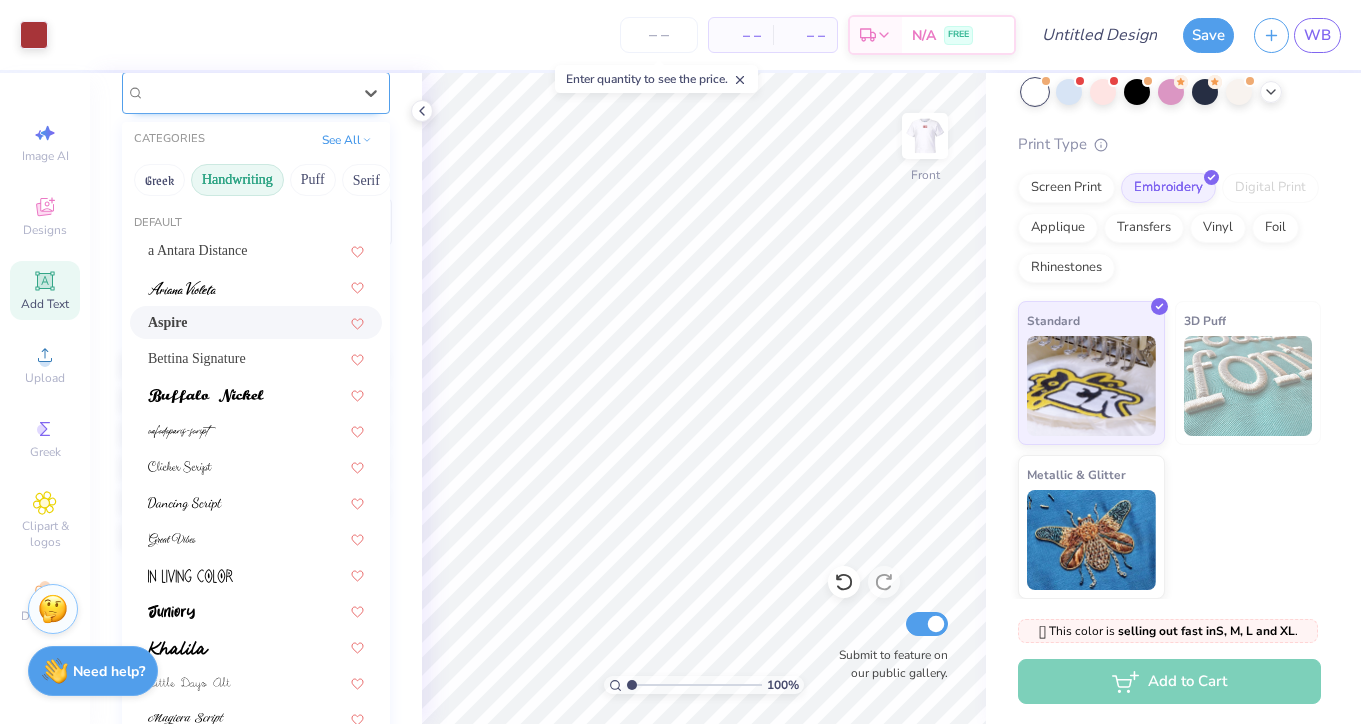 click on "Aspire" at bounding box center (248, 92) 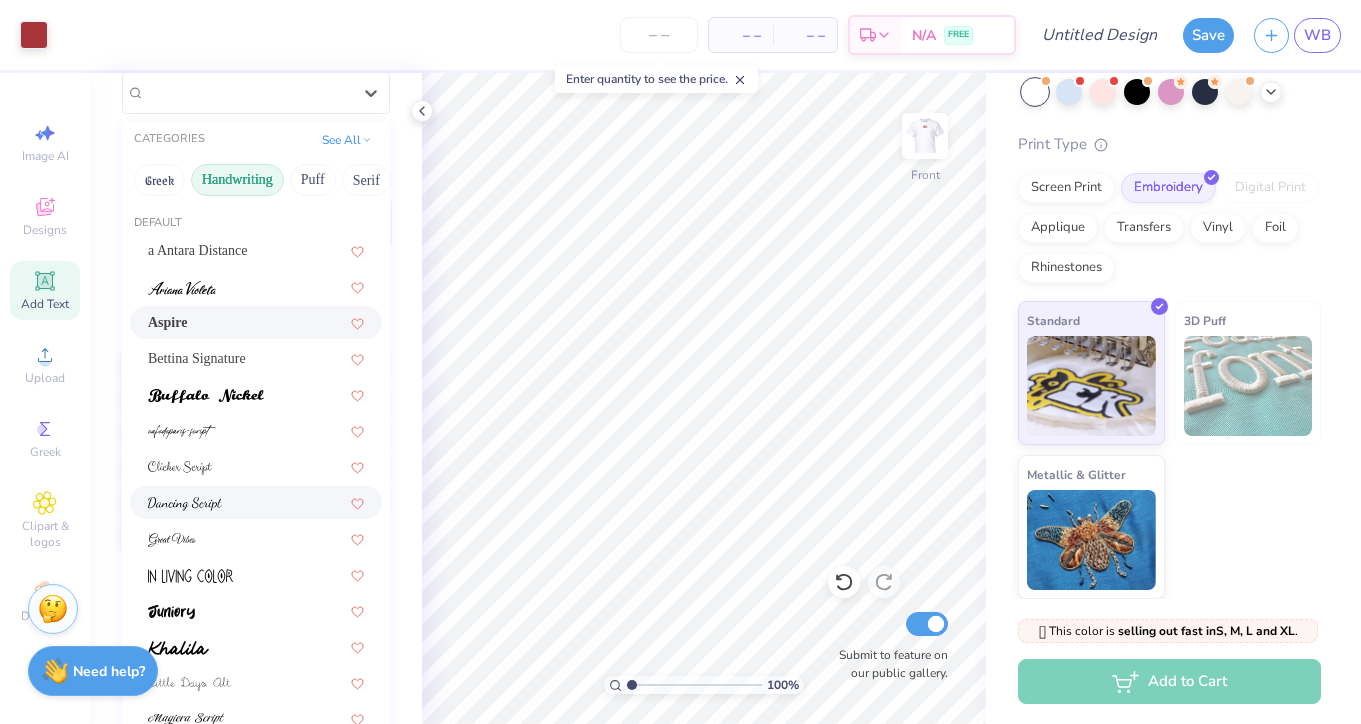 click at bounding box center [256, 502] 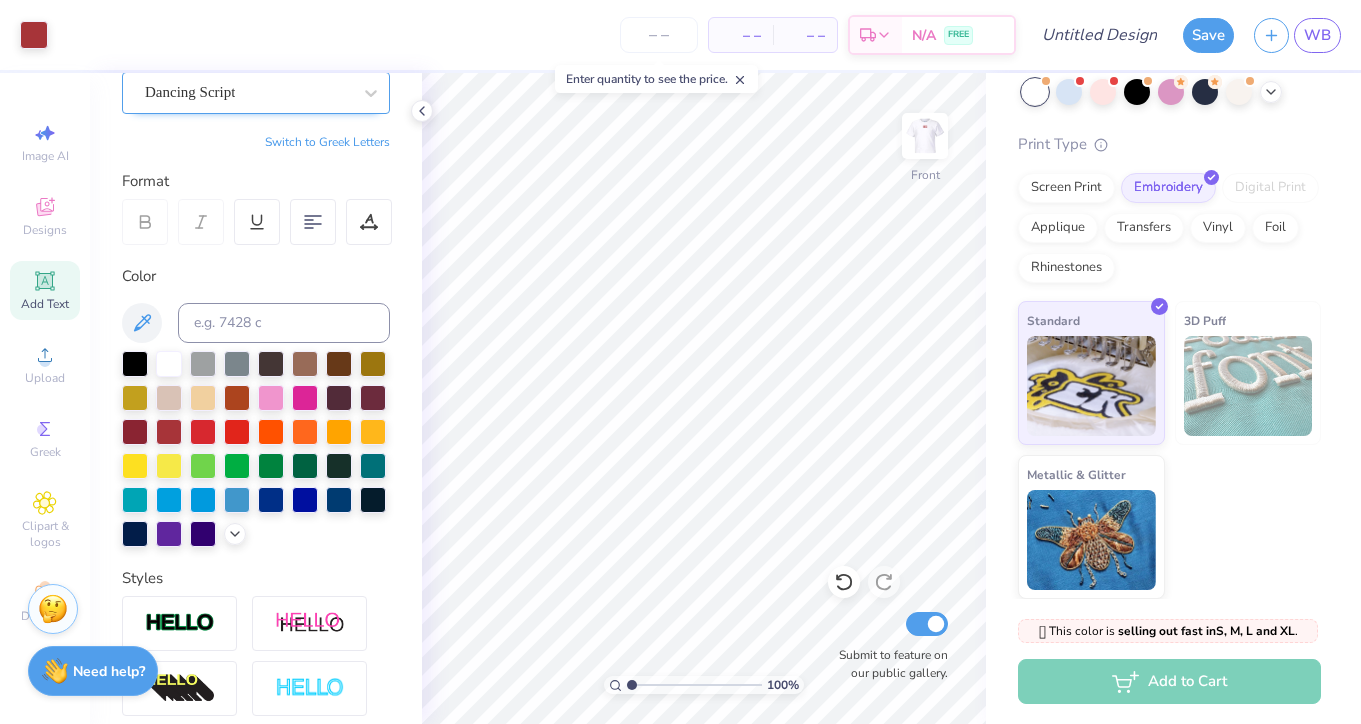 click on "Dancing Script" at bounding box center [248, 92] 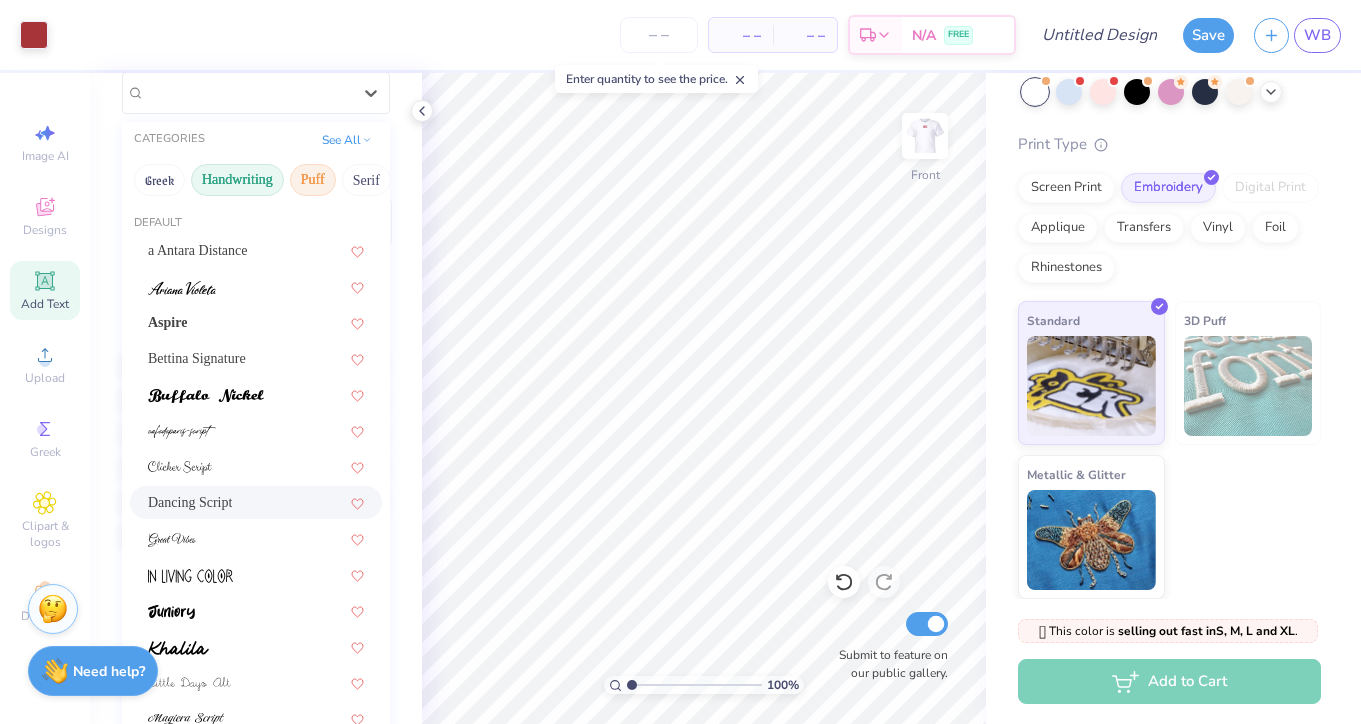 click on "Puff" at bounding box center (313, 180) 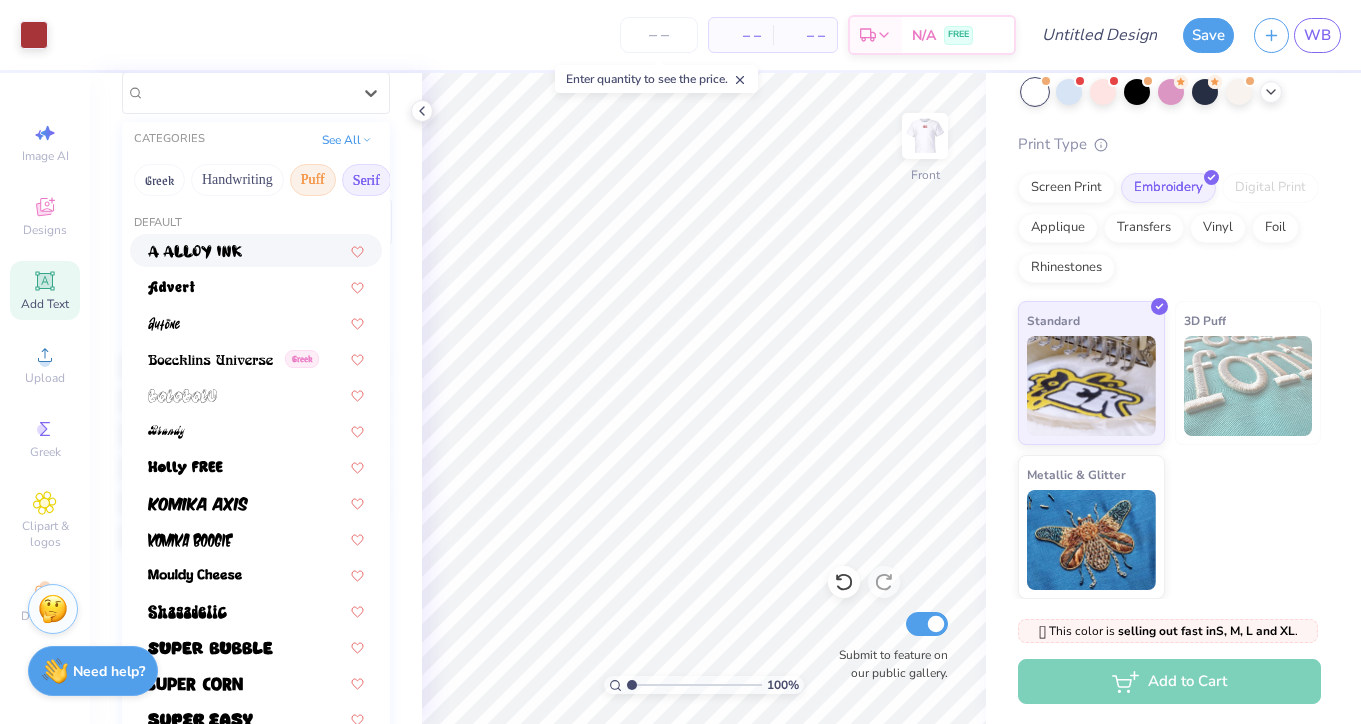 click on "Serif" at bounding box center (366, 180) 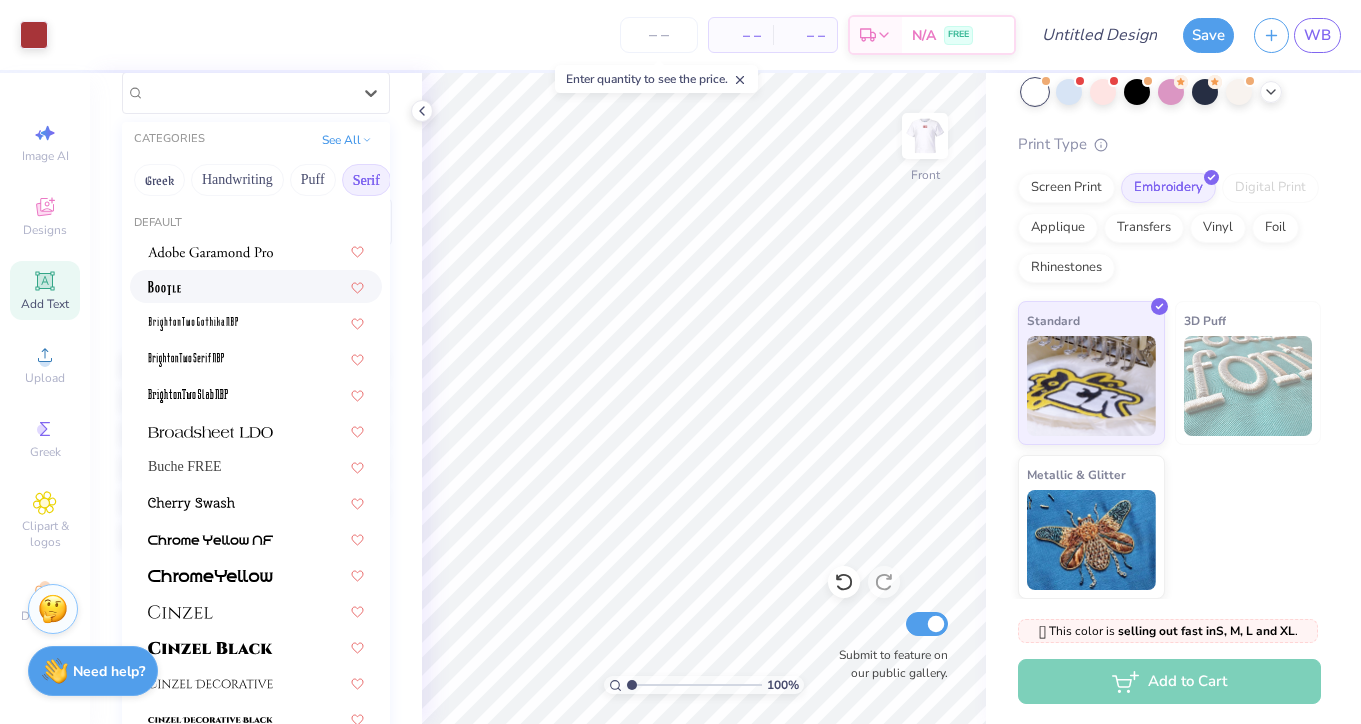 click at bounding box center (256, 286) 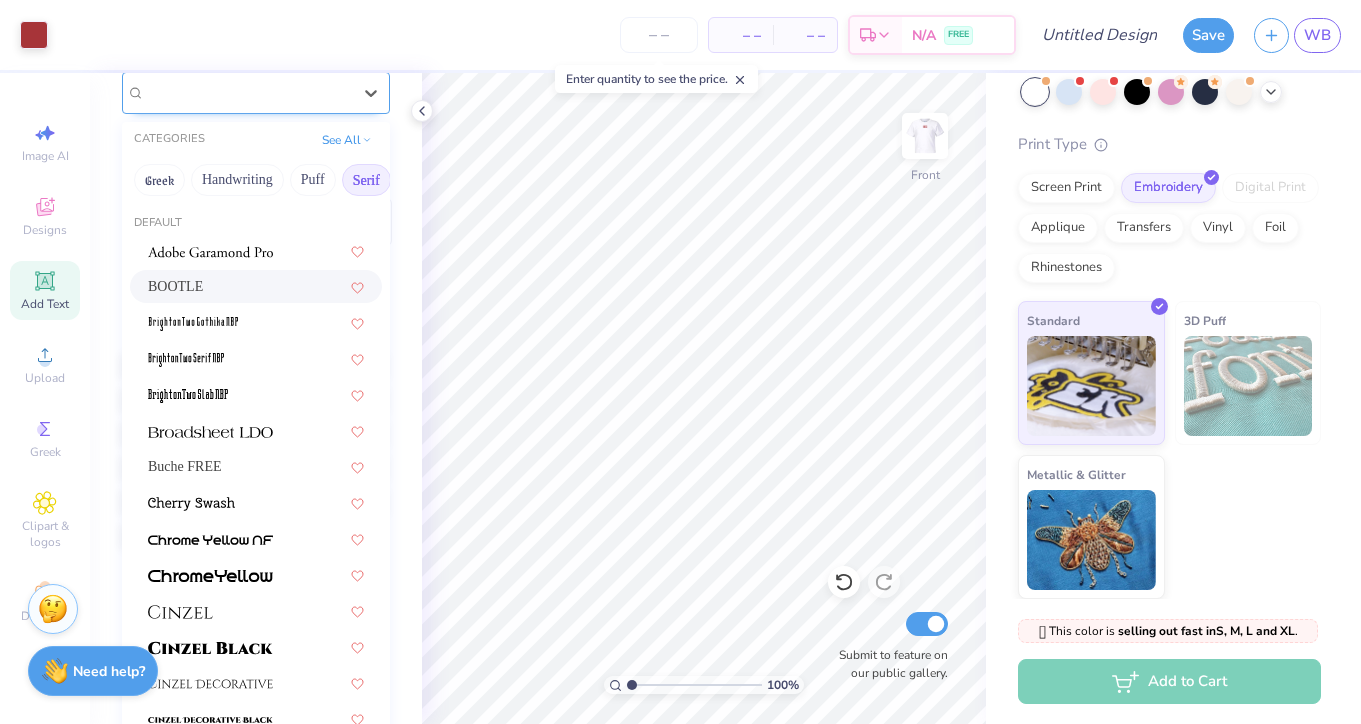 click on "BOOTLE" at bounding box center [248, 92] 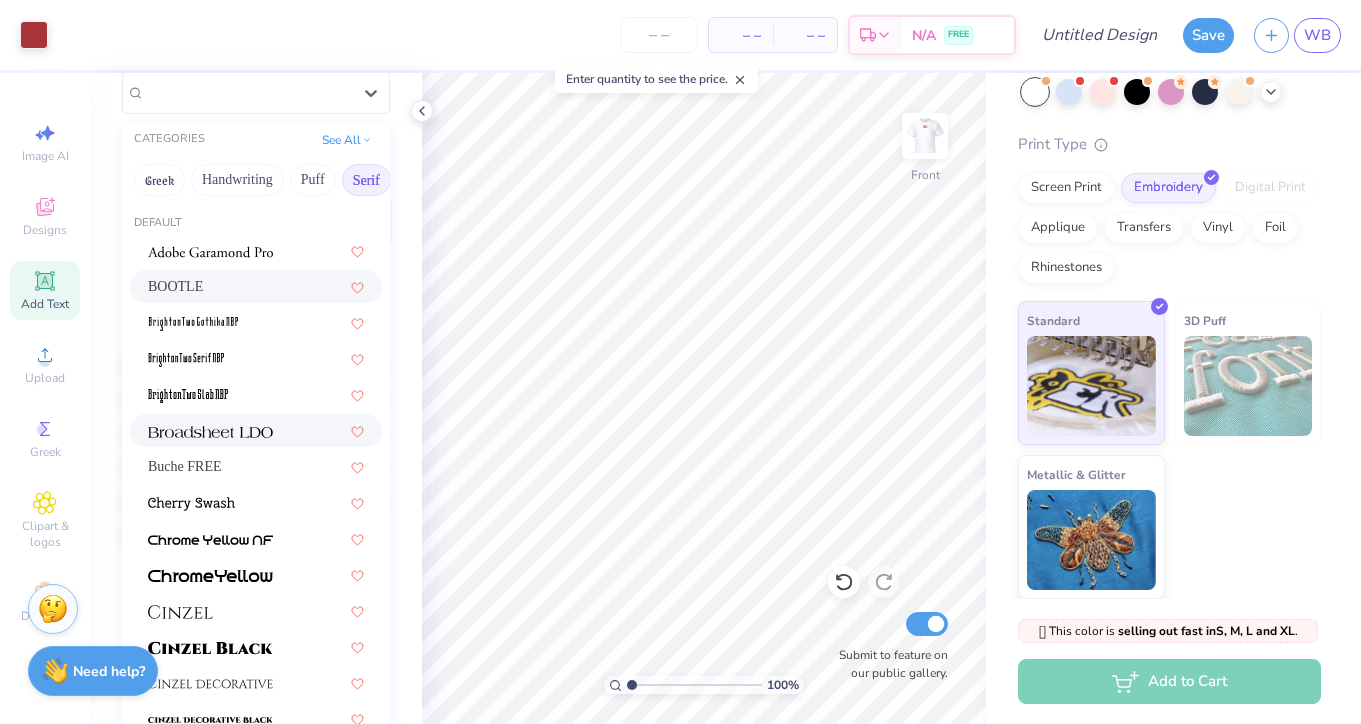 click at bounding box center (210, 432) 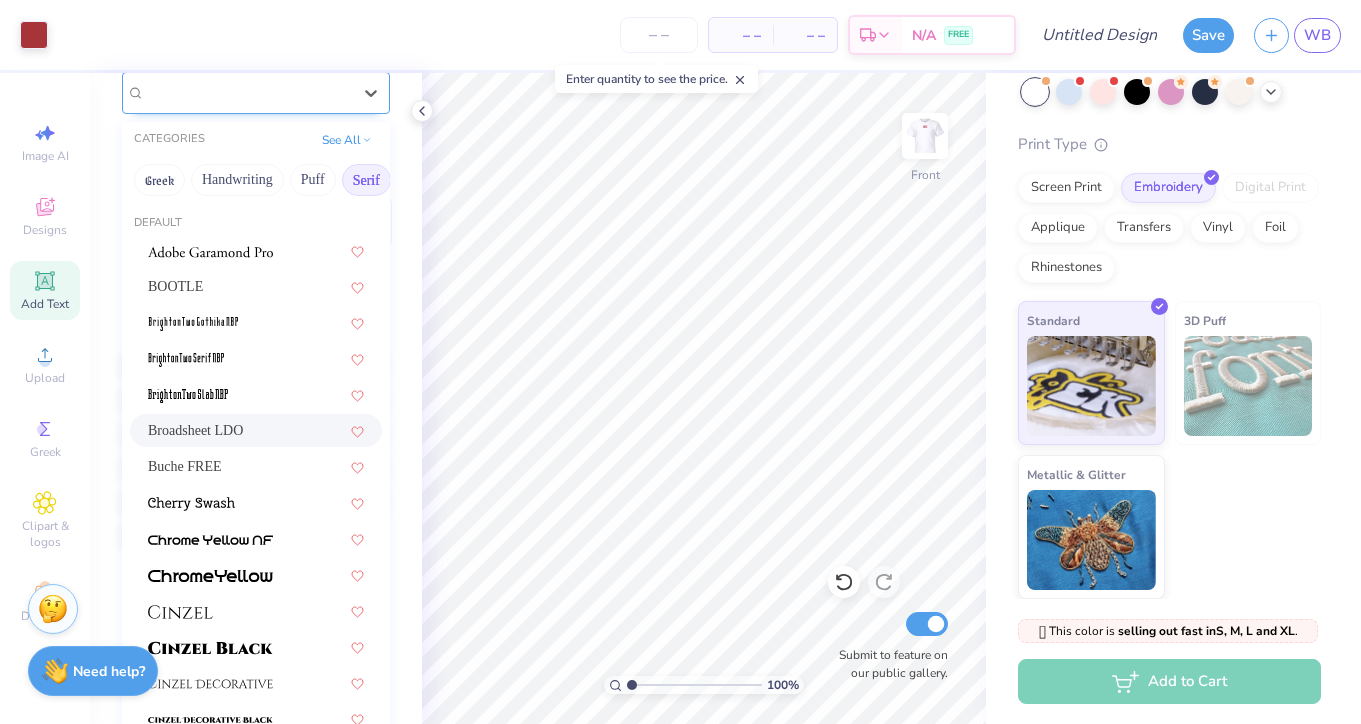click on "Broadsheet LDO" at bounding box center (248, 92) 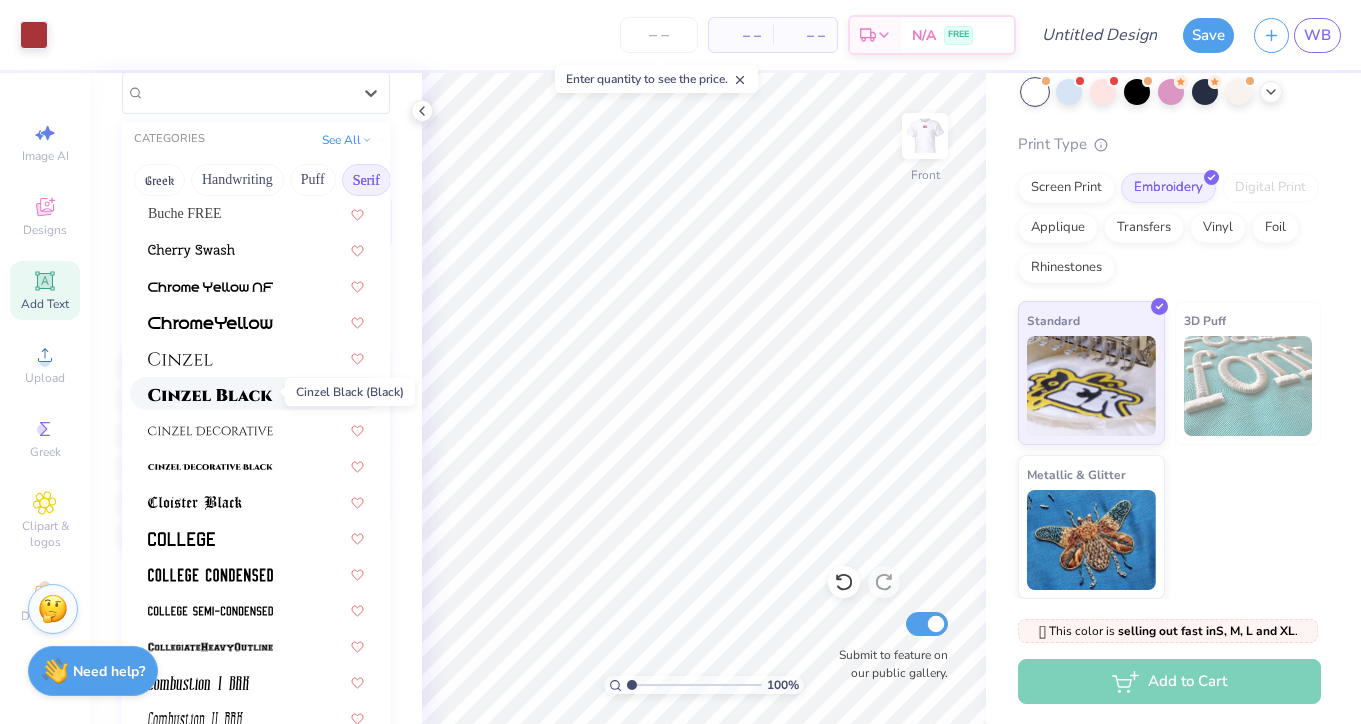 scroll, scrollTop: 255, scrollLeft: 0, axis: vertical 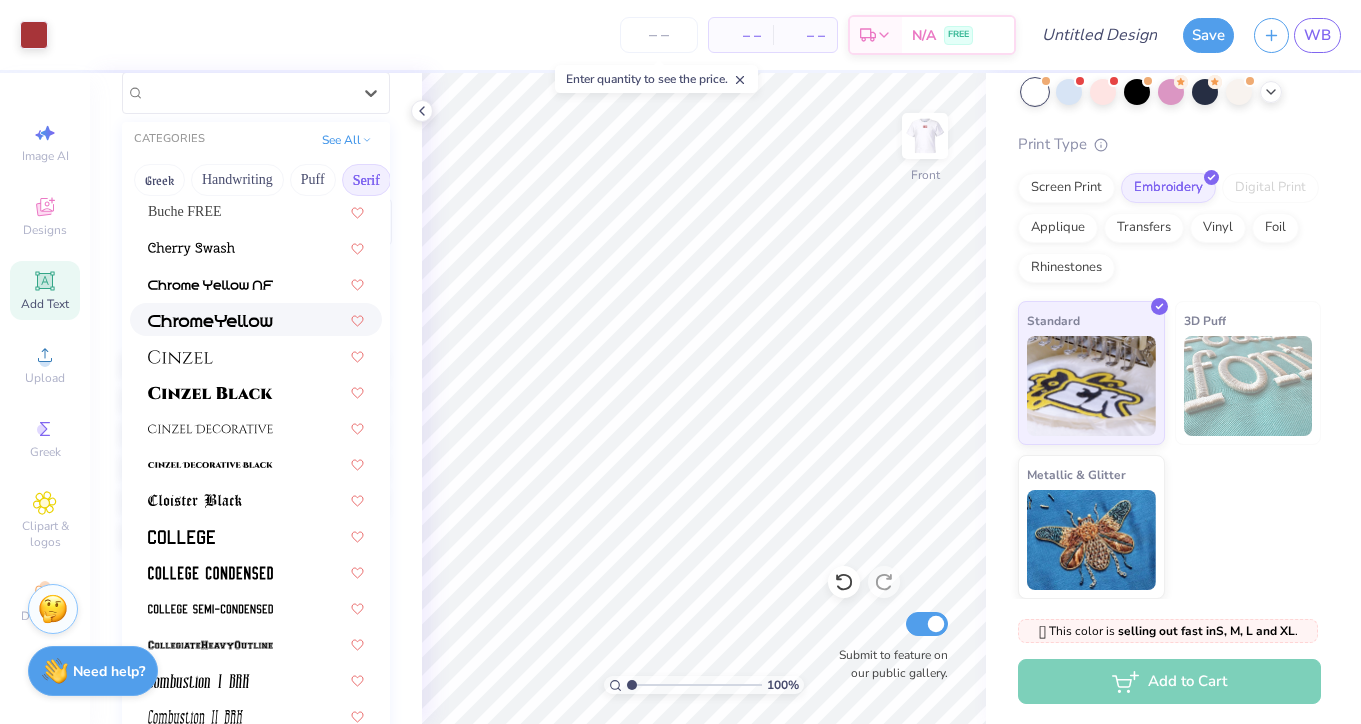 click at bounding box center (256, 319) 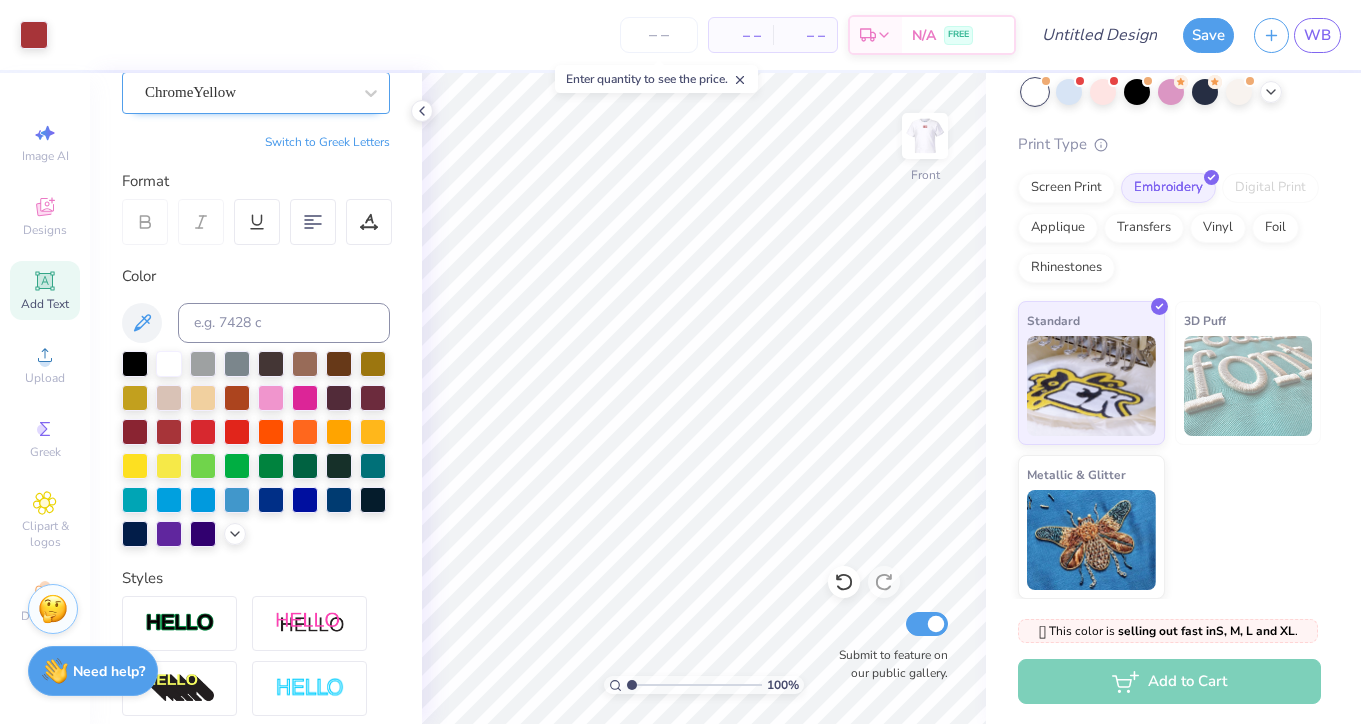 click on "ChromeYellow" at bounding box center (248, 92) 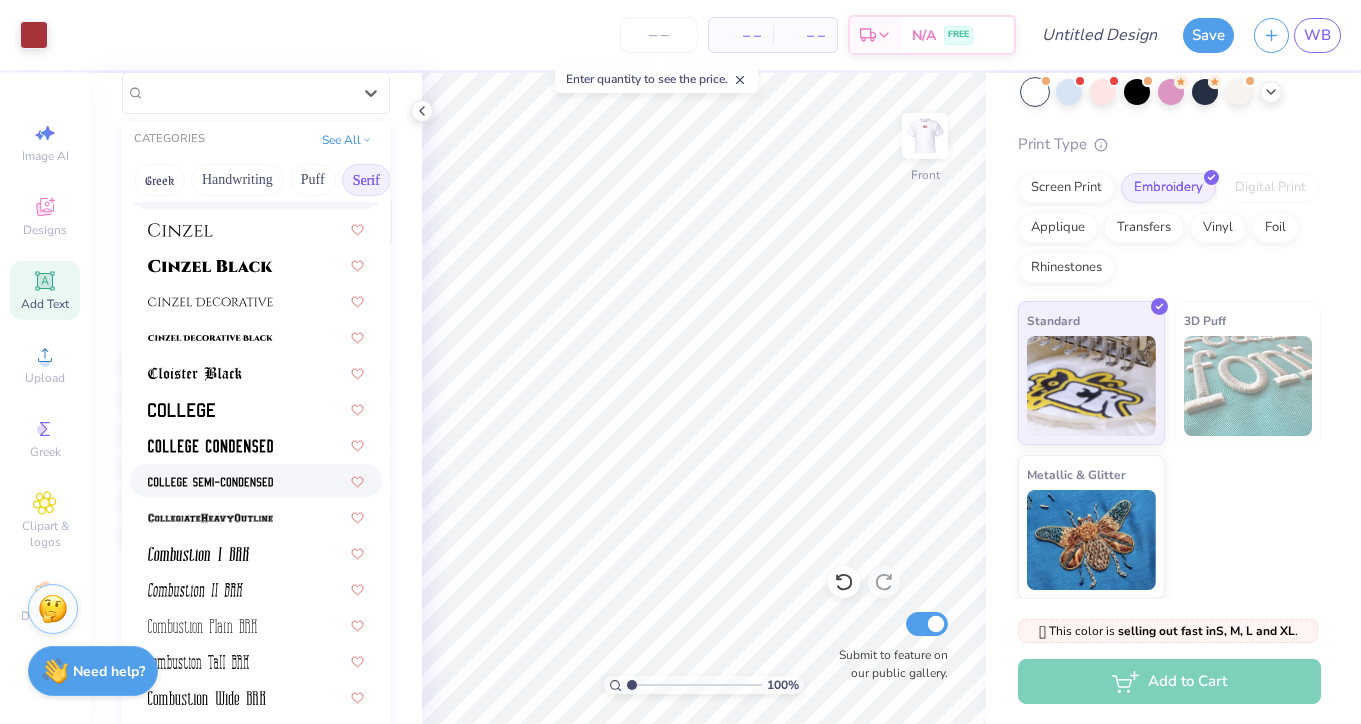 scroll, scrollTop: 384, scrollLeft: 0, axis: vertical 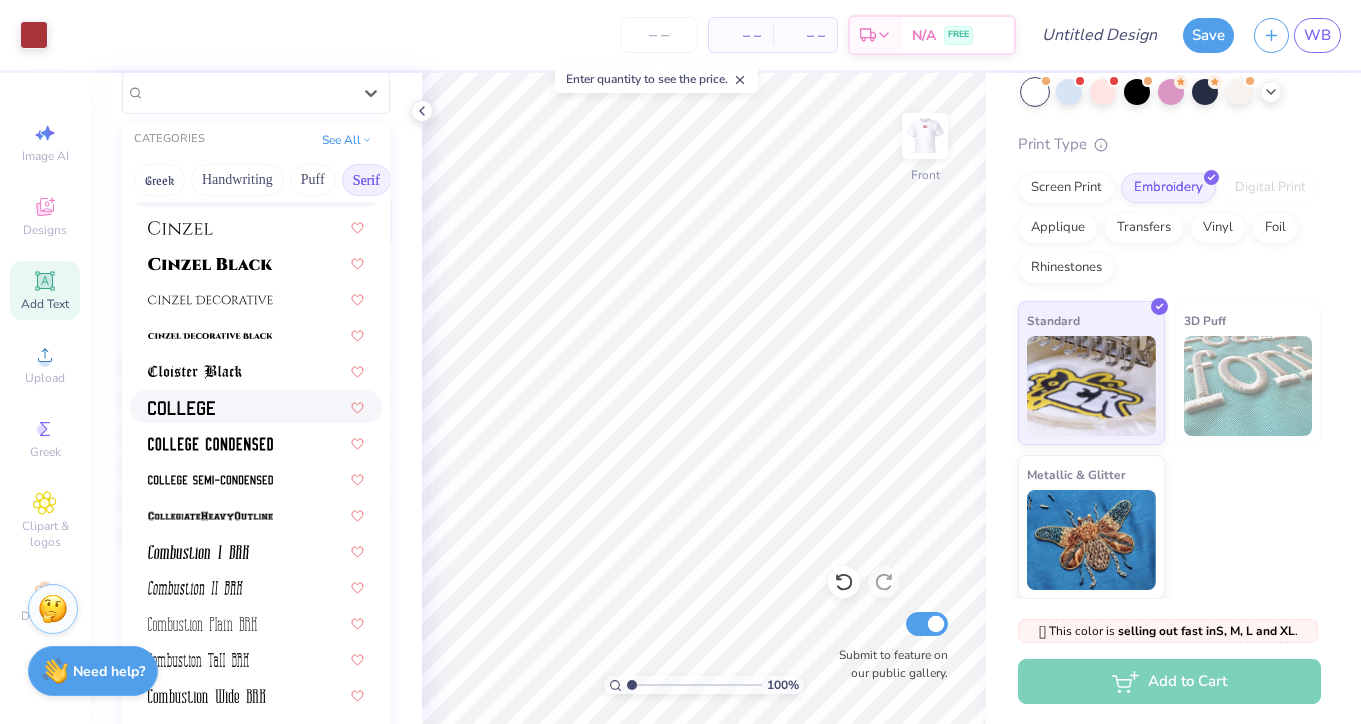 click at bounding box center [256, 406] 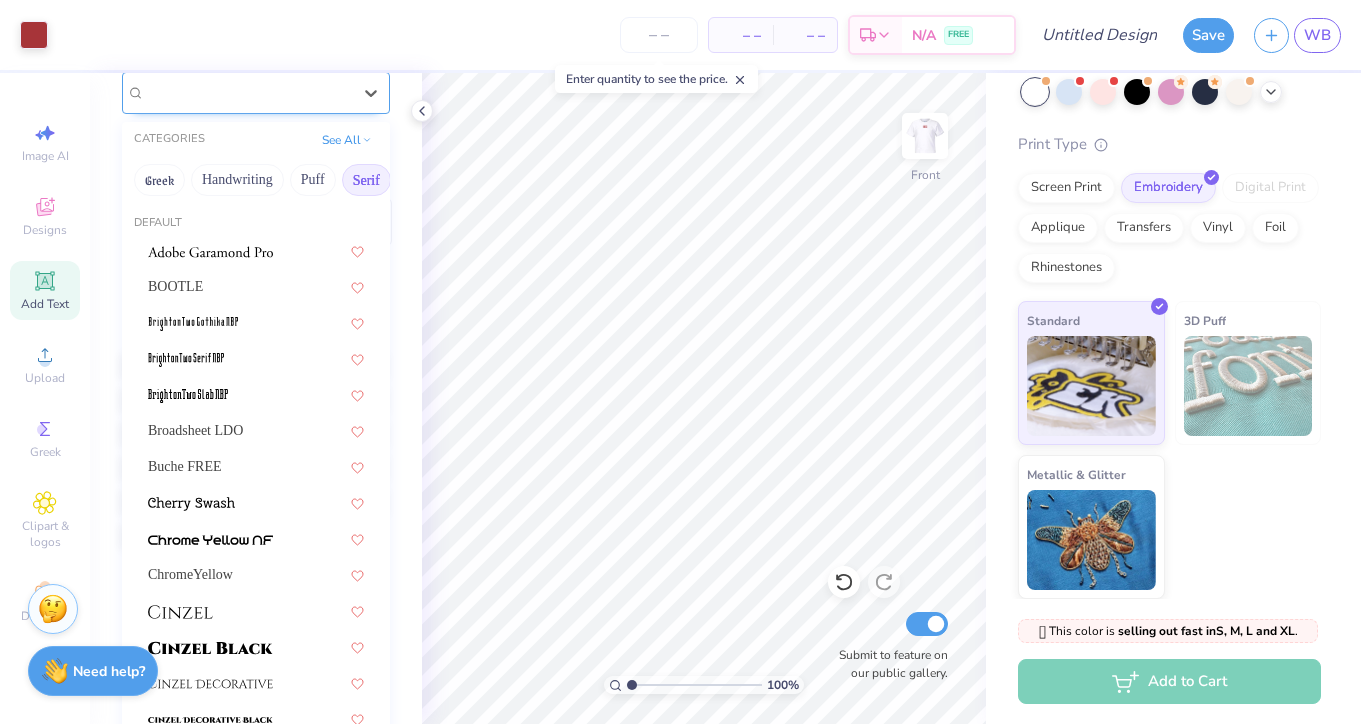 click on "College" at bounding box center [248, 92] 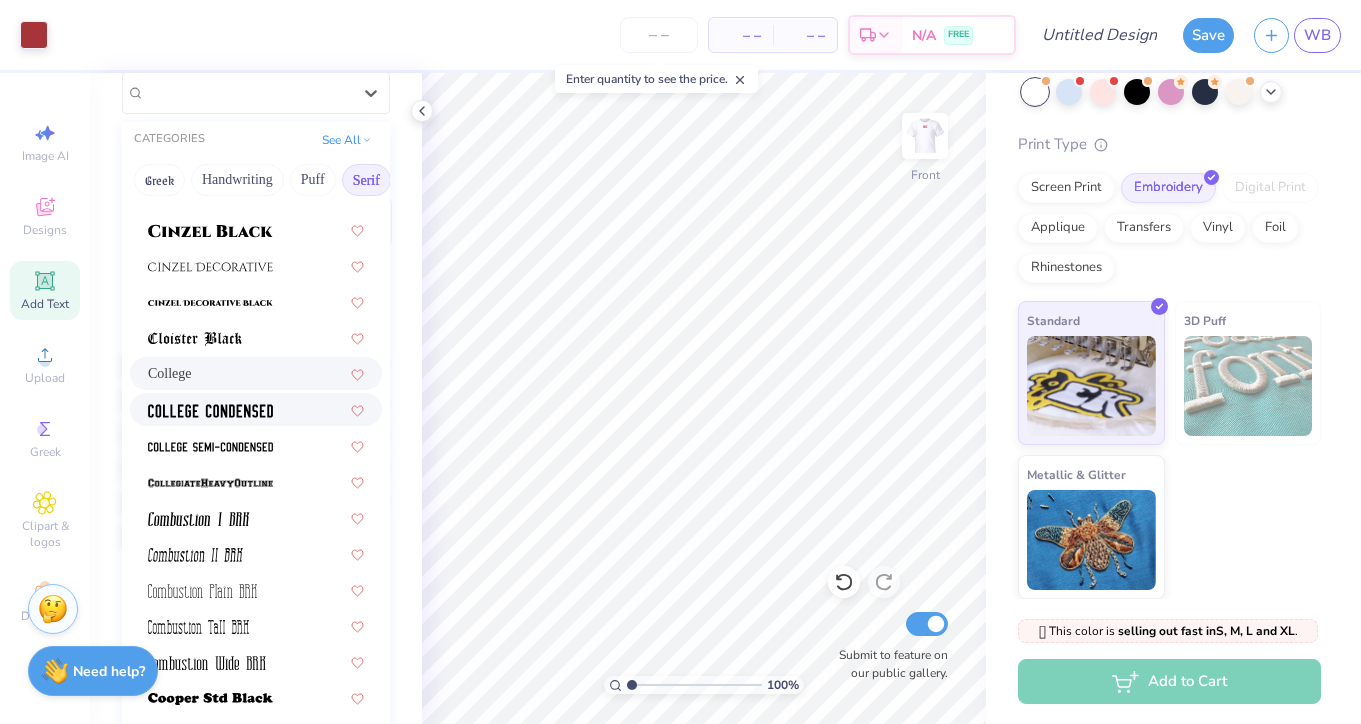 scroll, scrollTop: 418, scrollLeft: 0, axis: vertical 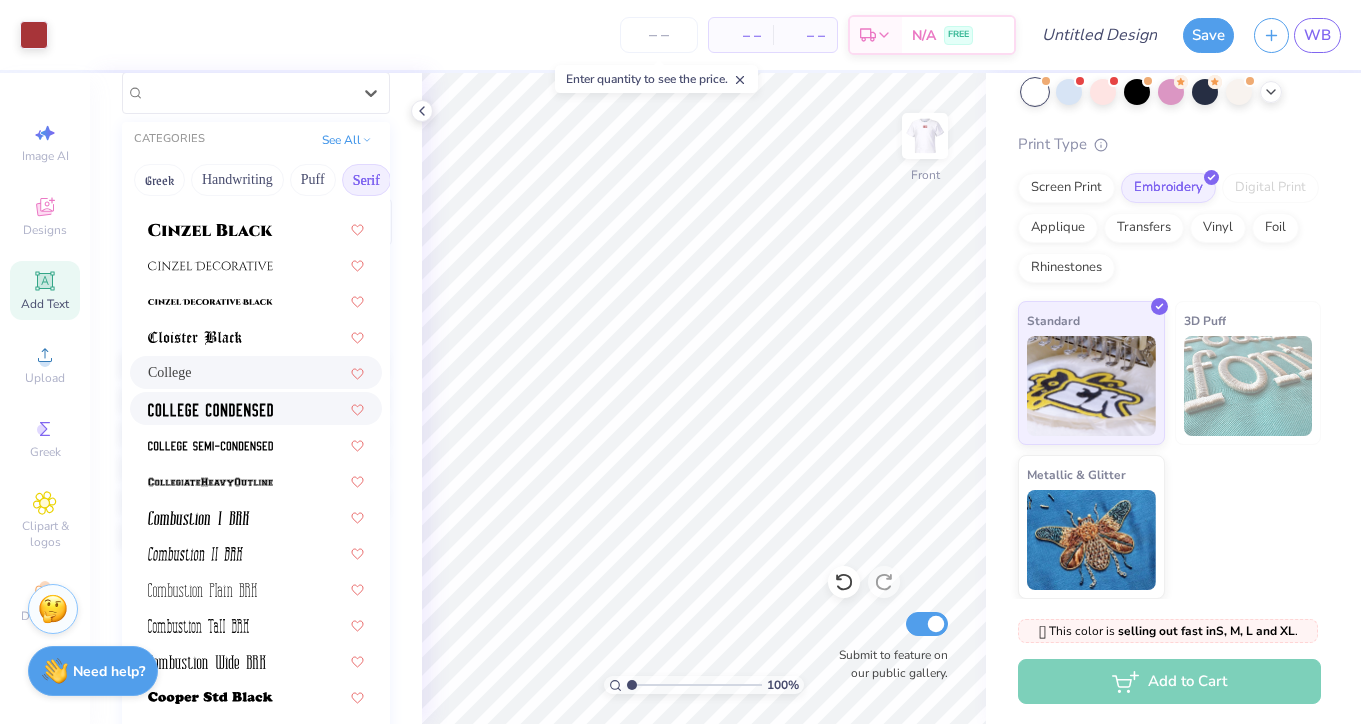 click at bounding box center [210, 410] 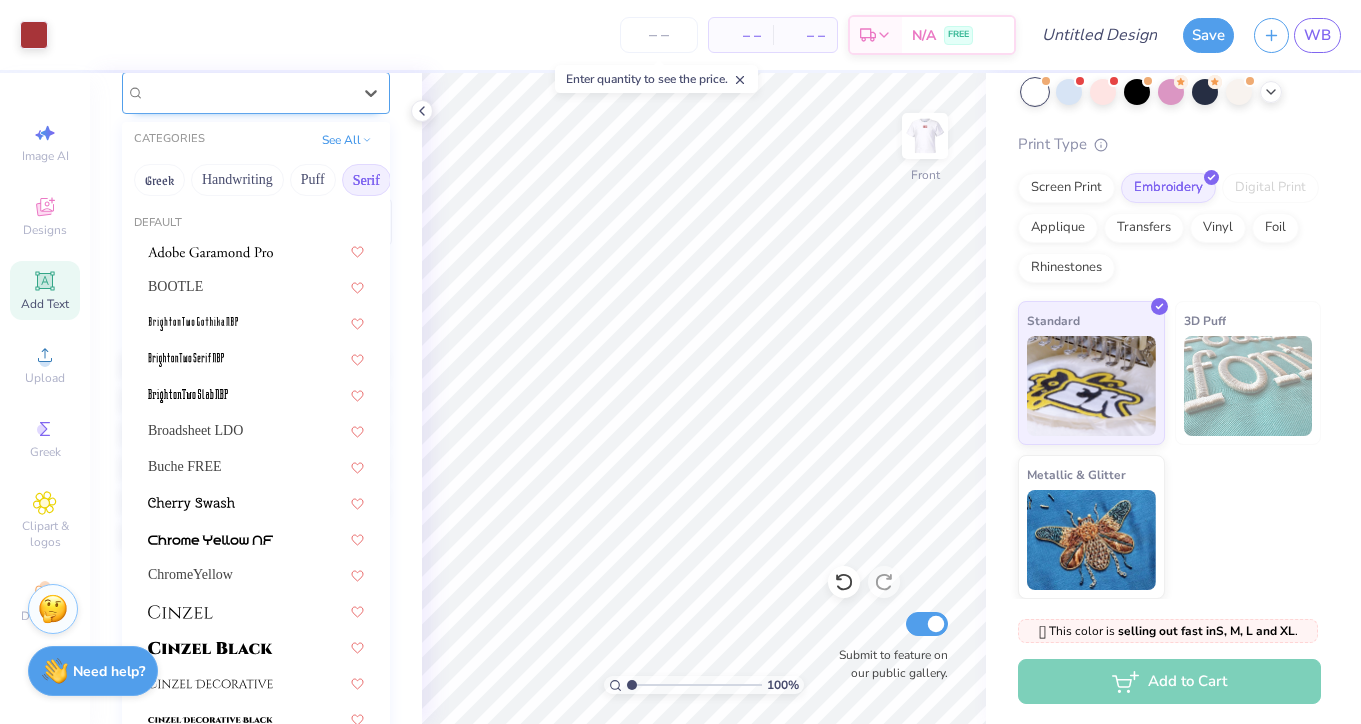 click on "College Condensed" at bounding box center (248, 92) 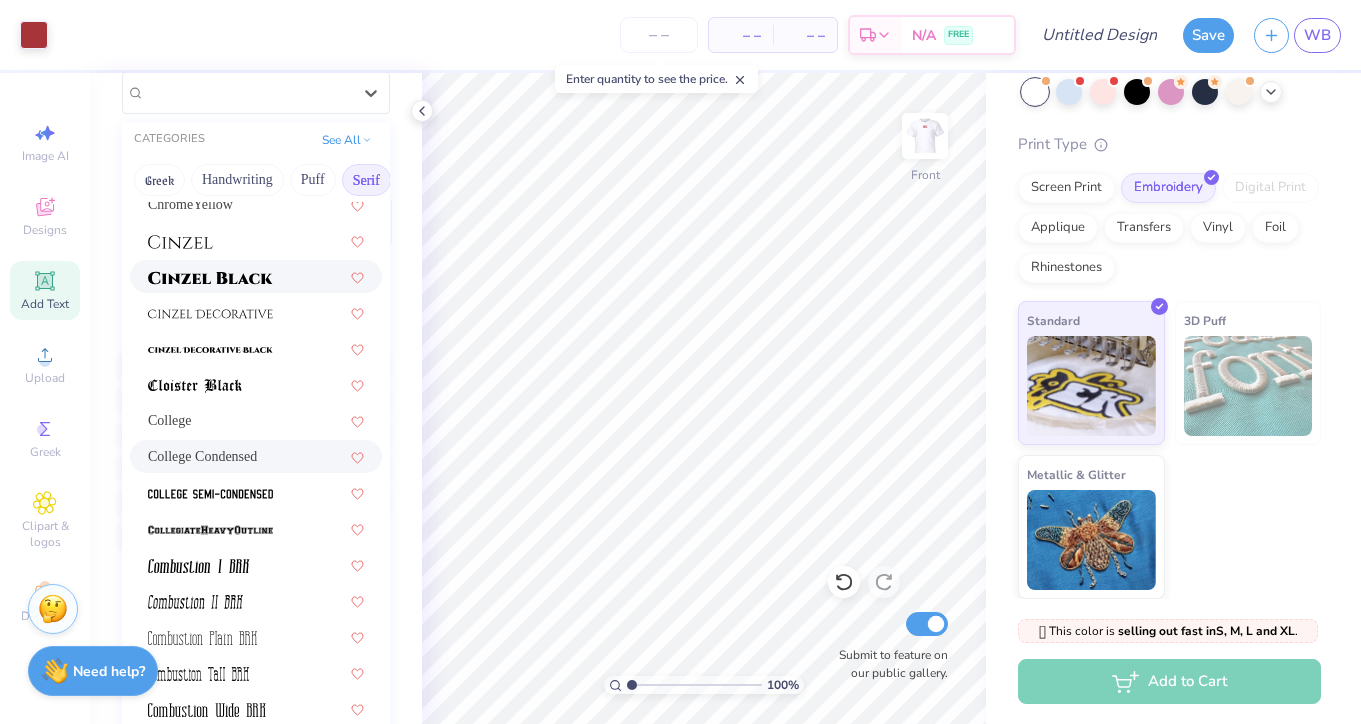 scroll, scrollTop: 371, scrollLeft: 0, axis: vertical 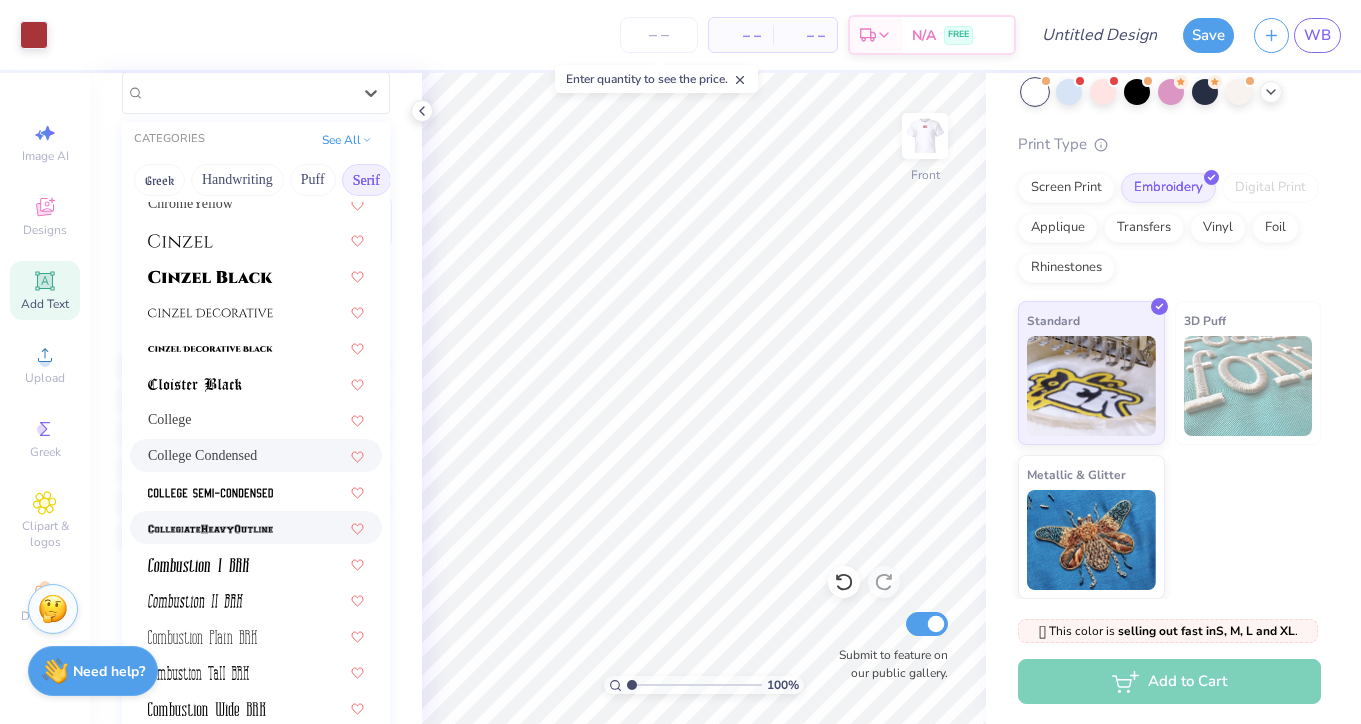 click at bounding box center (210, 529) 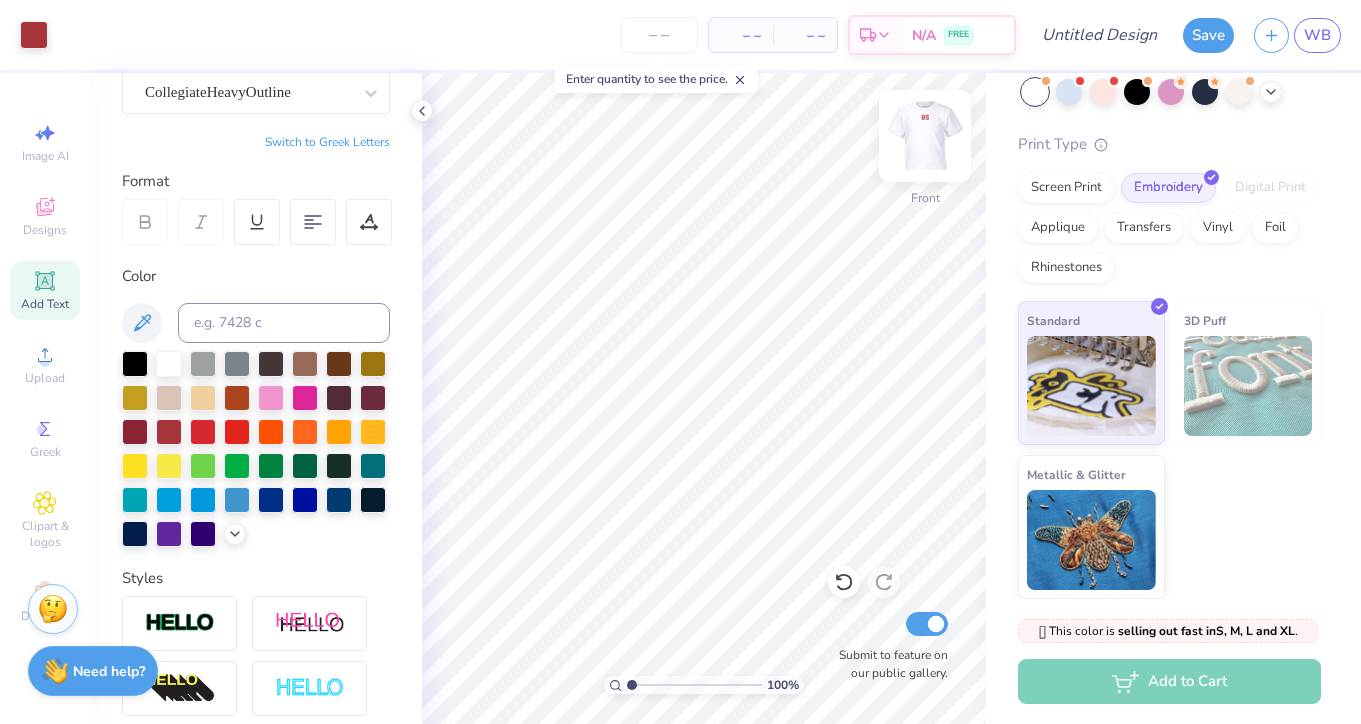 click at bounding box center (925, 136) 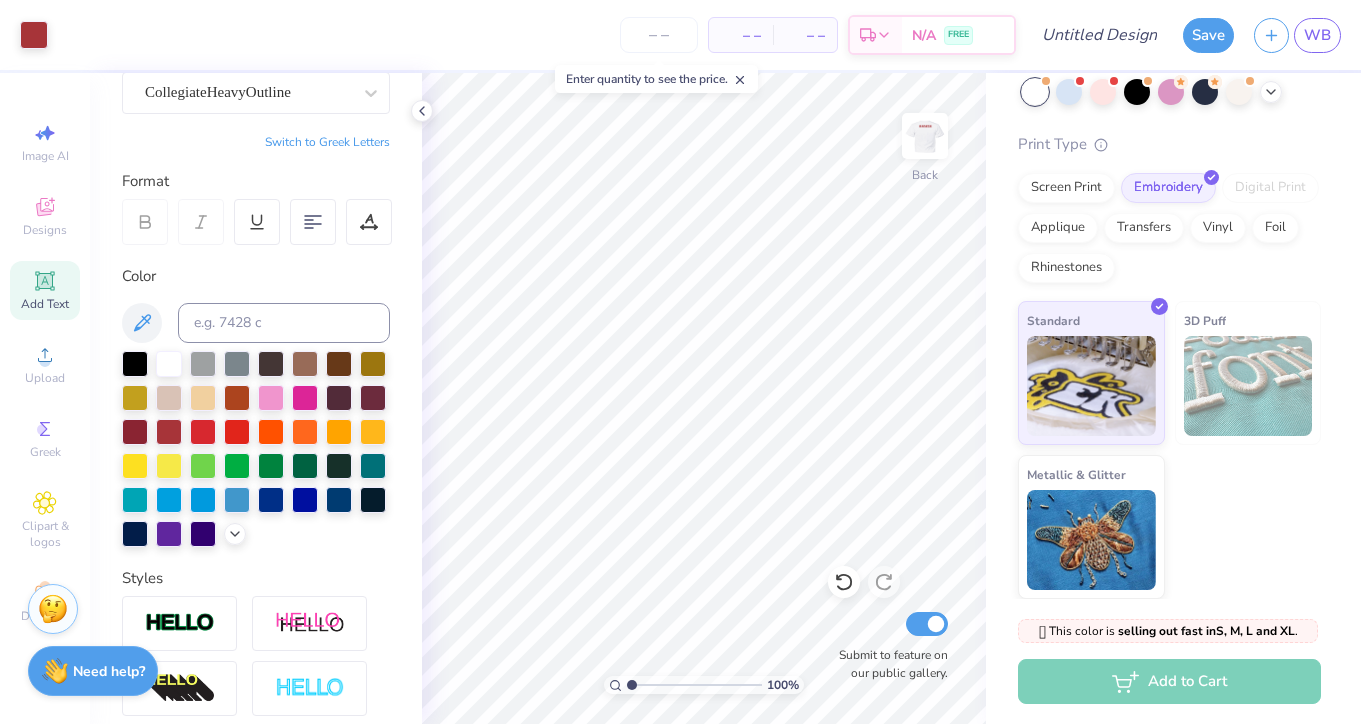click at bounding box center [925, 136] 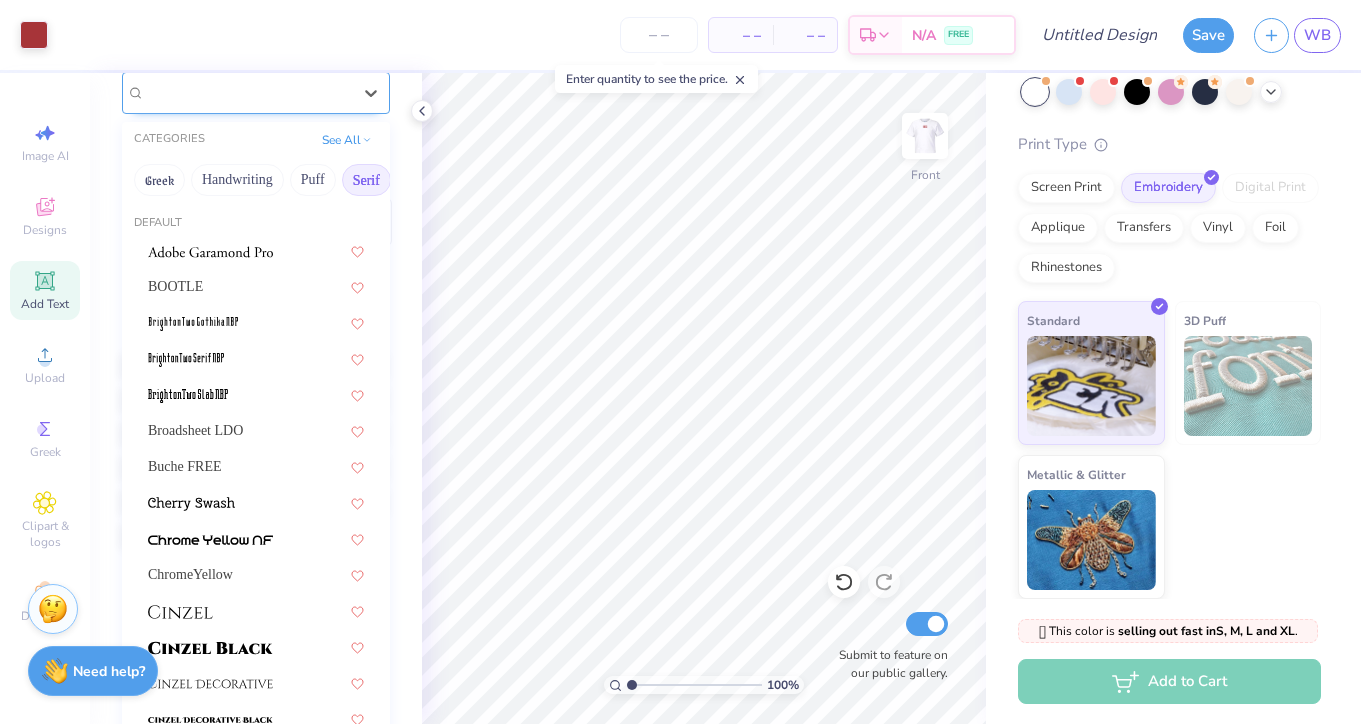 click on "CollegiateHeavyOutline" at bounding box center (248, 92) 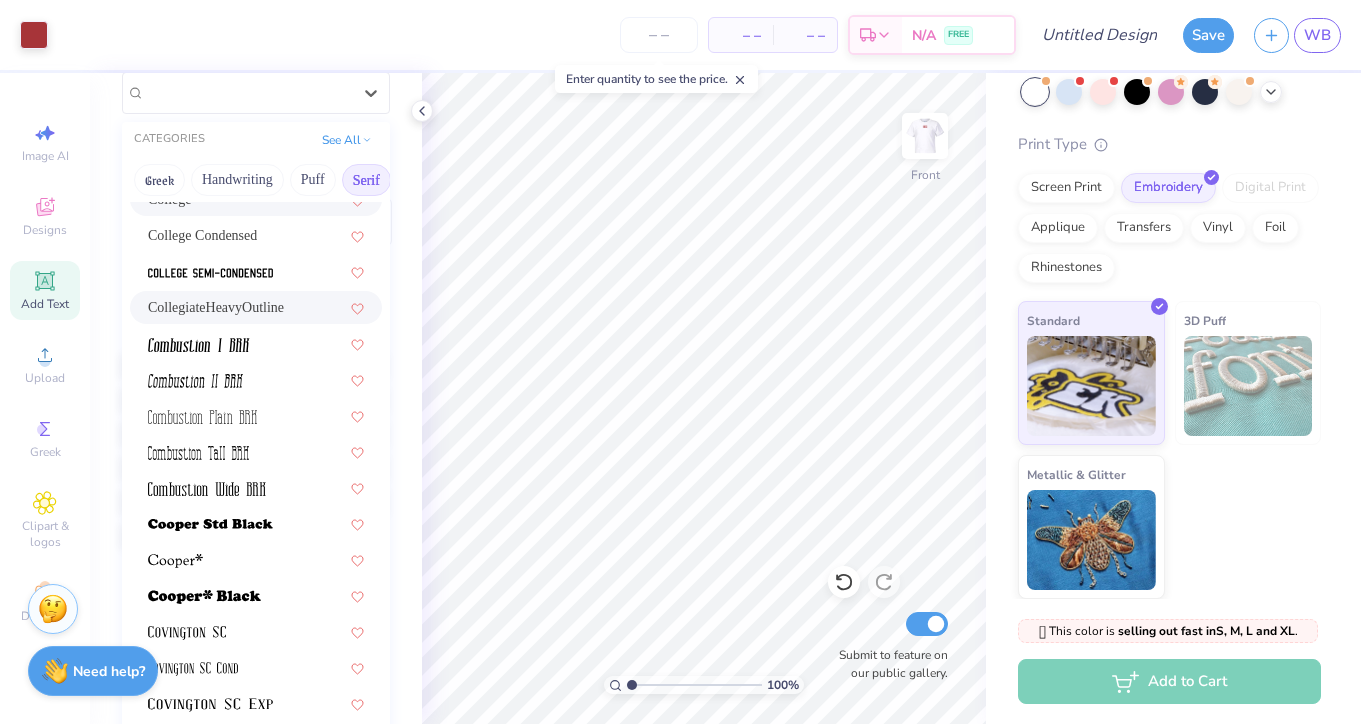 scroll, scrollTop: 585, scrollLeft: 0, axis: vertical 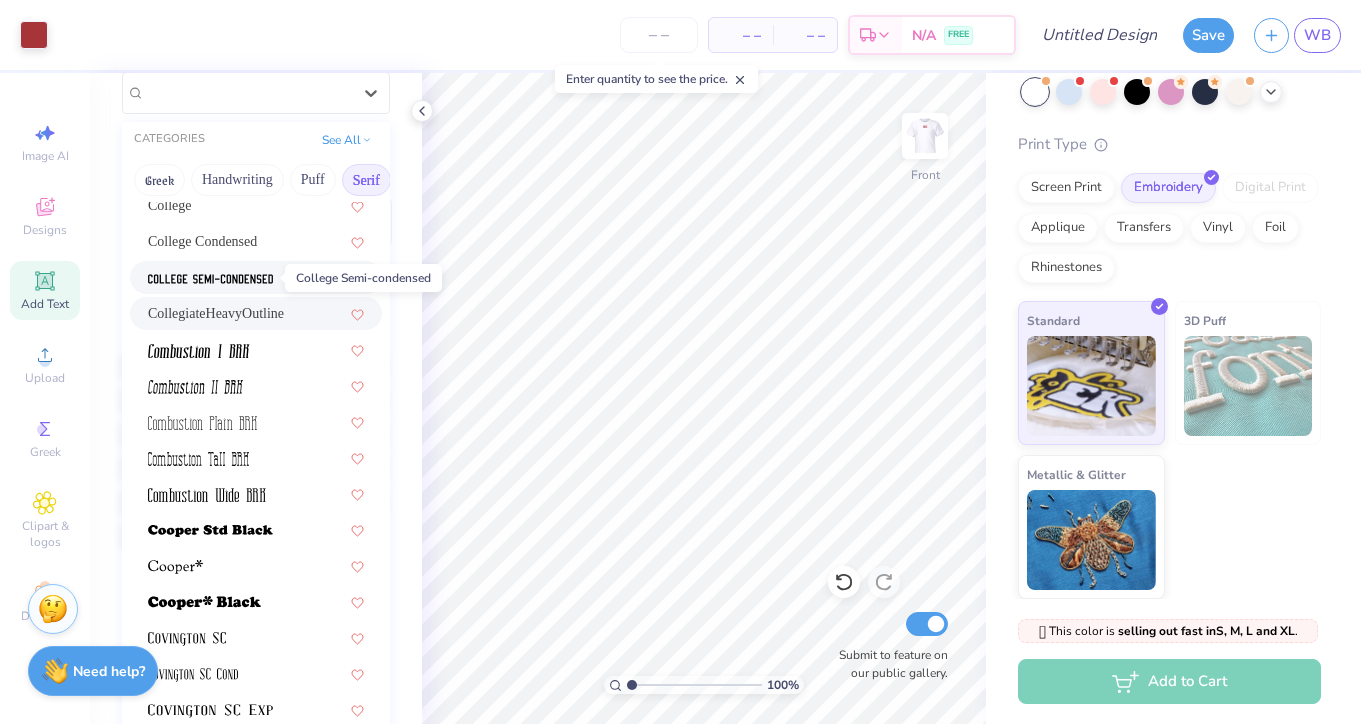 click at bounding box center (210, 279) 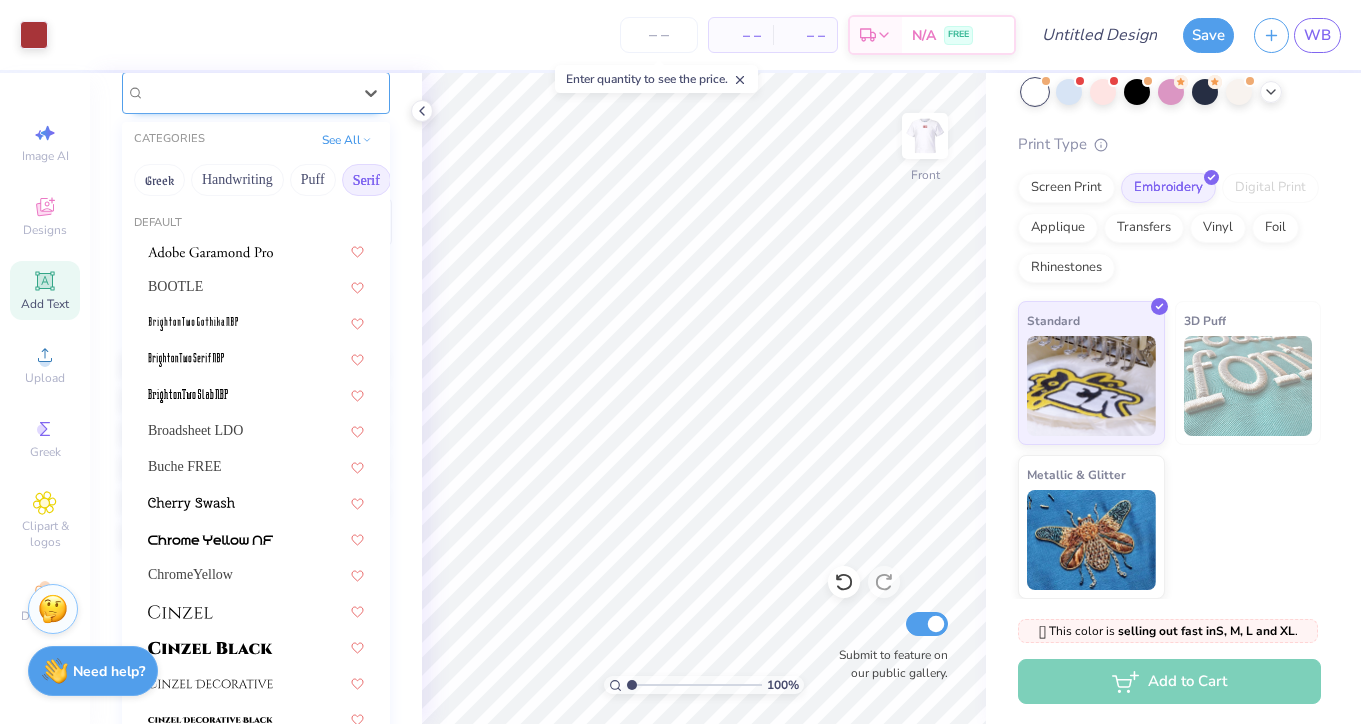 click on "College Semi-condensed" at bounding box center (248, 92) 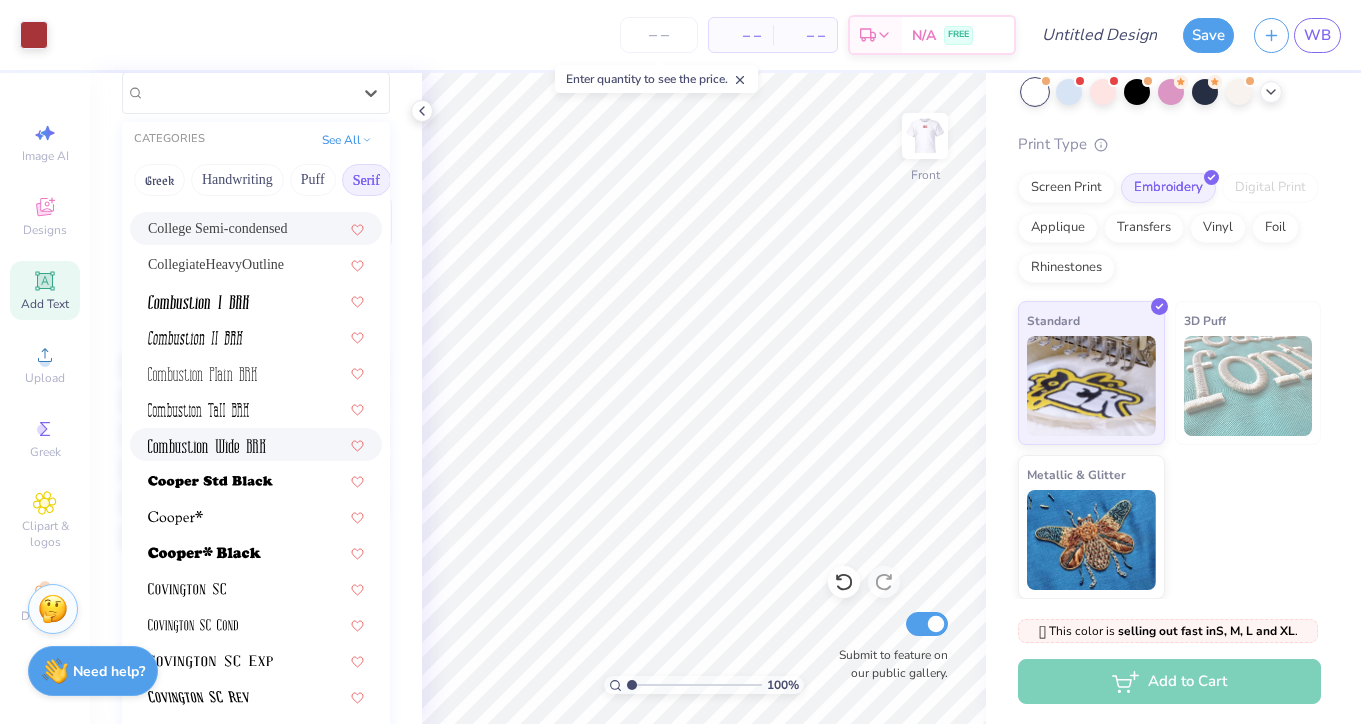 scroll, scrollTop: 635, scrollLeft: 0, axis: vertical 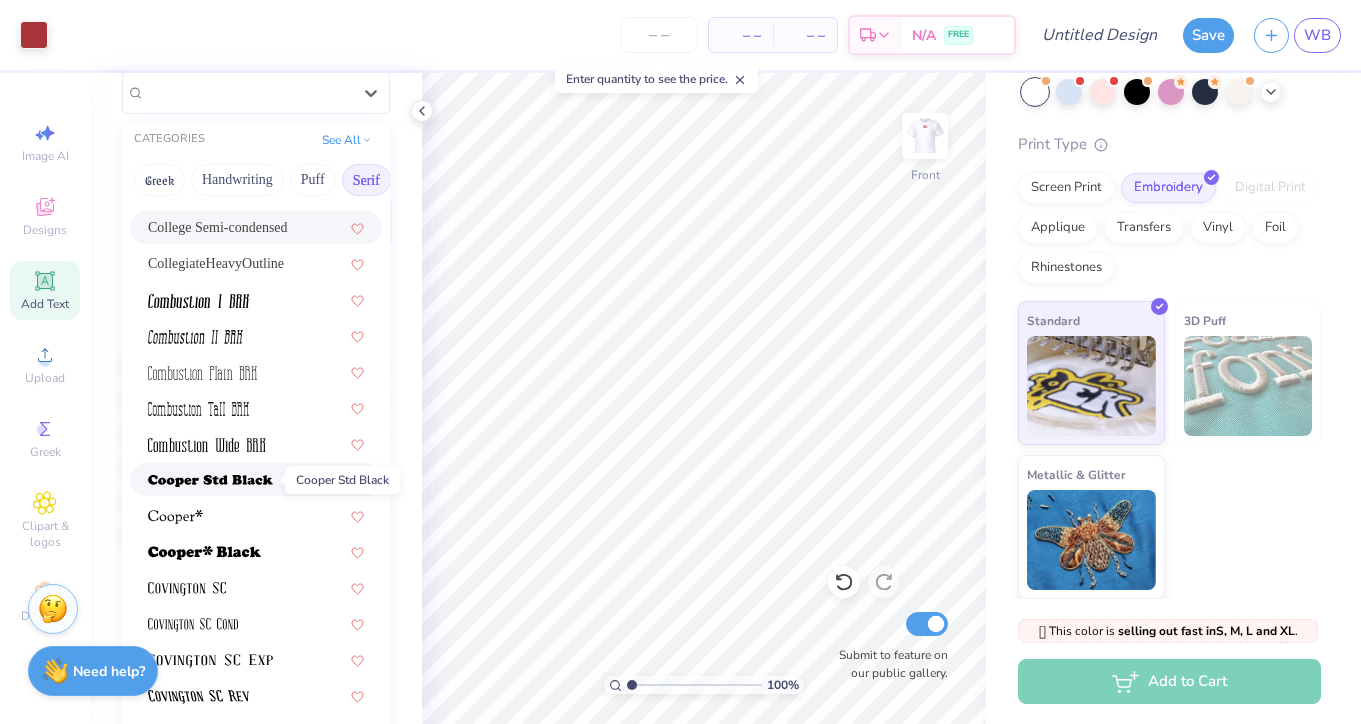 click at bounding box center (210, 479) 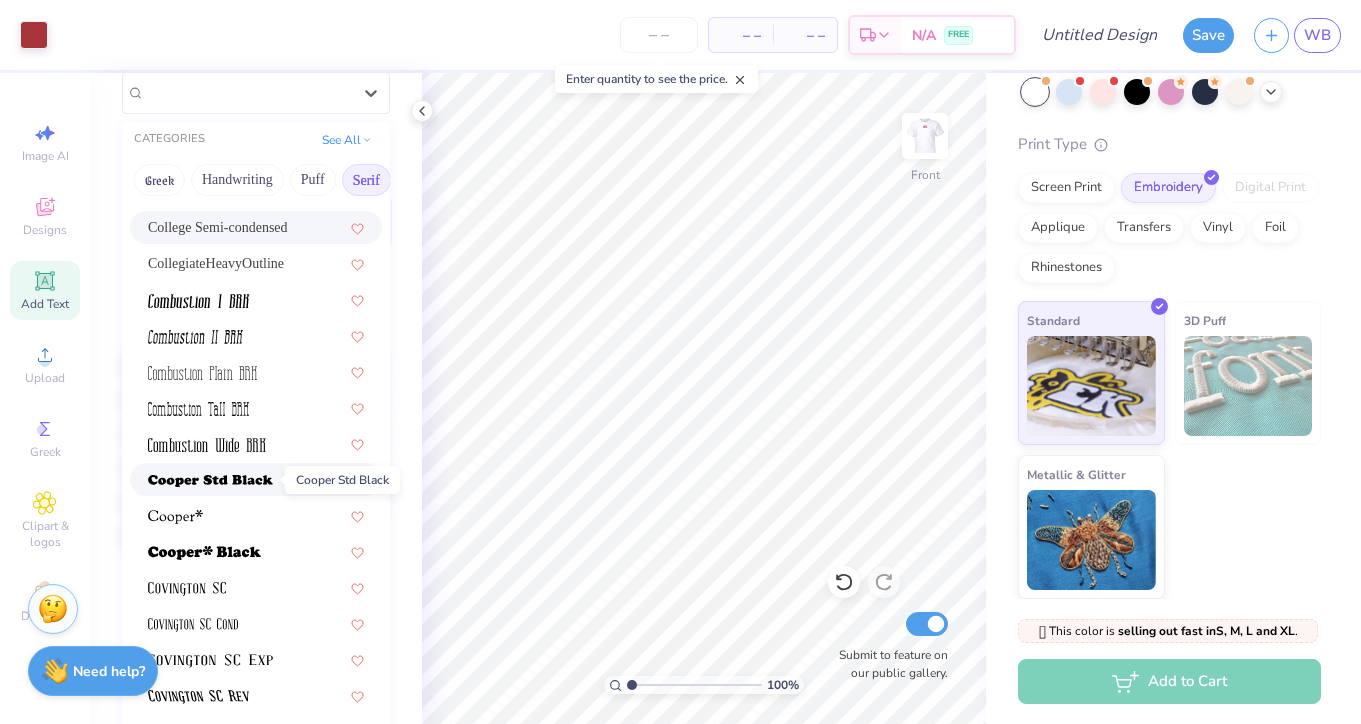 click at bounding box center [237, 500] 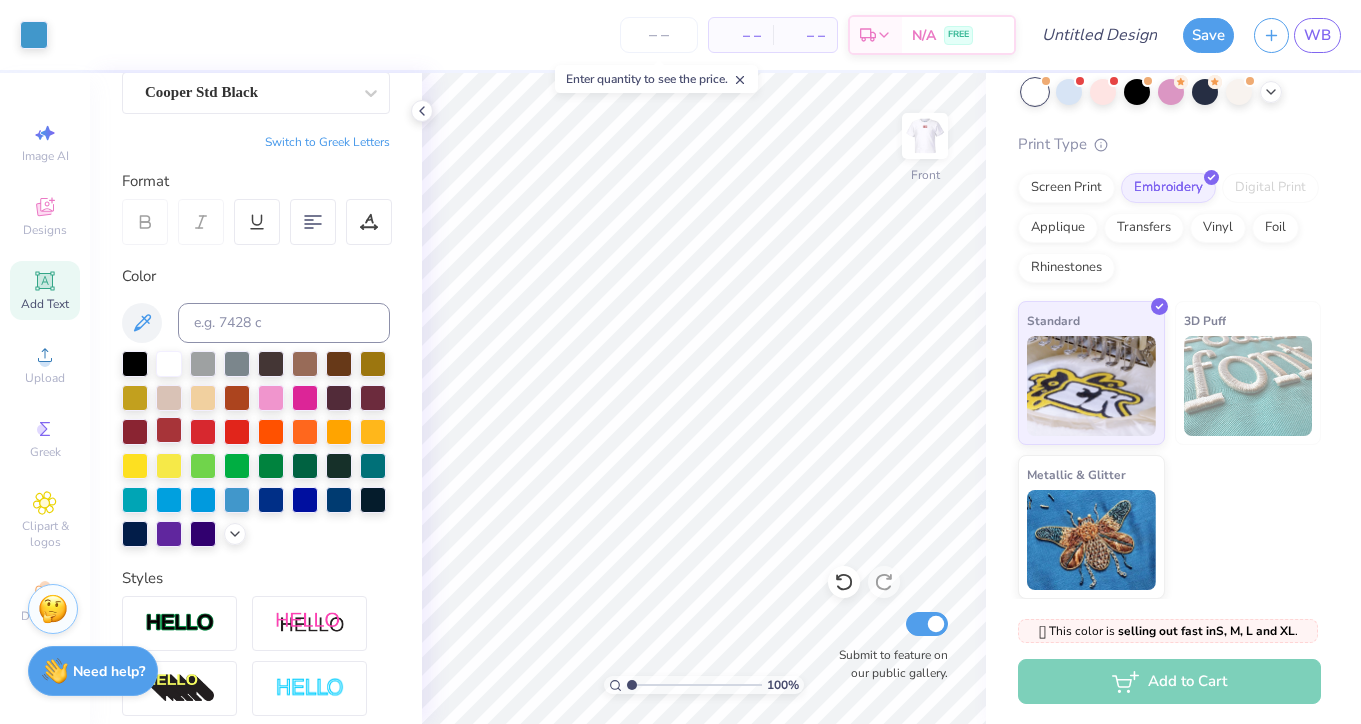 click at bounding box center [169, 430] 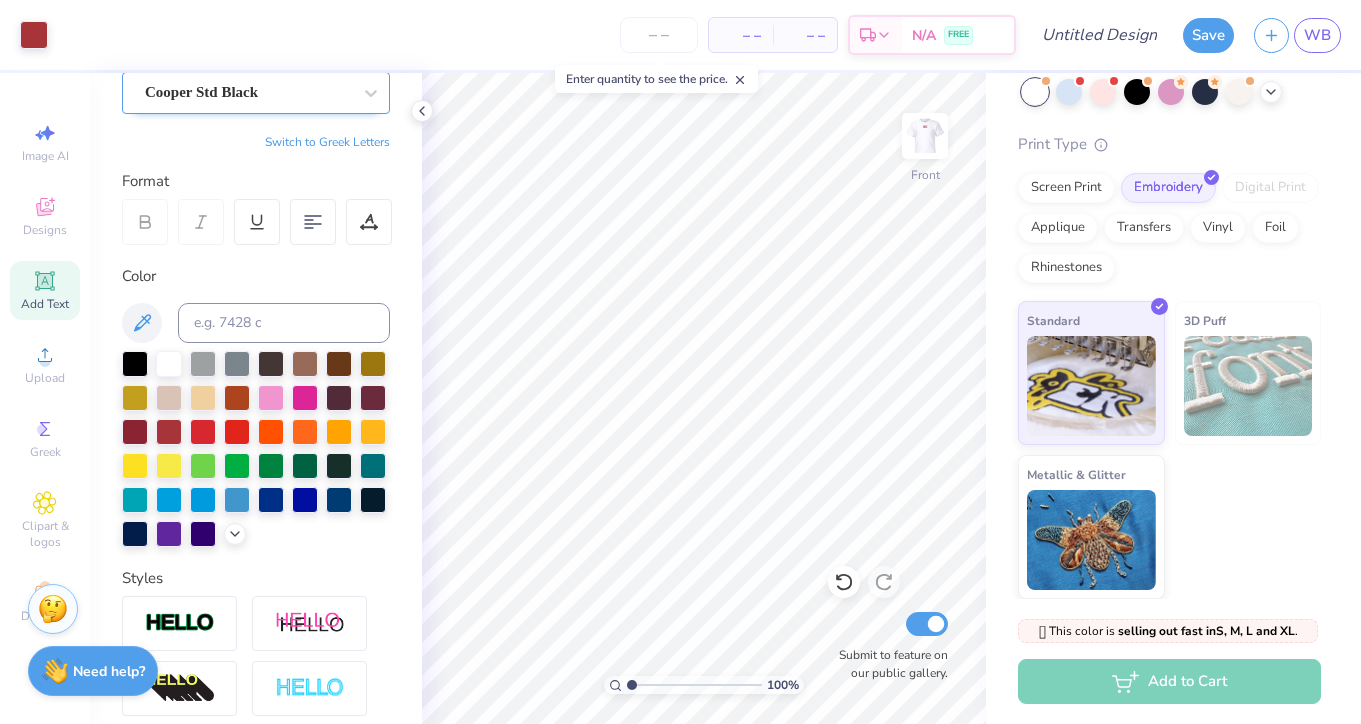 click on "Cooper Std Black" at bounding box center [248, 92] 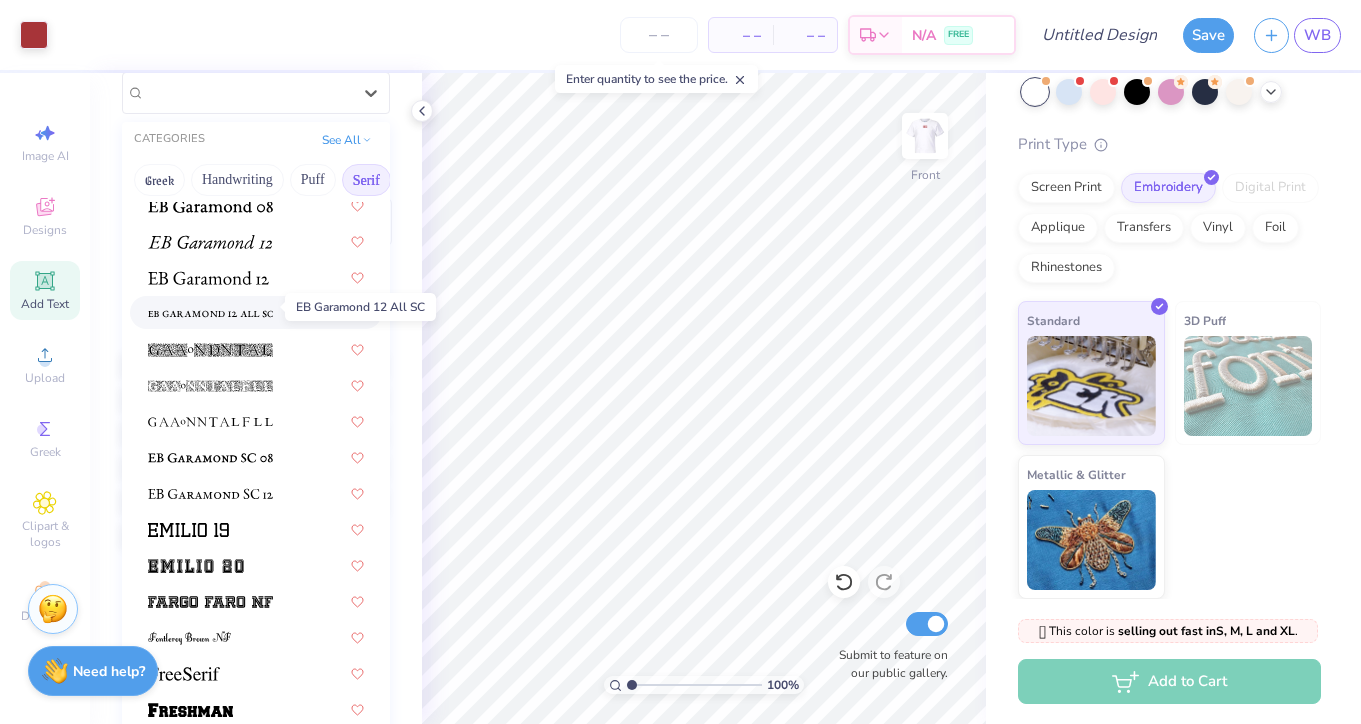 scroll, scrollTop: 1277, scrollLeft: 0, axis: vertical 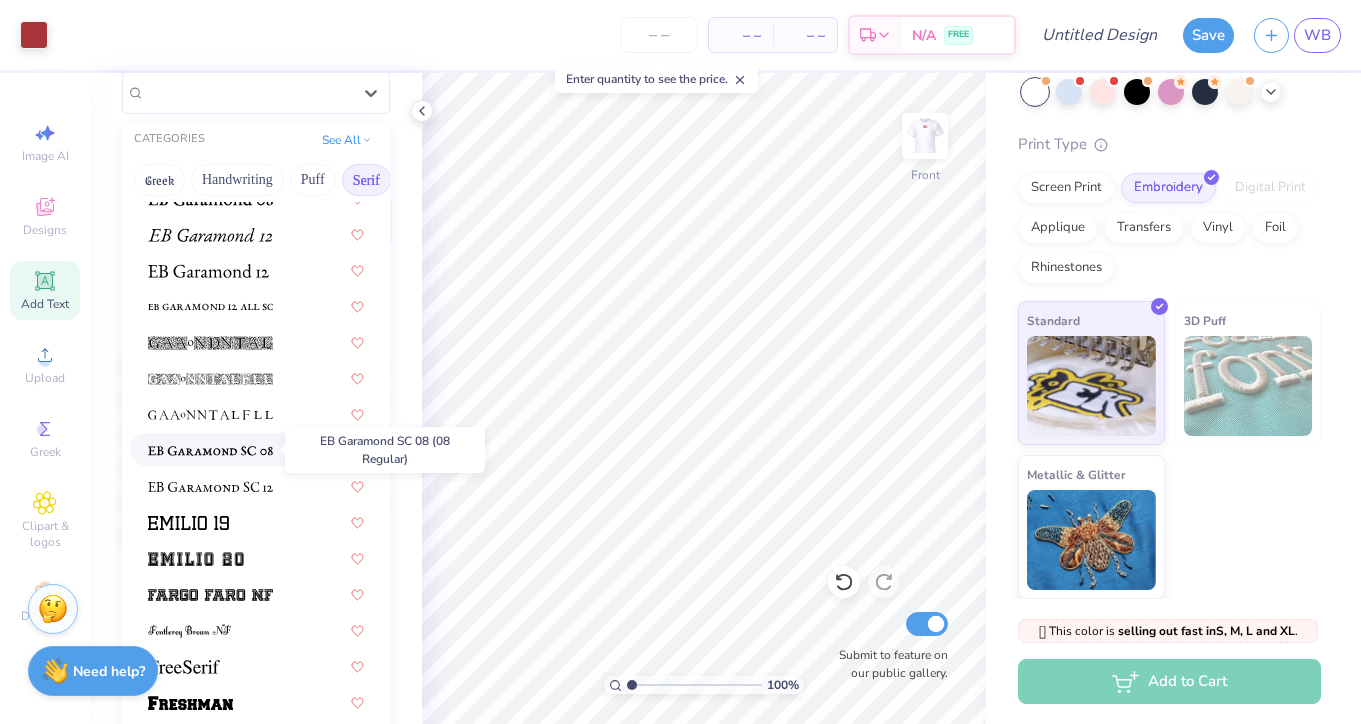 click at bounding box center (210, 451) 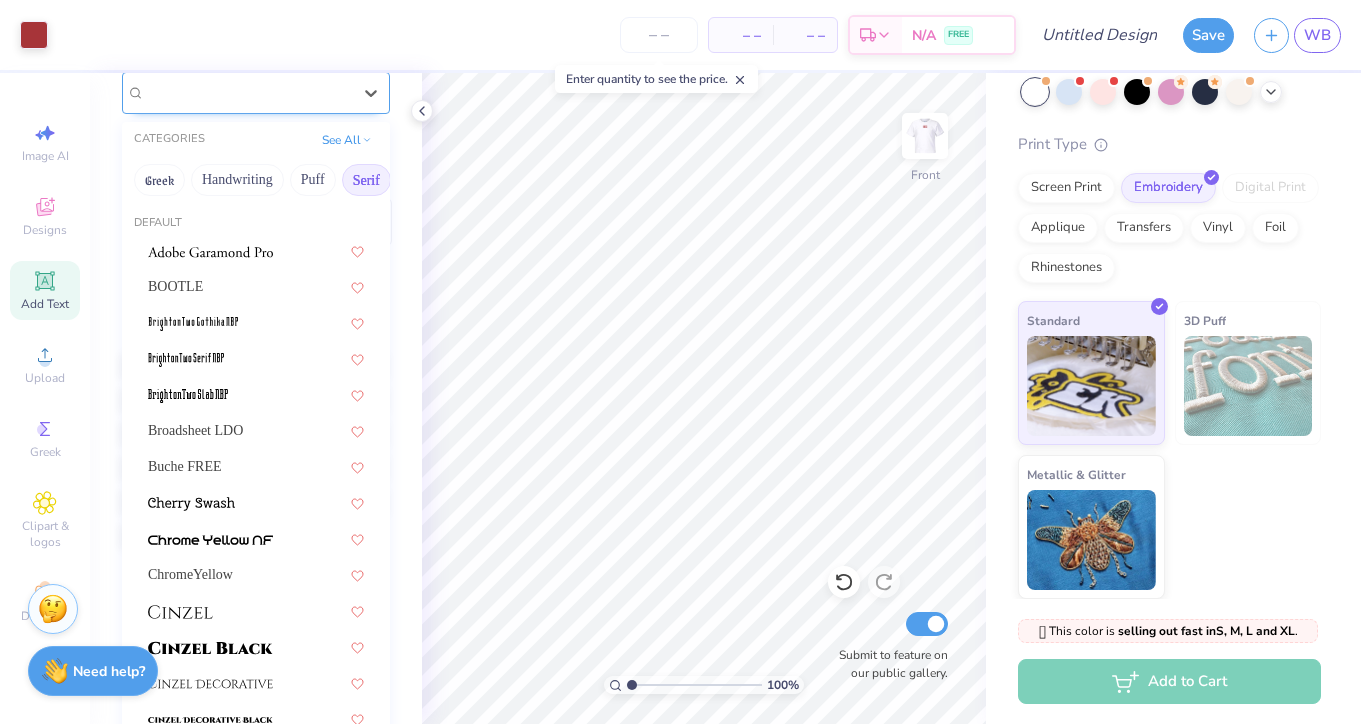 click on "EB Garamond SC 08 (08 Regular)" at bounding box center [248, 92] 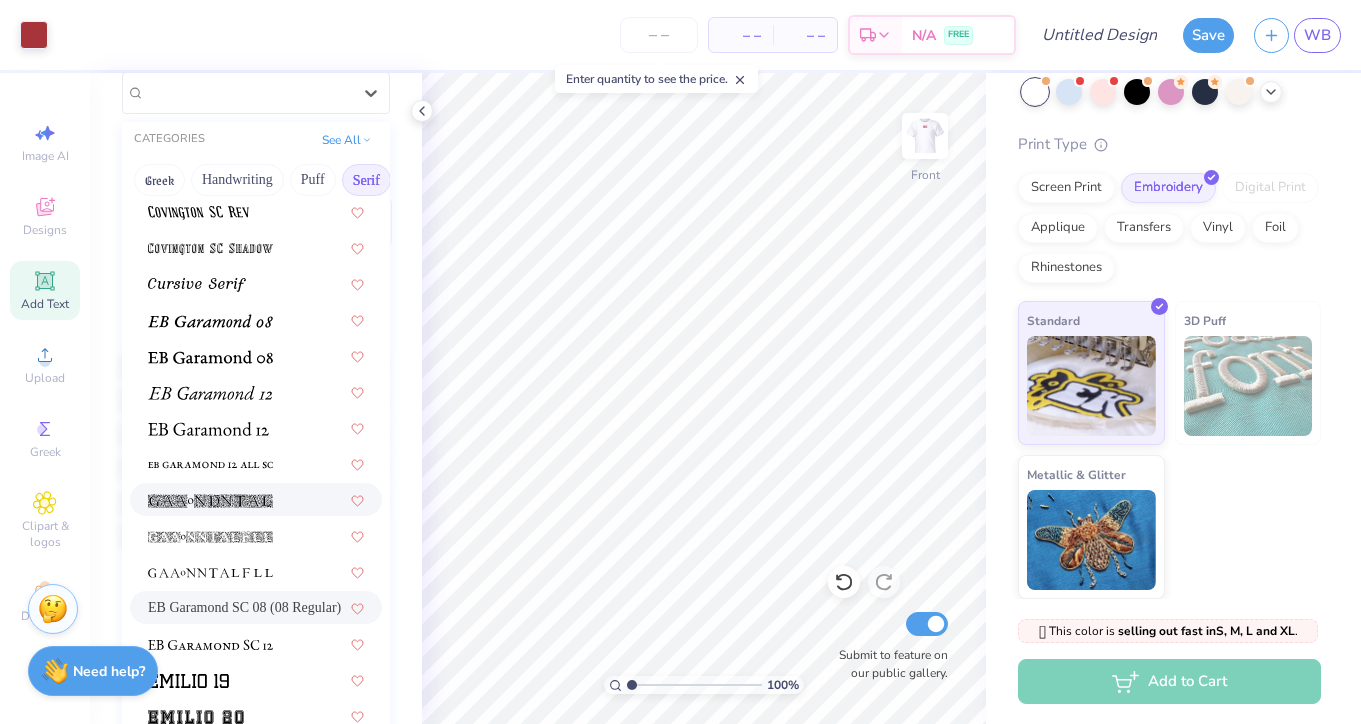 scroll, scrollTop: 1153, scrollLeft: 0, axis: vertical 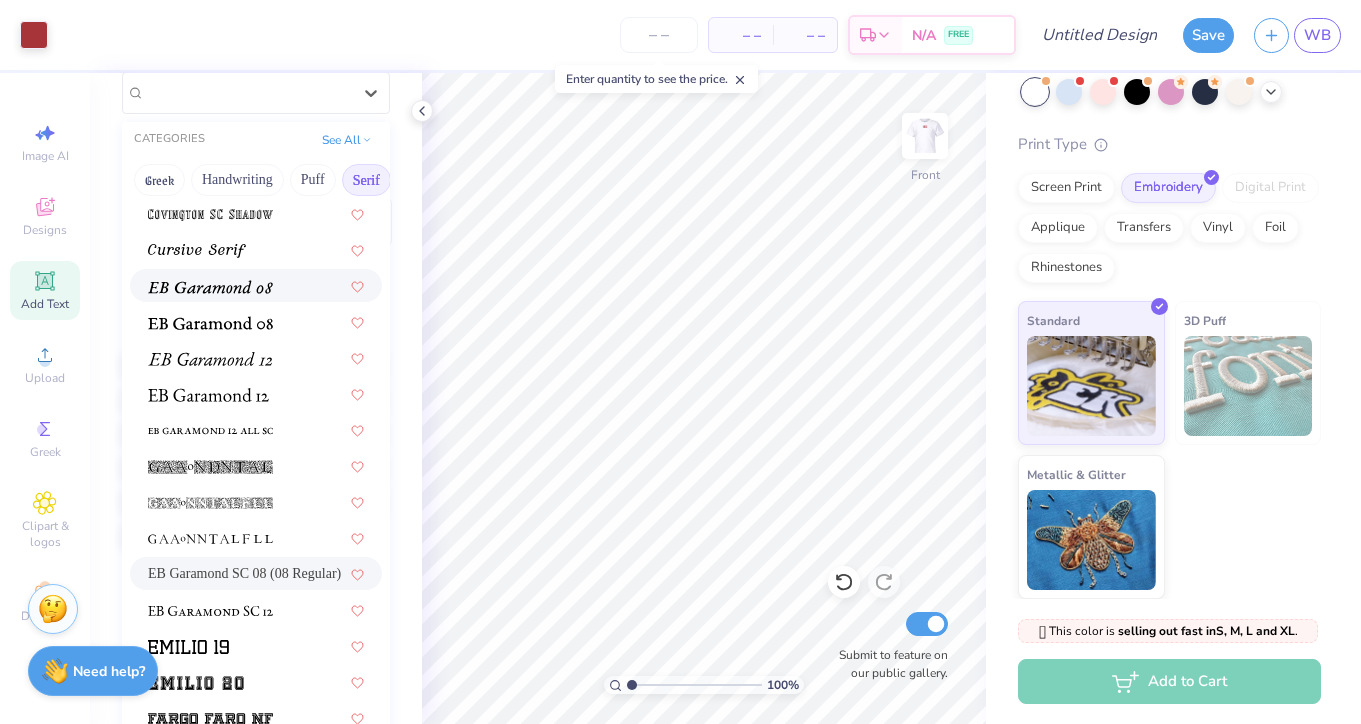 click at bounding box center [256, 285] 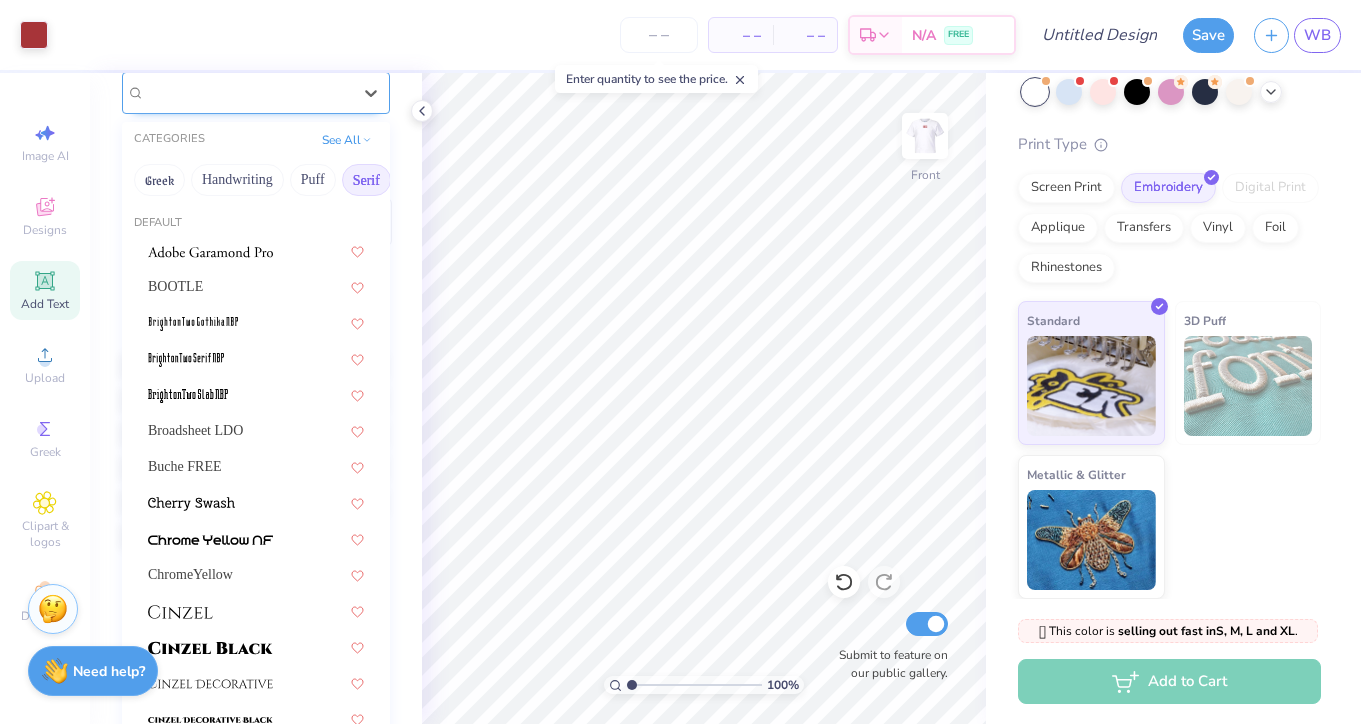 click on "EB Garamond 08 (08 Italic)" at bounding box center [248, 92] 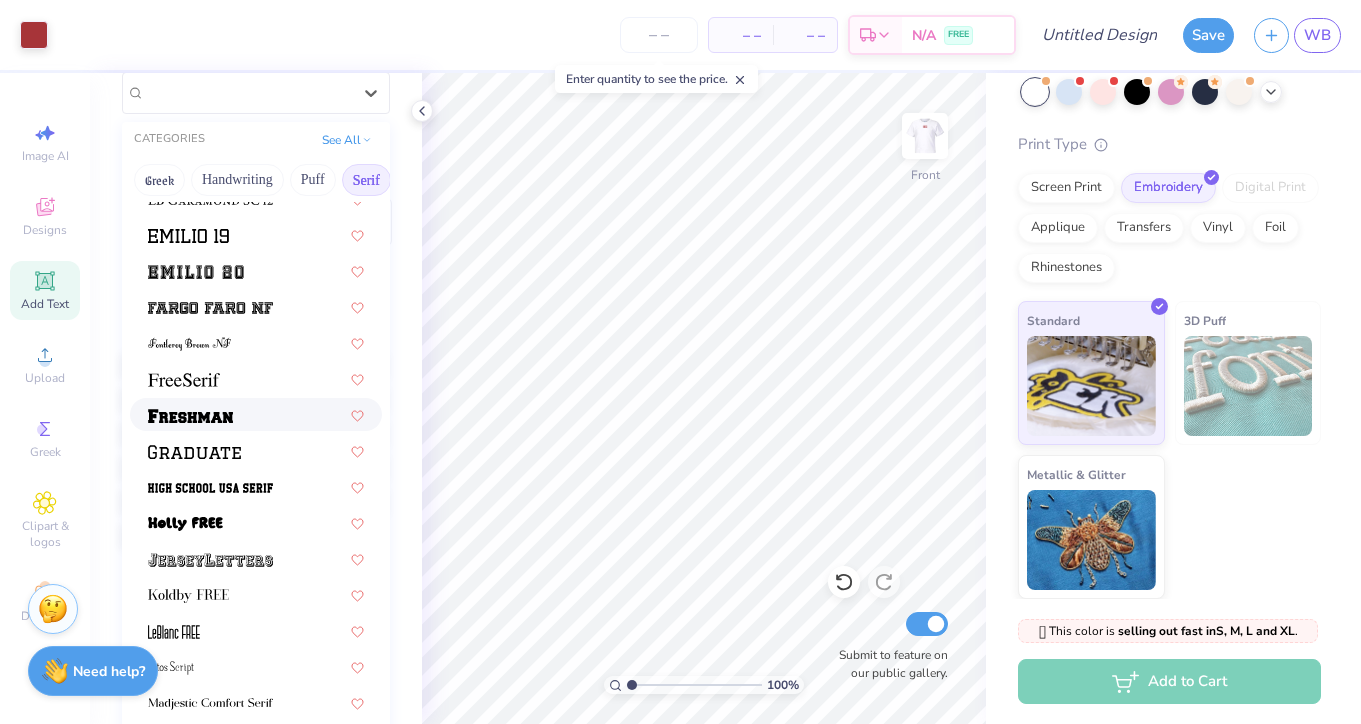 scroll, scrollTop: 1598, scrollLeft: 0, axis: vertical 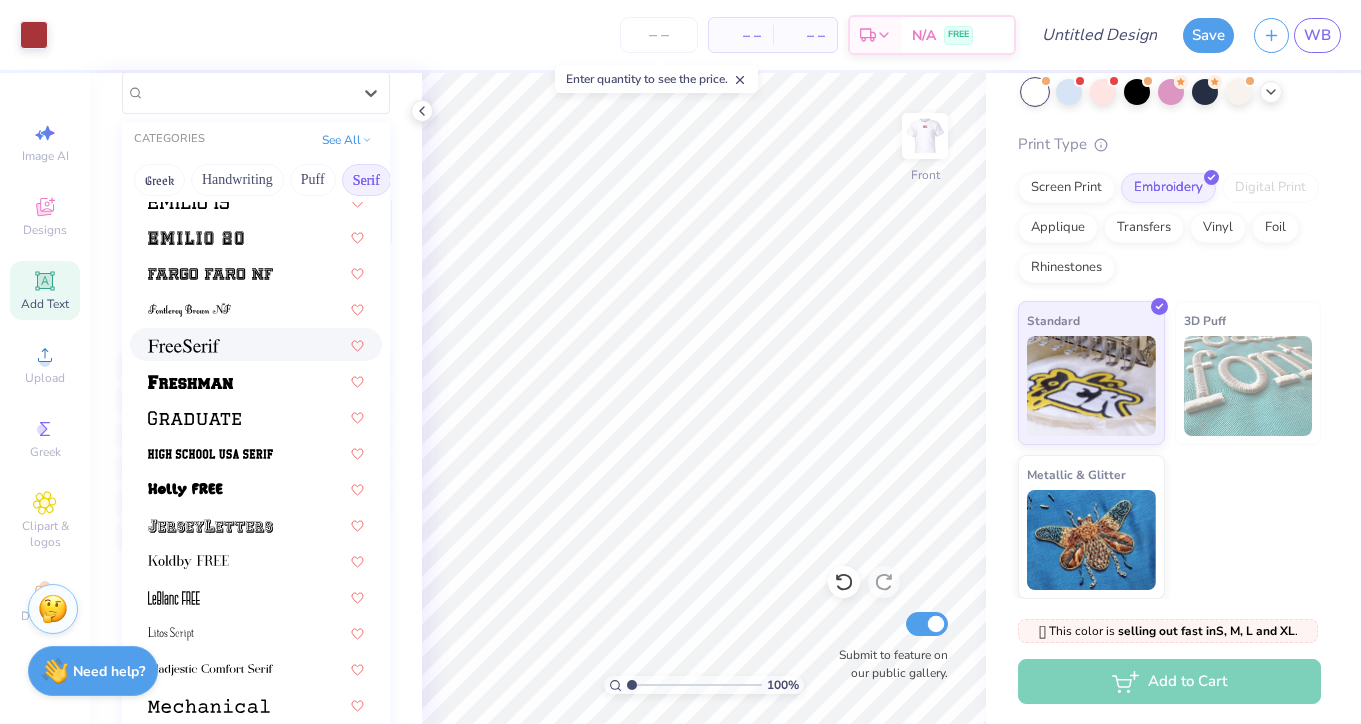 click at bounding box center (256, 344) 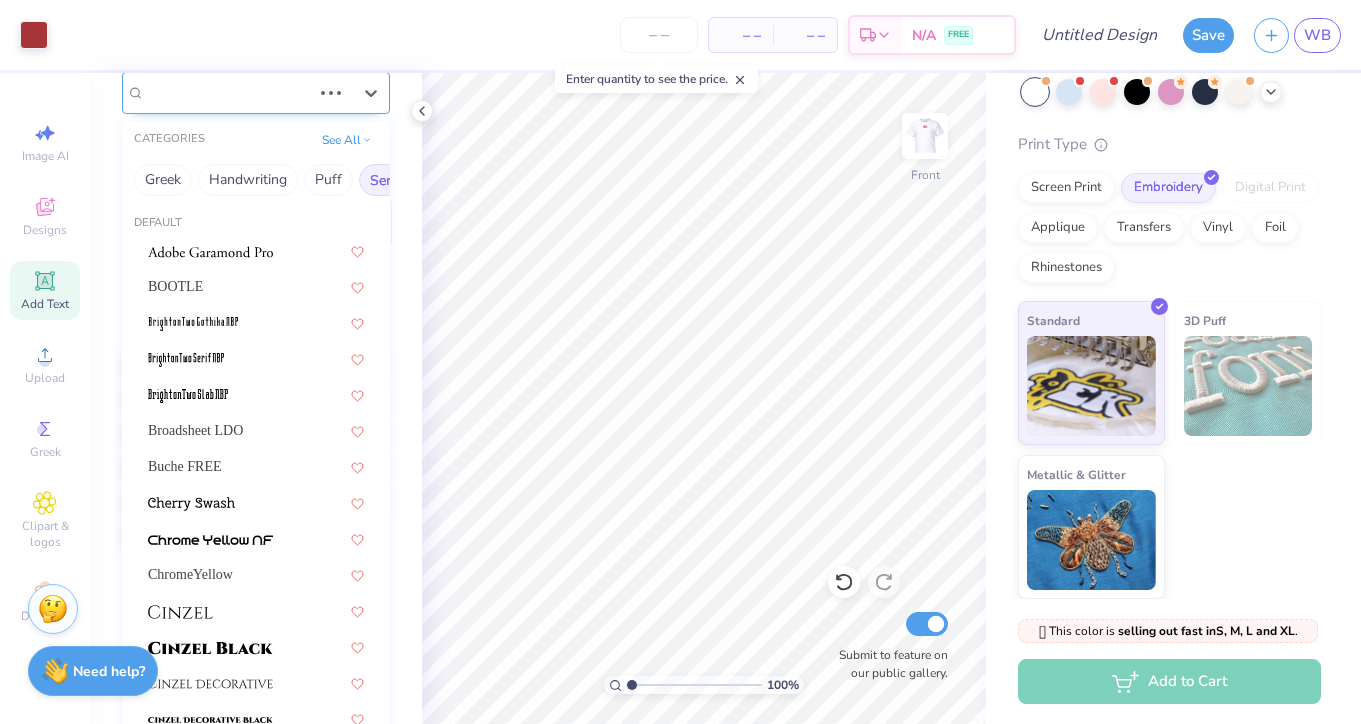 click on "EB Garamond 08 (08 Italic)" at bounding box center [228, 92] 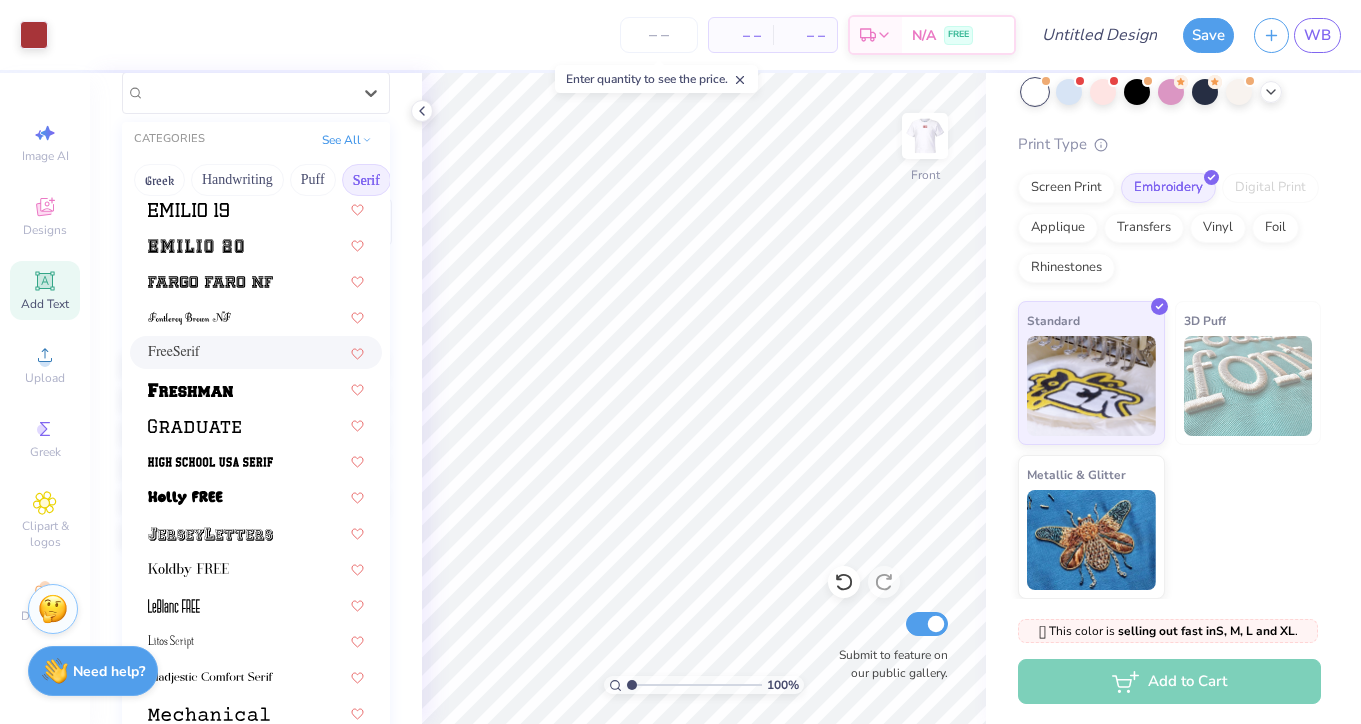 scroll, scrollTop: 1593, scrollLeft: 0, axis: vertical 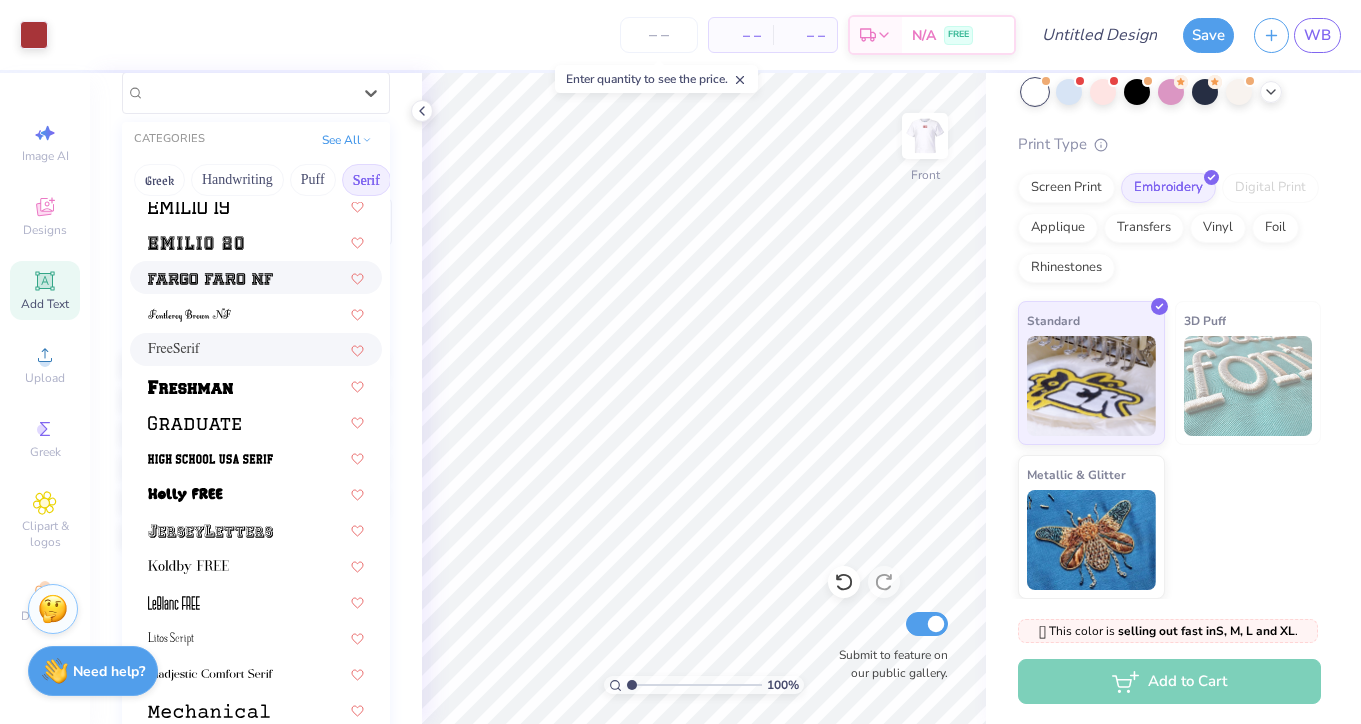 click at bounding box center [210, 279] 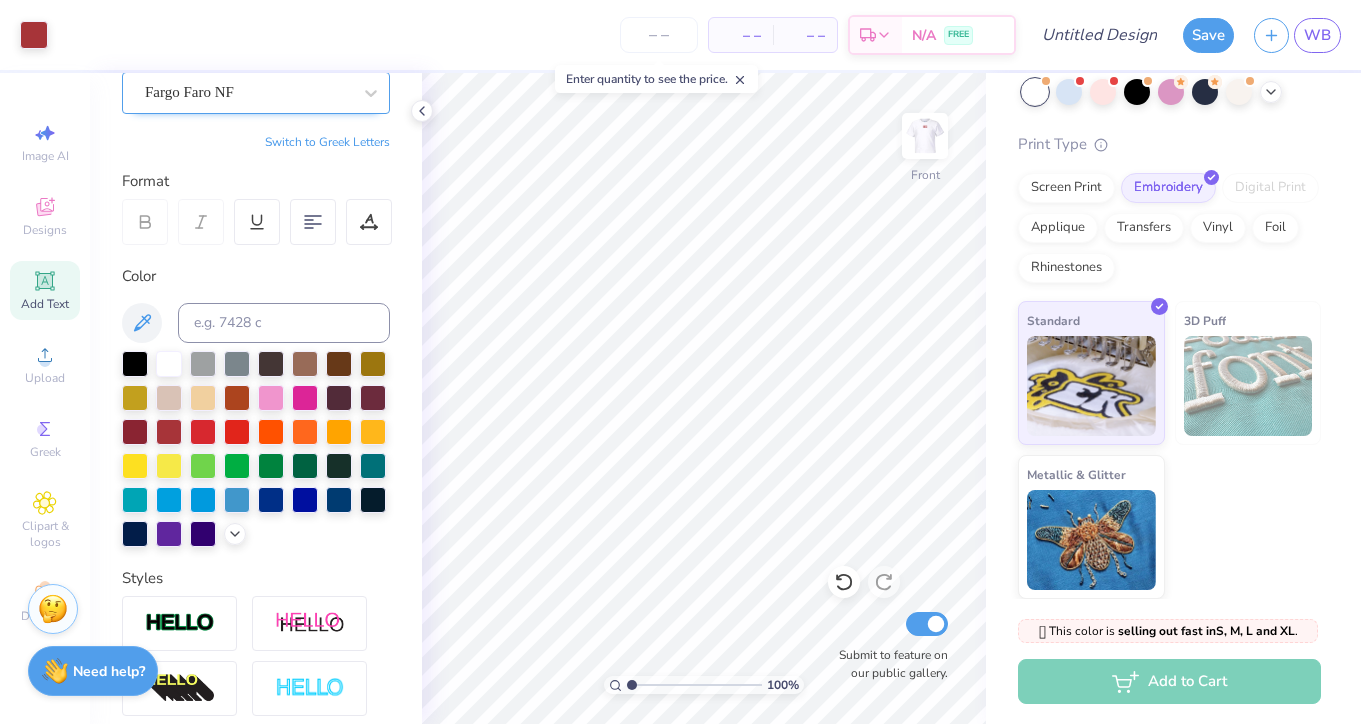 click on "Fargo Faro NF" at bounding box center [248, 92] 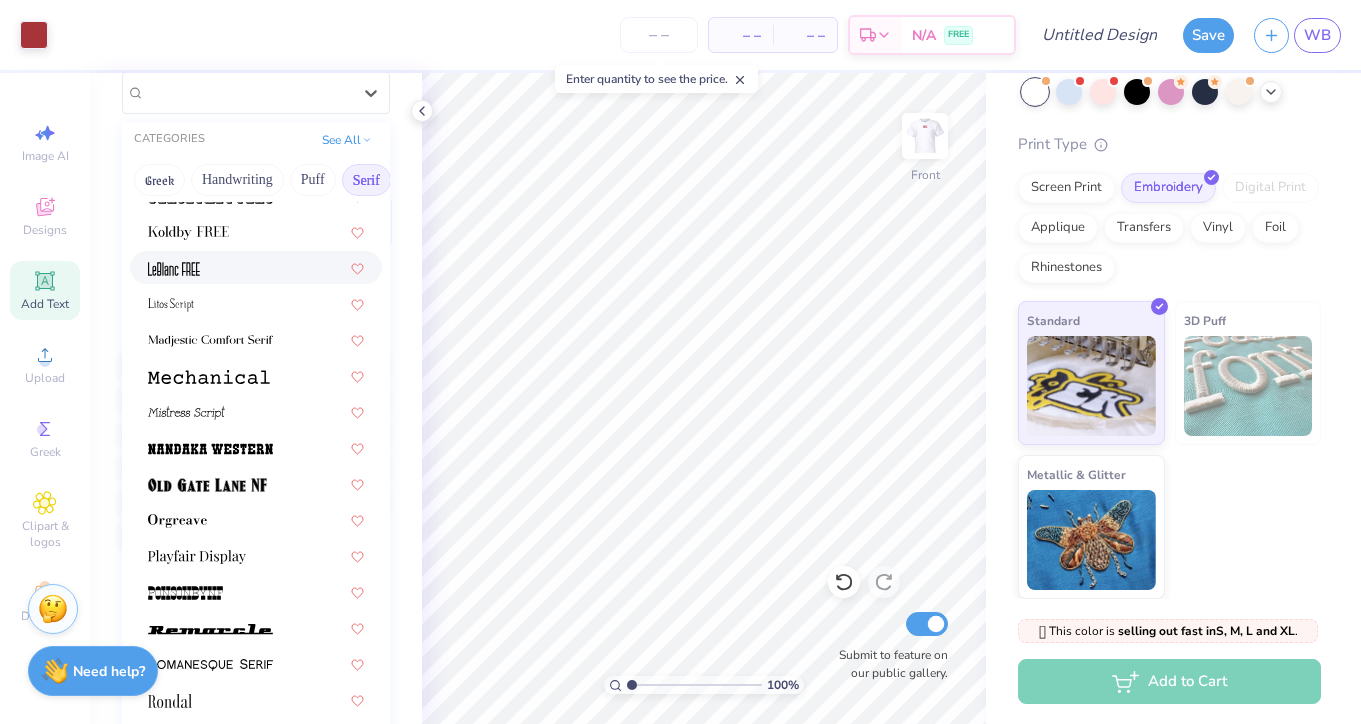 scroll, scrollTop: 1928, scrollLeft: 0, axis: vertical 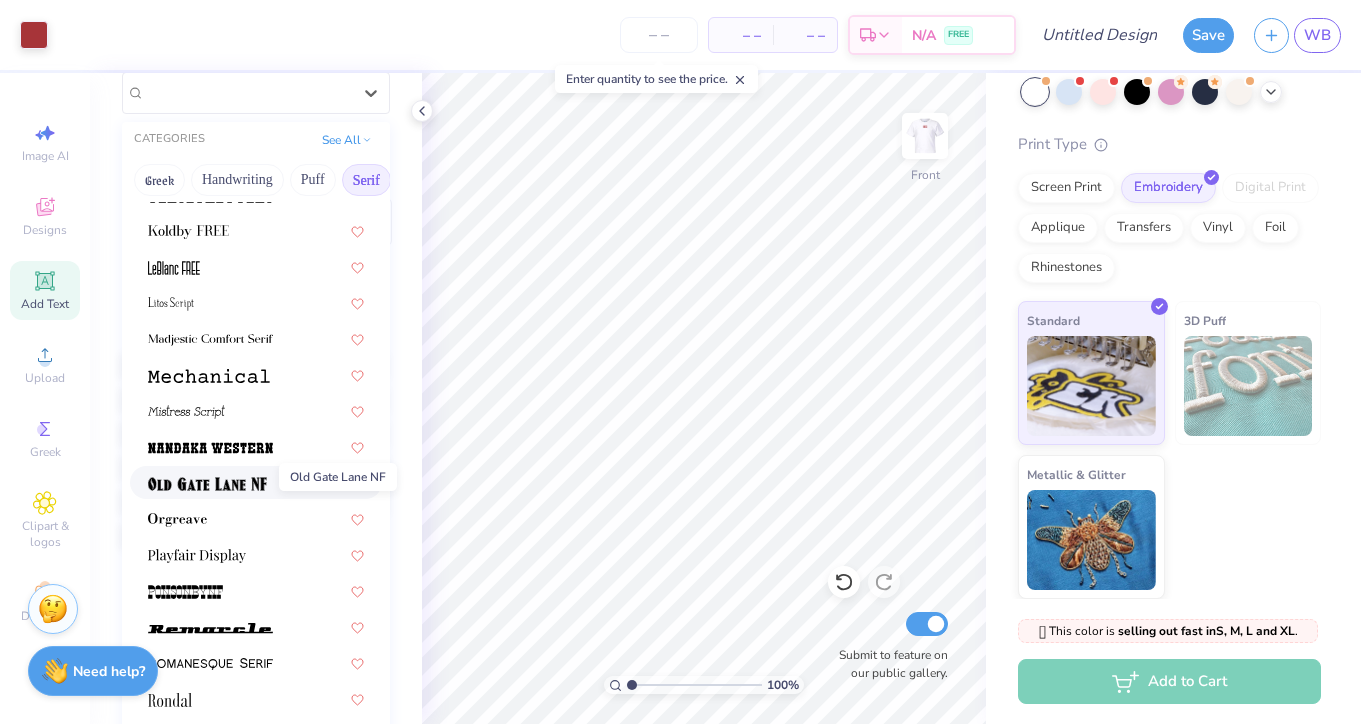 click at bounding box center [207, 484] 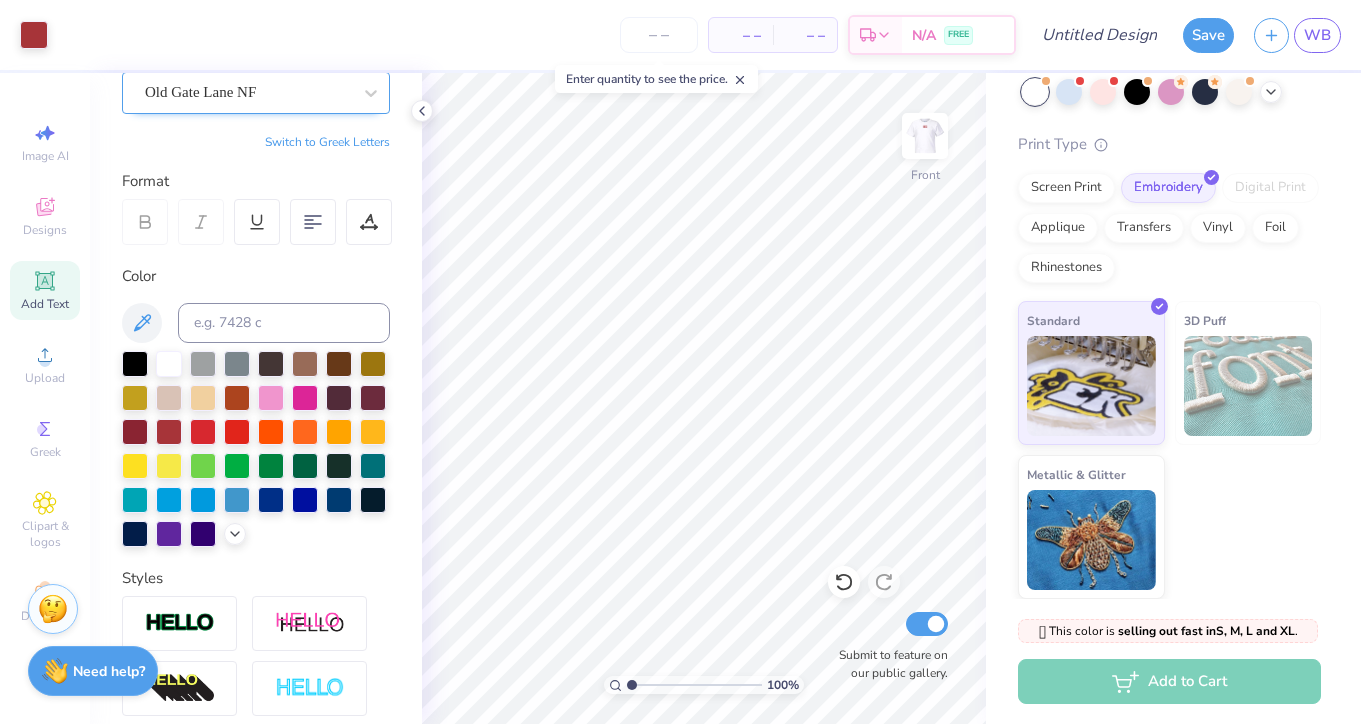 click on "Old Gate Lane NF" at bounding box center (248, 92) 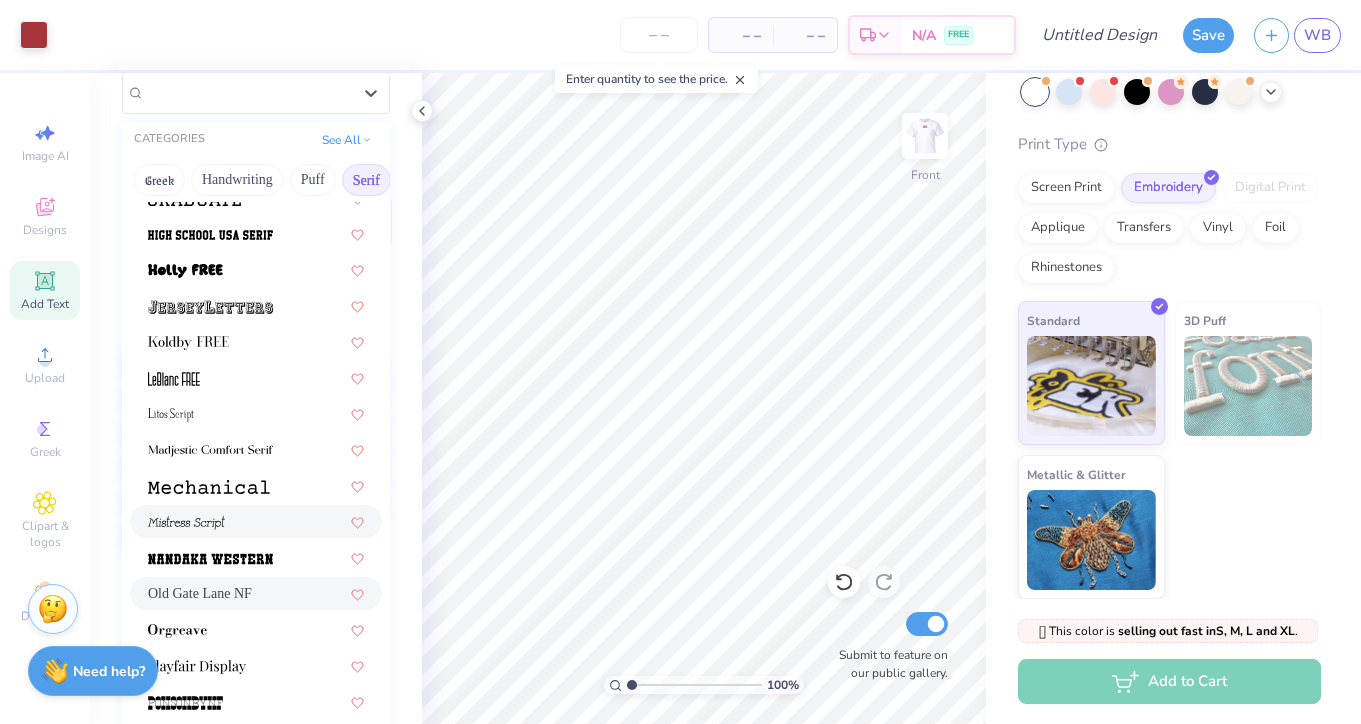 scroll, scrollTop: 2290, scrollLeft: 0, axis: vertical 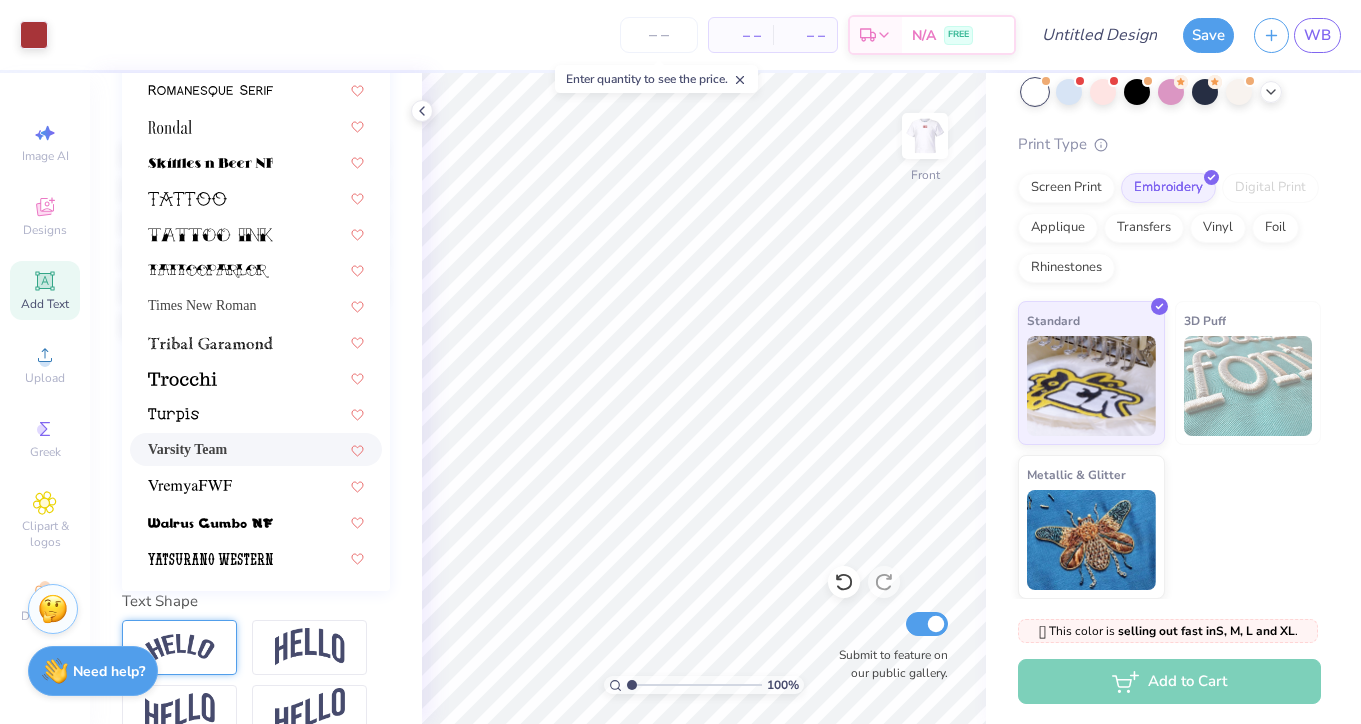click on "Varsity Team" at bounding box center [187, 449] 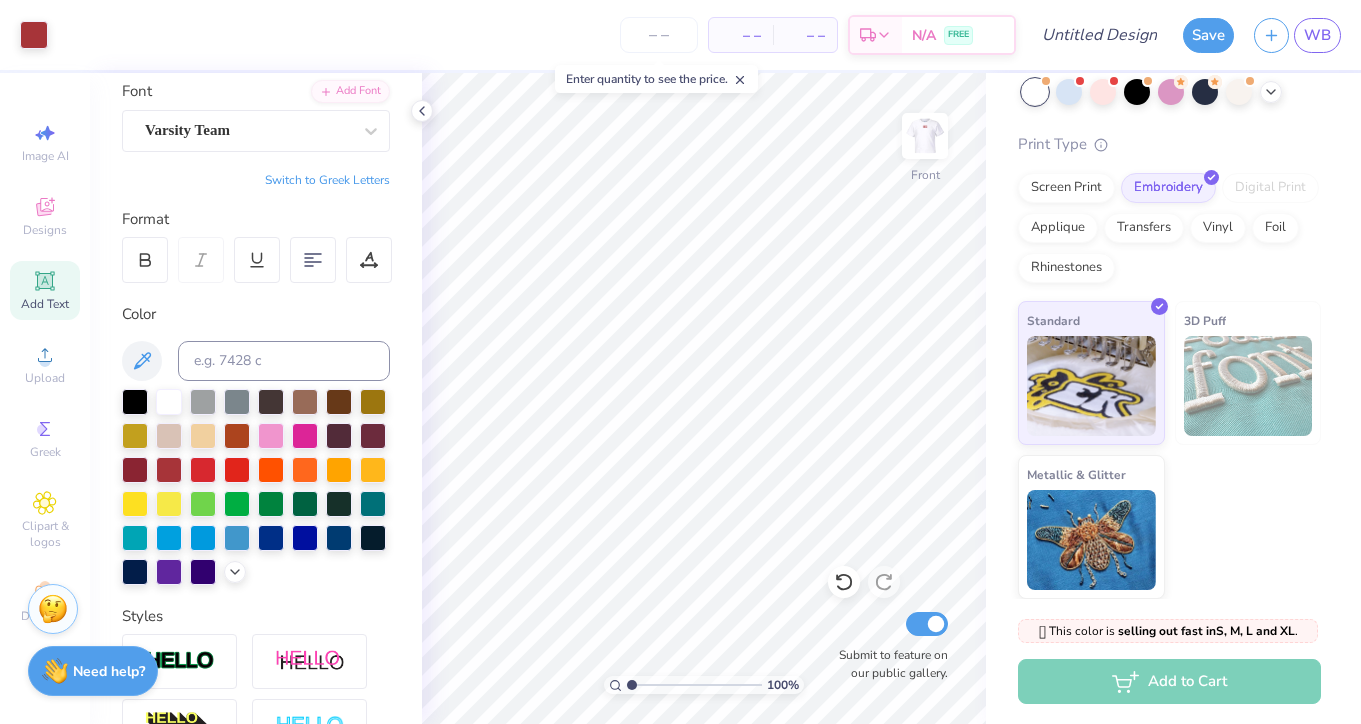 scroll, scrollTop: 80, scrollLeft: 0, axis: vertical 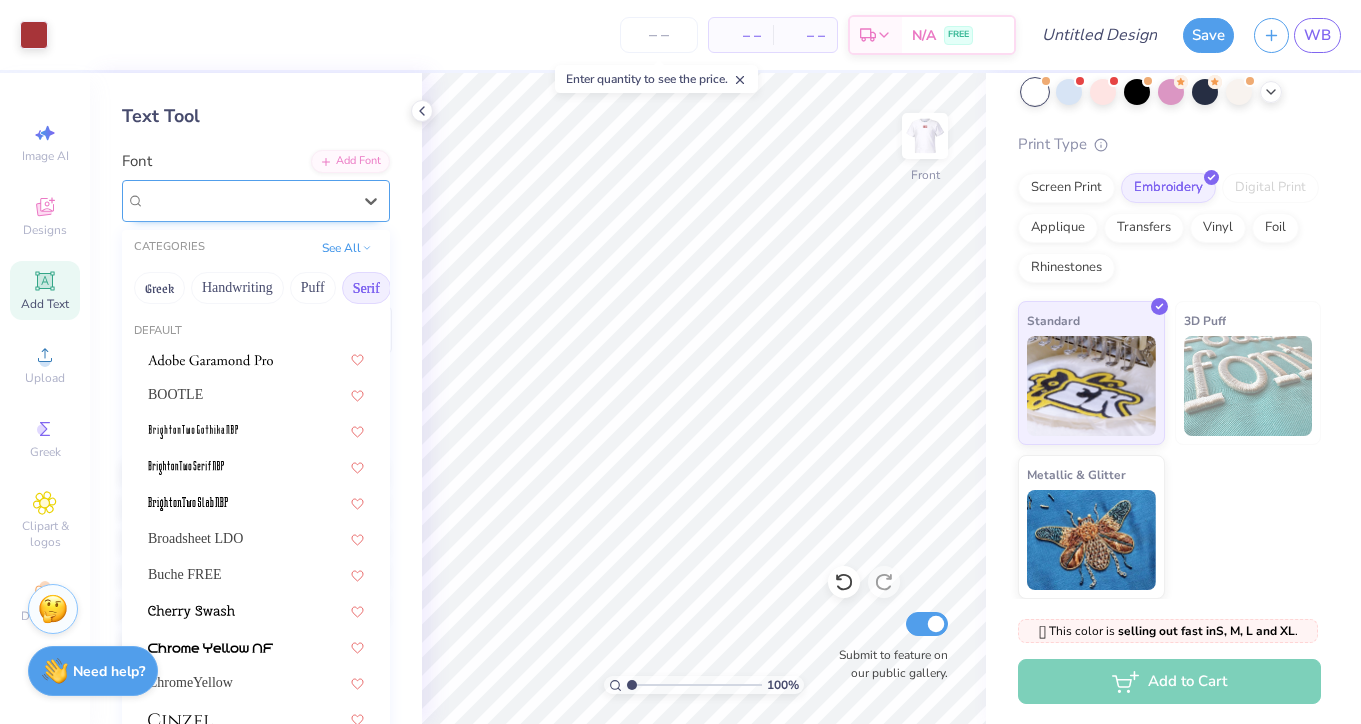 click on "Varsity Team" at bounding box center (248, 200) 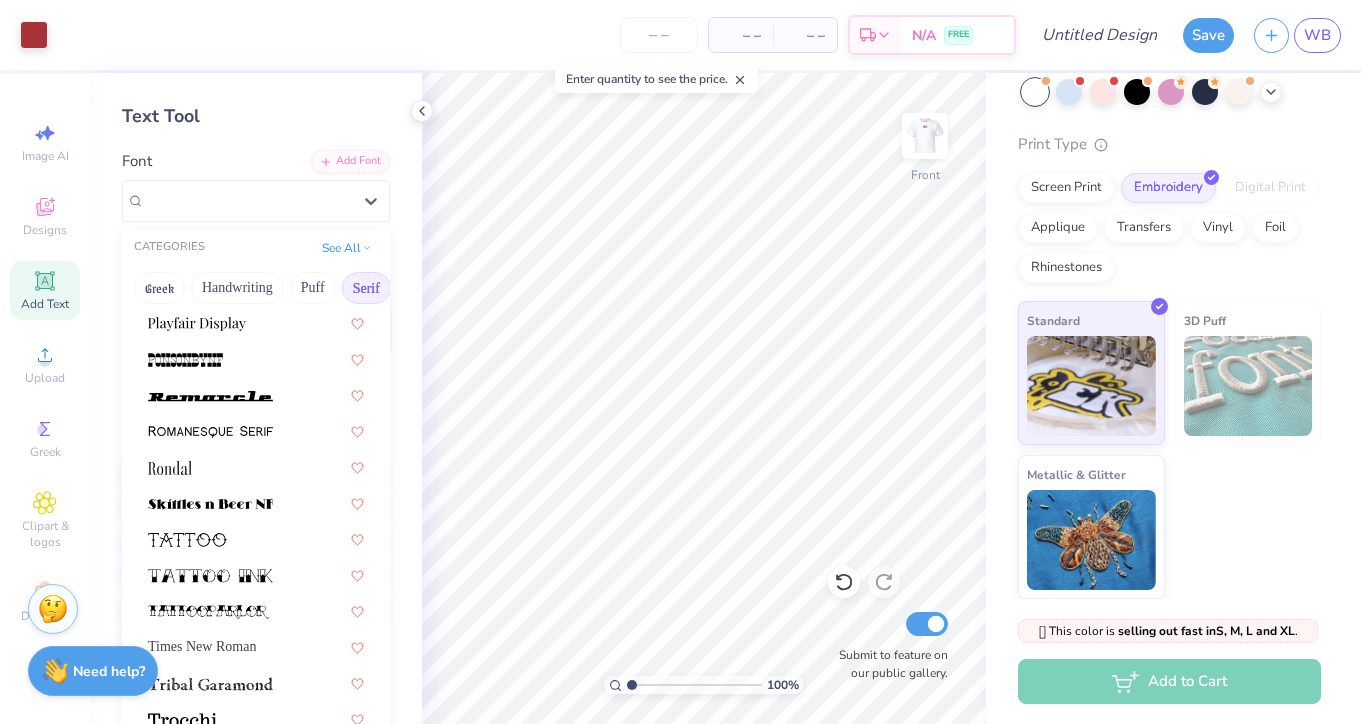 scroll, scrollTop: 2290, scrollLeft: 0, axis: vertical 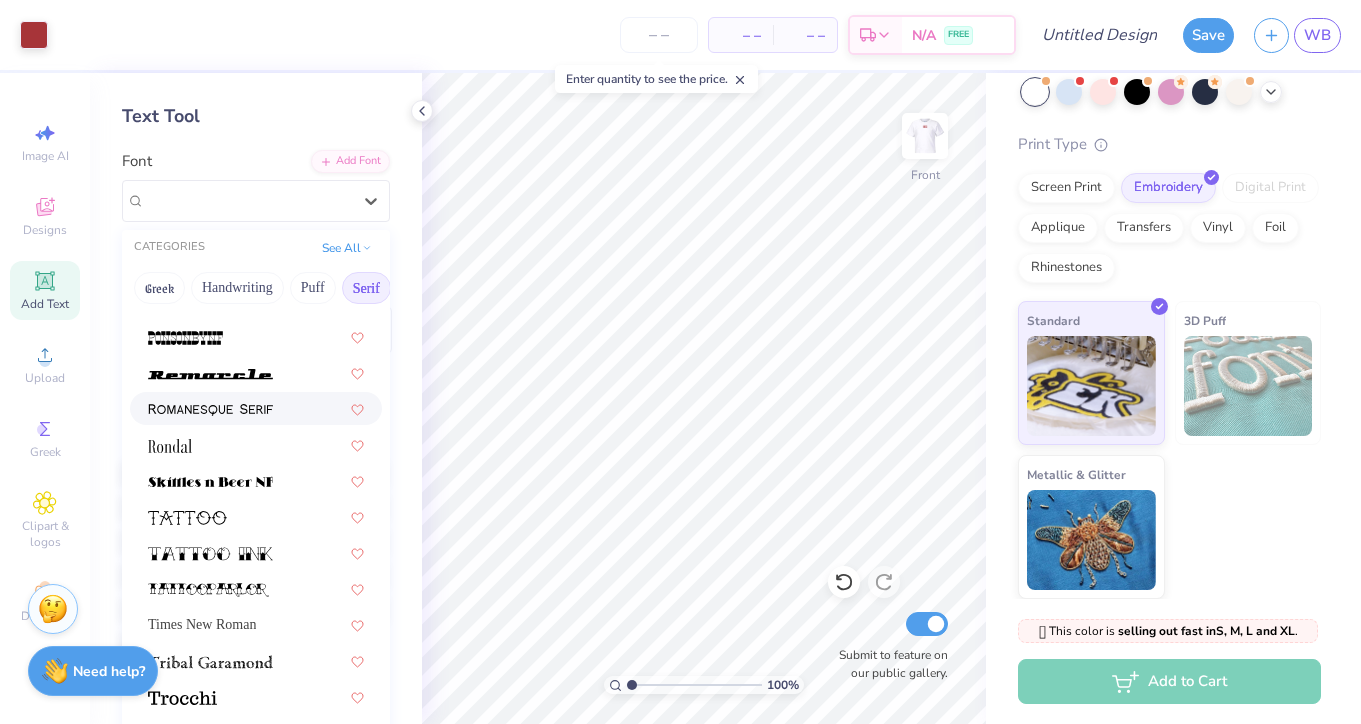 click at bounding box center (210, 408) 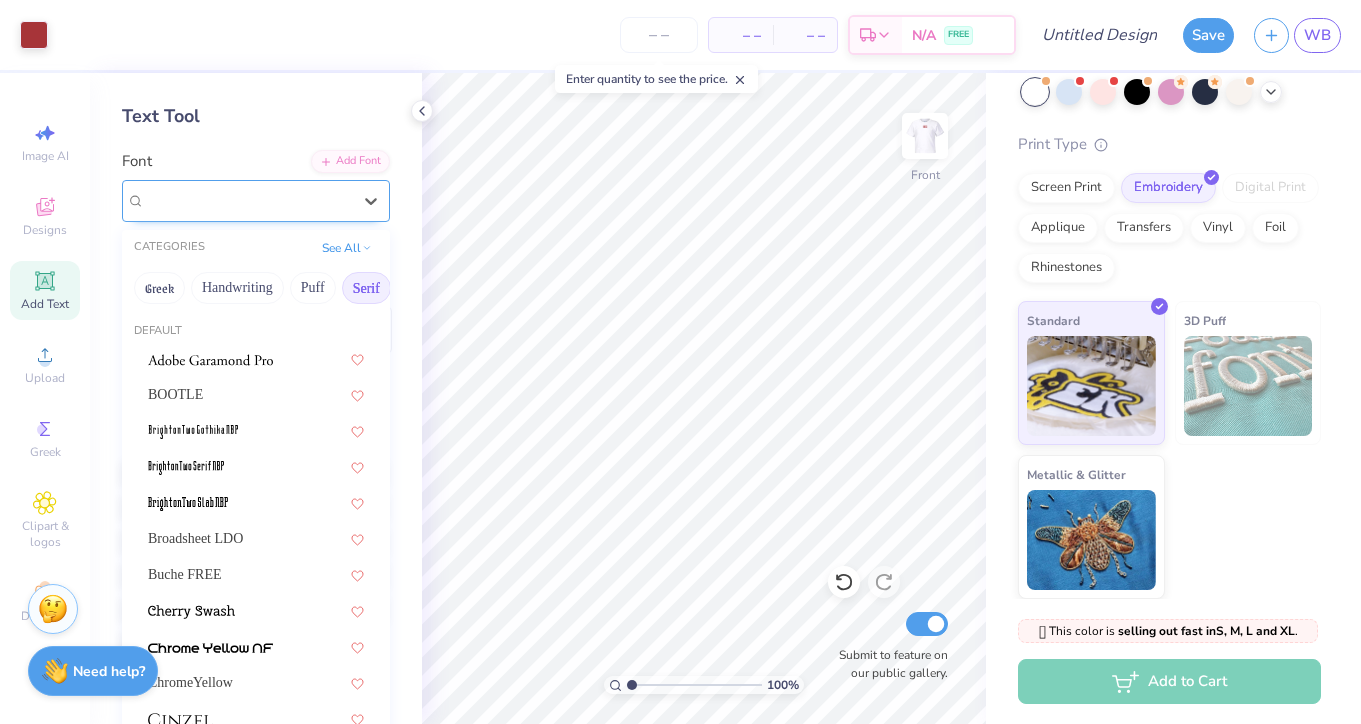 click on "Romanesque Serif" at bounding box center [248, 200] 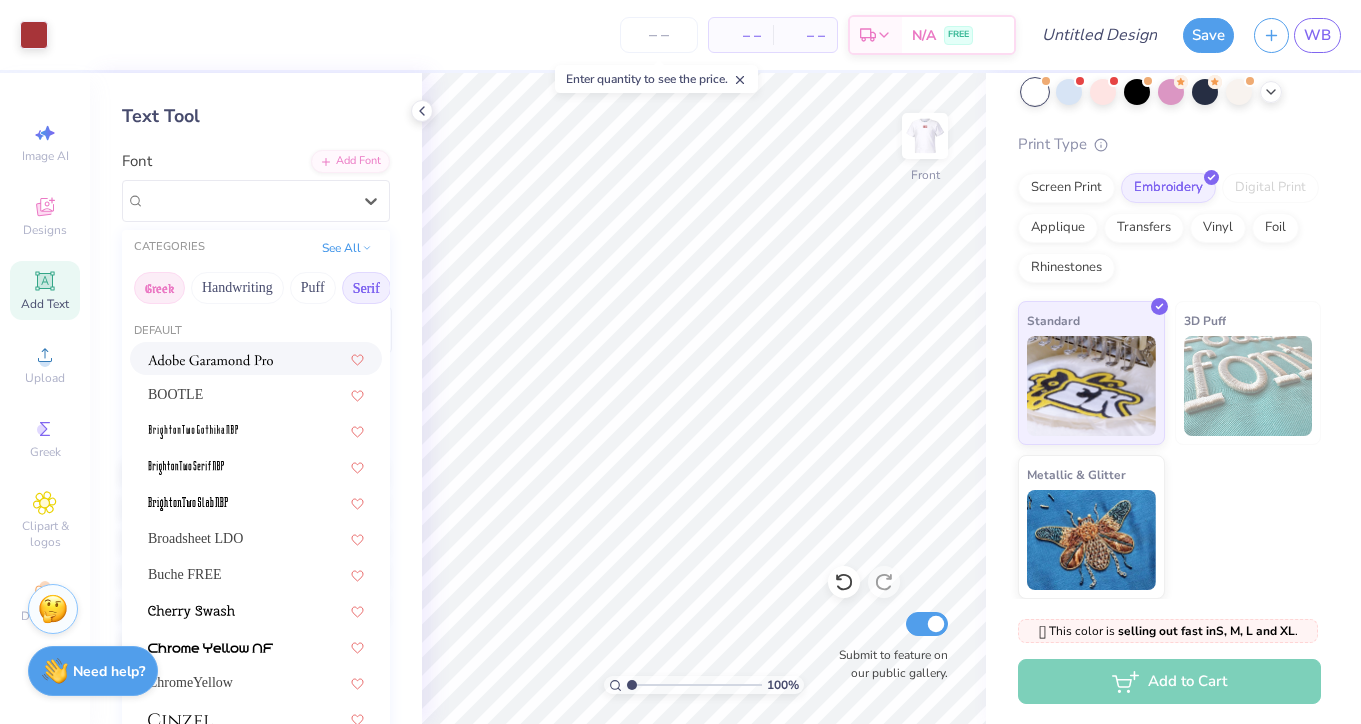 click on "Greek" at bounding box center (159, 288) 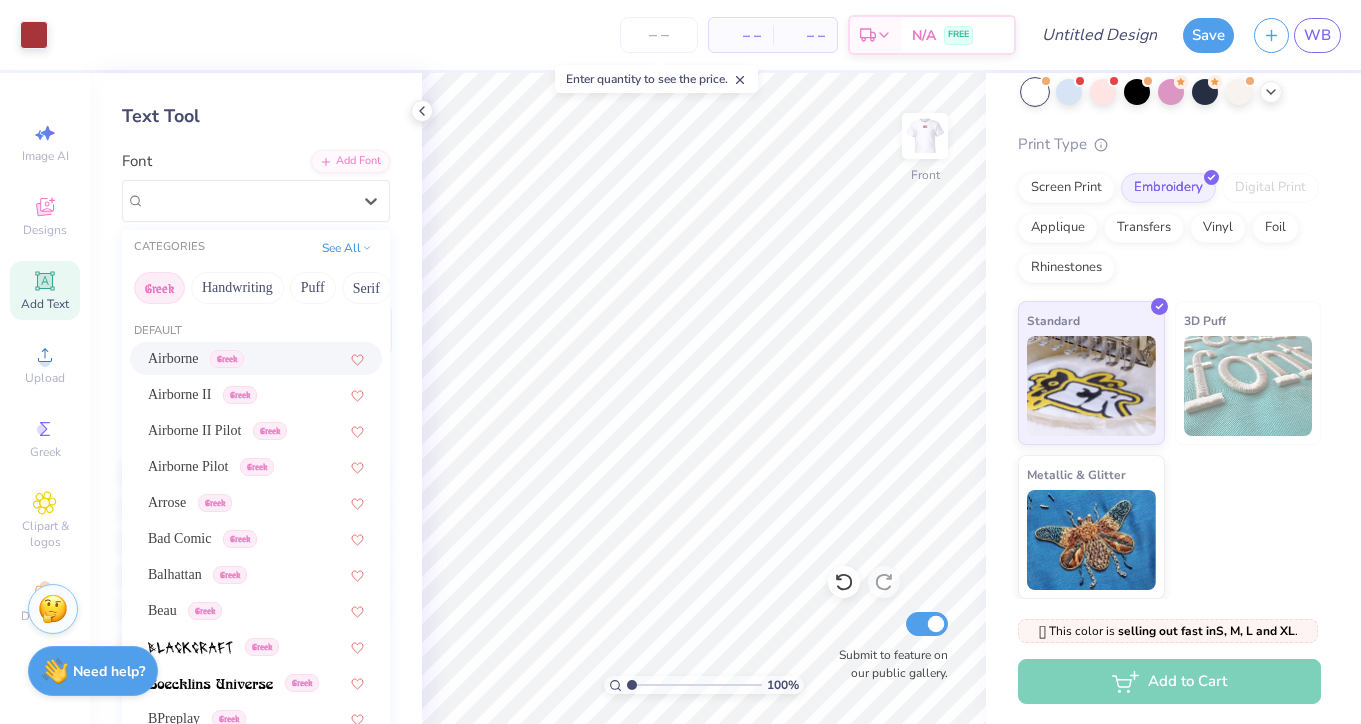 click on "Airborne" at bounding box center (173, 358) 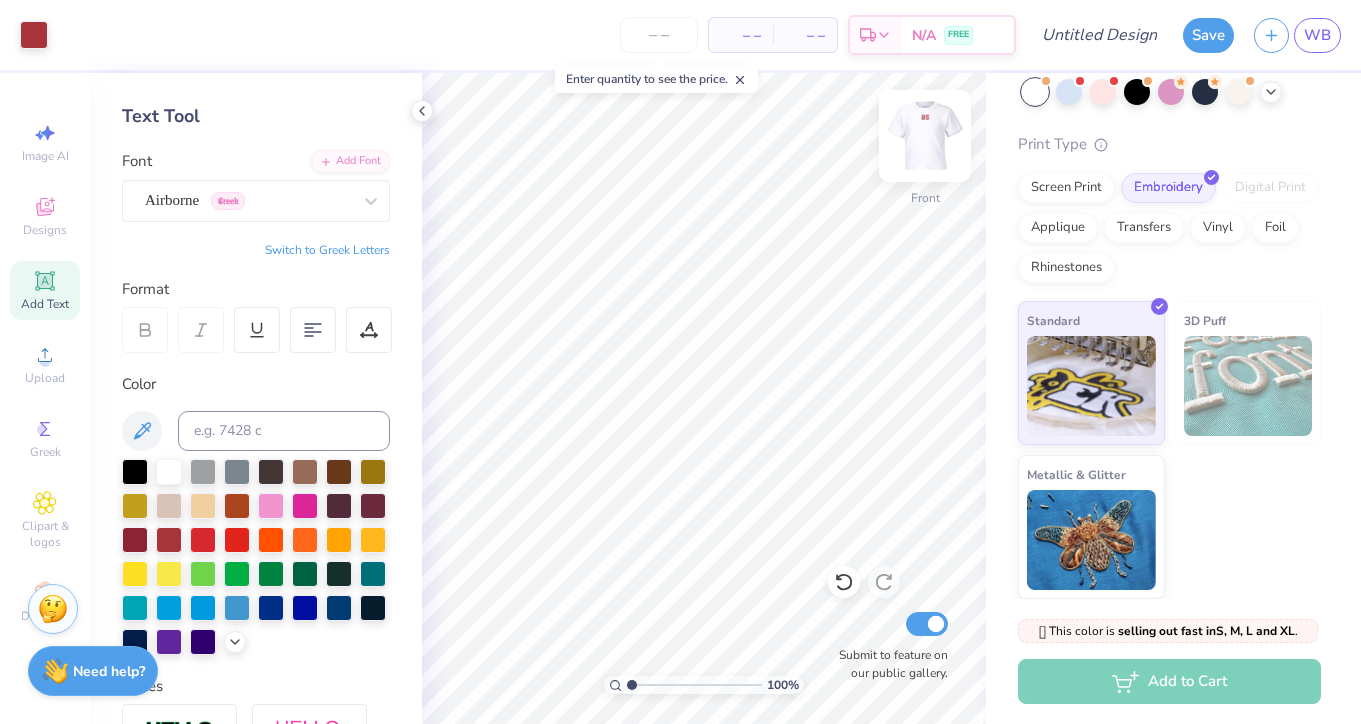 click at bounding box center (925, 136) 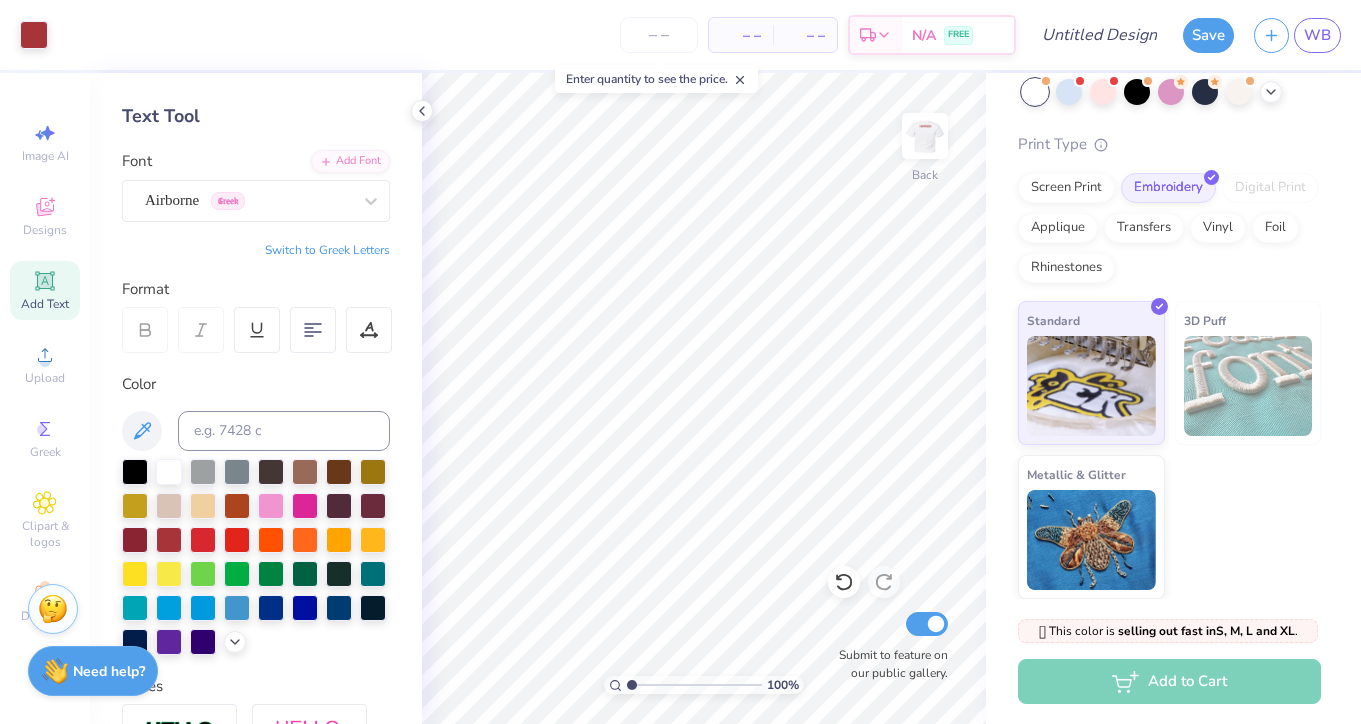 click at bounding box center (925, 136) 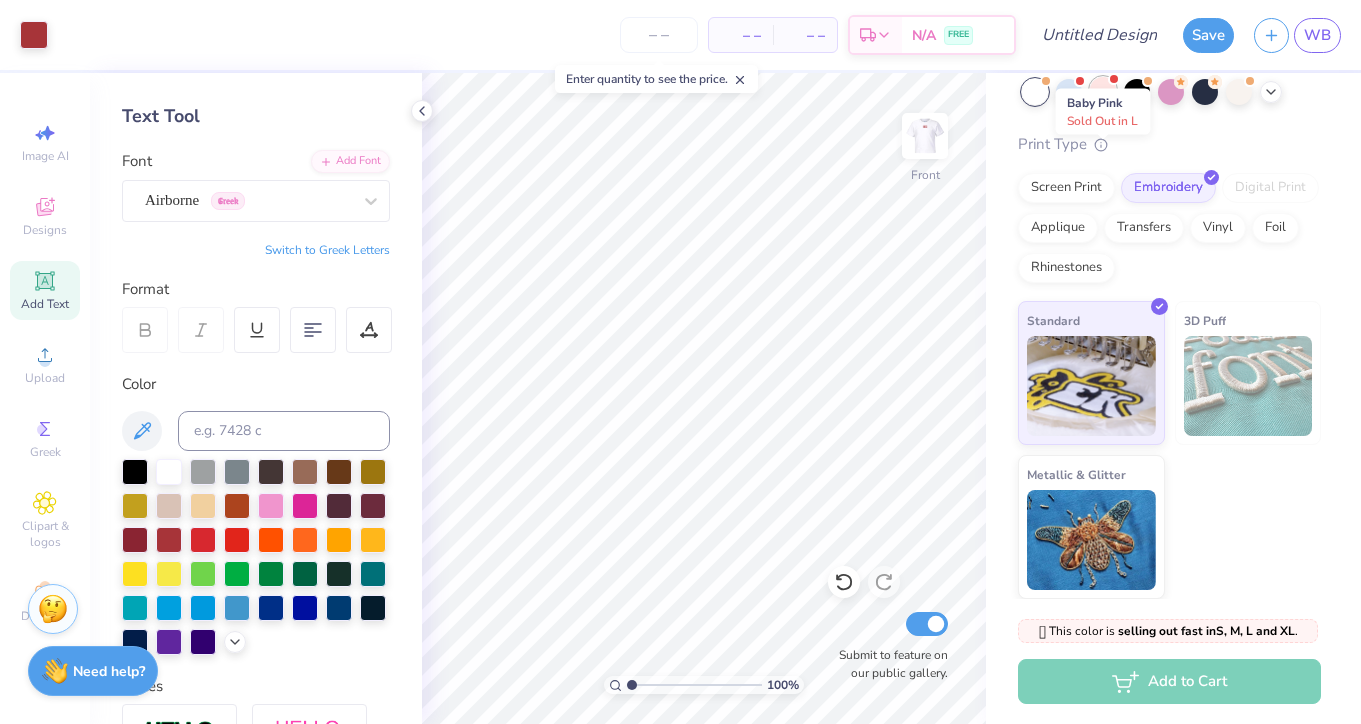 scroll, scrollTop: 0, scrollLeft: 0, axis: both 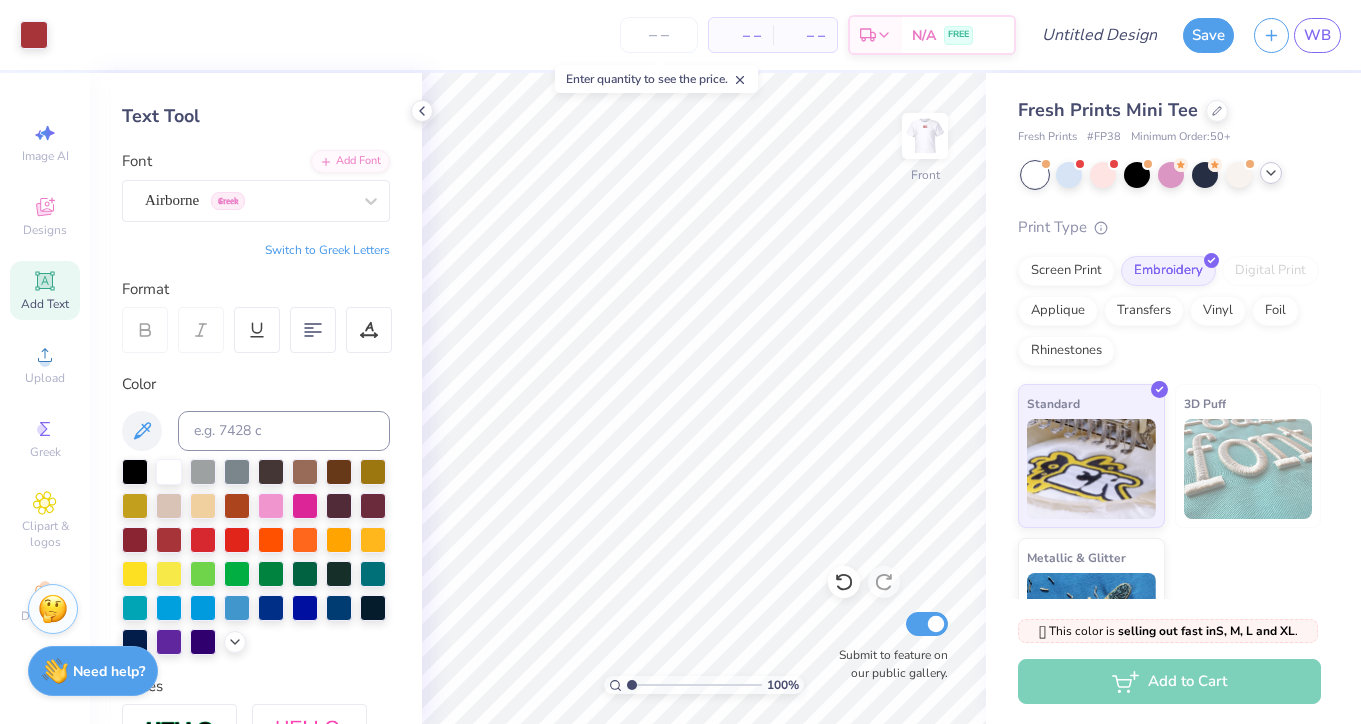 click 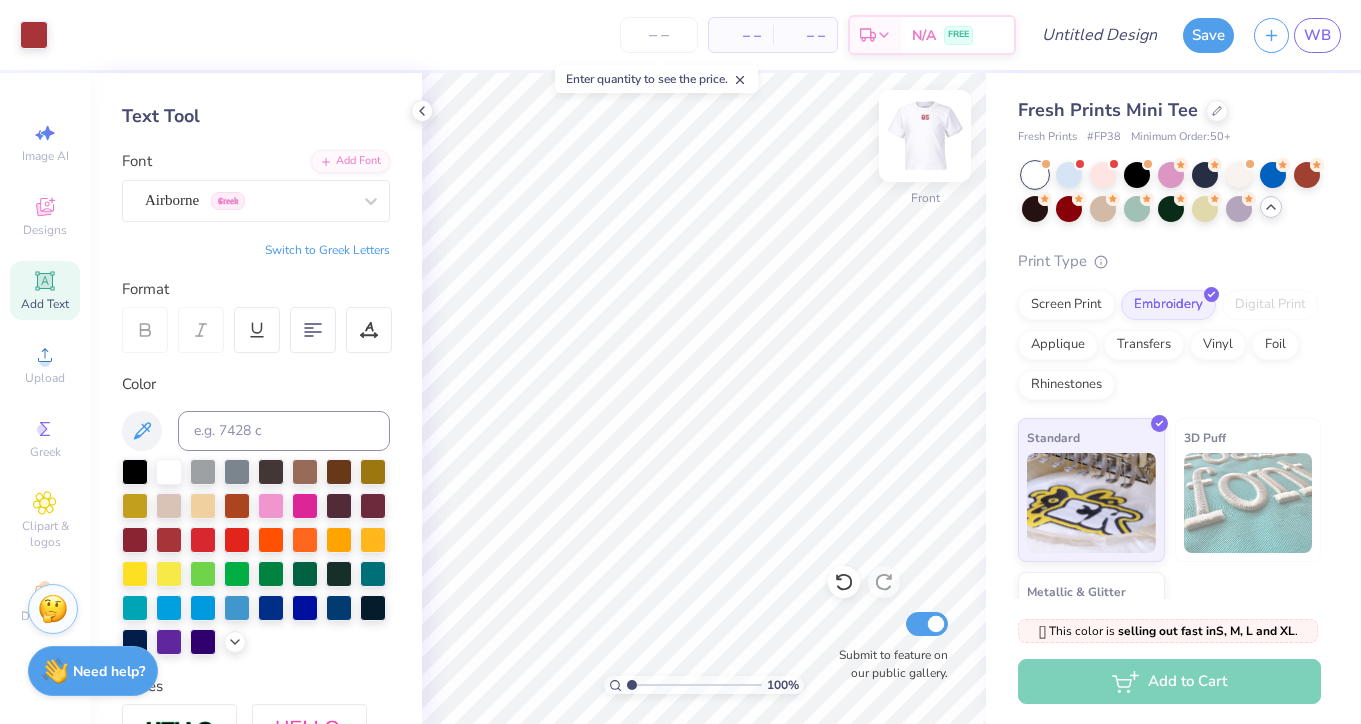 click at bounding box center [925, 136] 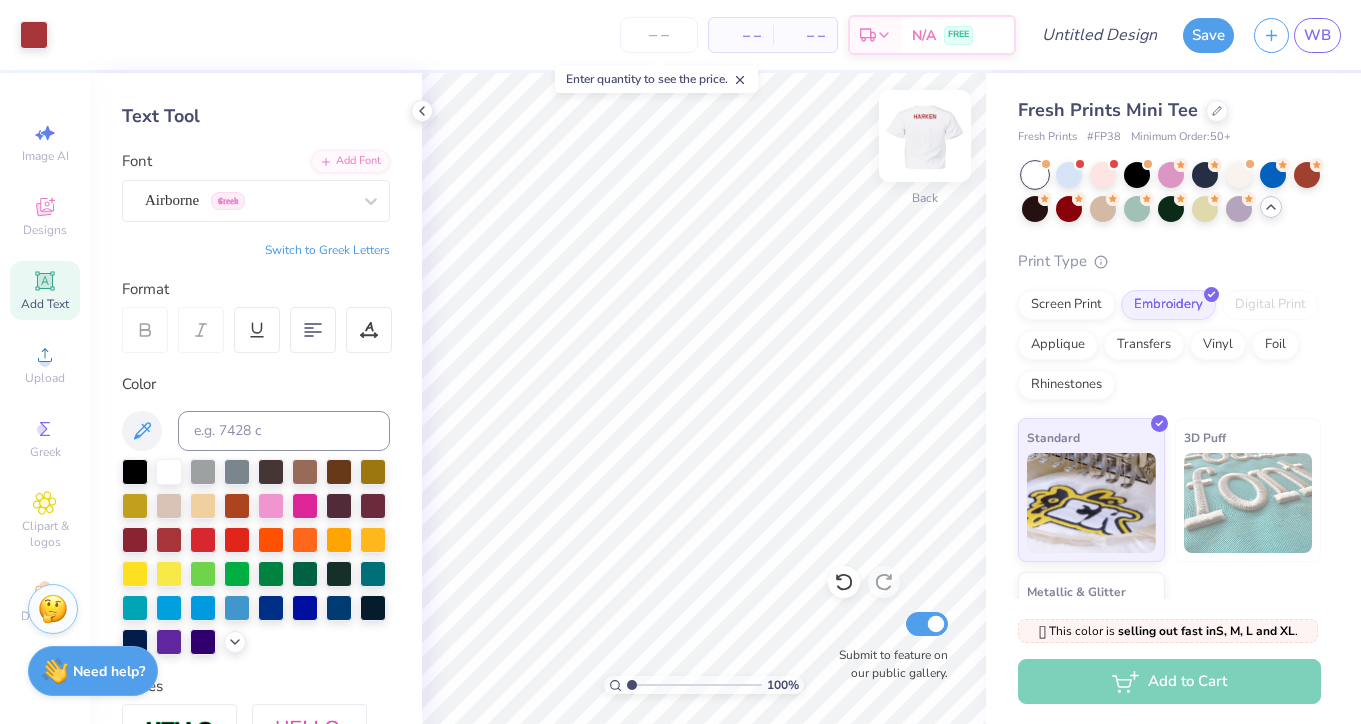 click at bounding box center (925, 136) 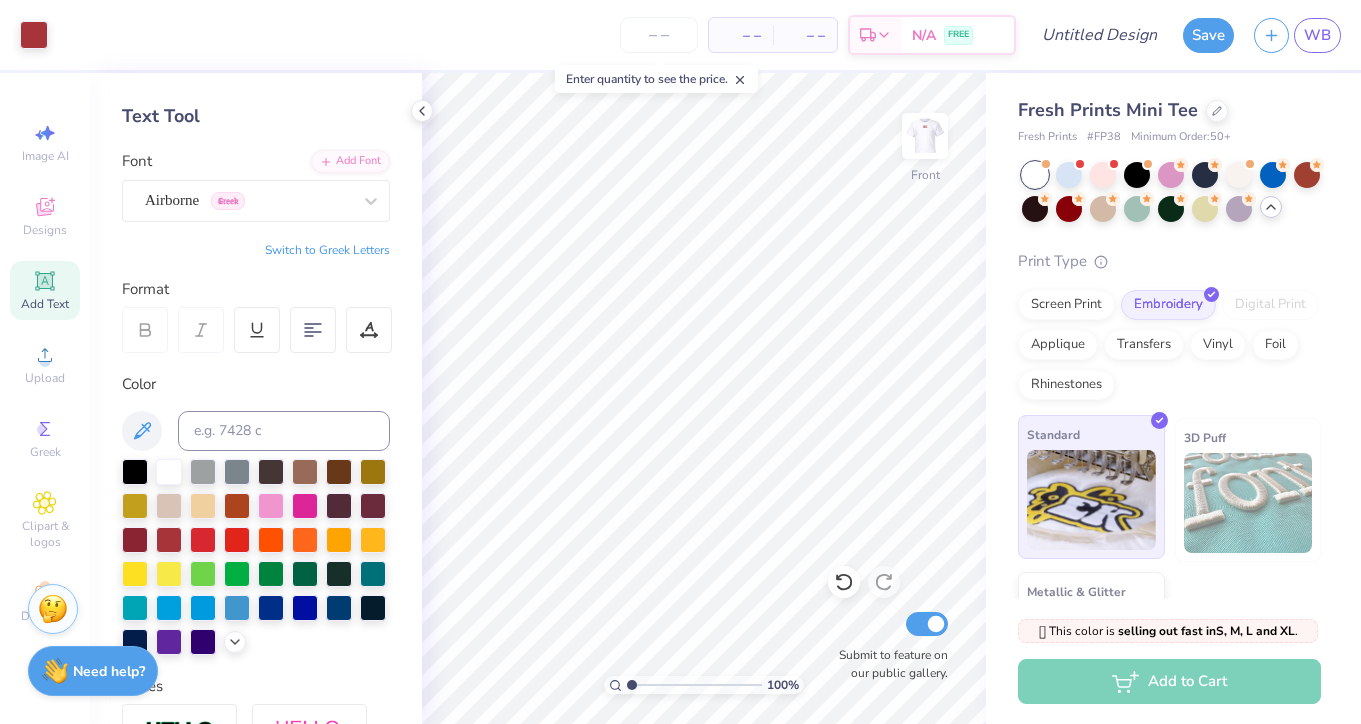 scroll, scrollTop: 117, scrollLeft: 0, axis: vertical 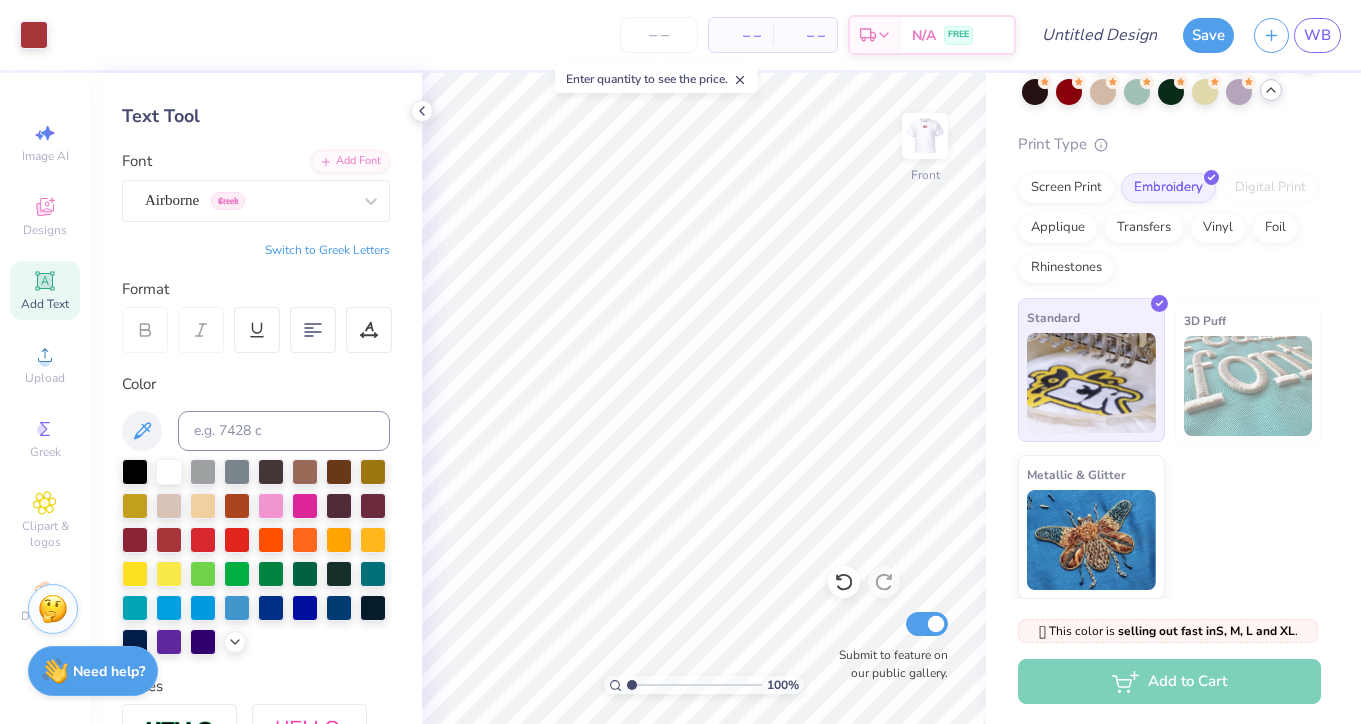 click at bounding box center [1091, 383] 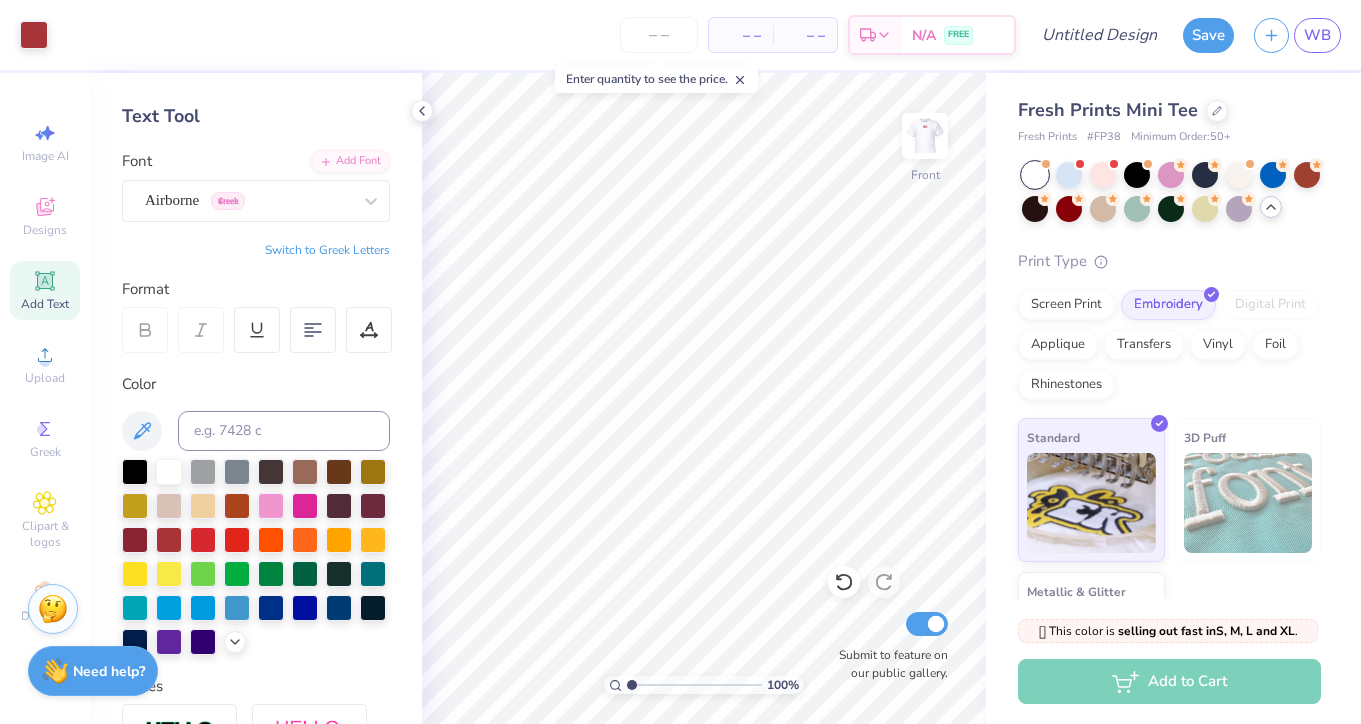 click at bounding box center (1035, 175) 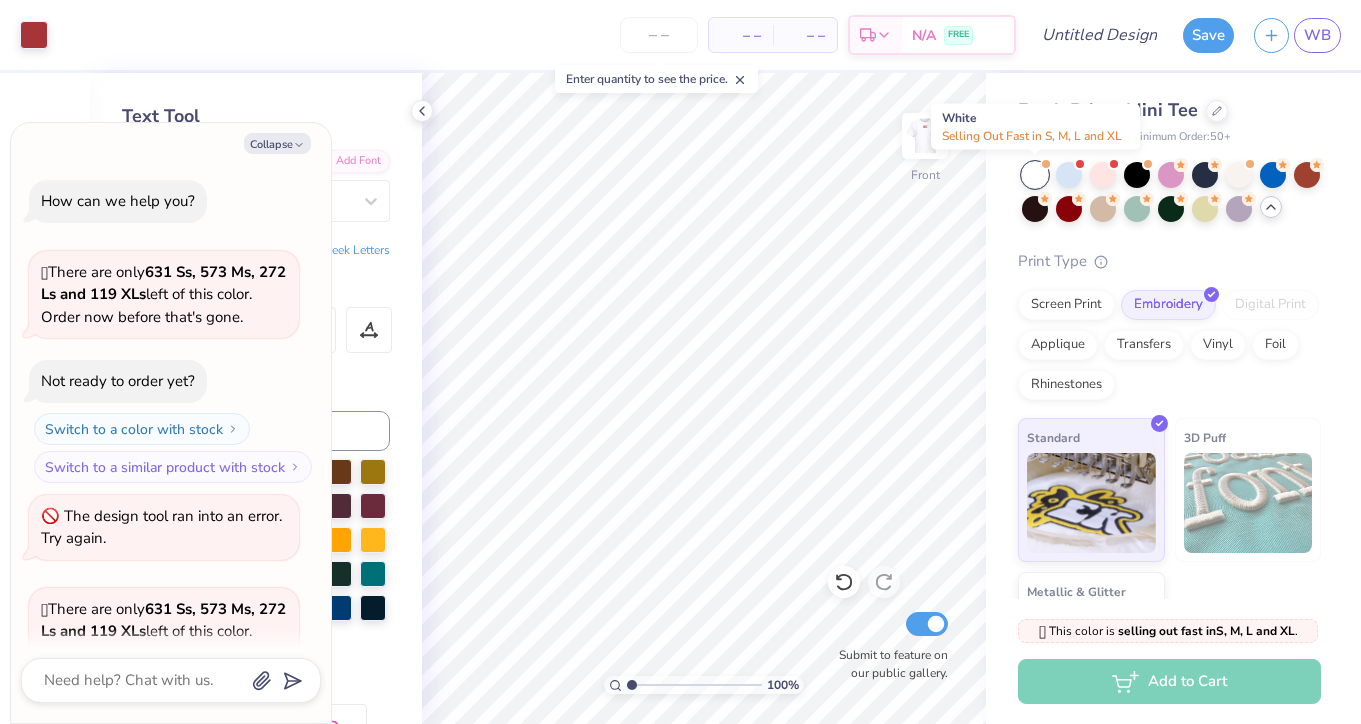 scroll, scrollTop: 187, scrollLeft: 0, axis: vertical 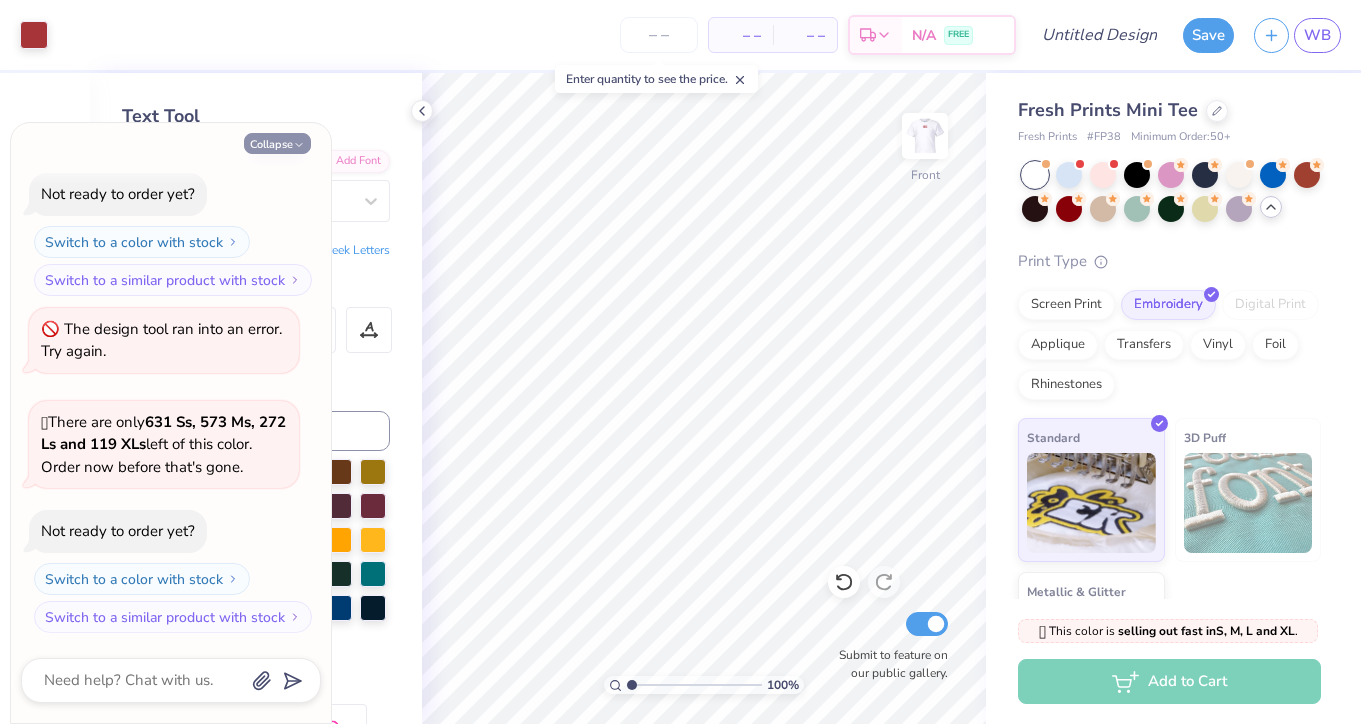 click 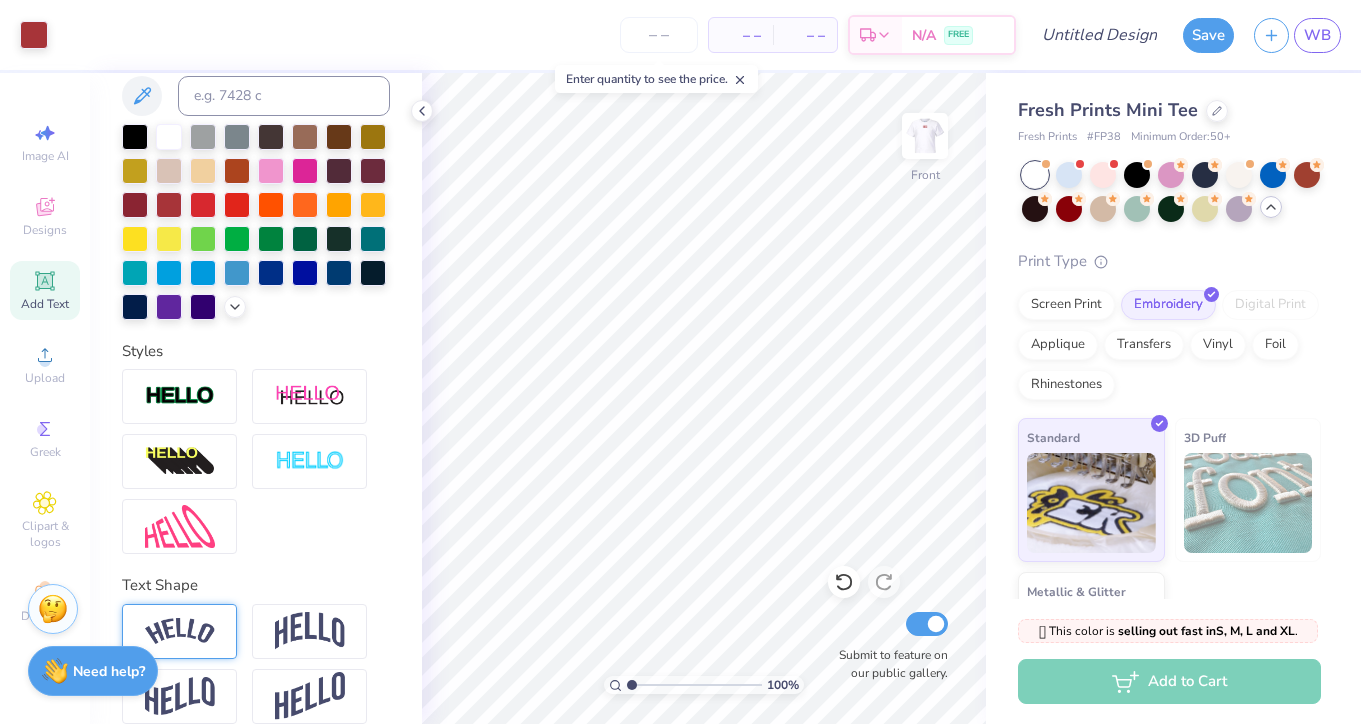 scroll, scrollTop: 438, scrollLeft: 0, axis: vertical 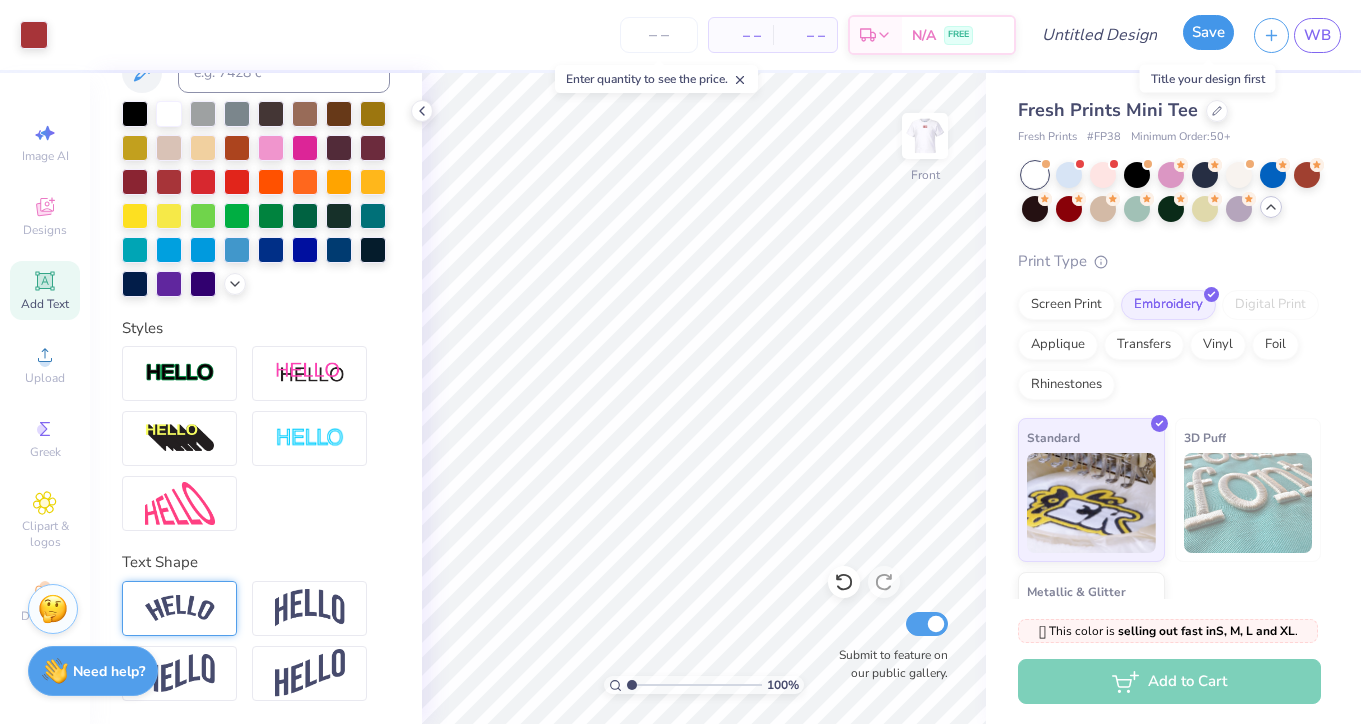 click on "Save" at bounding box center [1208, 32] 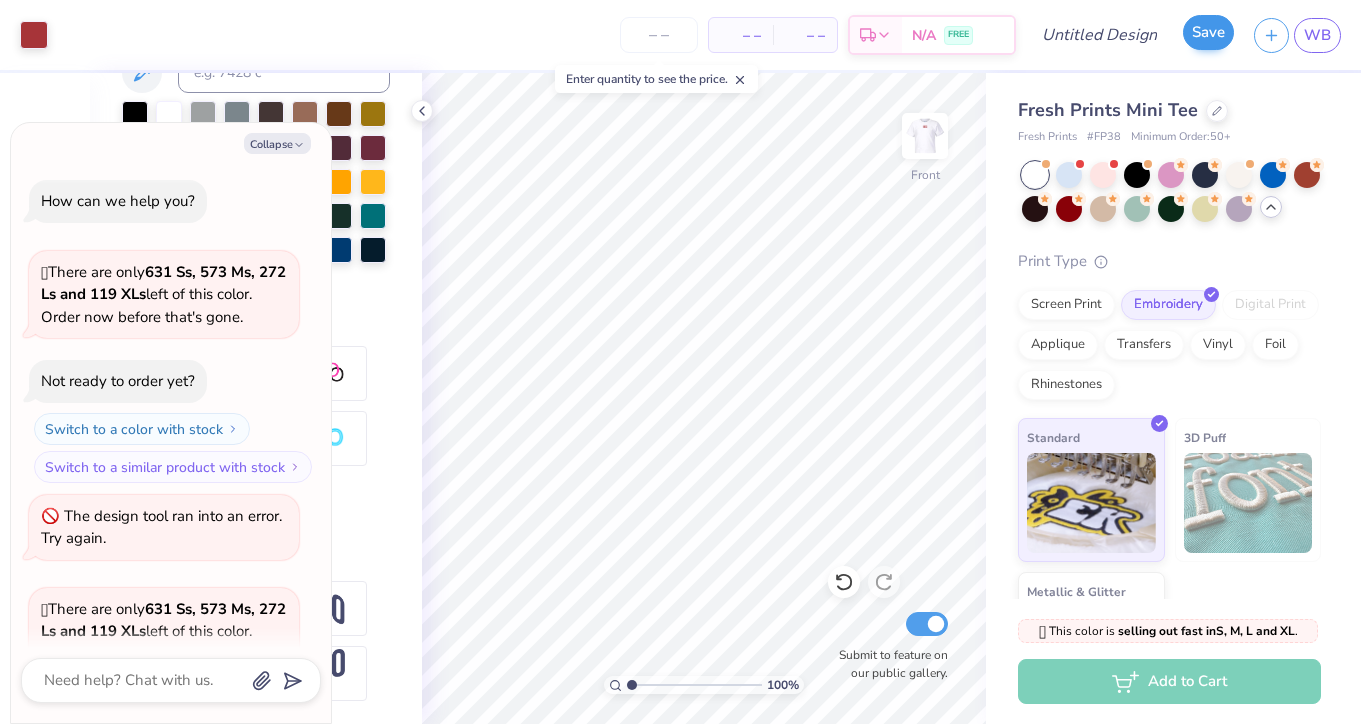 scroll, scrollTop: 242, scrollLeft: 0, axis: vertical 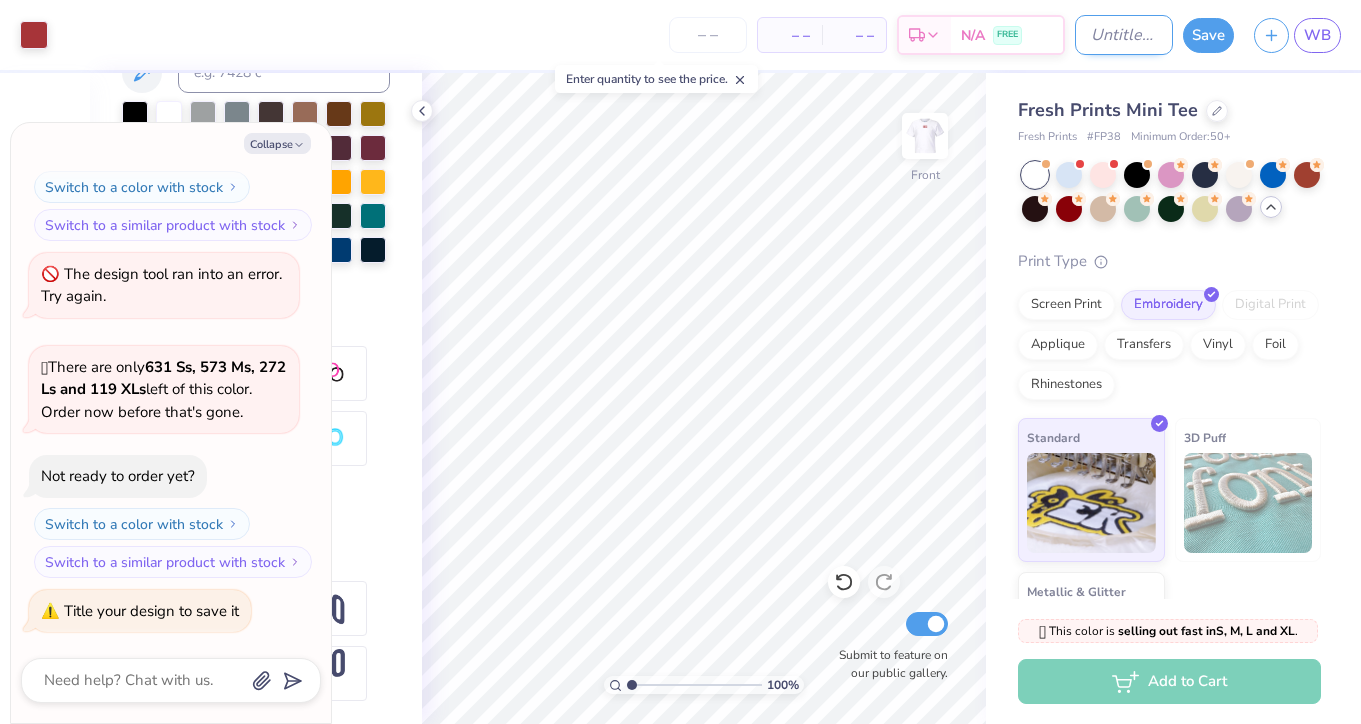 type on "x" 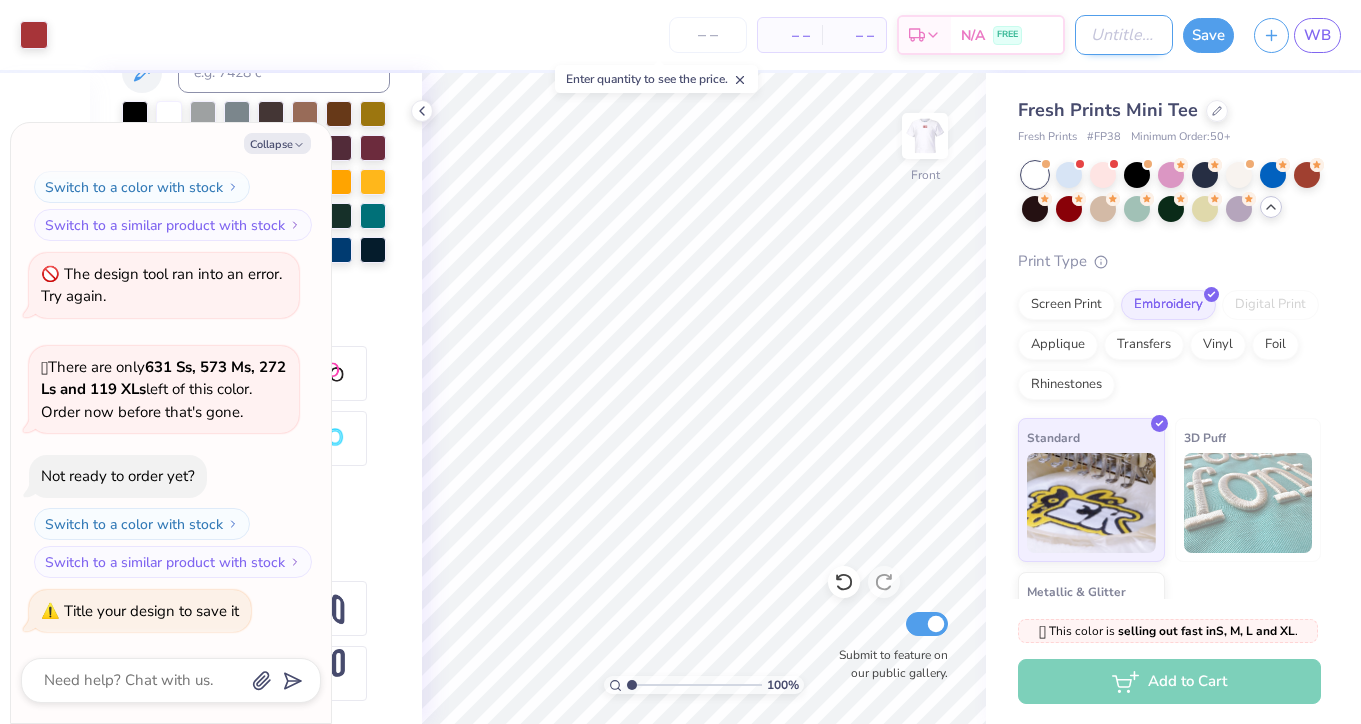 click on "Design Title" at bounding box center (1124, 35) 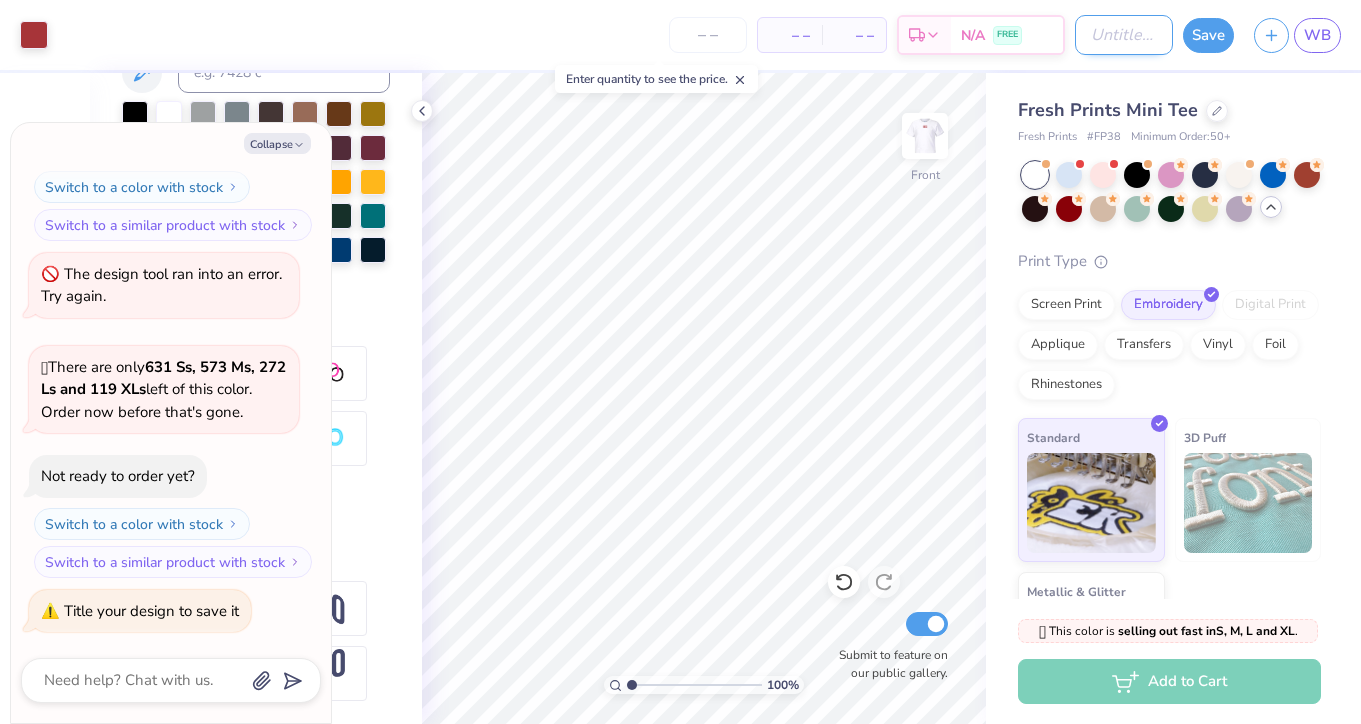 type on "h" 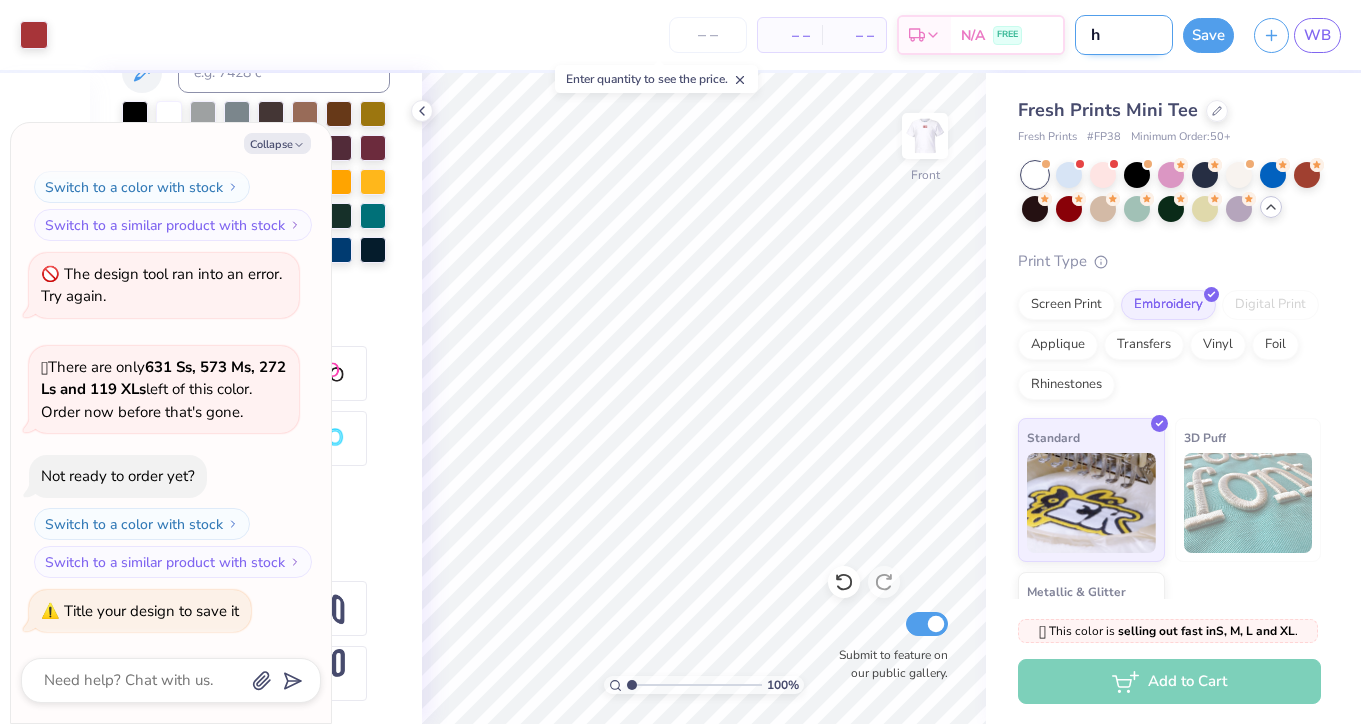 type on "ha" 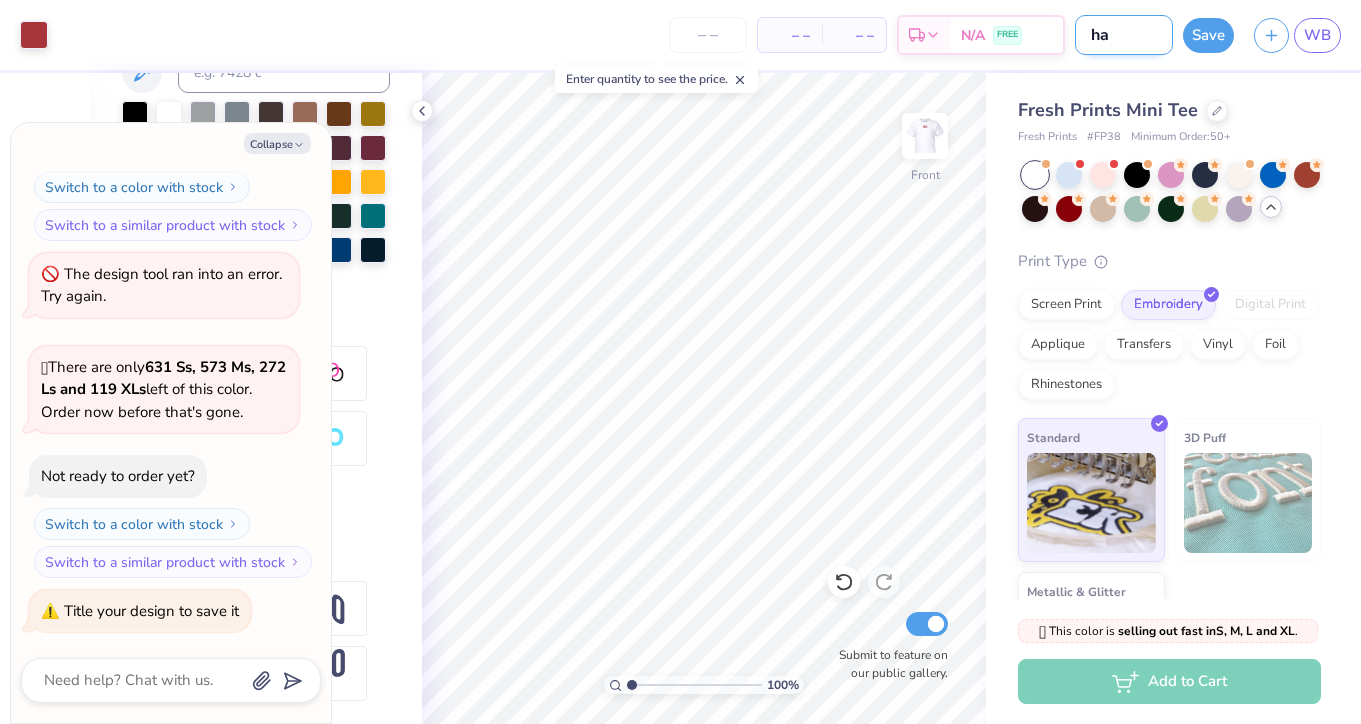 type on "har" 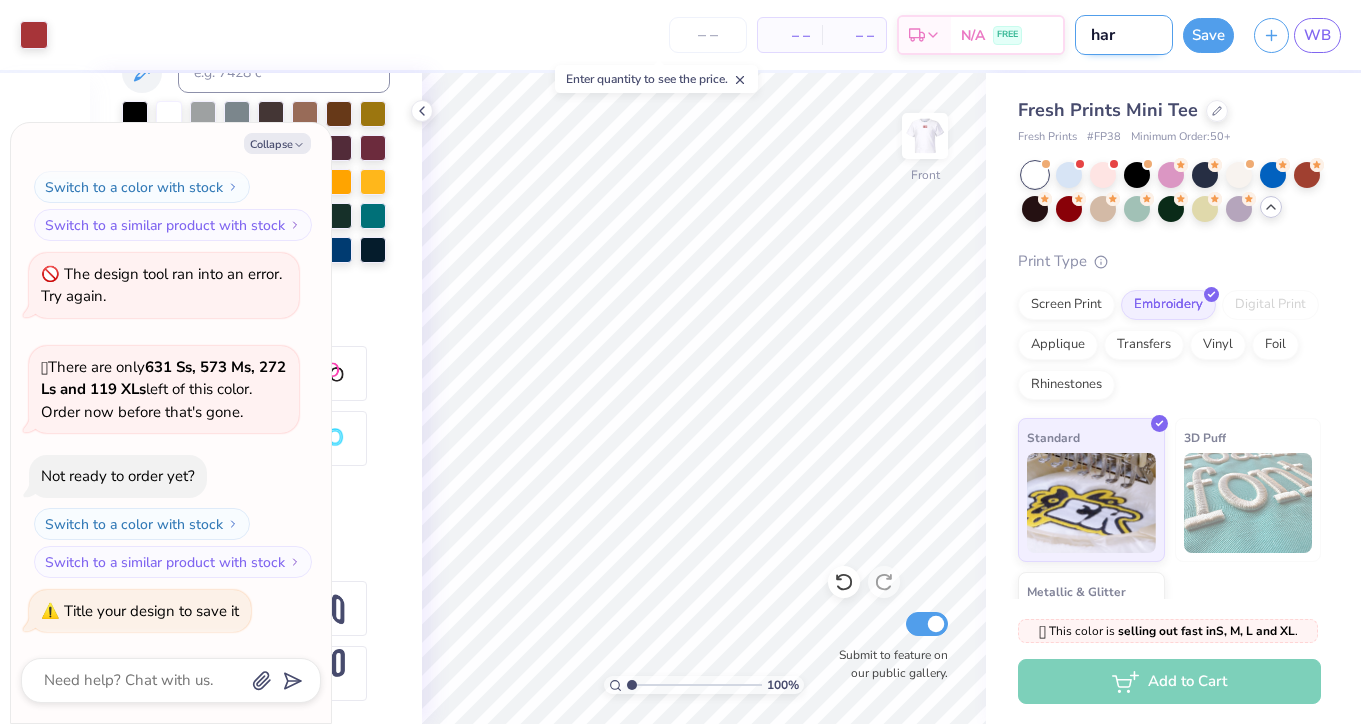 type on "hark" 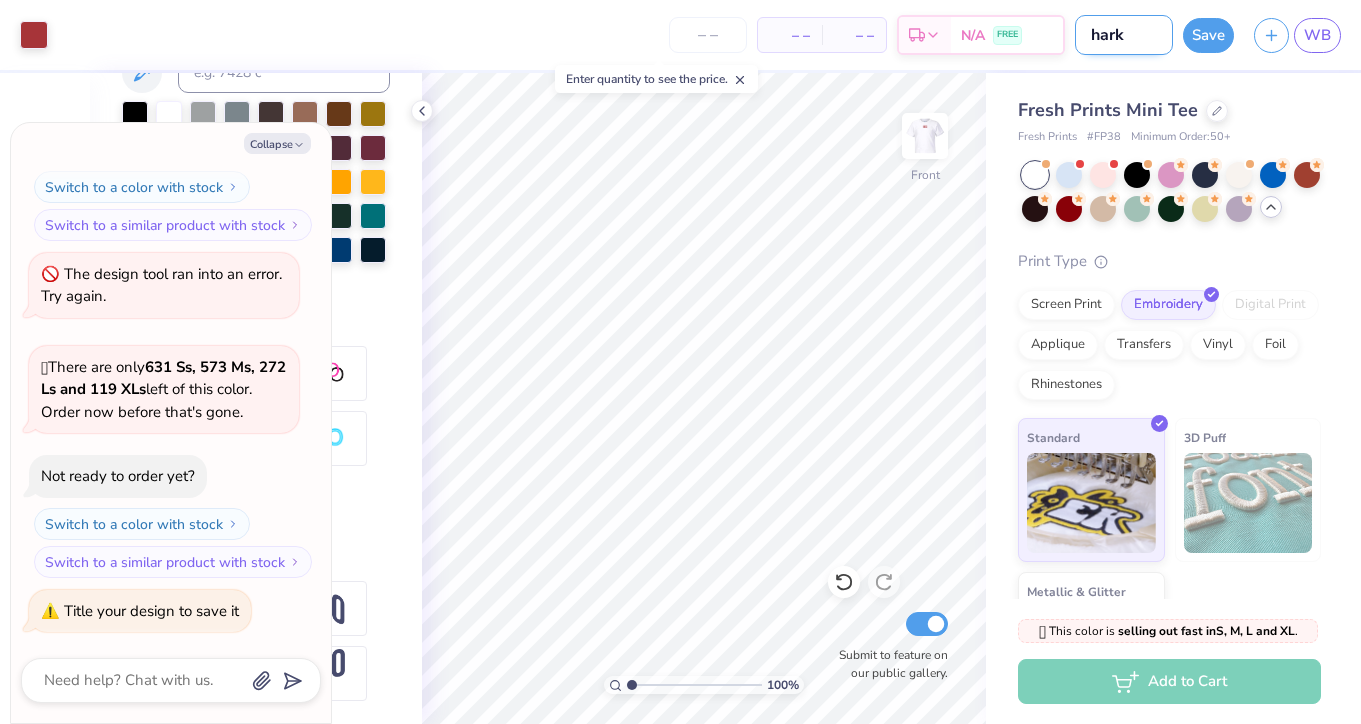 type on "harke" 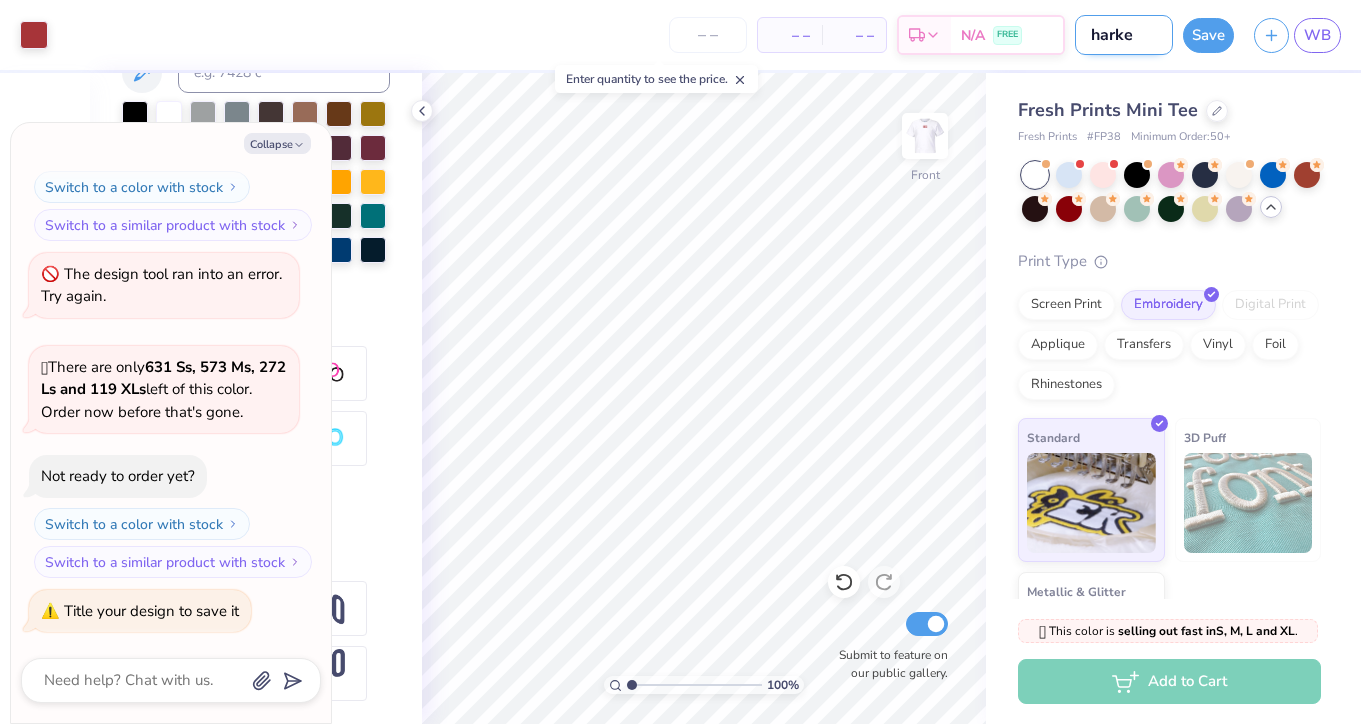 type on "harken" 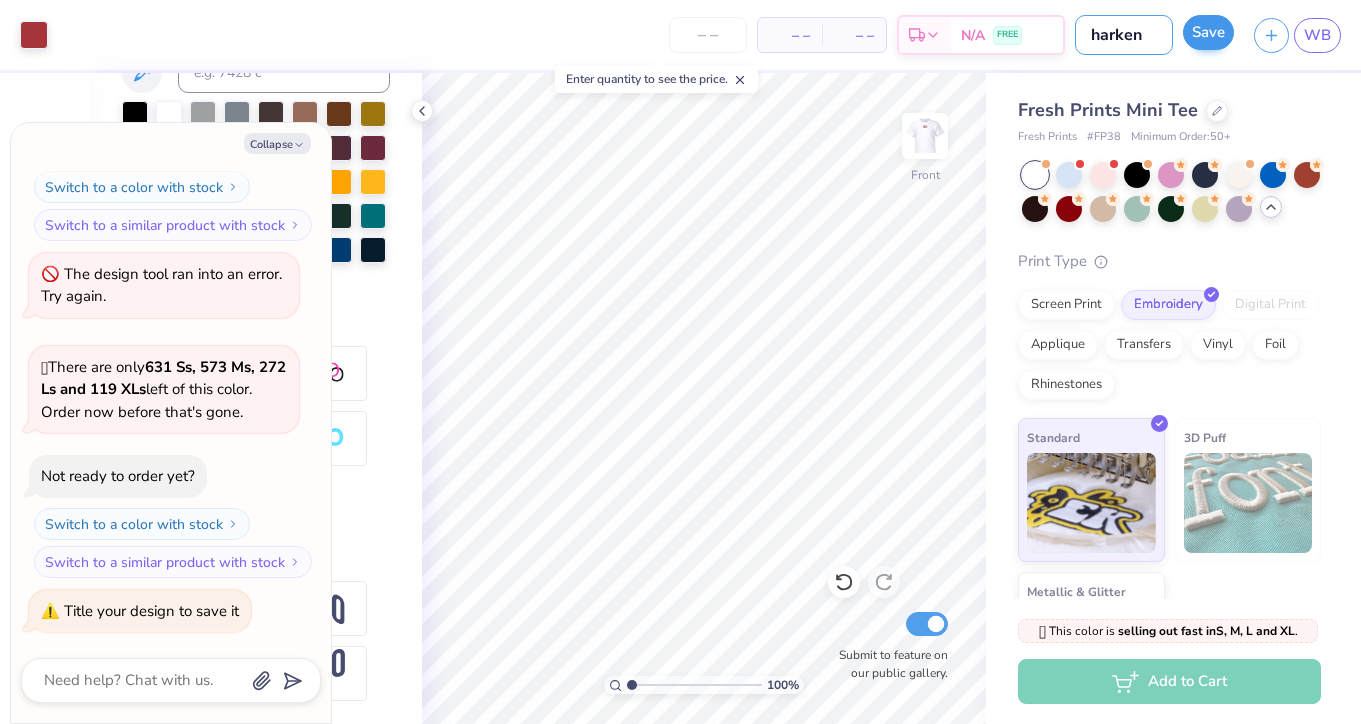 type on "harken" 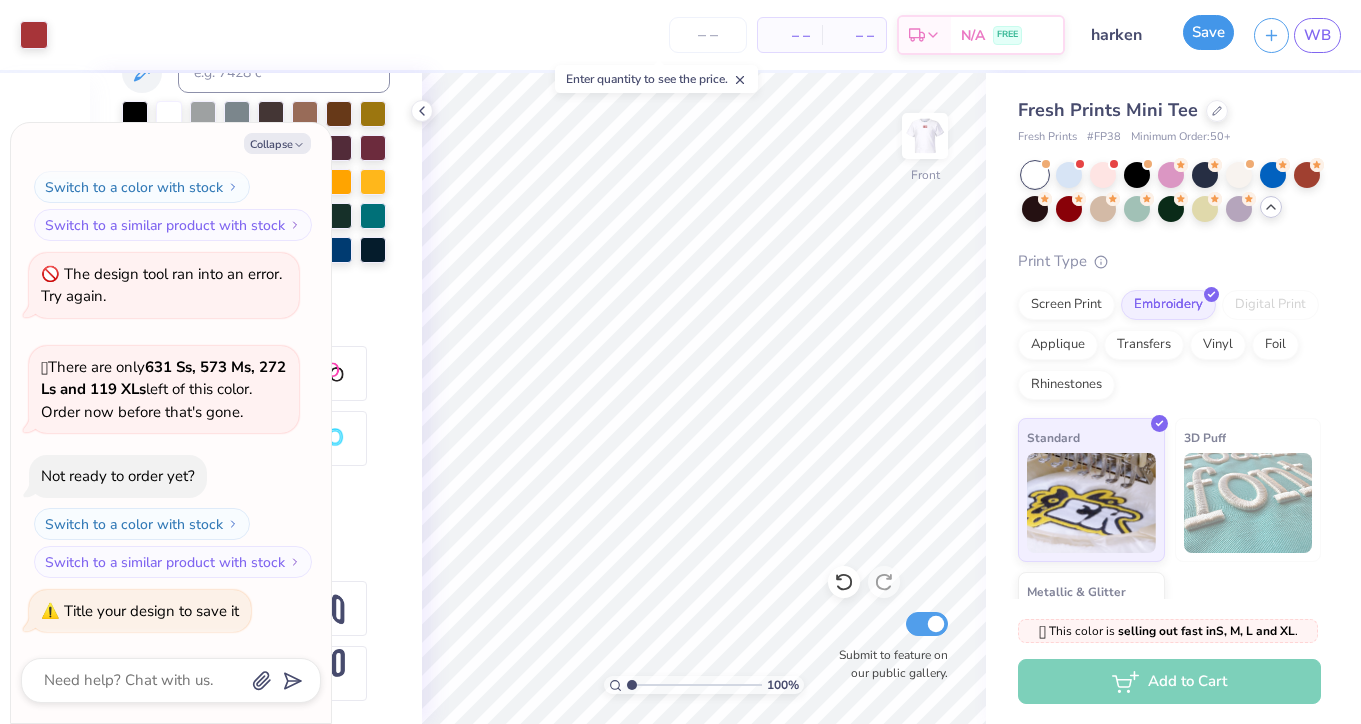click on "Save" at bounding box center (1208, 32) 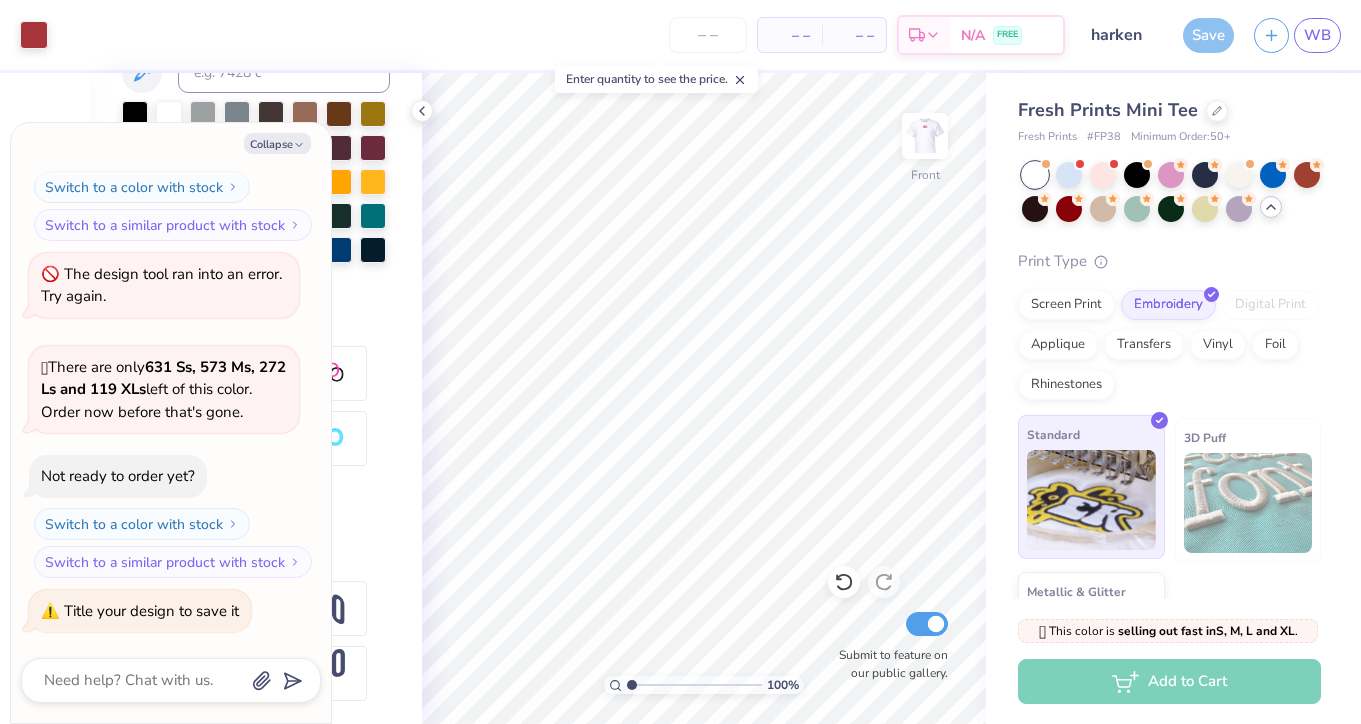 scroll, scrollTop: 117, scrollLeft: 0, axis: vertical 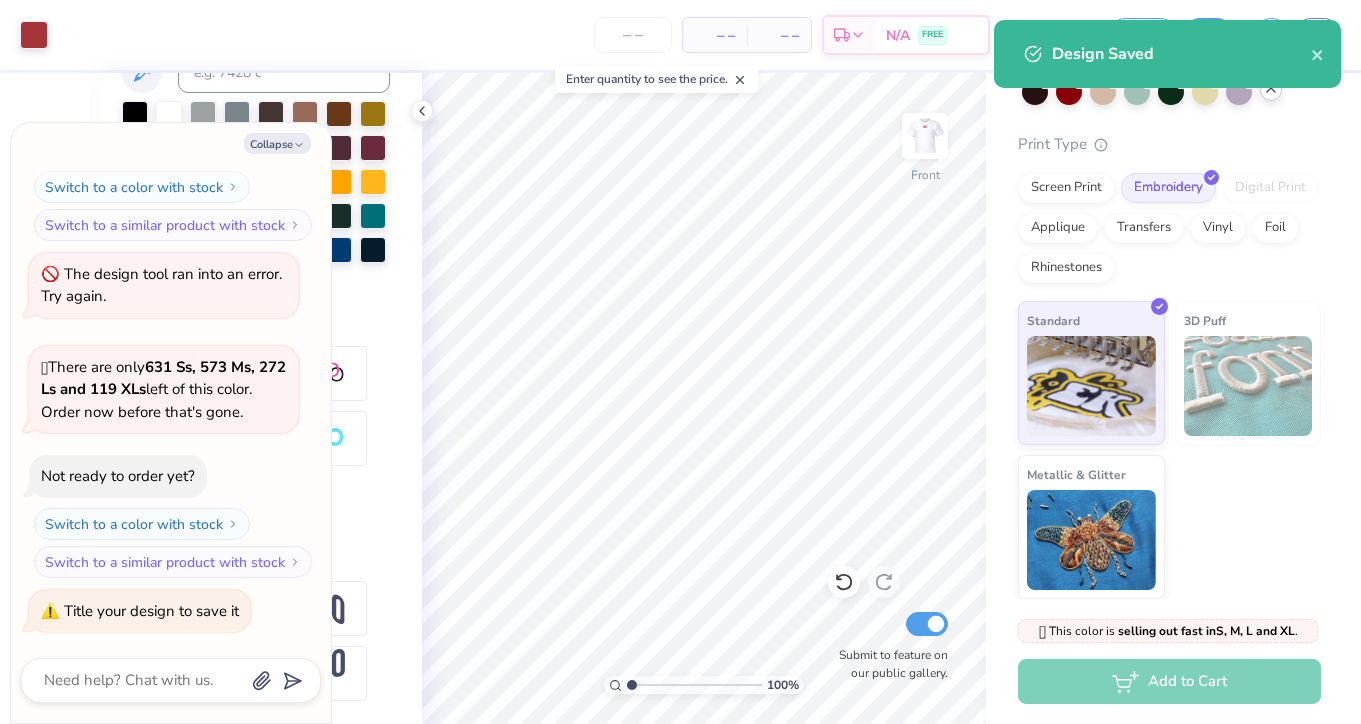 click on "– –" at bounding box center (715, 35) 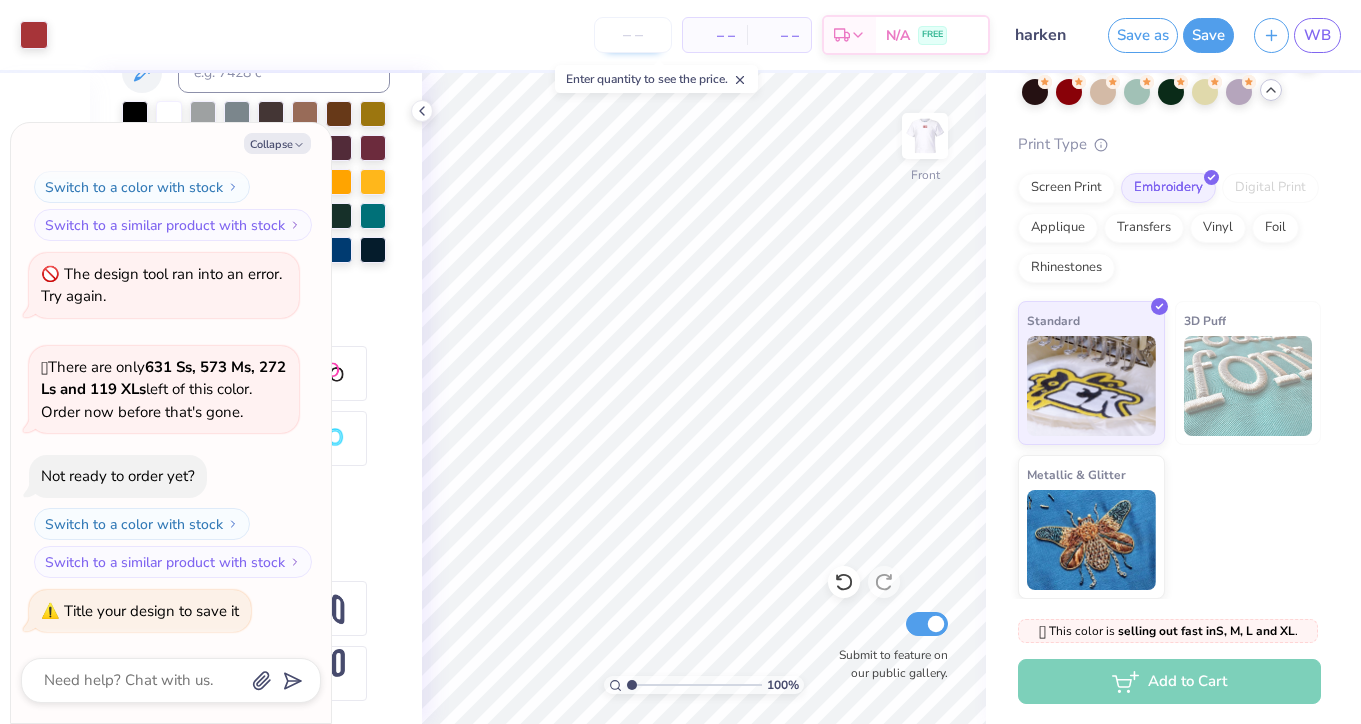 click at bounding box center [633, 35] 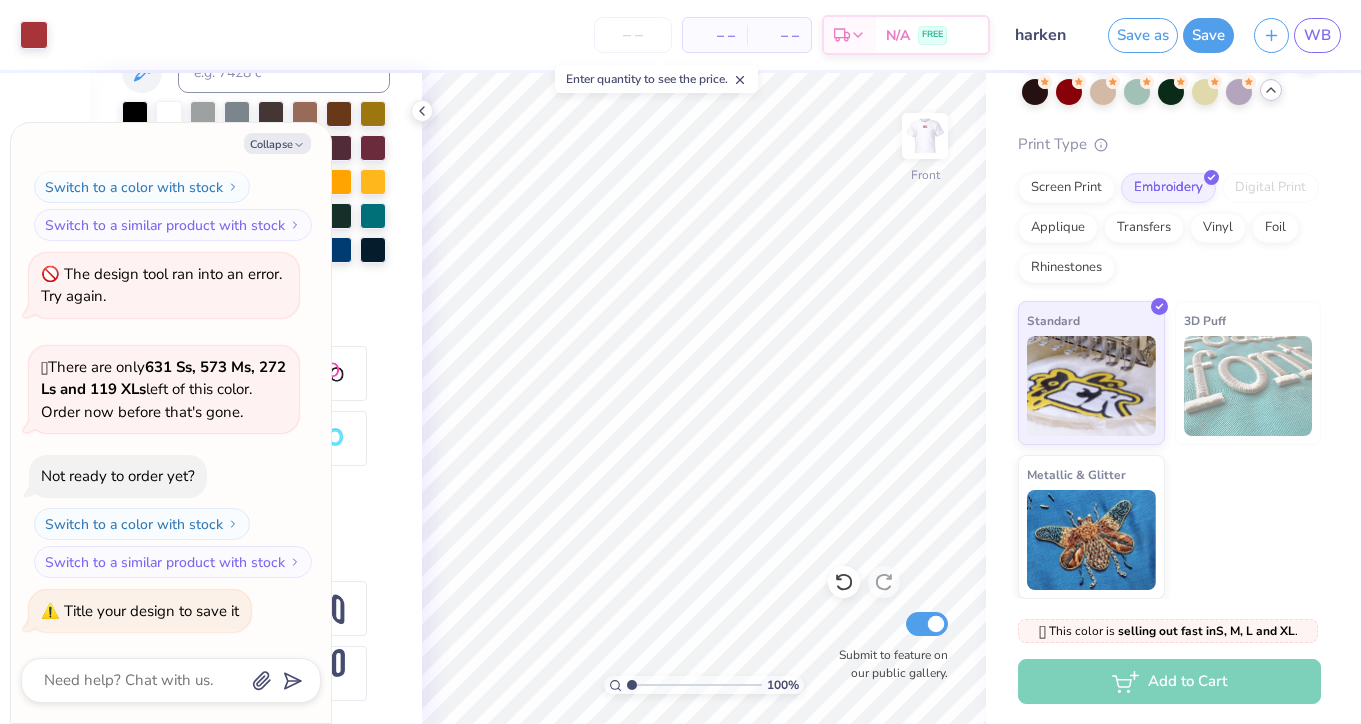 type on "x" 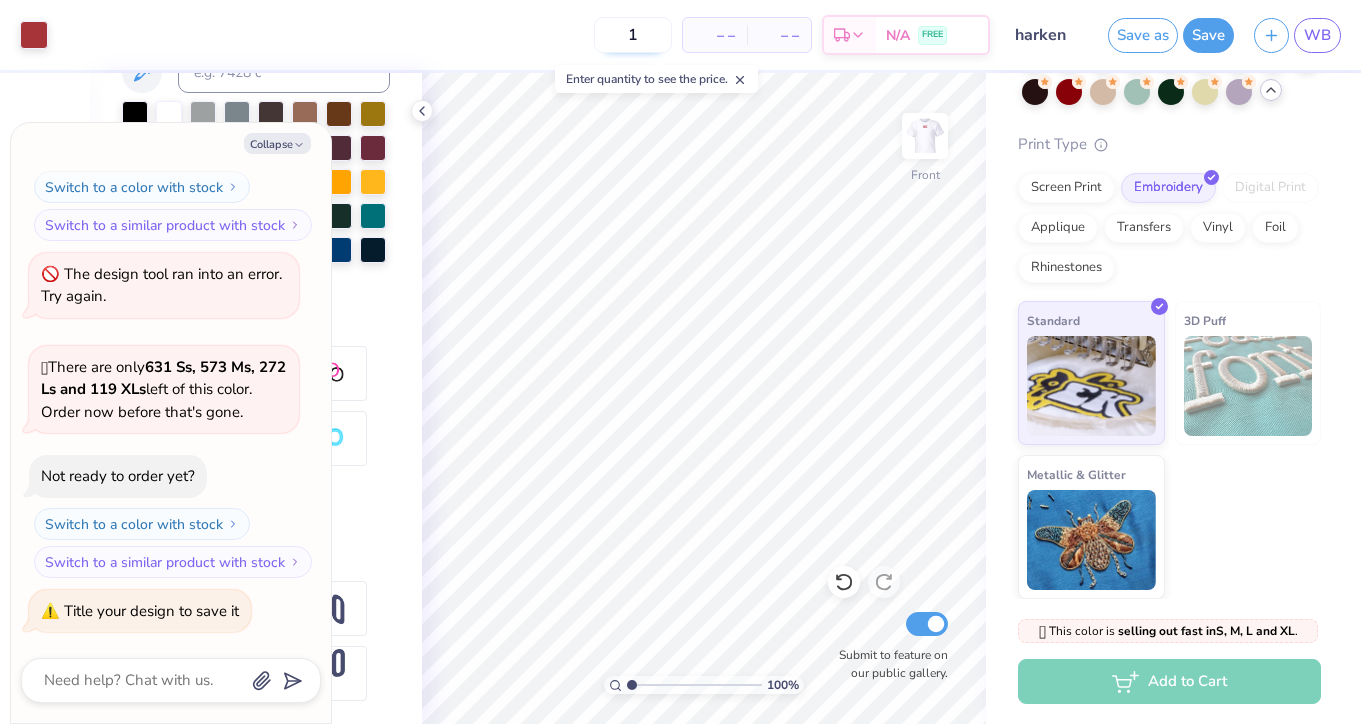 scroll, scrollTop: 274, scrollLeft: 0, axis: vertical 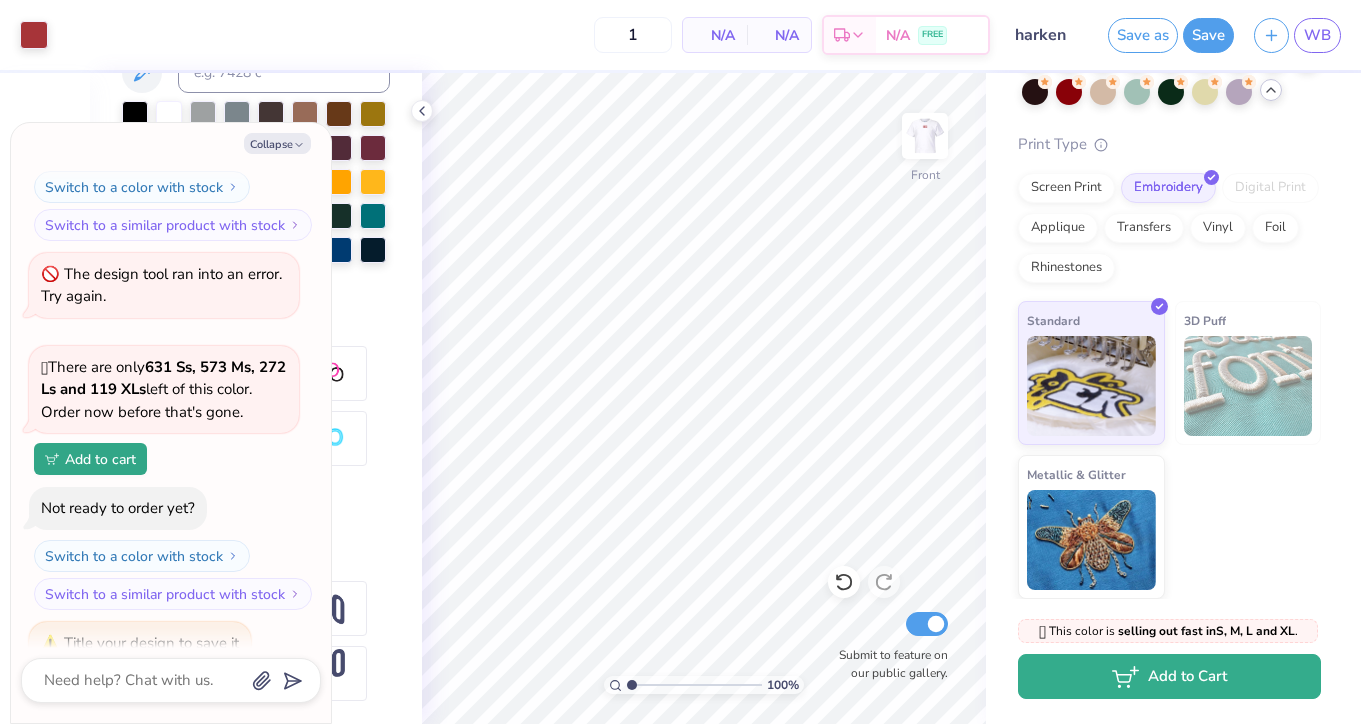 type on "50" 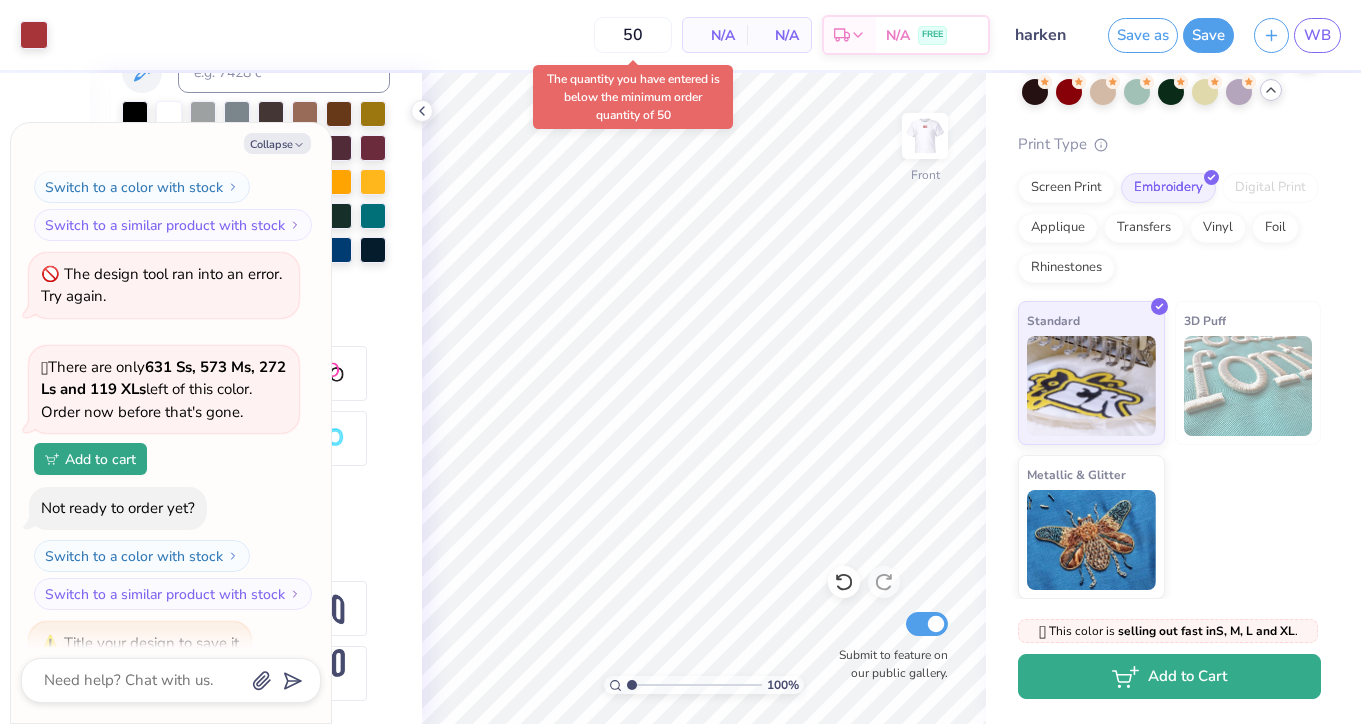 click on "Add to Cart" at bounding box center [1169, 676] 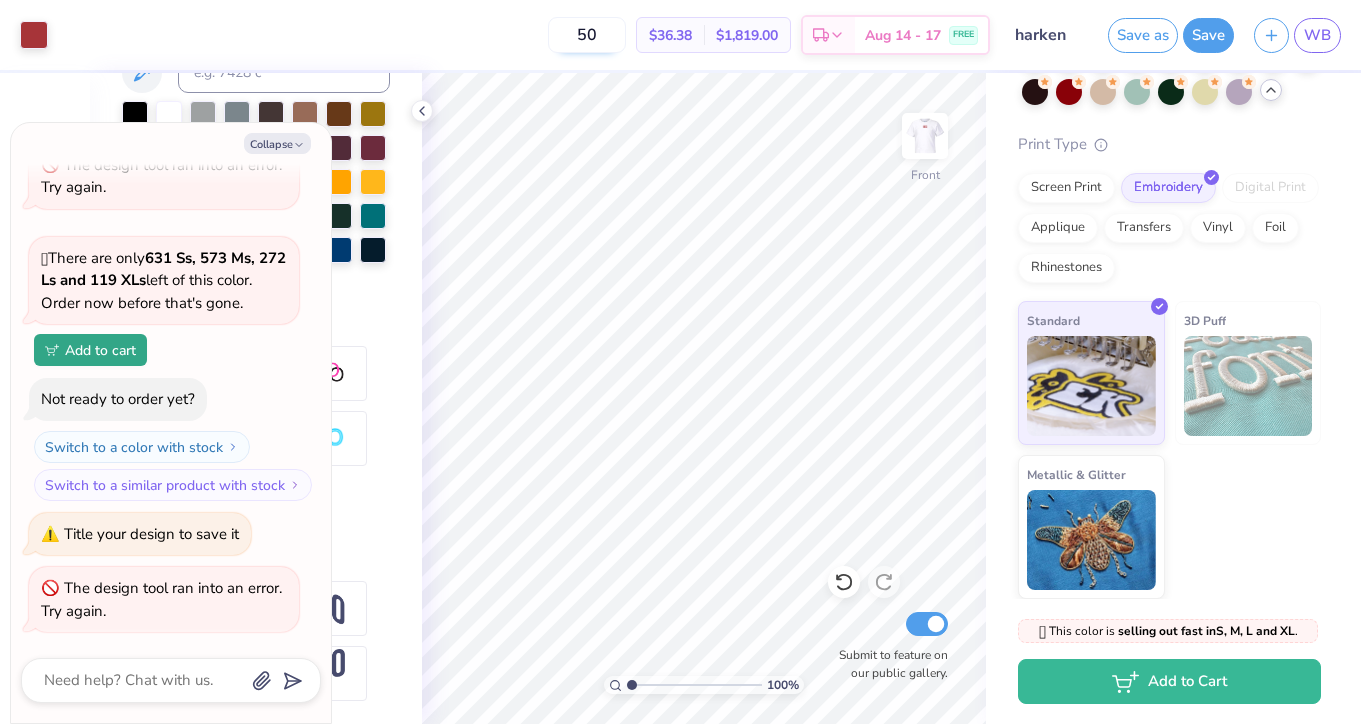 click on "50" at bounding box center [587, 35] 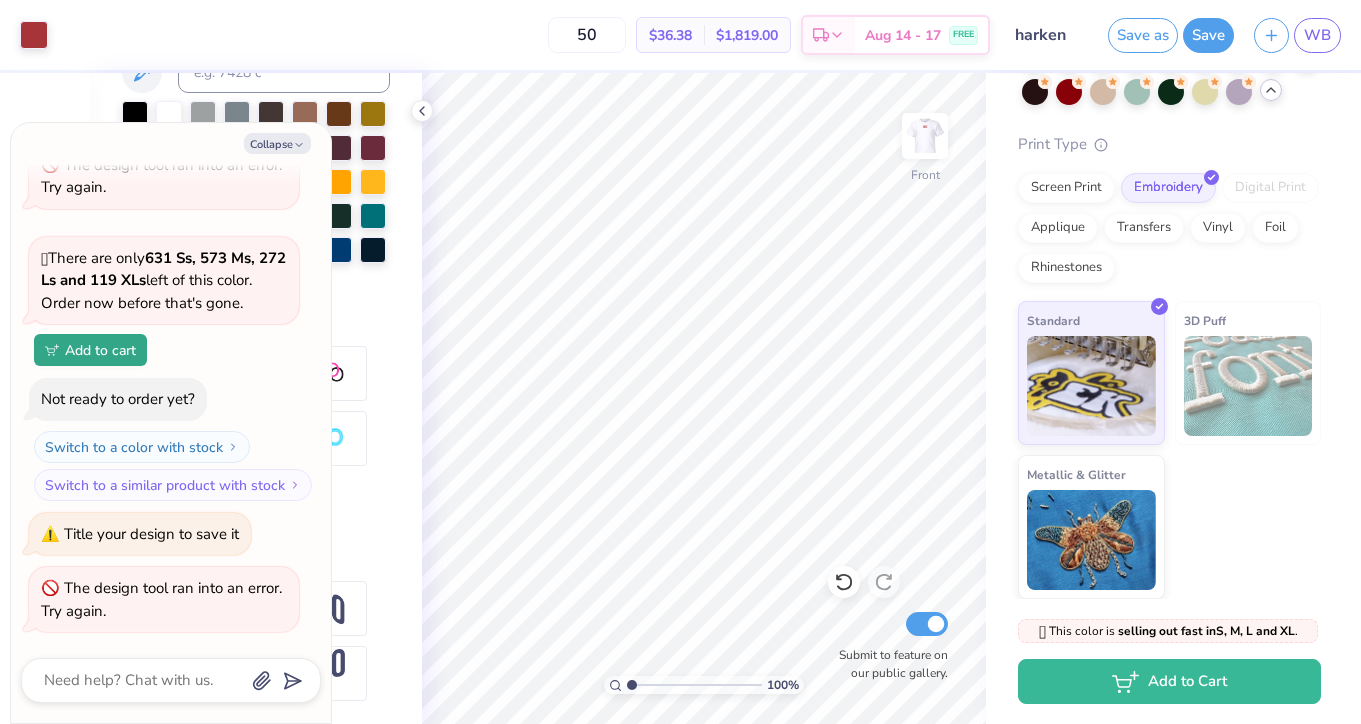 type on "5" 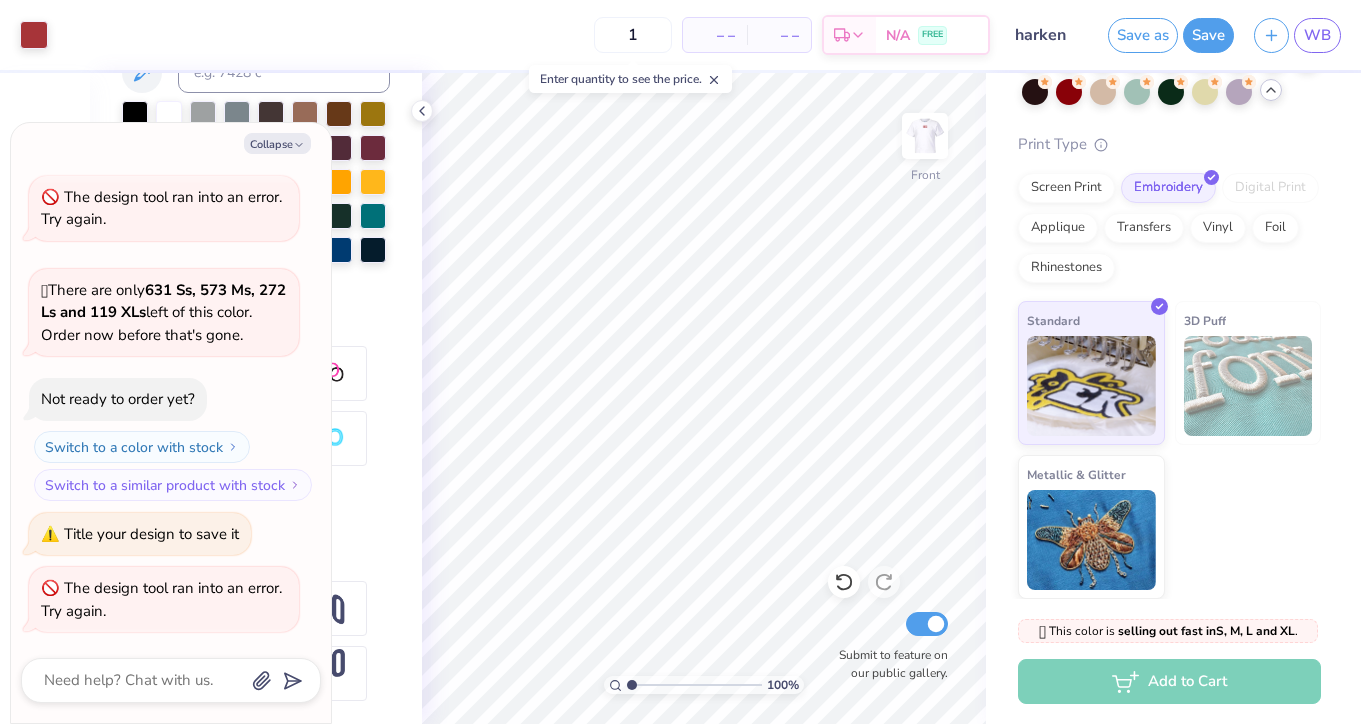 scroll, scrollTop: 383, scrollLeft: 0, axis: vertical 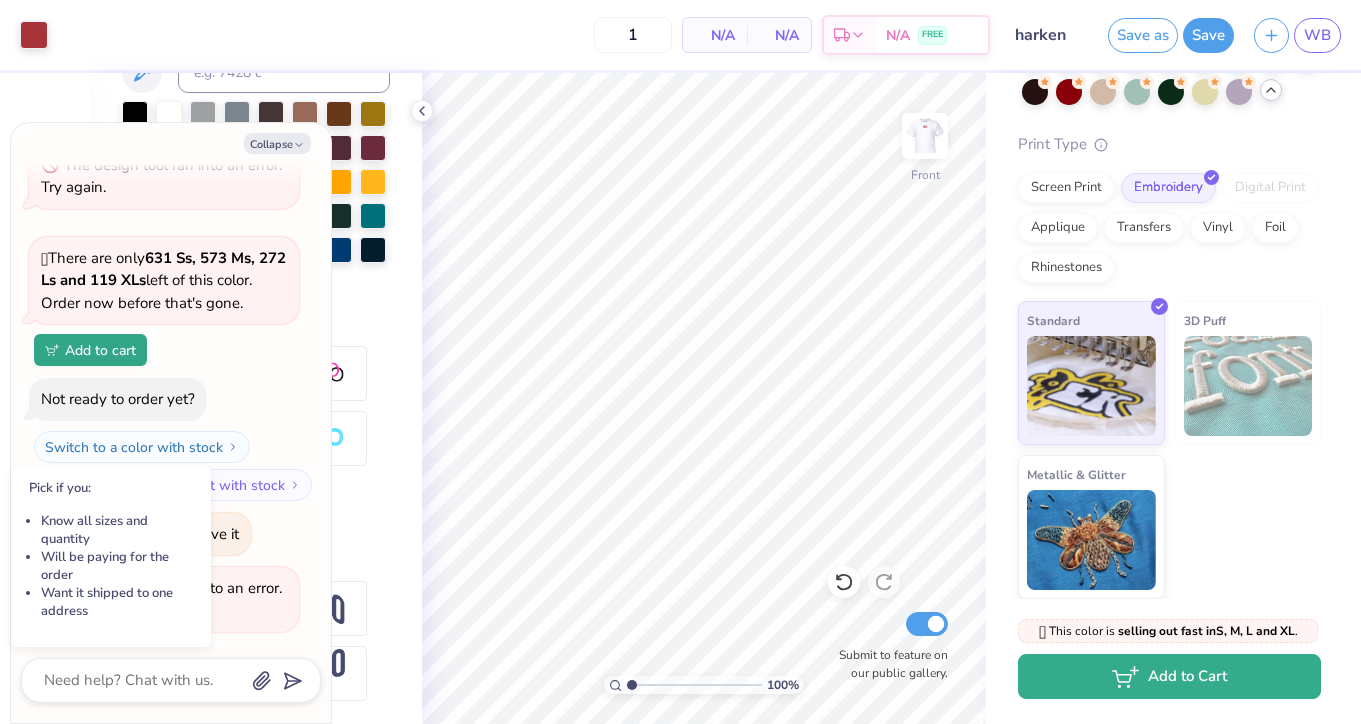 type on "50" 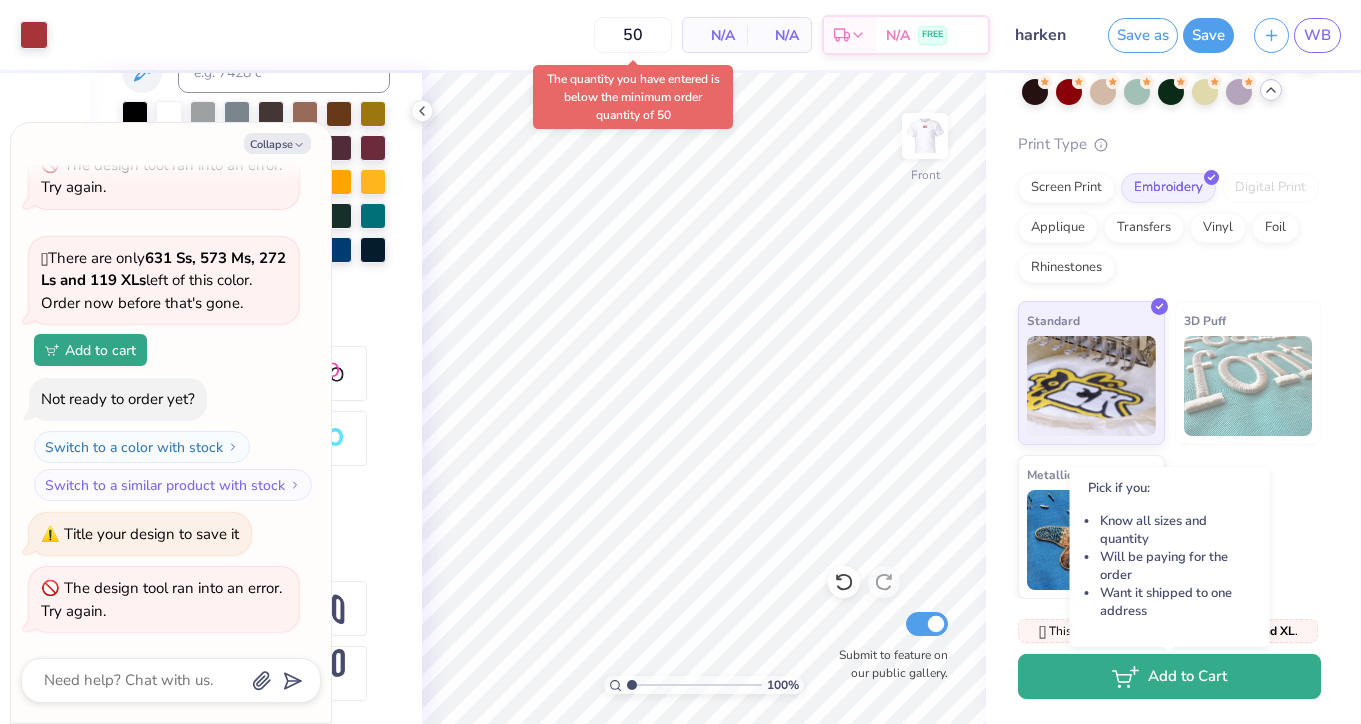 click 